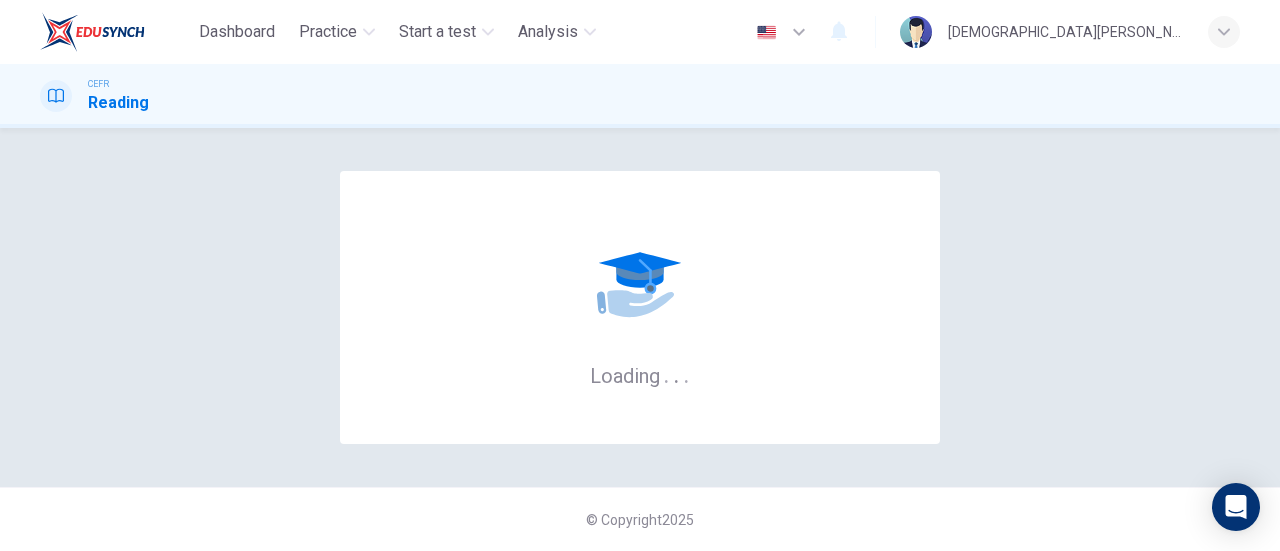scroll, scrollTop: 0, scrollLeft: 0, axis: both 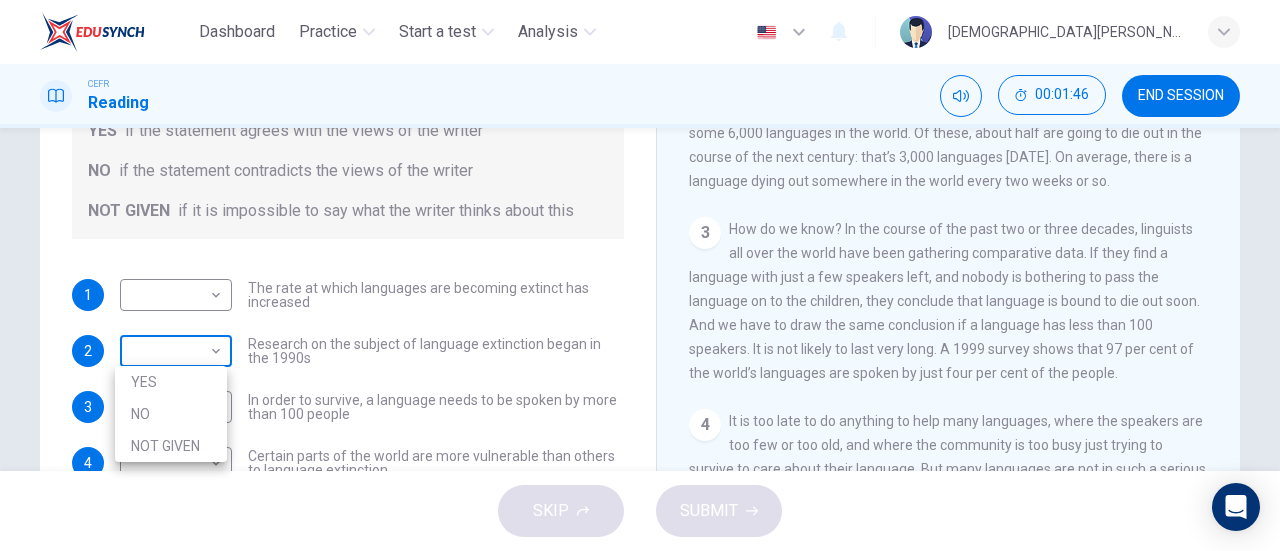 click on "Dashboard Practice Start a test Analysis English en ​ MUHAMMAD ZULHAKIM BIN BALUDIN CEFR Reading 00:01:46 END SESSION Questions 1 - 5 Do the following statements agree with the views of the writer in the Passage?  In the boxes below, write YES if the statement agrees with the views of the writer NO if the statement contradicts the views of the writer NOT GIVEN if it is impossible to say what the writer thinks about this 1 ​ ​ The rate at which languages are becoming extinct has increased 2 ​ ​ Research on the subject of language extinction began in the 1990s 3 ​ ​ In order to survive, a language needs to be spoken by more than 100 people 4 ​ ​ Certain parts of the world are more vulnerable than others to language extinction 5 ​ ​ Saving language should be the major concern of any small community whose language is under threat Saving Language CLICK TO ZOOM Click to Zoom 1 2 3 4 5 6 7 8 9 10 11 12 SKIP SUBMIT EduSynch - Online Language Proficiency Testing
Dashboard Practice 2025 NO" at bounding box center (640, 275) 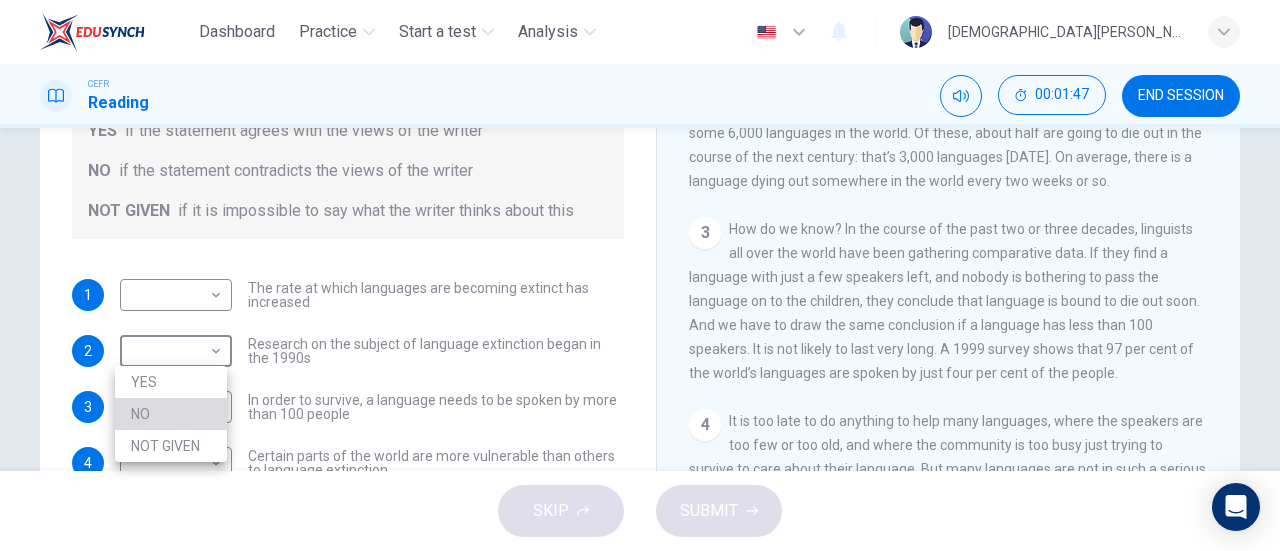 click on "NO" at bounding box center [171, 414] 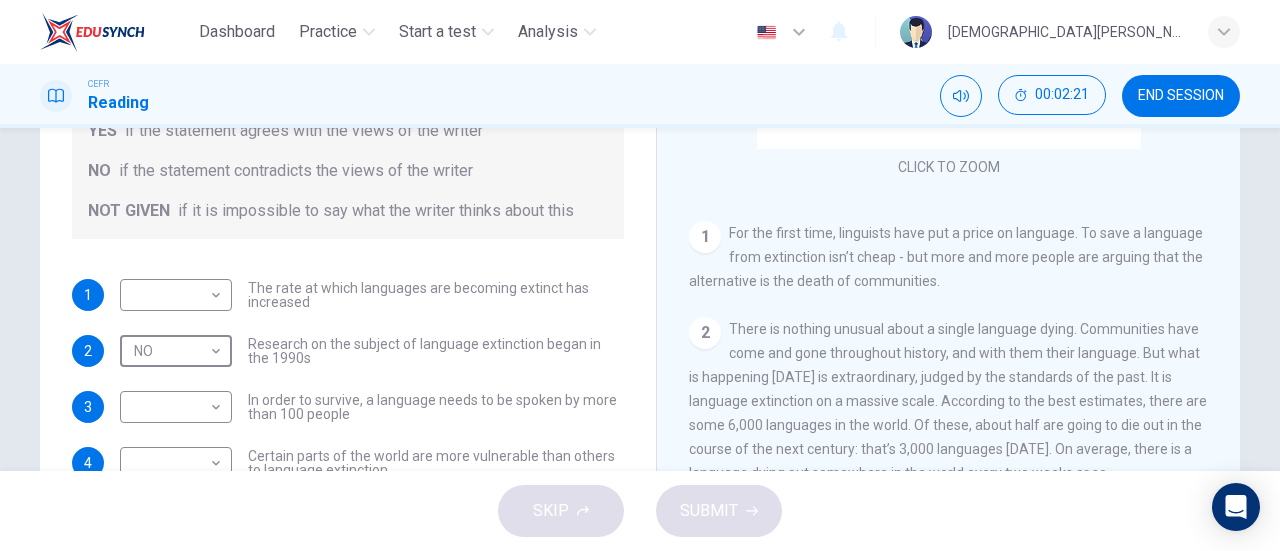 scroll, scrollTop: 333, scrollLeft: 0, axis: vertical 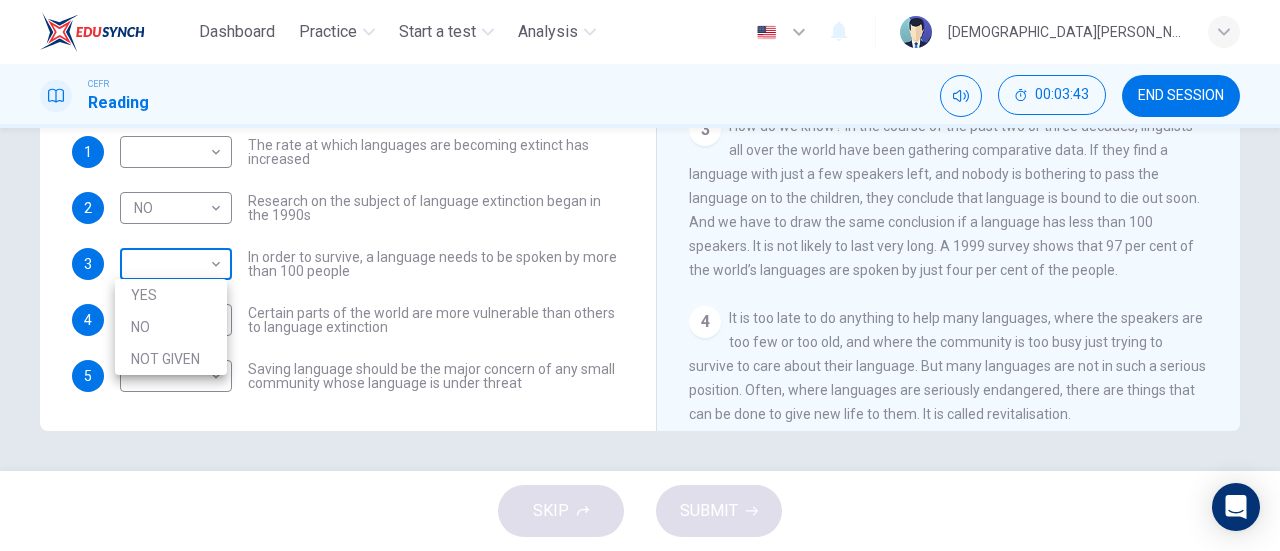 click on "Dashboard Practice Start a test Analysis English en ​ MUHAMMAD ZULHAKIM BIN BALUDIN CEFR Reading 00:03:43 END SESSION Questions 1 - 5 Do the following statements agree with the views of the writer in the Passage?  In the boxes below, write YES if the statement agrees with the views of the writer NO if the statement contradicts the views of the writer NOT GIVEN if it is impossible to say what the writer thinks about this 1 ​ ​ The rate at which languages are becoming extinct has increased 2 NO NO ​ Research on the subject of language extinction began in the 1990s 3 ​ ​ In order to survive, a language needs to be spoken by more than 100 people 4 ​ ​ Certain parts of the world are more vulnerable than others to language extinction 5 ​ ​ Saving language should be the major concern of any small community whose language is under threat Saving Language CLICK TO ZOOM Click to Zoom 1 2 3 4 5 6 7 8 9 10 11 12 SKIP SUBMIT EduSynch - Online Language Proficiency Testing
Dashboard Practice 2025" at bounding box center [640, 275] 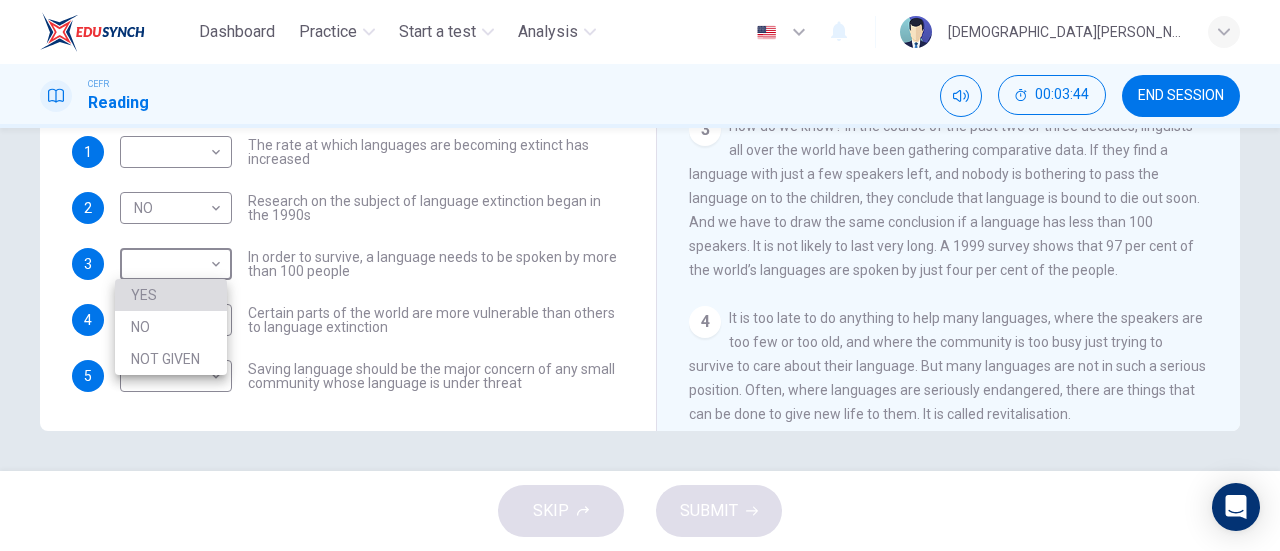 click on "YES" at bounding box center [171, 295] 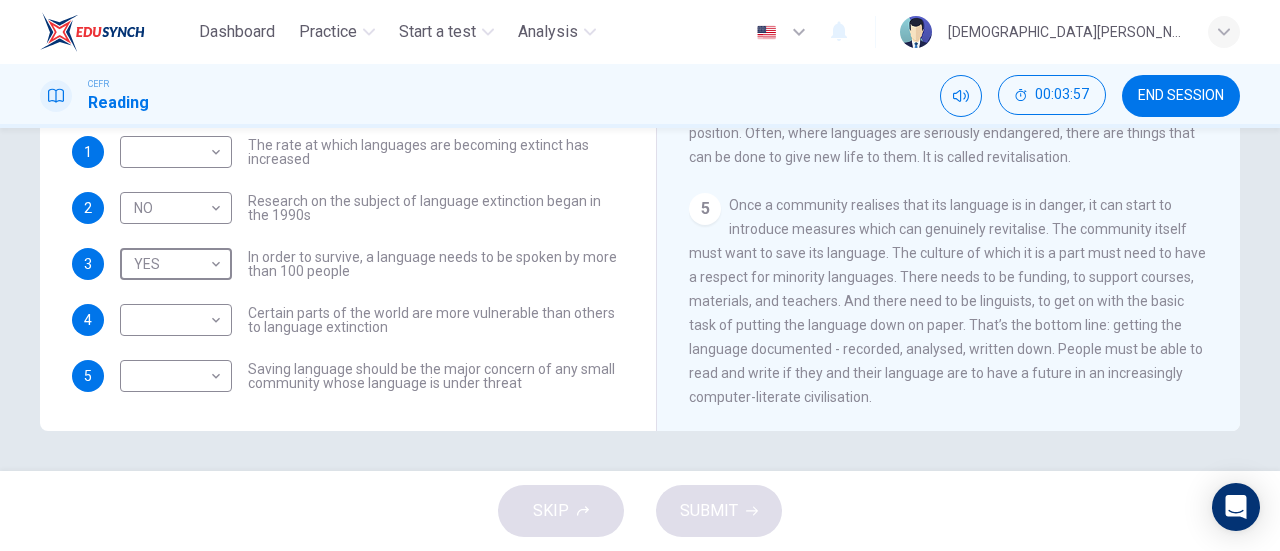 scroll, scrollTop: 681, scrollLeft: 0, axis: vertical 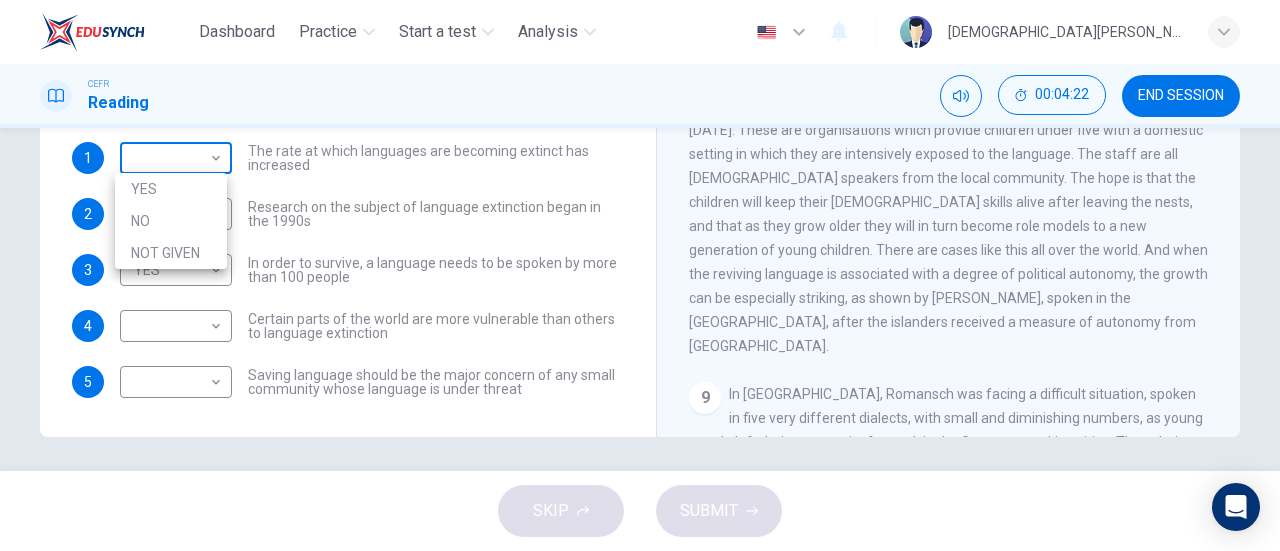 click on "Dashboard Practice Start a test Analysis English en ​ MUHAMMAD ZULHAKIM BIN BALUDIN CEFR Reading 00:04:22 END SESSION Questions 1 - 5 Do the following statements agree with the views of the writer in the Passage?  In the boxes below, write YES if the statement agrees with the views of the writer NO if the statement contradicts the views of the writer NOT GIVEN if it is impossible to say what the writer thinks about this 1 ​ ​ The rate at which languages are becoming extinct has increased 2 NO NO ​ Research on the subject of language extinction began in the 1990s 3 YES YES ​ In order to survive, a language needs to be spoken by more than 100 people 4 ​ ​ Certain parts of the world are more vulnerable than others to language extinction 5 ​ ​ Saving language should be the major concern of any small community whose language is under threat Saving Language CLICK TO ZOOM Click to Zoom 1 2 3 4 5 6 7 8 9 10 11 12 SKIP SUBMIT EduSynch - Online Language Proficiency Testing
Dashboard Practice" at bounding box center (640, 275) 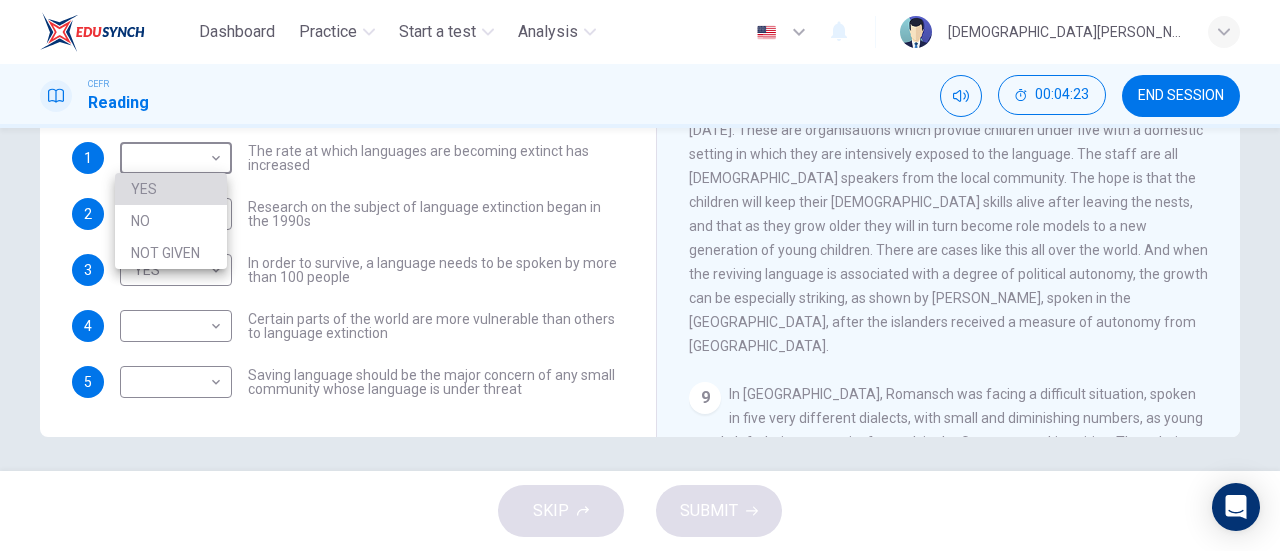 click on "YES" at bounding box center [171, 189] 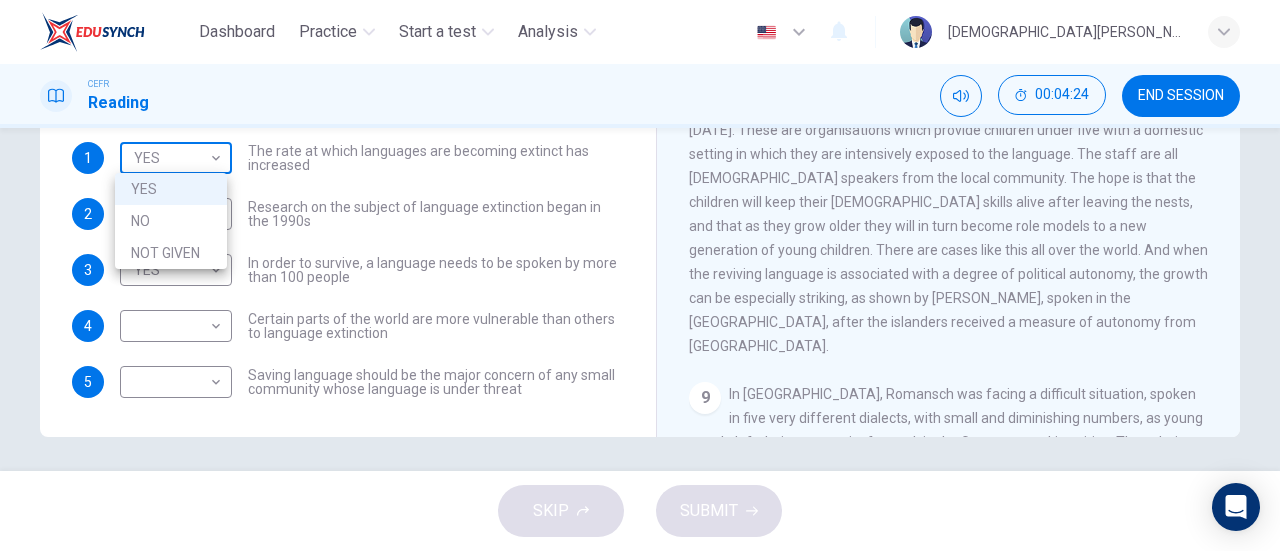 click on "Dashboard Practice Start a test Analysis English en ​ MUHAMMAD ZULHAKIM BIN BALUDIN CEFR Reading 00:04:24 END SESSION Questions 1 - 5 Do the following statements agree with the views of the writer in the Passage?  In the boxes below, write YES if the statement agrees with the views of the writer NO if the statement contradicts the views of the writer NOT GIVEN if it is impossible to say what the writer thinks about this 1 YES YES ​ The rate at which languages are becoming extinct has increased 2 NO NO ​ Research on the subject of language extinction began in the 1990s 3 YES YES ​ In order to survive, a language needs to be spoken by more than 100 people 4 ​ ​ Certain parts of the world are more vulnerable than others to language extinction 5 ​ ​ Saving language should be the major concern of any small community whose language is under threat Saving Language CLICK TO ZOOM Click to Zoom 1 2 3 4 5 6 7 8 9 10 11 12 SKIP SUBMIT EduSynch - Online Language Proficiency Testing
Dashboard 2025" at bounding box center (640, 275) 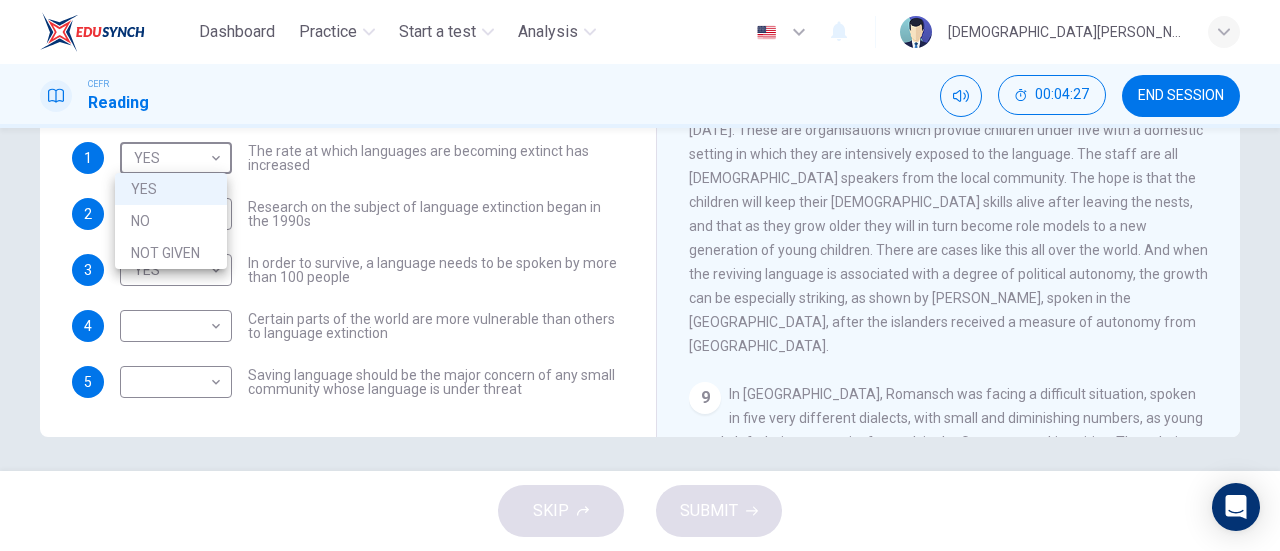click at bounding box center [640, 275] 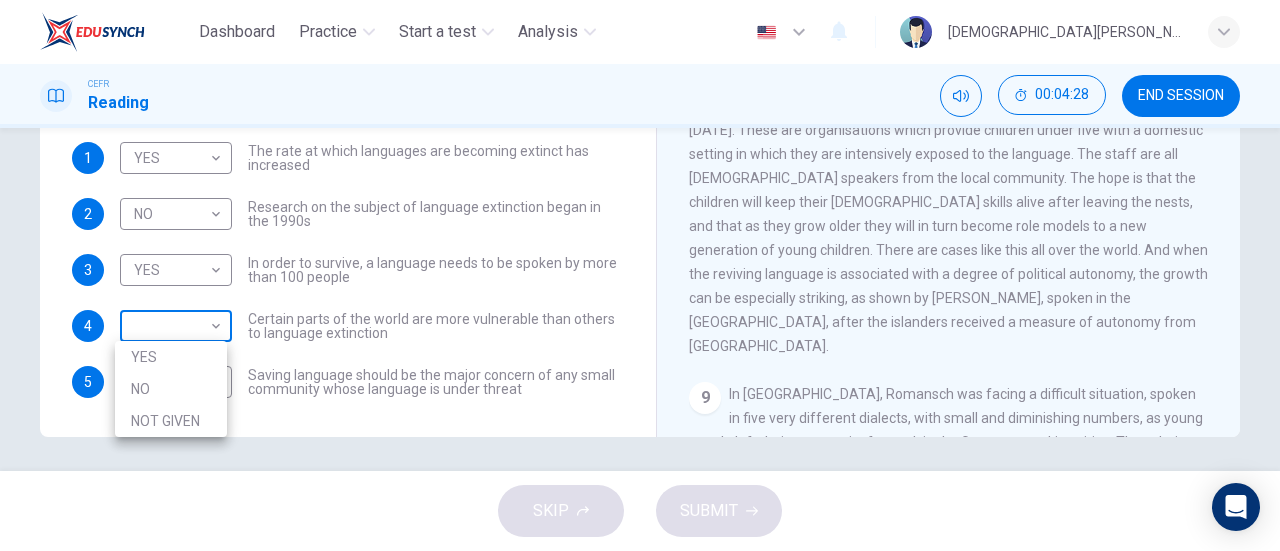 click on "Dashboard Practice Start a test Analysis English en ​ MUHAMMAD ZULHAKIM BIN BALUDIN CEFR Reading 00:04:28 END SESSION Questions 1 - 5 Do the following statements agree with the views of the writer in the Passage?  In the boxes below, write YES if the statement agrees with the views of the writer NO if the statement contradicts the views of the writer NOT GIVEN if it is impossible to say what the writer thinks about this 1 YES YES ​ The rate at which languages are becoming extinct has increased 2 NO NO ​ Research on the subject of language extinction began in the 1990s 3 YES YES ​ In order to survive, a language needs to be spoken by more than 100 people 4 ​ ​ Certain parts of the world are more vulnerable than others to language extinction 5 ​ ​ Saving language should be the major concern of any small community whose language is under threat Saving Language CLICK TO ZOOM Click to Zoom 1 2 3 4 5 6 7 8 9 10 11 12 SKIP SUBMIT EduSynch - Online Language Proficiency Testing
Dashboard 2025" at bounding box center [640, 275] 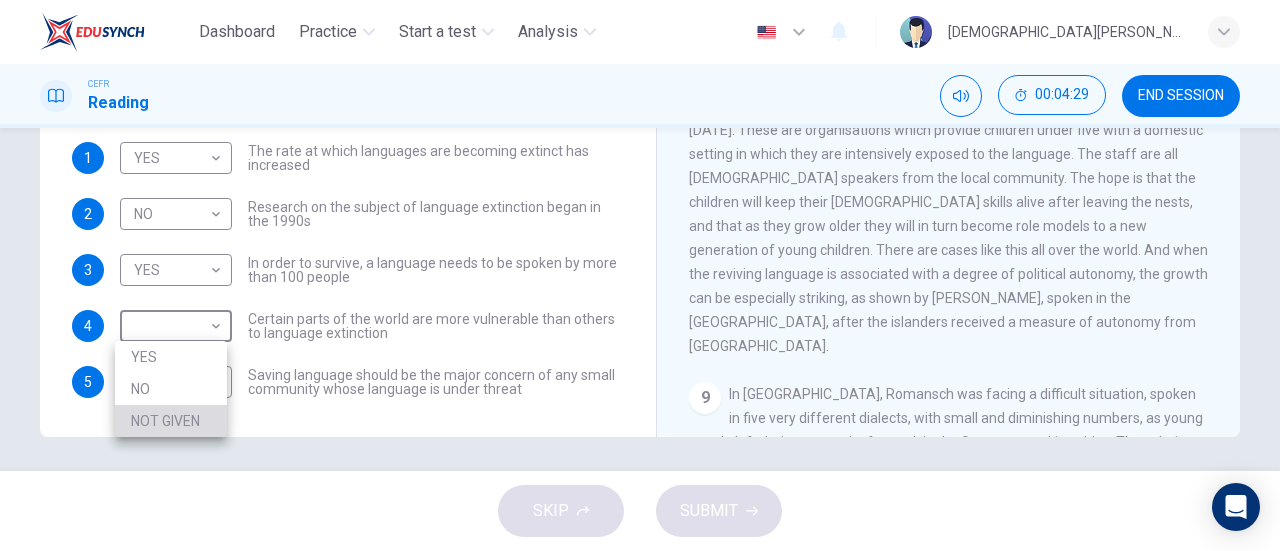 click on "NOT GIVEN" at bounding box center [171, 421] 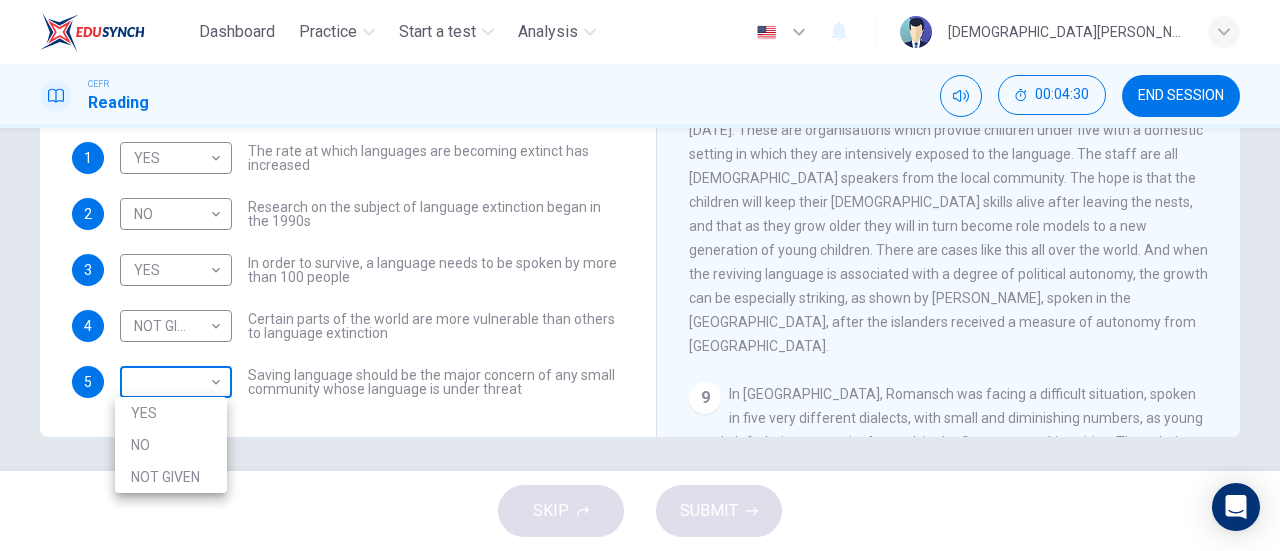click on "Dashboard Practice Start a test Analysis English en ​ MUHAMMAD ZULHAKIM BIN BALUDIN CEFR Reading 00:04:30 END SESSION Questions 1 - 5 Do the following statements agree with the views of the writer in the Passage?  In the boxes below, write YES if the statement agrees with the views of the writer NO if the statement contradicts the views of the writer NOT GIVEN if it is impossible to say what the writer thinks about this 1 YES YES ​ The rate at which languages are becoming extinct has increased 2 NO NO ​ Research on the subject of language extinction began in the 1990s 3 YES YES ​ In order to survive, a language needs to be spoken by more than 100 people 4 NOT GIVEN NOT GIVEN ​ Certain parts of the world are more vulnerable than others to language extinction 5 ​ ​ Saving language should be the major concern of any small community whose language is under threat Saving Language CLICK TO ZOOM Click to Zoom 1 2 3 4 5 6 7 8 9 10 11 12 SKIP SUBMIT EduSynch - Online Language Proficiency Testing" at bounding box center (640, 275) 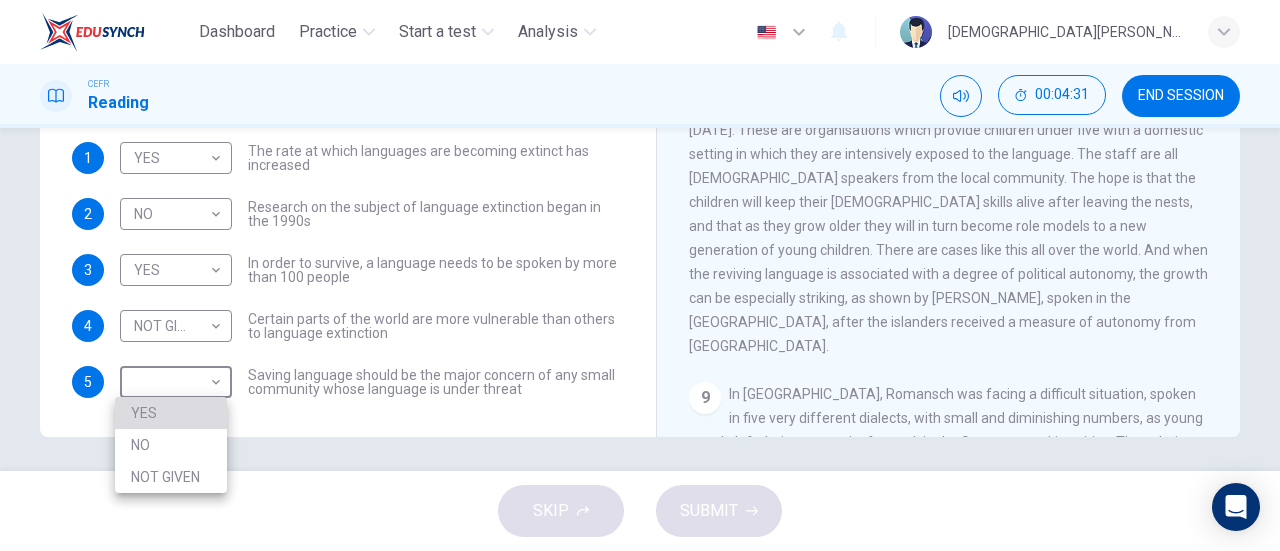 click on "YES" at bounding box center (171, 413) 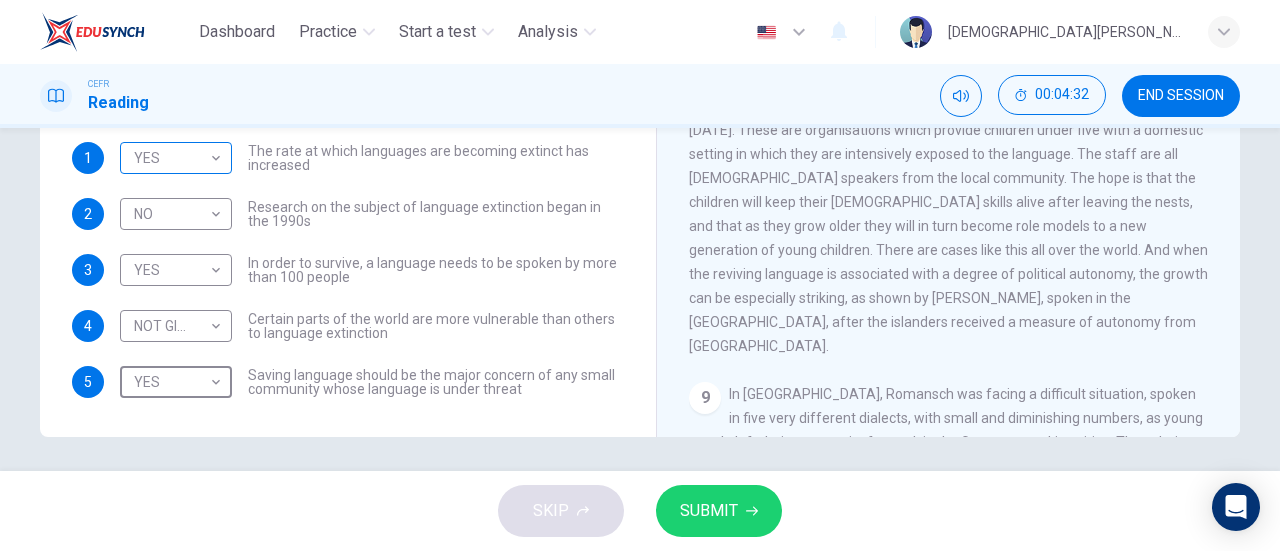 scroll, scrollTop: 0, scrollLeft: 0, axis: both 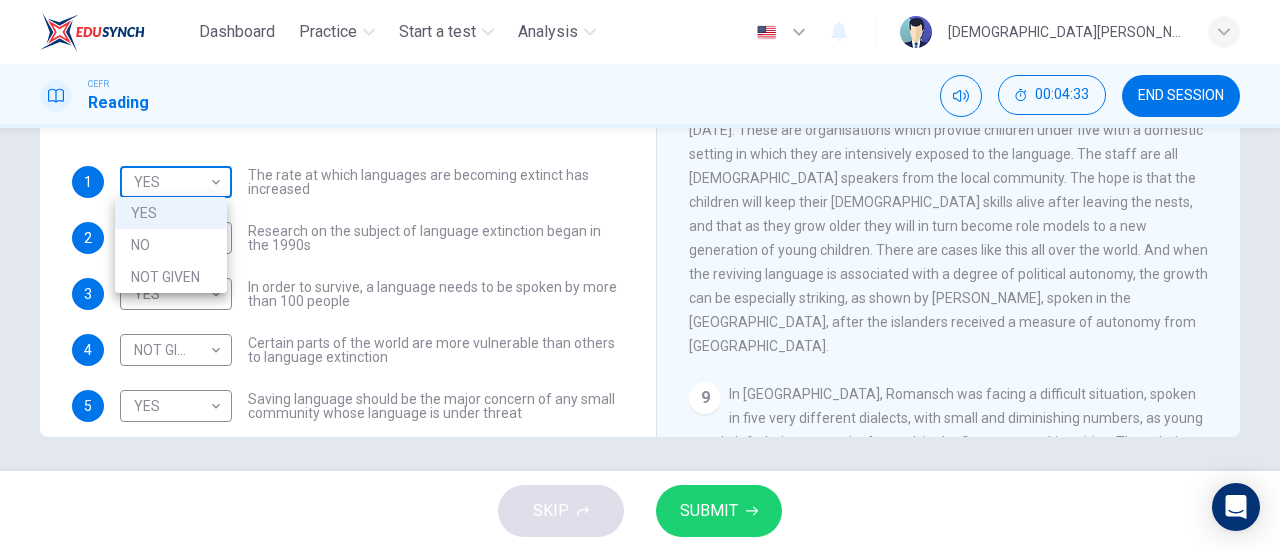click on "Dashboard Practice Start a test Analysis English en ​ MUHAMMAD ZULHAKIM BIN BALUDIN CEFR Reading 00:04:33 END SESSION Questions 1 - 5 Do the following statements agree with the views of the writer in the Passage?  In the boxes below, write YES if the statement agrees with the views of the writer NO if the statement contradicts the views of the writer NOT GIVEN if it is impossible to say what the writer thinks about this 1 YES YES ​ The rate at which languages are becoming extinct has increased 2 NO NO ​ Research on the subject of language extinction began in the 1990s 3 YES YES ​ In order to survive, a language needs to be spoken by more than 100 people 4 NOT GIVEN NOT GIVEN ​ Certain parts of the world are more vulnerable than others to language extinction 5 YES YES ​ Saving language should be the major concern of any small community whose language is under threat Saving Language CLICK TO ZOOM Click to Zoom 1 2 3 4 5 6 7 8 9 10 11 12 SKIP SUBMIT EduSynch - Online Language Proficiency Testing" at bounding box center (640, 275) 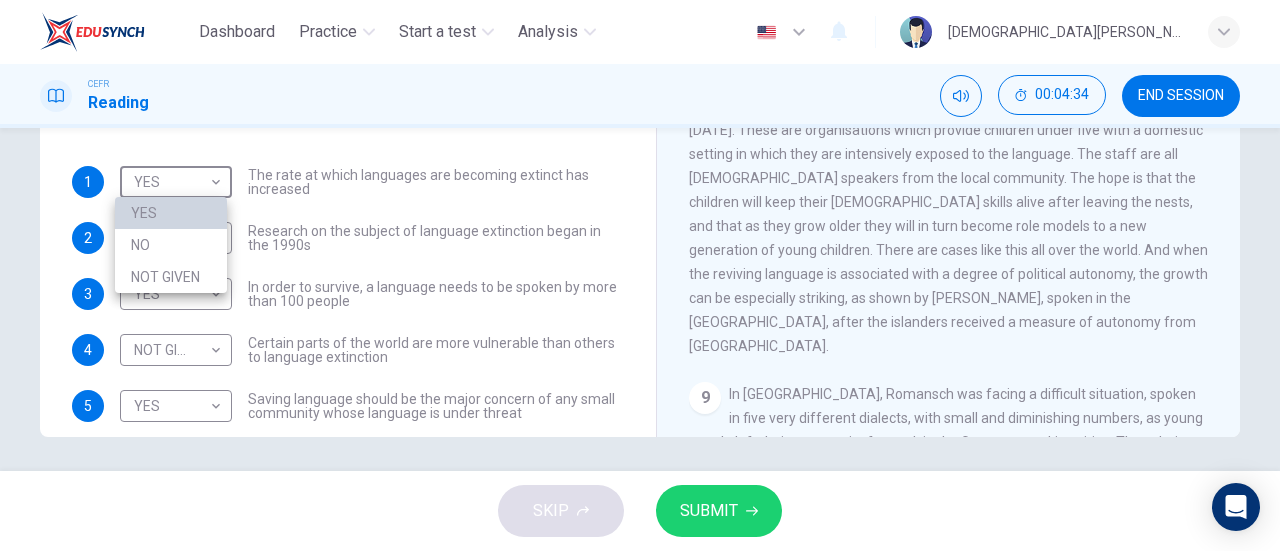 click on "YES" at bounding box center [171, 213] 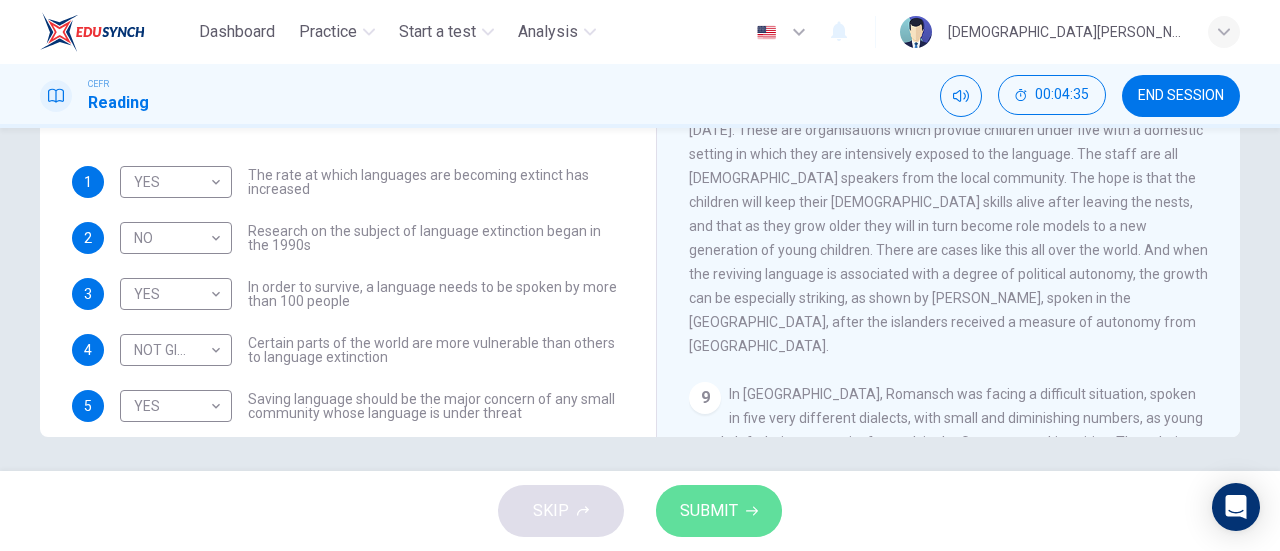 click on "SUBMIT" at bounding box center [709, 511] 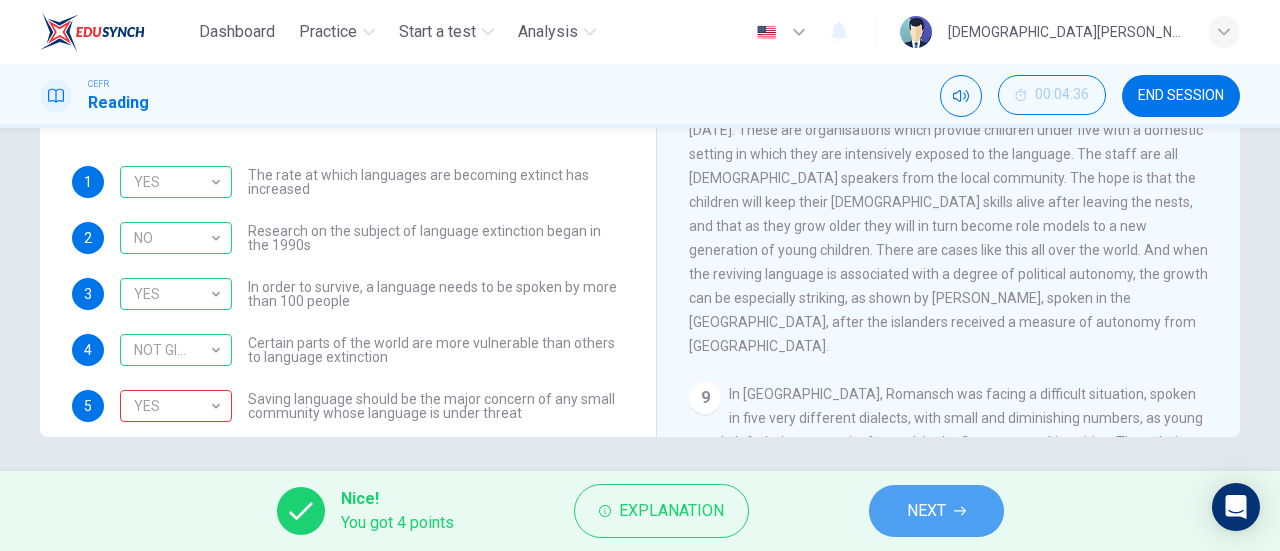 click on "NEXT" at bounding box center (926, 511) 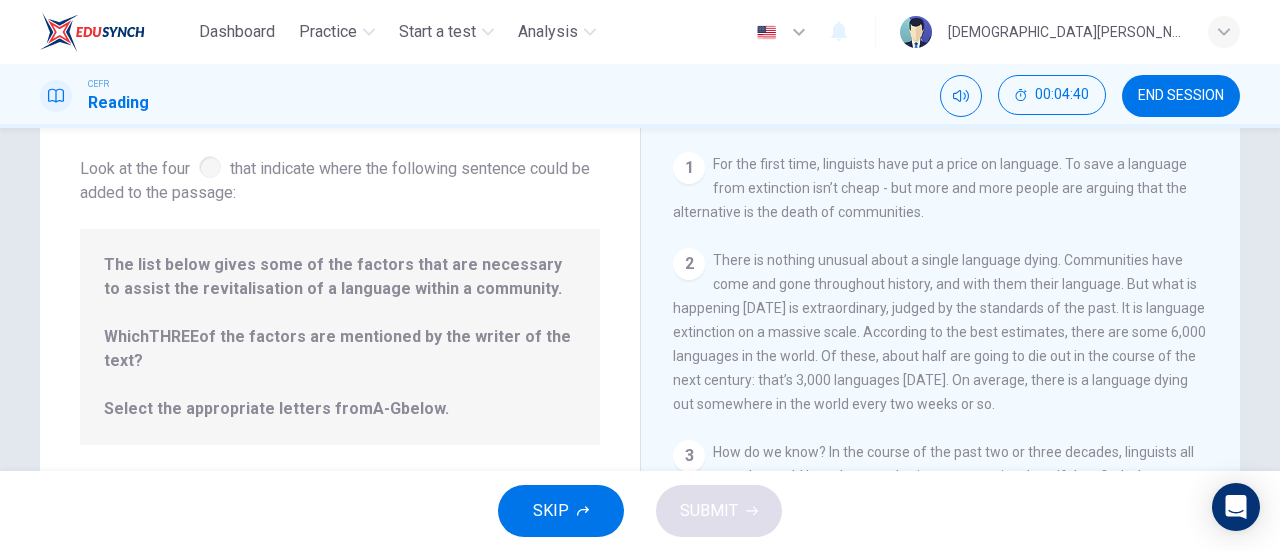 scroll, scrollTop: 104, scrollLeft: 0, axis: vertical 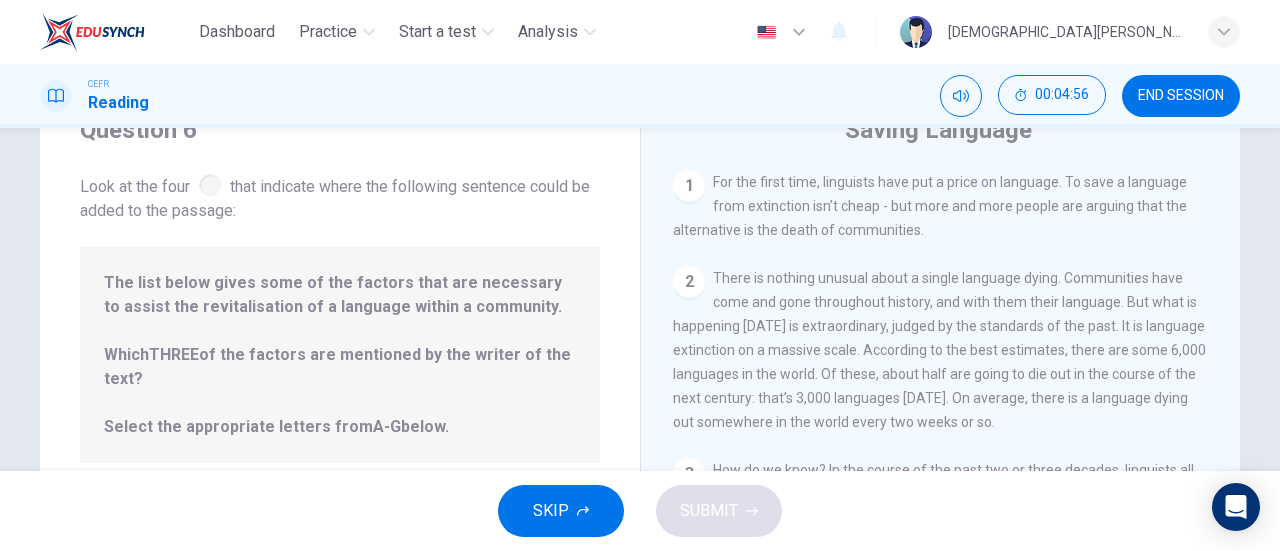 click on "The list below gives some of the factors that are necessary to assist the revitalisation of a language within a community.
Which  THREE  of the factors are mentioned by the writer of the text?
Select the appropriate letters from  A-G  below." at bounding box center [340, 355] 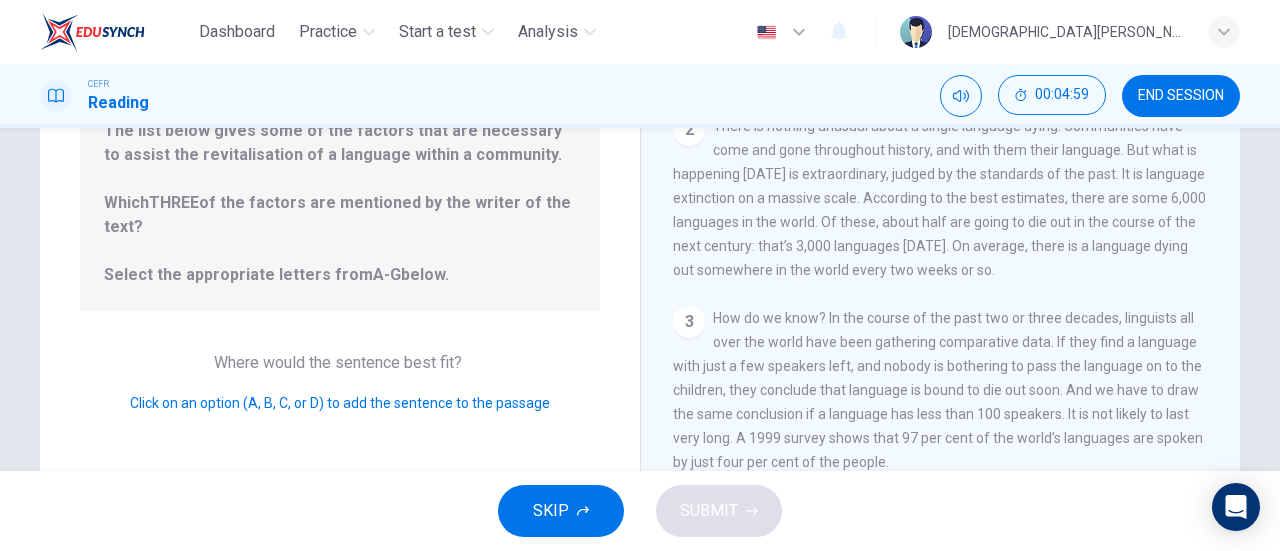 scroll, scrollTop: 0, scrollLeft: 0, axis: both 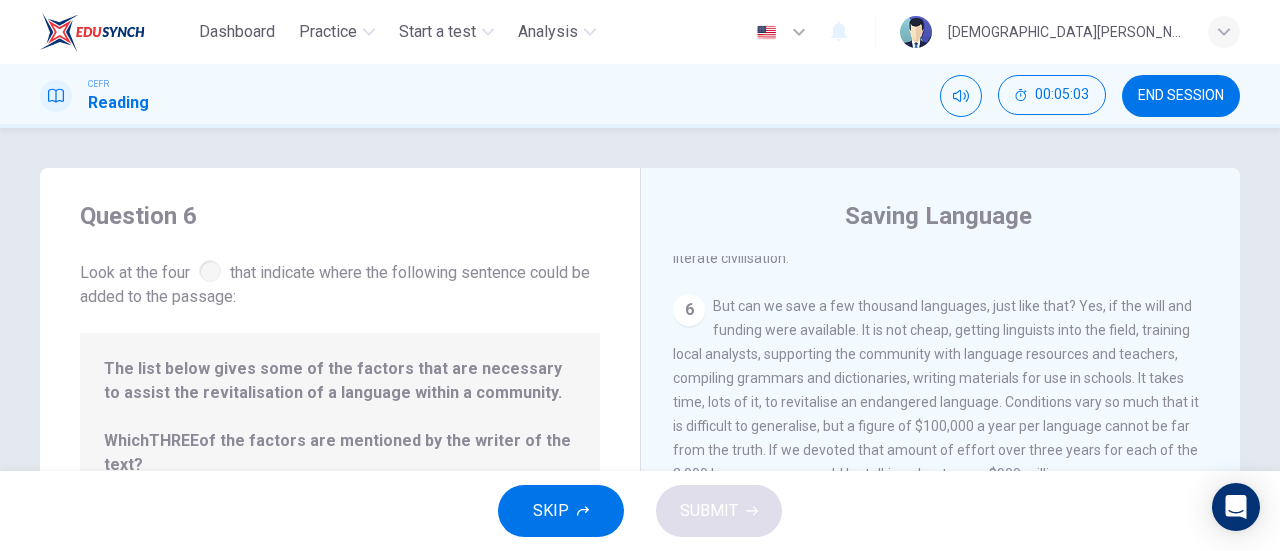 click on "But can we save a few thousand languages, just like that? Yes, if the will and funding were available. It is not cheap, getting linguists into the field, training local analysts, supporting the community with language resources and teachers, compiling grammars and dictionaries, writing materials for use in schools. It takes time, lots of it, to revitalise an endangered language. Conditions vary so much that it is difficult to generalise, but a figure of $100,000 a year per language cannot be far from the truth. If we devoted that amount of effort over three years for each of the 3,000 languages, we would be talking about some $900 million." at bounding box center (936, 390) 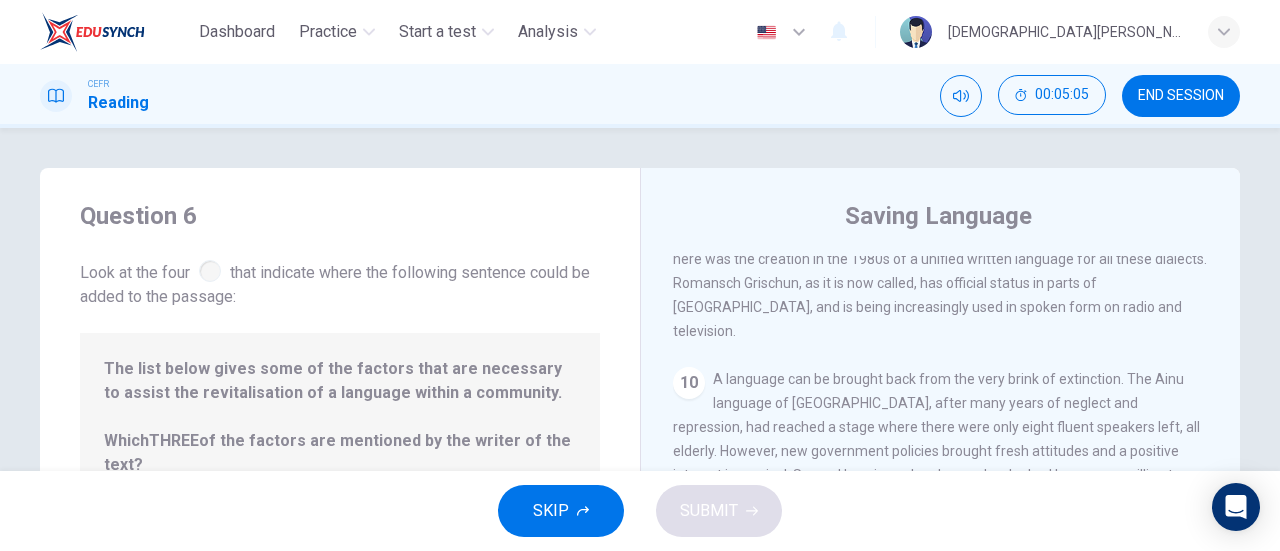 scroll, scrollTop: 1735, scrollLeft: 0, axis: vertical 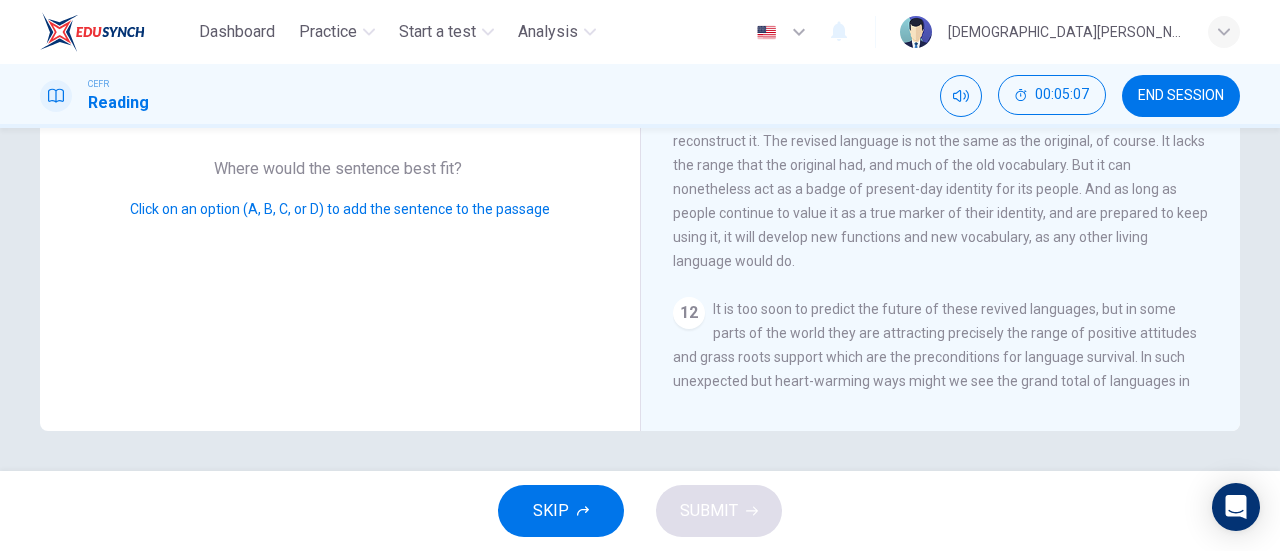 click on "Click on an option (A, B, C, or D) to add the sentence to the passage" at bounding box center (340, 209) 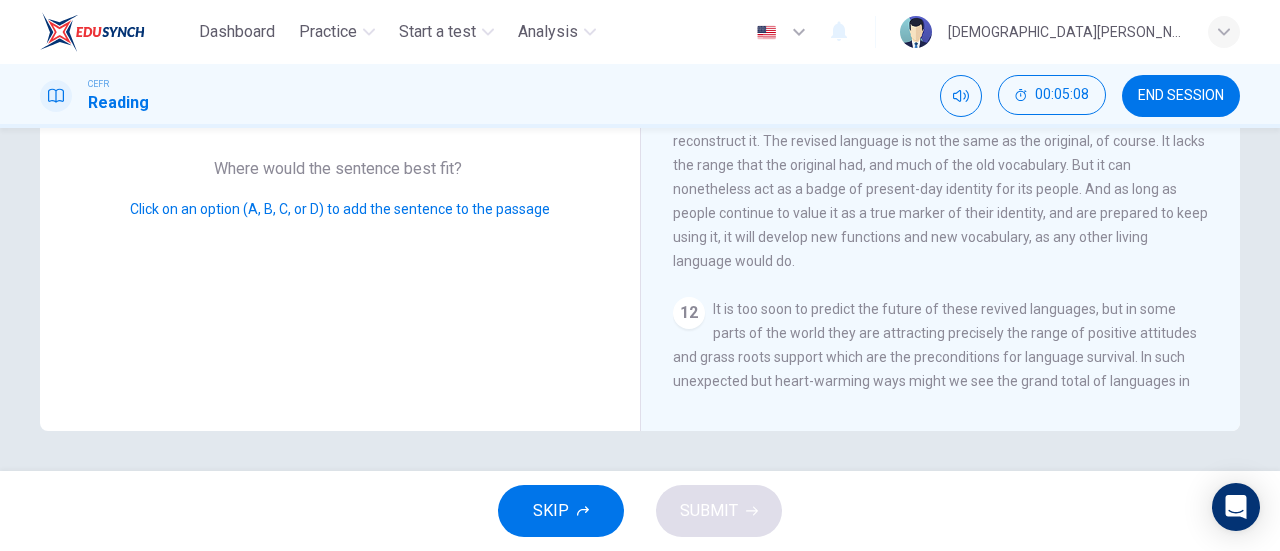 drag, startPoint x: 349, startPoint y: 197, endPoint x: 510, endPoint y: 312, distance: 197.85349 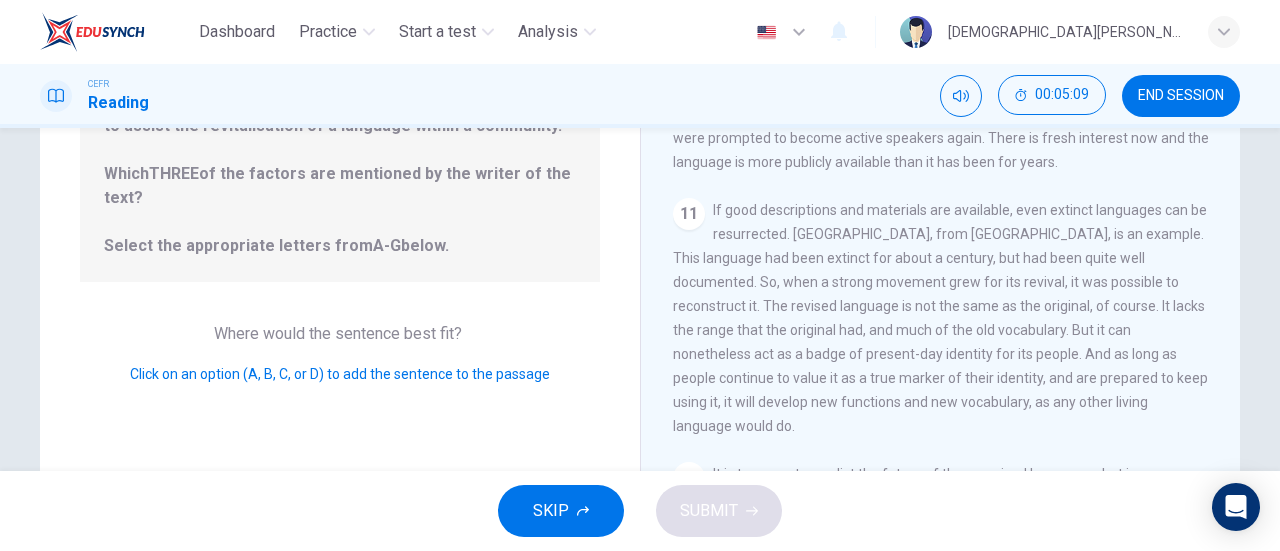 scroll, scrollTop: 266, scrollLeft: 0, axis: vertical 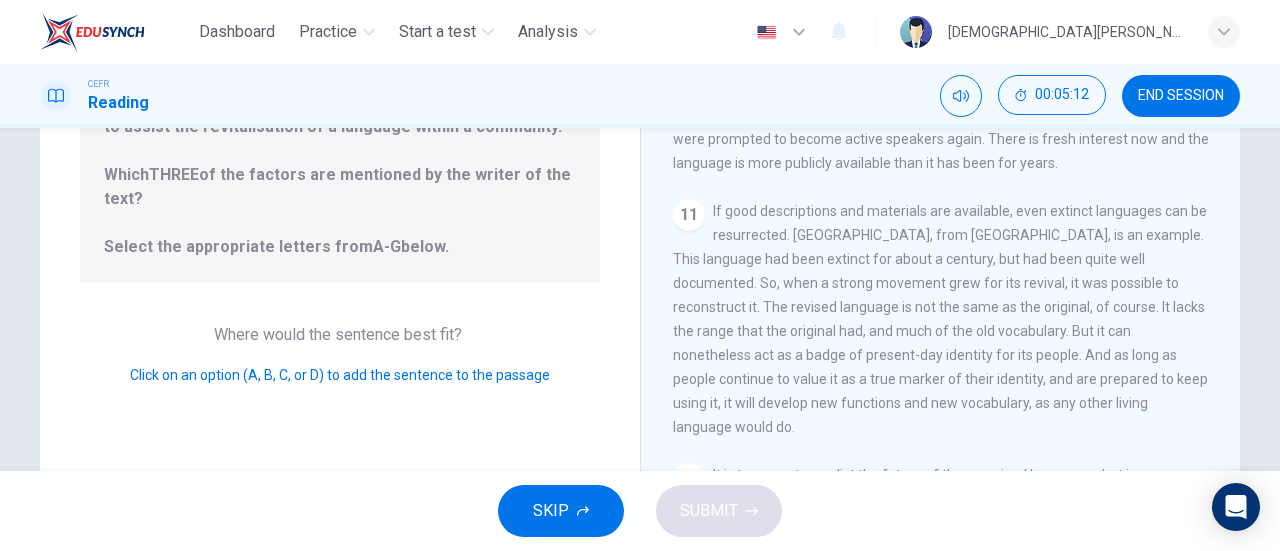 click on "Click on an option (A, B, C, or D) to add the sentence to the passage" at bounding box center (340, 375) 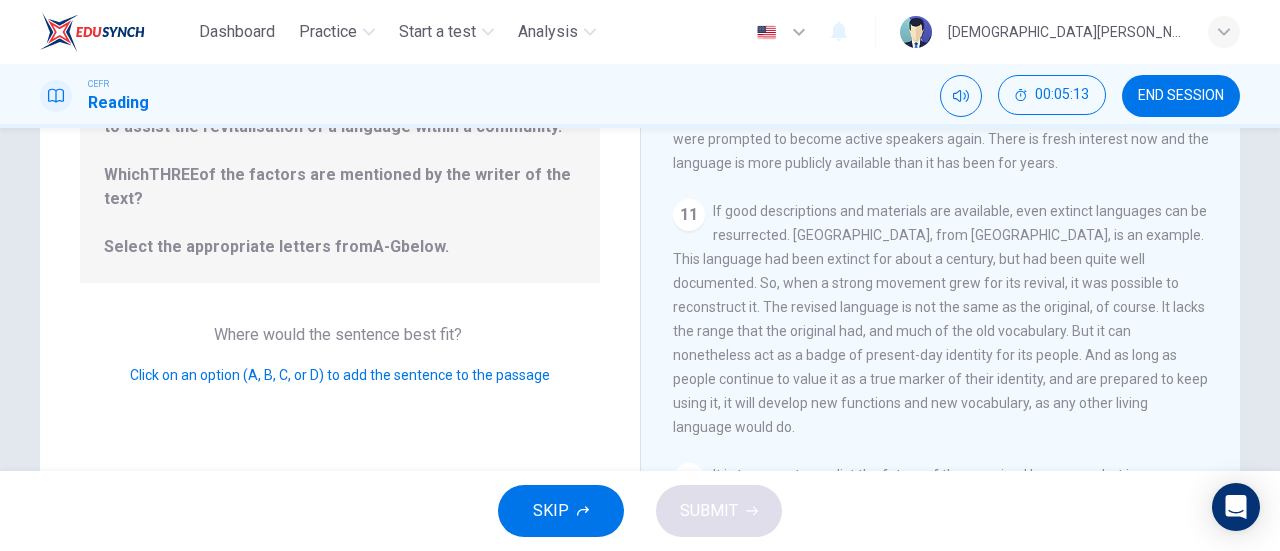 click on "Click on an option (A, B, C, or D) to add the sentence to the passage" at bounding box center (340, 375) 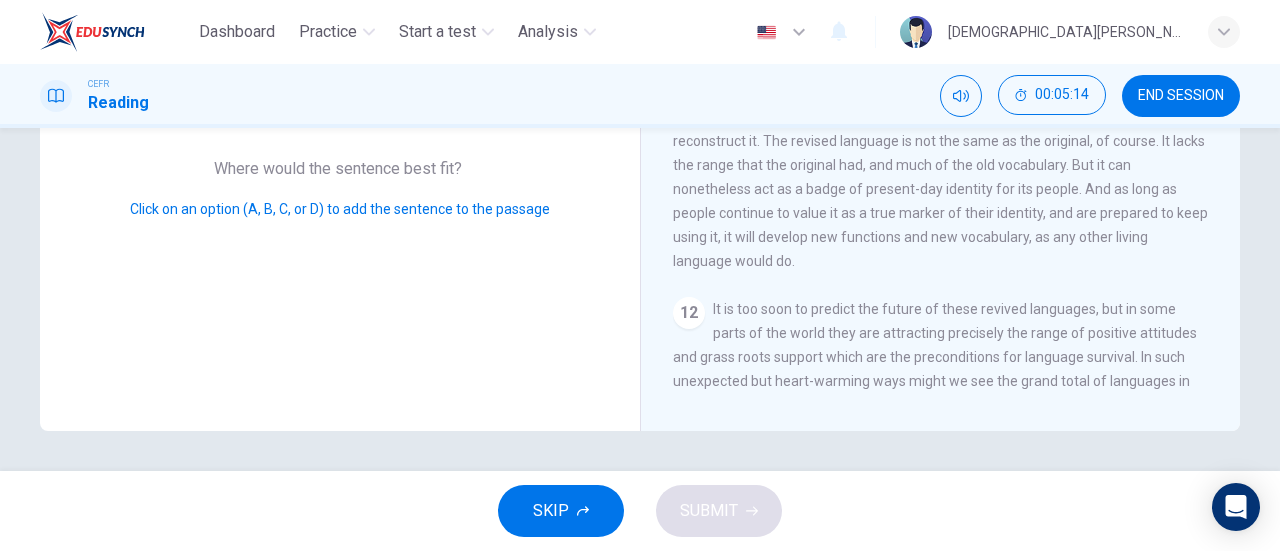 click on "Question 6 Look at the four     that indicate where the following sentence could be added to the passage: The list below gives some of the factors that are necessary to assist the revitalisation of a language within a community.
Which  THREE  of the factors are mentioned by the writer of the text?
Select the appropriate letters from  A-G  below. Where would the sentence best fit?   Click on an option (A, B, C, or D) to add the sentence to the passage" at bounding box center [340, 83] 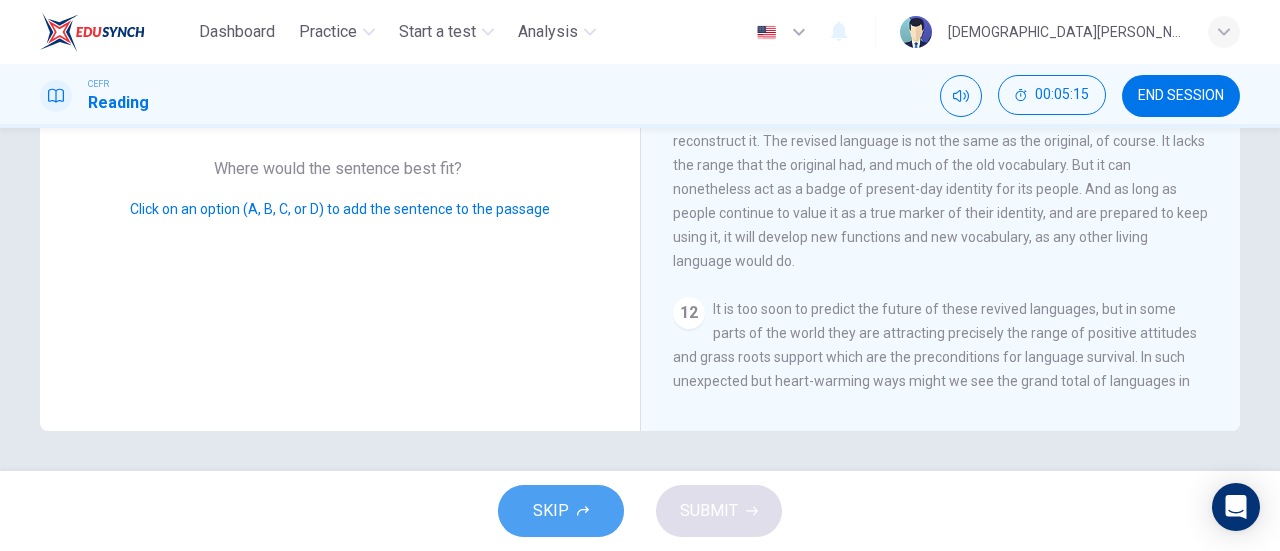 click on "SKIP" at bounding box center [561, 511] 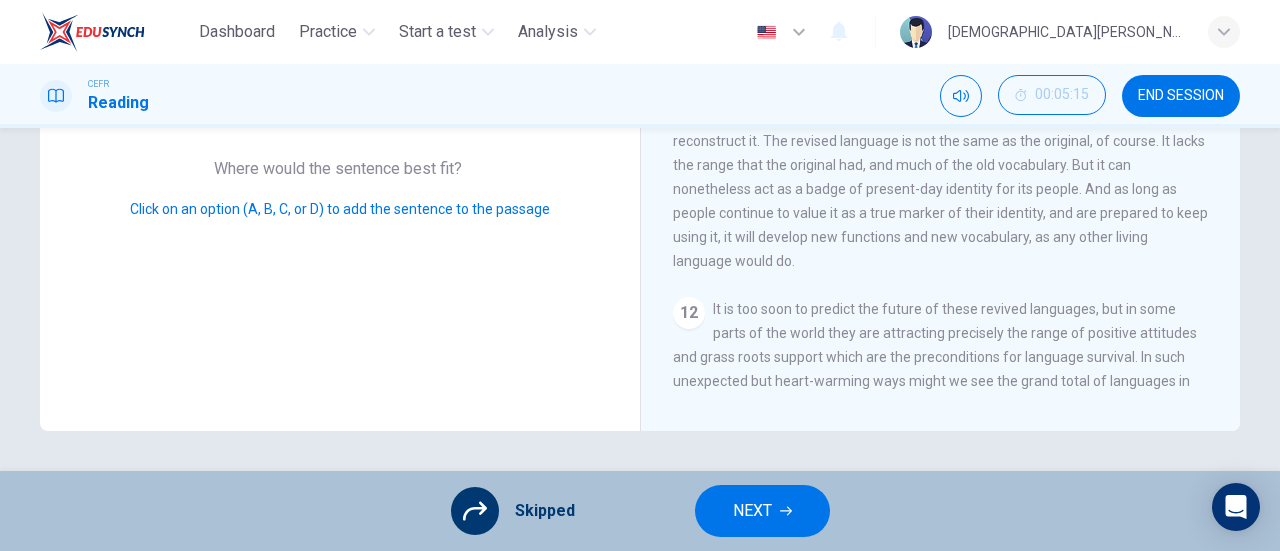 click on "NEXT" at bounding box center (752, 511) 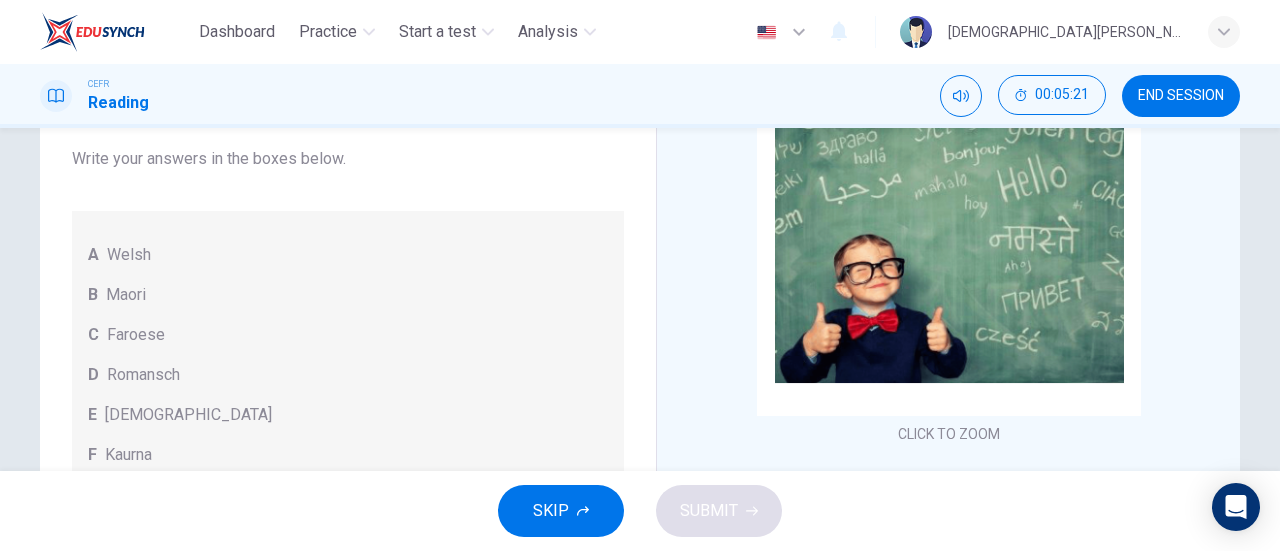 scroll, scrollTop: 432, scrollLeft: 0, axis: vertical 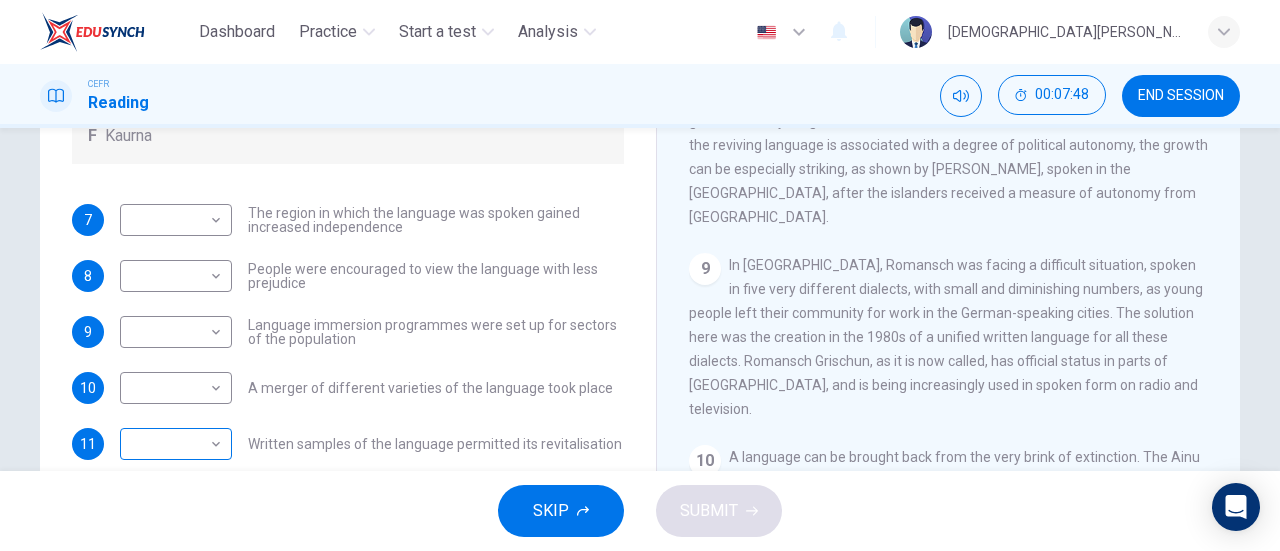 click on "Dashboard Practice Start a test Analysis English en ​ MUHAMMAD ZULHAKIM BIN BALUDIN CEFR Reading 00:07:48 END SESSION Questions 7 - 11 Match the languages  A-F  with the statements below which describe how a language was saved.
Write your answers in the boxes below. A Welsh B Maori C Faroese D Romansch E Ainu F Kaurna 7 ​ ​ The region in which the language was spoken gained increased independence 8 ​ ​ People were encouraged to view the language with less prejudice 9 ​ ​ Language immersion programmes were set up for sectors of the population 10 ​ ​ A merger of different varieties of the language took place 11 ​ ​ Written samples of the language permitted its revitalisation Saving Language CLICK TO ZOOM Click to Zoom 1 For the first time, linguists have put a price on language. To save a language from extinction isn’t cheap - but more and more people are arguing that the alternative is the death of communities. 2 3 4 5 6 7 8 9 10 11 12 SKIP SUBMIT
Dashboard Practice Analysis" at bounding box center [640, 275] 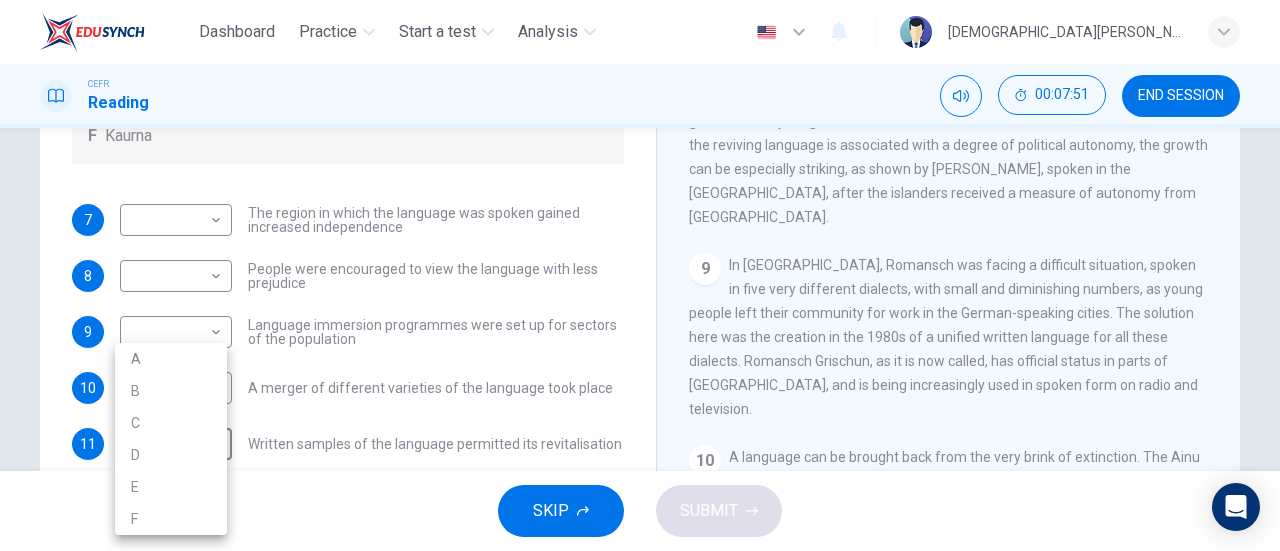 click at bounding box center [640, 275] 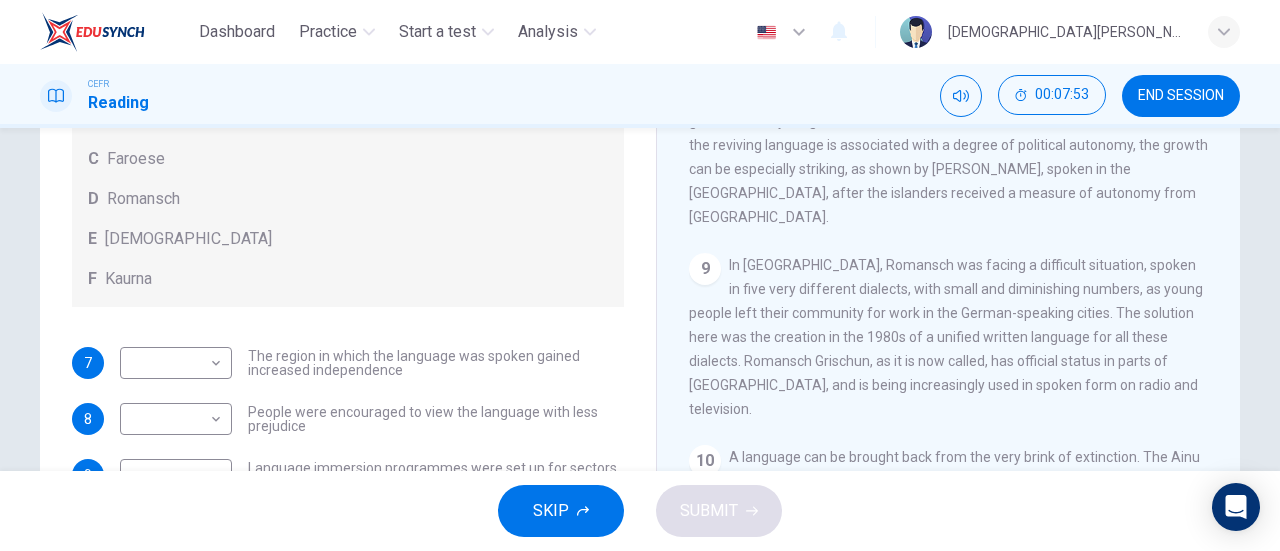 scroll, scrollTop: 144, scrollLeft: 0, axis: vertical 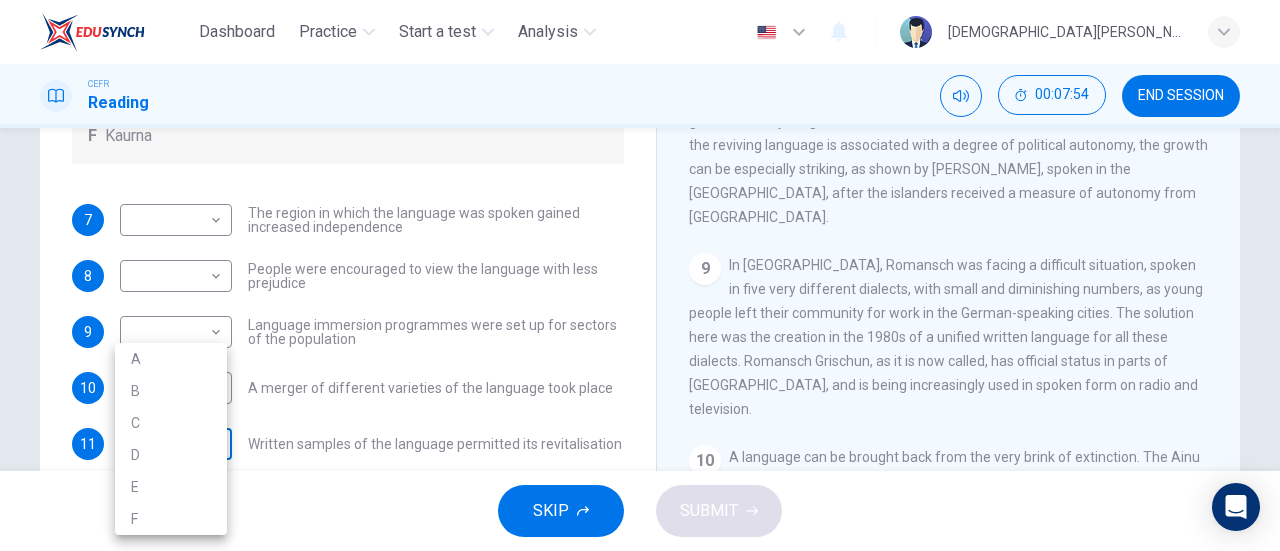 click on "Dashboard Practice Start a test Analysis English en ​ MUHAMMAD ZULHAKIM BIN BALUDIN CEFR Reading 00:07:54 END SESSION Questions 7 - 11 Match the languages  A-F  with the statements below which describe how a language was saved.
Write your answers in the boxes below. A Welsh B Maori C Faroese D Romansch E Ainu F Kaurna 7 ​ ​ The region in which the language was spoken gained increased independence 8 ​ ​ People were encouraged to view the language with less prejudice 9 ​ ​ Language immersion programmes were set up for sectors of the population 10 ​ ​ A merger of different varieties of the language took place 11 ​ ​ Written samples of the language permitted its revitalisation Saving Language CLICK TO ZOOM Click to Zoom 1 For the first time, linguists have put a price on language. To save a language from extinction isn’t cheap - but more and more people are arguing that the alternative is the death of communities. 2 3 4 5 6 7 8 9 10 11 12 SKIP SUBMIT
Dashboard Practice Analysis A" at bounding box center (640, 275) 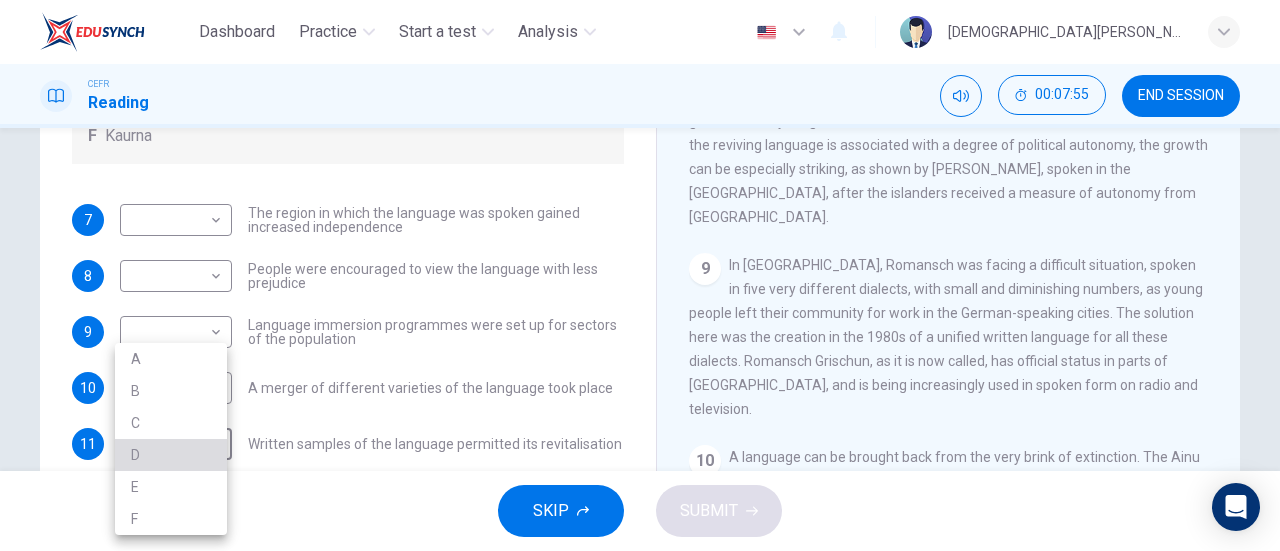 click on "D" at bounding box center (171, 455) 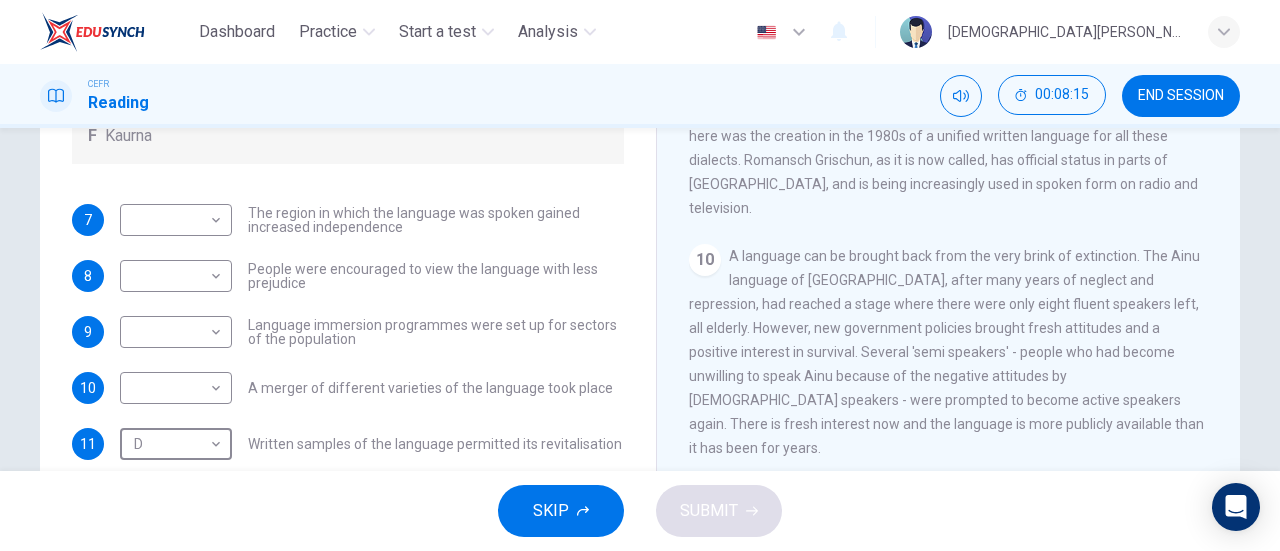 scroll, scrollTop: 1796, scrollLeft: 0, axis: vertical 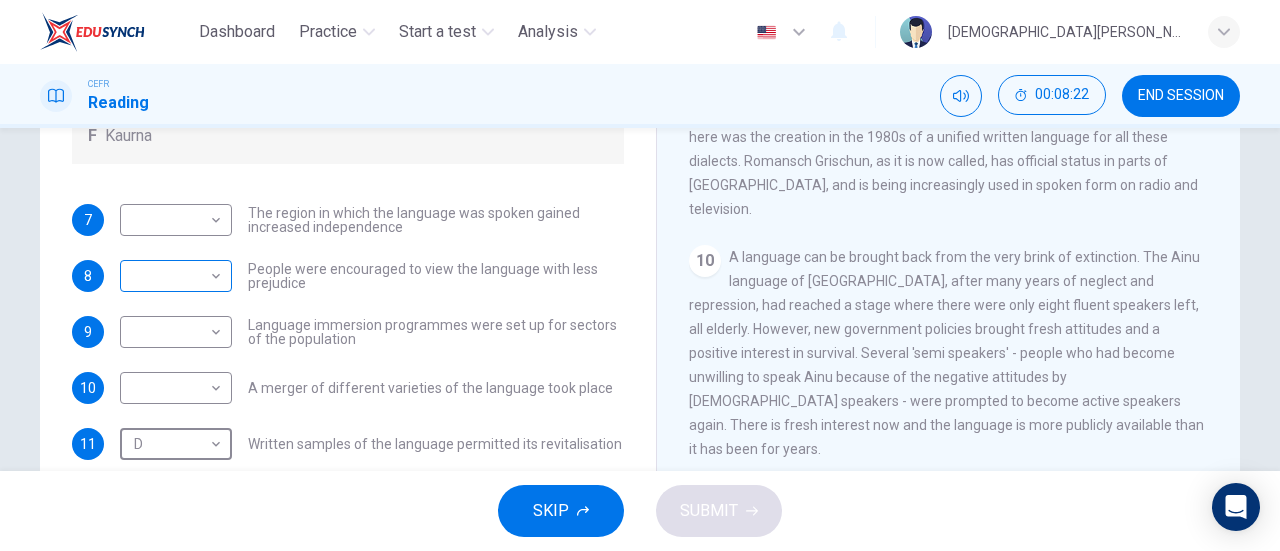 click on "Dashboard Practice Start a test Analysis English en ​ MUHAMMAD ZULHAKIM BIN BALUDIN CEFR Reading 00:08:22 END SESSION Questions 7 - 11 Match the languages  A-F  with the statements below which describe how a language was saved.
Write your answers in the boxes below. A Welsh B Maori C Faroese D Romansch E Ainu F Kaurna 7 ​ ​ The region in which the language was spoken gained increased independence 8 ​ ​ People were encouraged to view the language with less prejudice 9 ​ ​ Language immersion programmes were set up for sectors of the population 10 ​ ​ A merger of different varieties of the language took place 11 D D ​ Written samples of the language permitted its revitalisation Saving Language CLICK TO ZOOM Click to Zoom 1 For the first time, linguists have put a price on language. To save a language from extinction isn’t cheap - but more and more people are arguing that the alternative is the death of communities. 2 3 4 5 6 7 8 9 10 11 12 SKIP SUBMIT
Dashboard Practice Analysis" at bounding box center [640, 275] 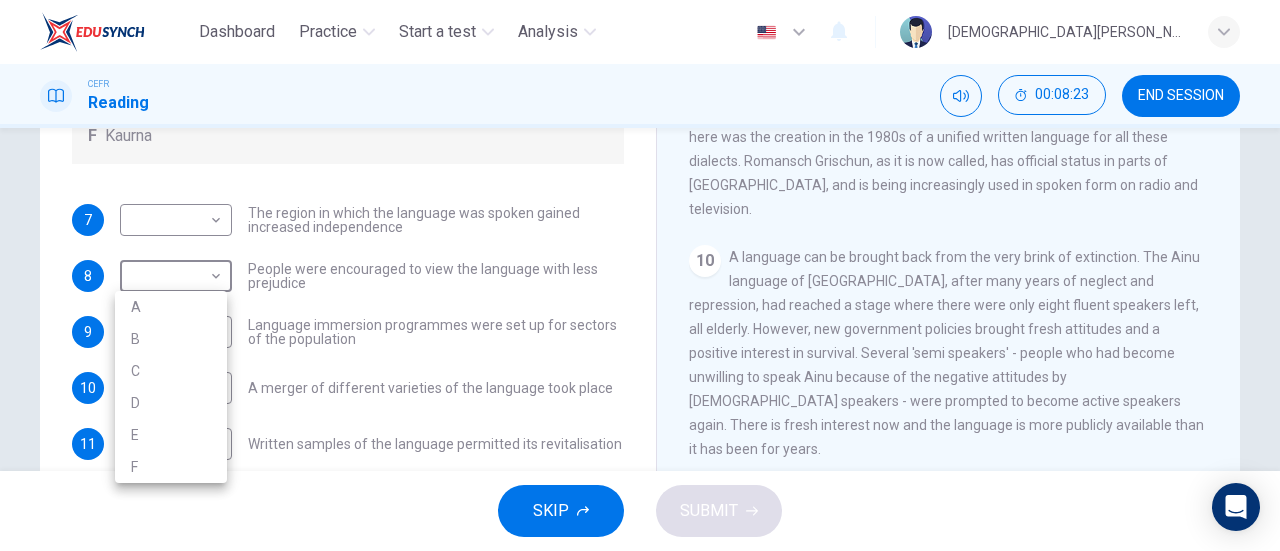 click at bounding box center [640, 275] 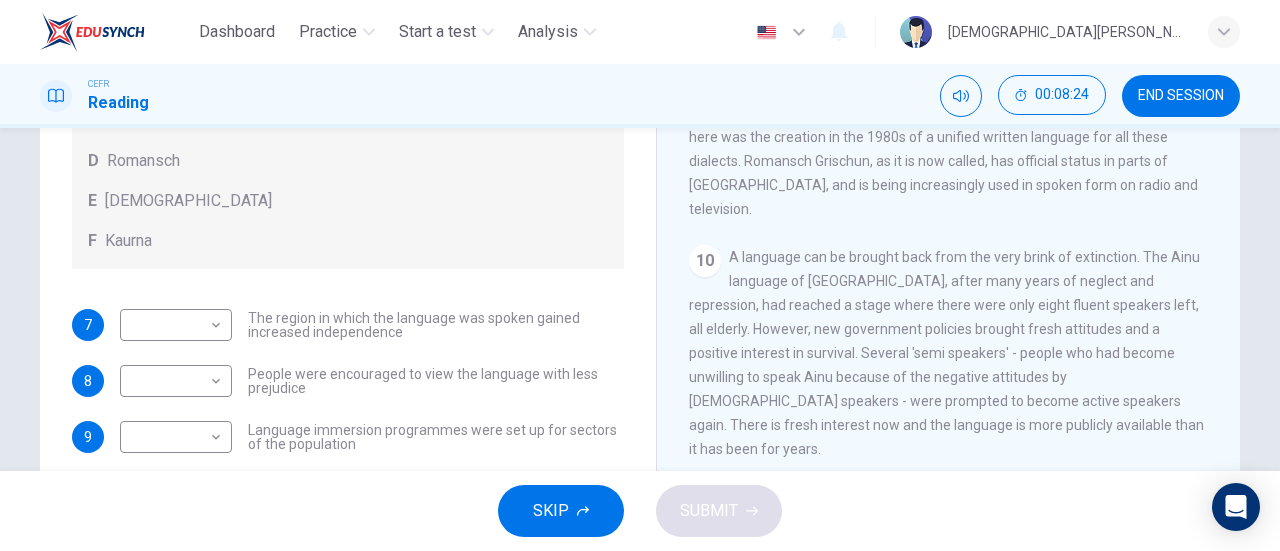 scroll, scrollTop: 40, scrollLeft: 0, axis: vertical 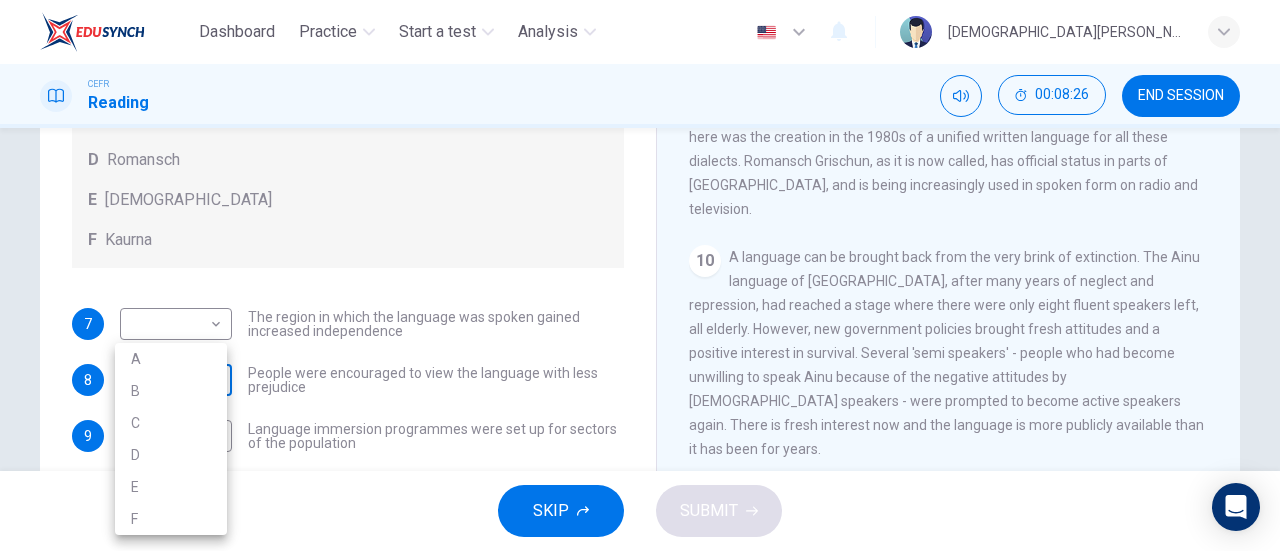 click on "Dashboard Practice Start a test Analysis English en ​ MUHAMMAD ZULHAKIM BIN BALUDIN CEFR Reading 00:08:26 END SESSION Questions 7 - 11 Match the languages  A-F  with the statements below which describe how a language was saved.
Write your answers in the boxes below. A Welsh B Maori C Faroese D Romansch E Ainu F Kaurna 7 ​ ​ The region in which the language was spoken gained increased independence 8 ​ ​ People were encouraged to view the language with less prejudice 9 ​ ​ Language immersion programmes were set up for sectors of the population 10 ​ ​ A merger of different varieties of the language took place 11 D D ​ Written samples of the language permitted its revitalisation Saving Language CLICK TO ZOOM Click to Zoom 1 For the first time, linguists have put a price on language. To save a language from extinction isn’t cheap - but more and more people are arguing that the alternative is the death of communities. 2 3 4 5 6 7 8 9 10 11 12 SKIP SUBMIT
Dashboard Practice Analysis A" at bounding box center (640, 275) 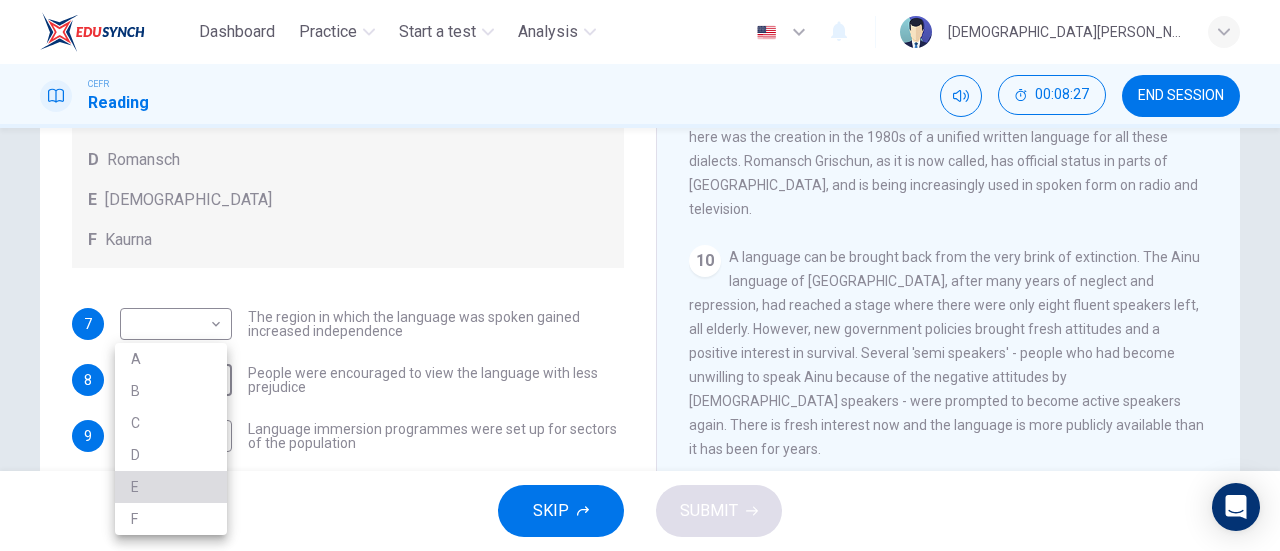 click on "E" at bounding box center (171, 487) 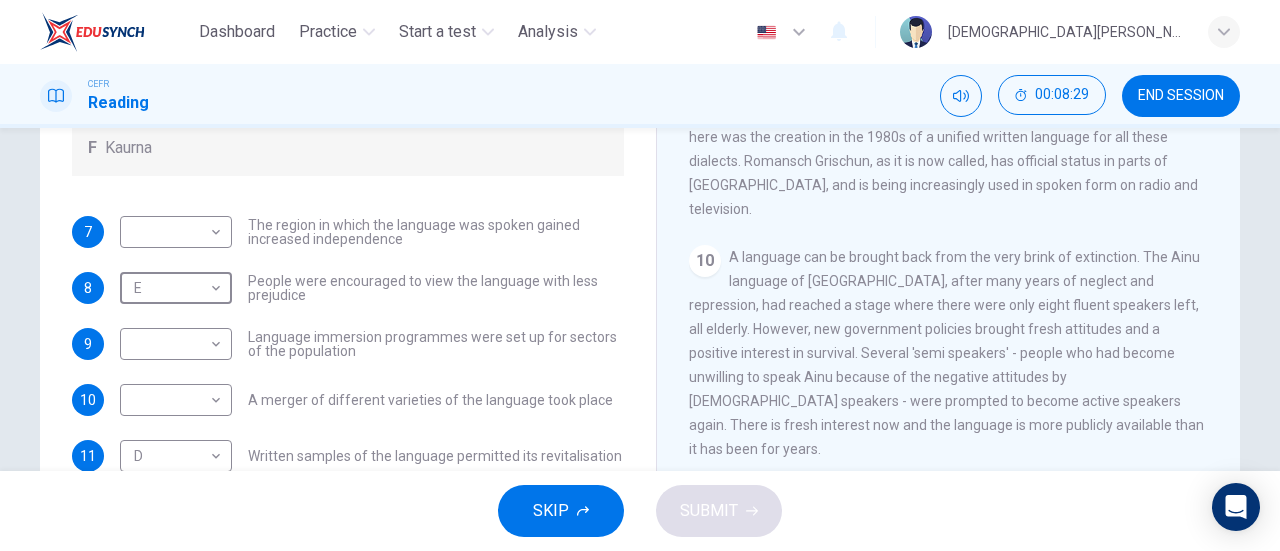 scroll, scrollTop: 144, scrollLeft: 0, axis: vertical 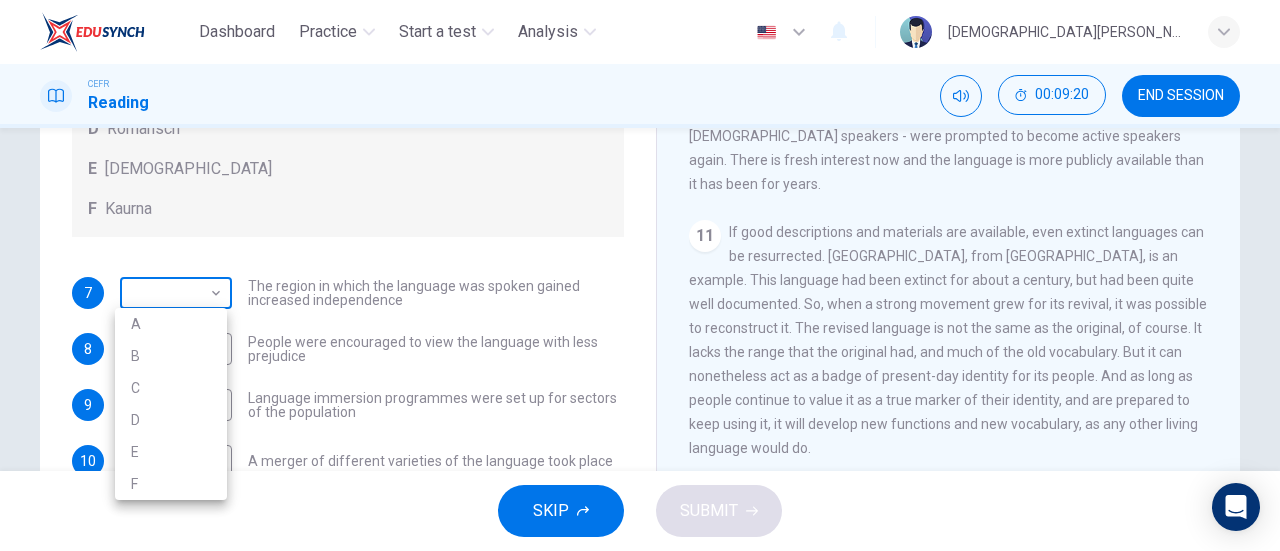click on "Dashboard Practice Start a test Analysis English en ​ MUHAMMAD ZULHAKIM BIN BALUDIN CEFR Reading 00:09:20 END SESSION Questions 7 - 11 Match the languages  A-F  with the statements below which describe how a language was saved.
Write your answers in the boxes below. A Welsh B Maori C Faroese D Romansch E Ainu F Kaurna 7 ​ ​ The region in which the language was spoken gained increased independence 8 E E ​ People were encouraged to view the language with less prejudice 9 ​ ​ Language immersion programmes were set up for sectors of the population 10 ​ ​ A merger of different varieties of the language took place 11 D D ​ Written samples of the language permitted its revitalisation Saving Language CLICK TO ZOOM Click to Zoom 1 For the first time, linguists have put a price on language. To save a language from extinction isn’t cheap - but more and more people are arguing that the alternative is the death of communities. 2 3 4 5 6 7 8 9 10 11 12 SKIP SUBMIT
Dashboard Practice Analysis A" at bounding box center [640, 275] 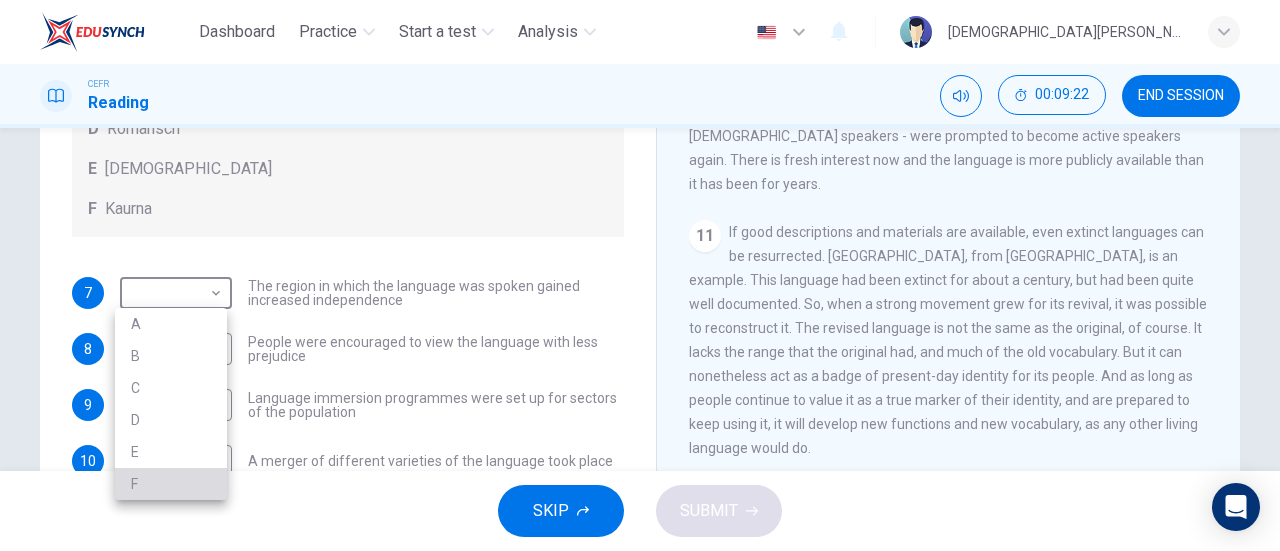 click on "F" at bounding box center (171, 484) 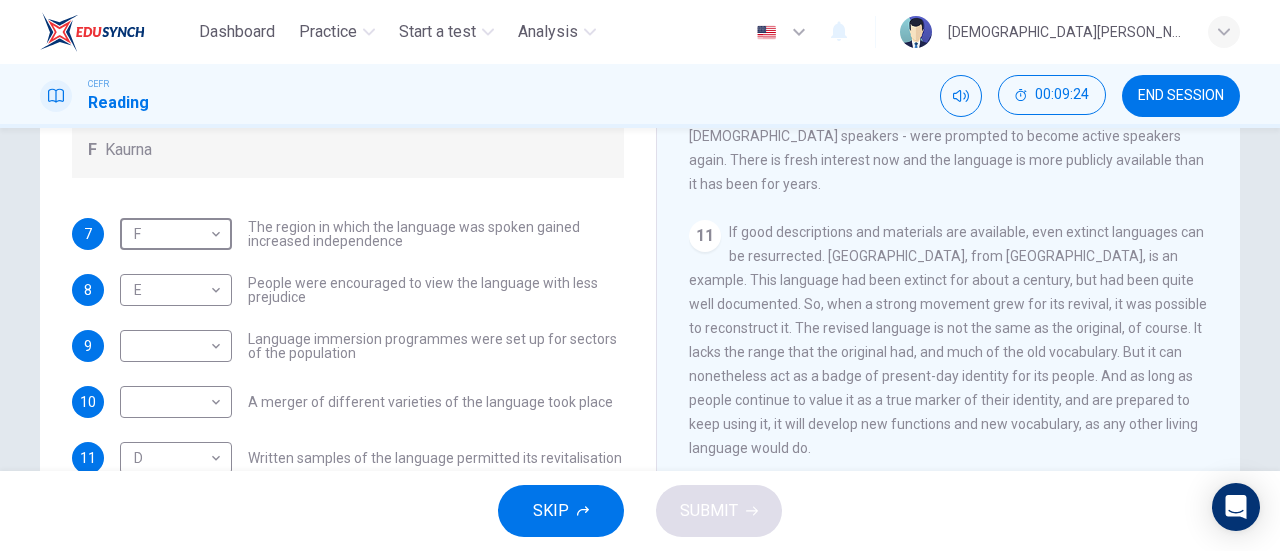scroll, scrollTop: 144, scrollLeft: 0, axis: vertical 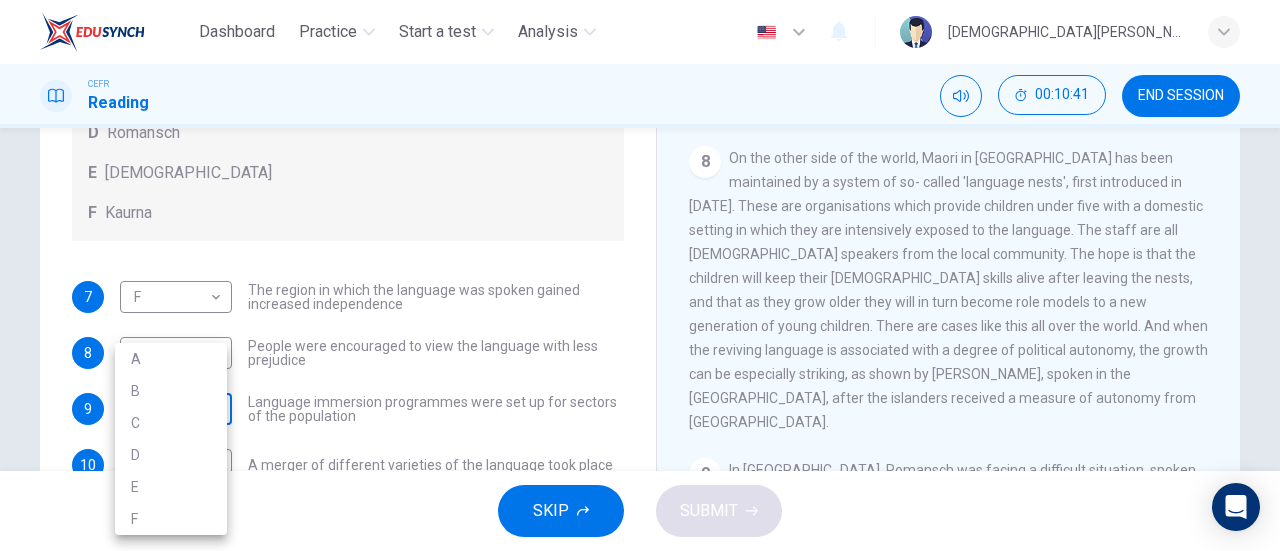 click on "Dashboard Practice Start a test Analysis English en ​ MUHAMMAD ZULHAKIM BIN BALUDIN CEFR Reading 00:10:41 END SESSION Questions 7 - 11 Match the languages  A-F  with the statements below which describe how a language was saved.
Write your answers in the boxes below. A Welsh B Maori C Faroese D Romansch E Ainu F Kaurna 7 F F ​ The region in which the language was spoken gained increased independence 8 E E ​ People were encouraged to view the language with less prejudice 9 ​ ​ Language immersion programmes were set up for sectors of the population 10 ​ ​ A merger of different varieties of the language took place 11 D D ​ Written samples of the language permitted its revitalisation Saving Language CLICK TO ZOOM Click to Zoom 1 For the first time, linguists have put a price on language. To save a language from extinction isn’t cheap - but more and more people are arguing that the alternative is the death of communities. 2 3 4 5 6 7 8 9 10 11 12 SKIP SUBMIT
Dashboard Practice Analysis A" at bounding box center (640, 275) 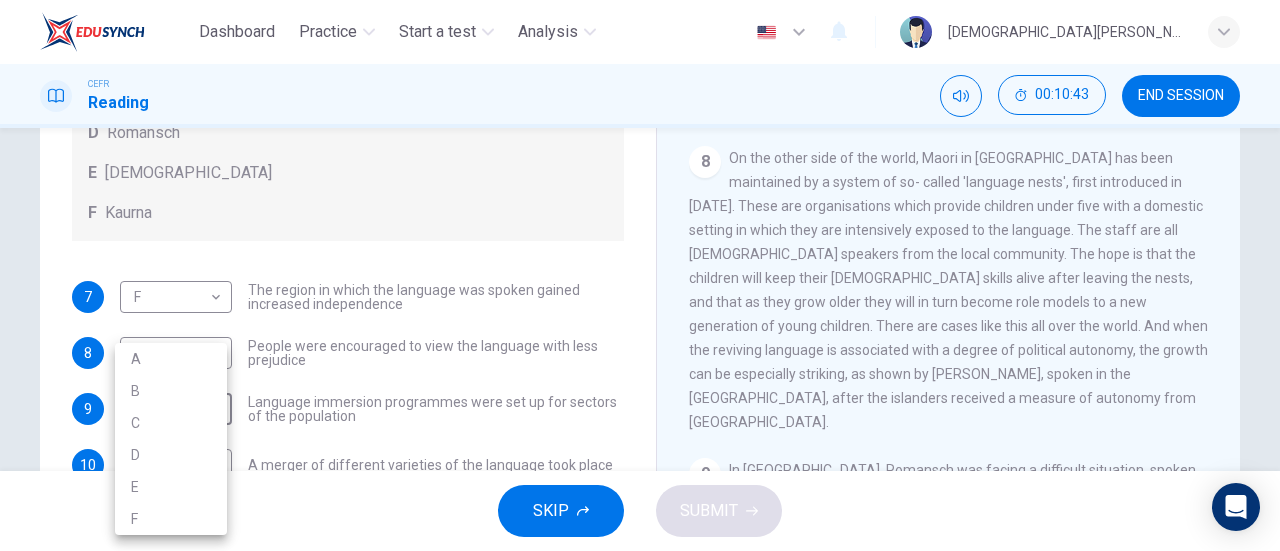 click at bounding box center (640, 275) 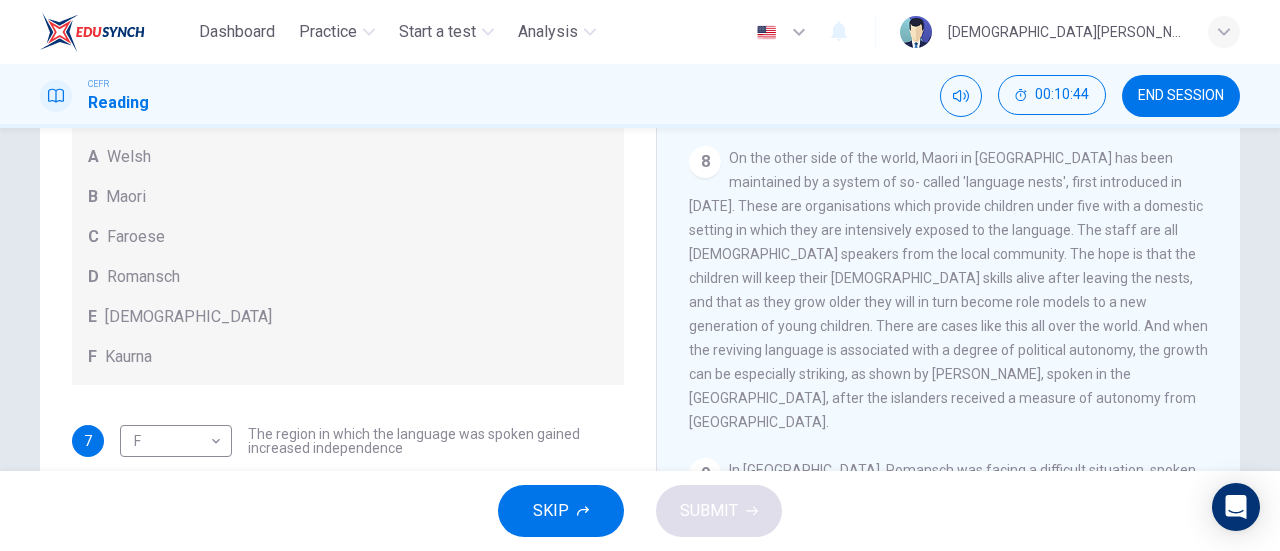 scroll, scrollTop: 144, scrollLeft: 0, axis: vertical 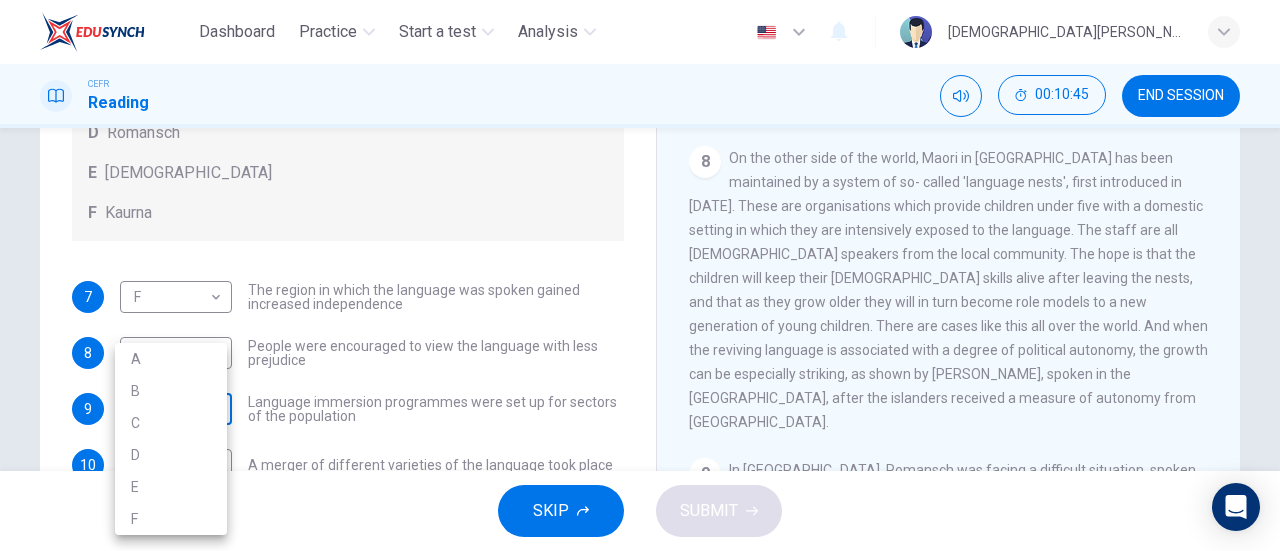 click on "Dashboard Practice Start a test Analysis English en ​ MUHAMMAD ZULHAKIM BIN BALUDIN CEFR Reading 00:10:45 END SESSION Questions 7 - 11 Match the languages  A-F  with the statements below which describe how a language was saved.
Write your answers in the boxes below. A Welsh B Maori C Faroese D Romansch E Ainu F Kaurna 7 F F ​ The region in which the language was spoken gained increased independence 8 E E ​ People were encouraged to view the language with less prejudice 9 ​ ​ Language immersion programmes were set up for sectors of the population 10 ​ ​ A merger of different varieties of the language took place 11 D D ​ Written samples of the language permitted its revitalisation Saving Language CLICK TO ZOOM Click to Zoom 1 For the first time, linguists have put a price on language. To save a language from extinction isn’t cheap - but more and more people are arguing that the alternative is the death of communities. 2 3 4 5 6 7 8 9 10 11 12 SKIP SUBMIT
Dashboard Practice Analysis A" at bounding box center (640, 275) 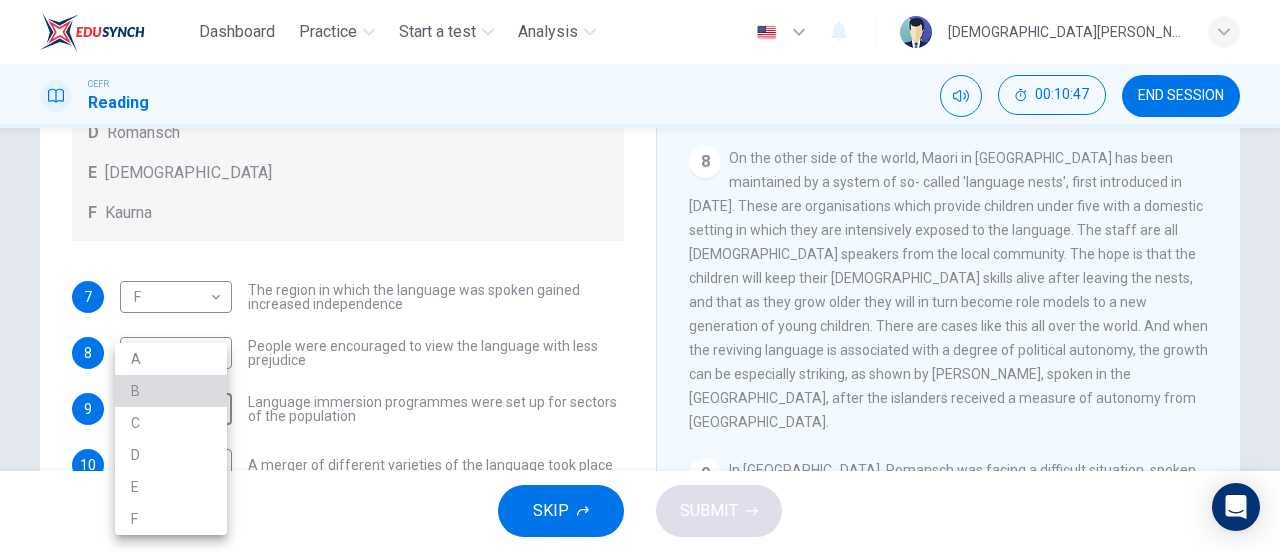click on "B" at bounding box center (171, 391) 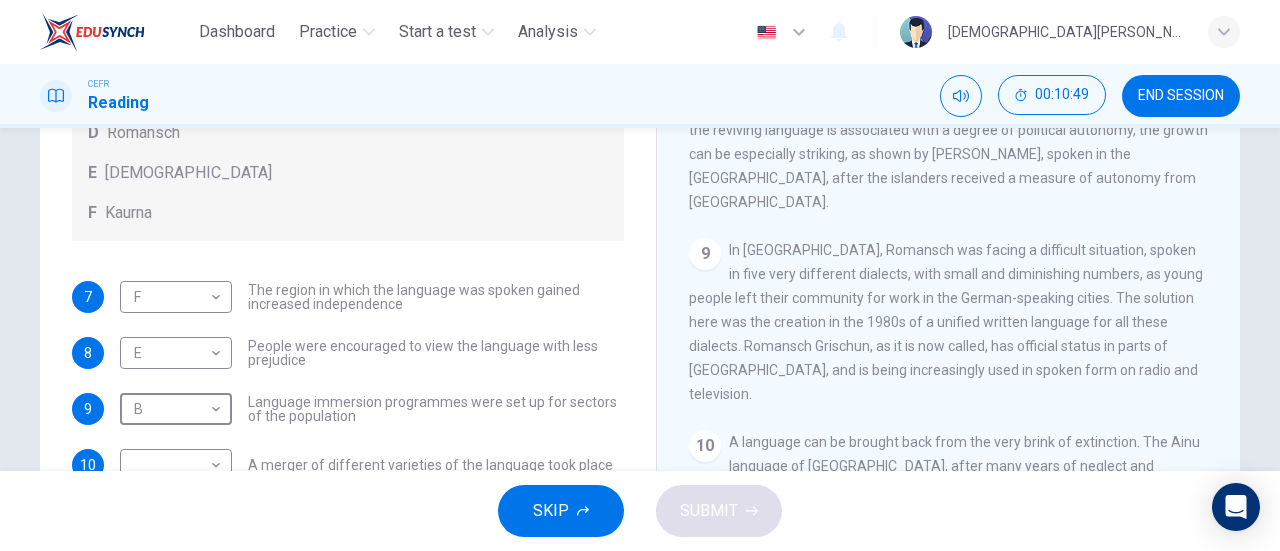 scroll, scrollTop: 1689, scrollLeft: 0, axis: vertical 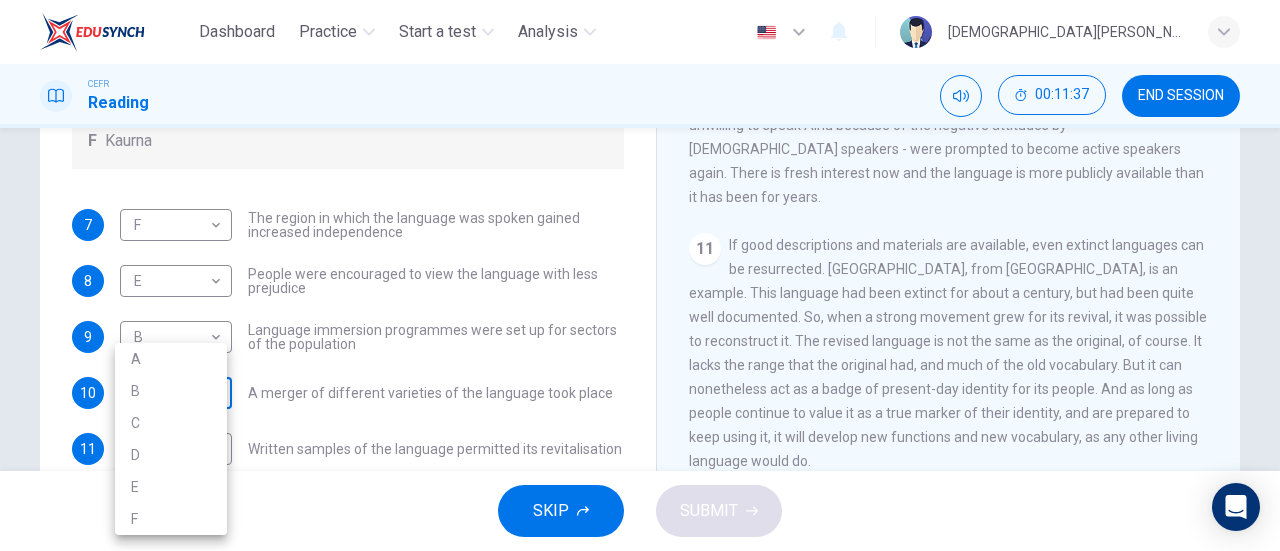 click on "Dashboard Practice Start a test Analysis English en ​ MUHAMMAD ZULHAKIM BIN BALUDIN CEFR Reading 00:11:37 END SESSION Questions 7 - 11 Match the languages  A-F  with the statements below which describe how a language was saved.
Write your answers in the boxes below. A Welsh B Maori C Faroese D Romansch E Ainu F Kaurna 7 F F ​ The region in which the language was spoken gained increased independence 8 E E ​ People were encouraged to view the language with less prejudice 9 B B ​ Language immersion programmes were set up for sectors of the population 10 ​ ​ A merger of different varieties of the language took place 11 D D ​ Written samples of the language permitted its revitalisation Saving Language CLICK TO ZOOM Click to Zoom 1 For the first time, linguists have put a price on language. To save a language from extinction isn’t cheap - but more and more people are arguing that the alternative is the death of communities. 2 3 4 5 6 7 8 9 10 11 12 SKIP SUBMIT
Dashboard Practice Analysis A" at bounding box center [640, 275] 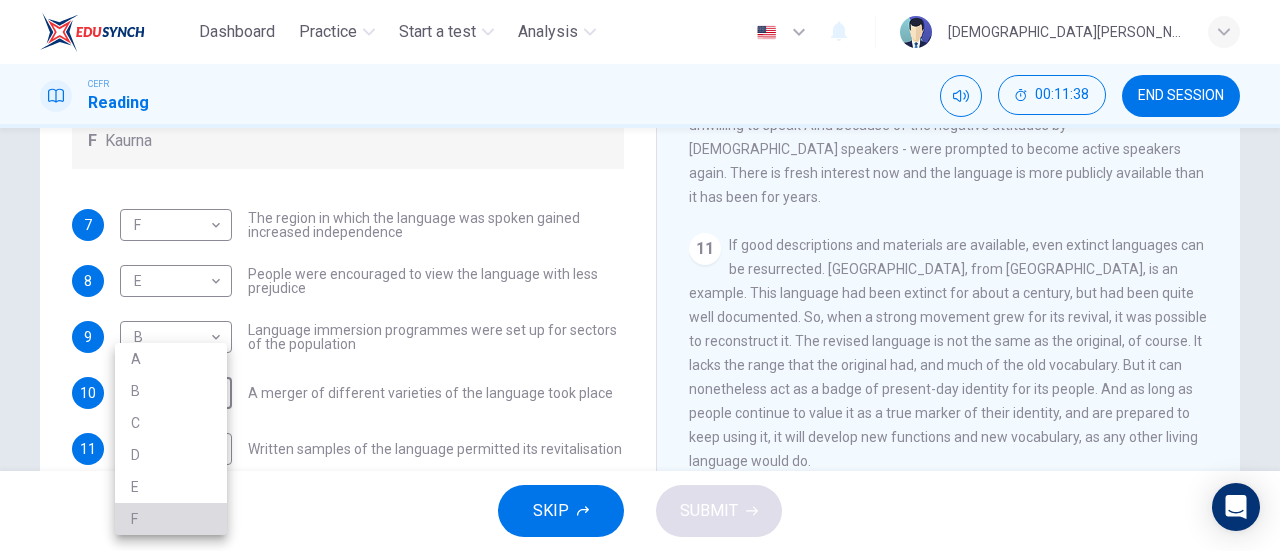click on "F" at bounding box center [171, 519] 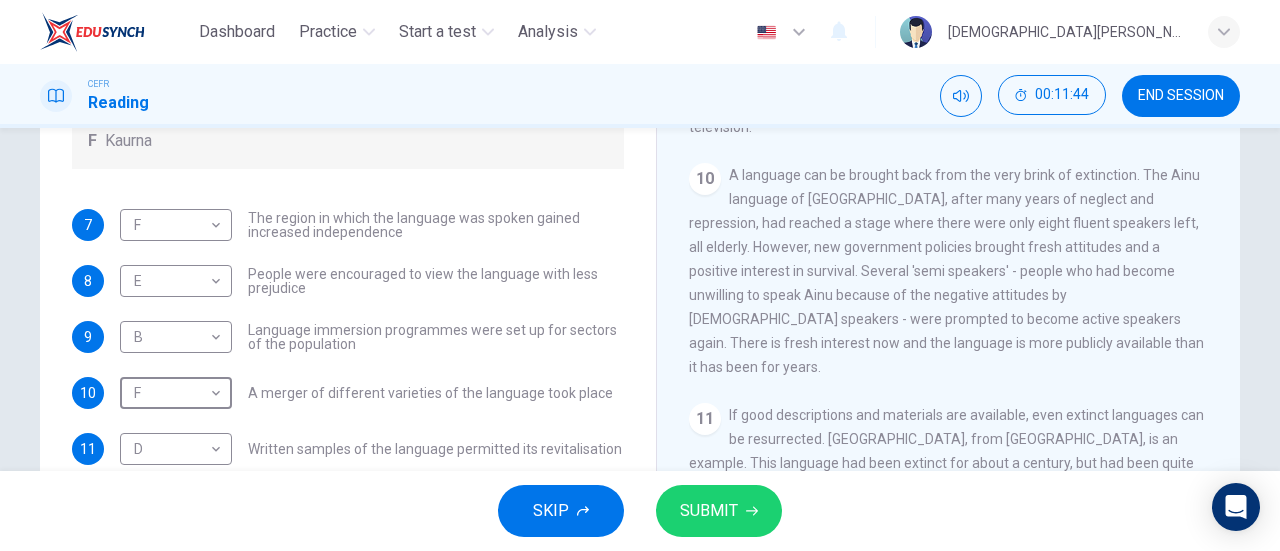 scroll, scrollTop: 1835, scrollLeft: 0, axis: vertical 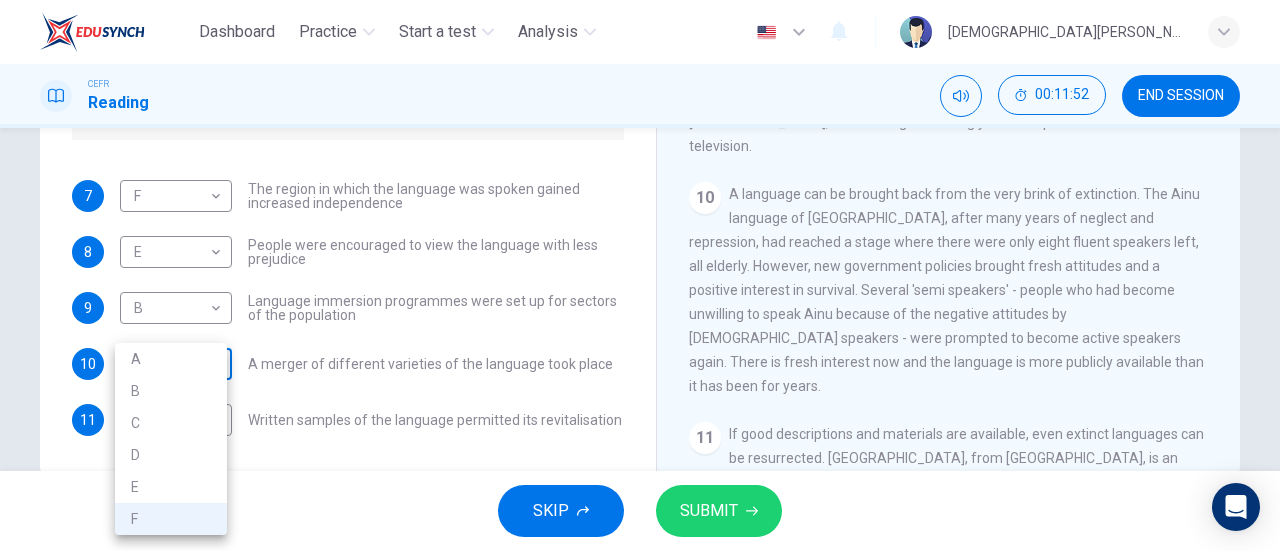 click on "Dashboard Practice Start a test Analysis English en ​ MUHAMMAD ZULHAKIM BIN BALUDIN CEFR Reading 00:11:52 END SESSION Questions 7 - 11 Match the languages  A-F  with the statements below which describe how a language was saved.
Write your answers in the boxes below. A Welsh B Maori C Faroese D Romansch E Ainu F Kaurna 7 F F ​ The region in which the language was spoken gained increased independence 8 E E ​ People were encouraged to view the language with less prejudice 9 B B ​ Language immersion programmes were set up for sectors of the population 10 F F ​ A merger of different varieties of the language took place 11 D D ​ Written samples of the language permitted its revitalisation Saving Language CLICK TO ZOOM Click to Zoom 1 For the first time, linguists have put a price on language. To save a language from extinction isn’t cheap - but more and more people are arguing that the alternative is the death of communities. 2 3 4 5 6 7 8 9 10 11 12 SKIP SUBMIT
Dashboard Practice Analysis A" at bounding box center (640, 275) 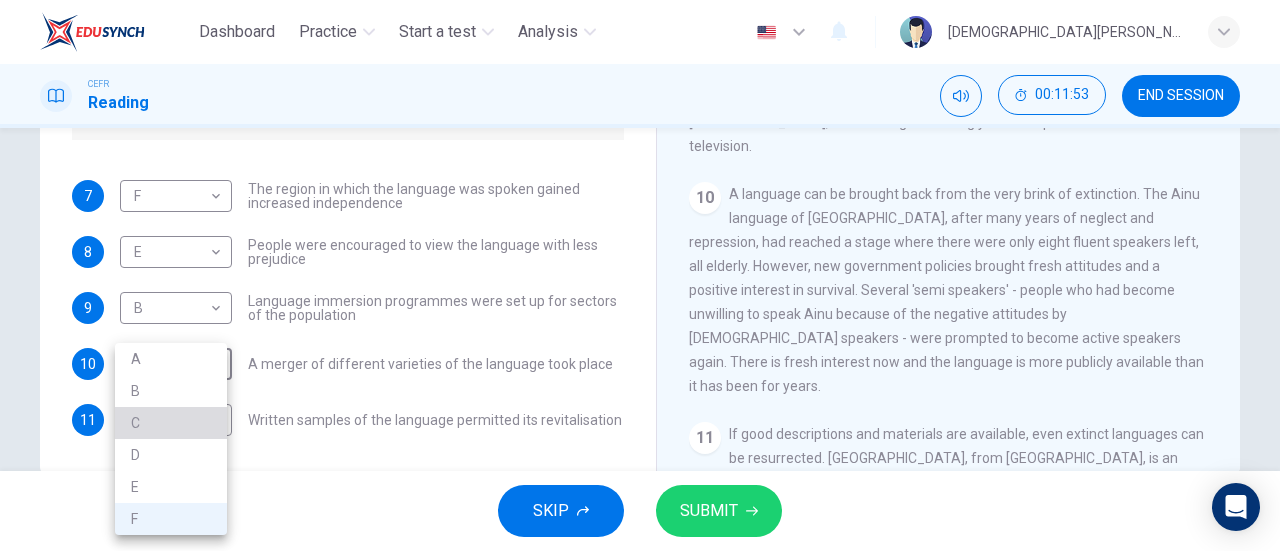 click on "C" at bounding box center [171, 423] 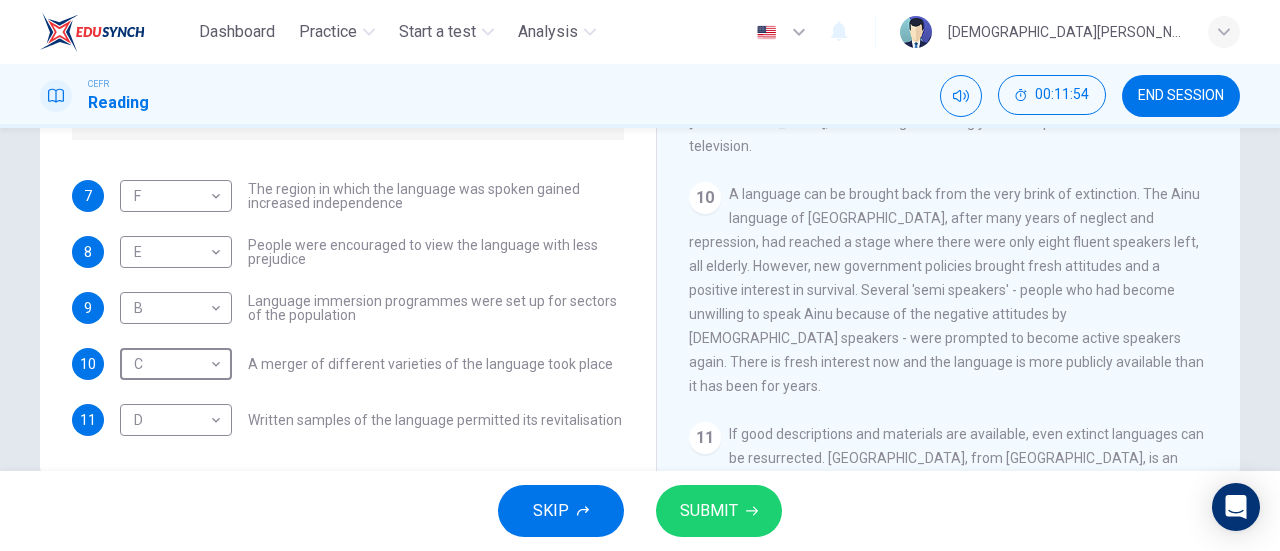 click on "SUBMIT" at bounding box center [719, 511] 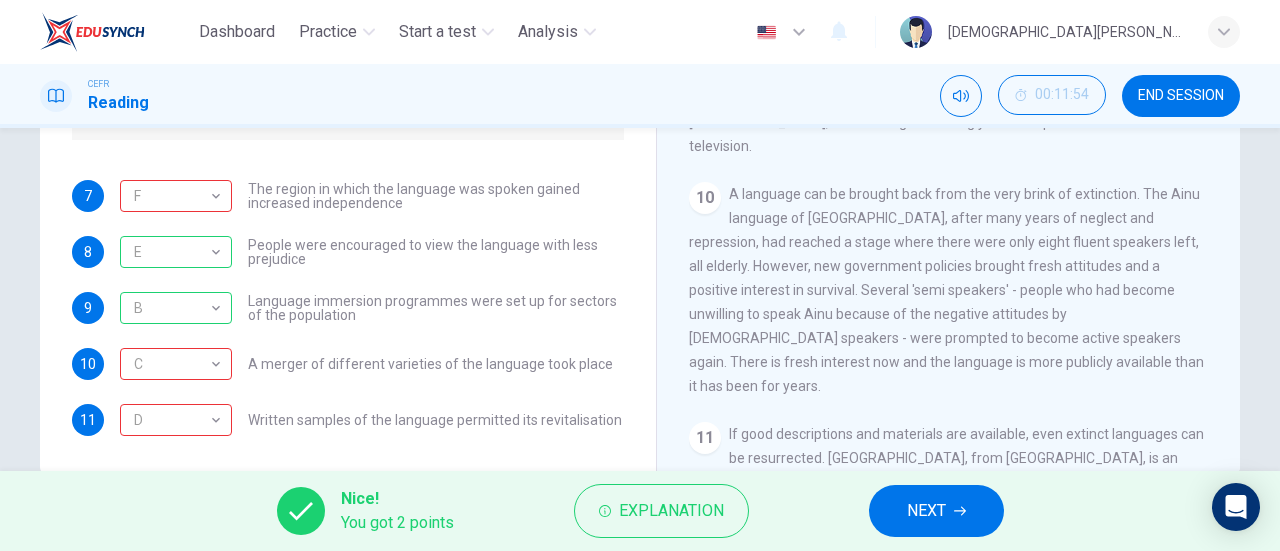 scroll, scrollTop: 0, scrollLeft: 0, axis: both 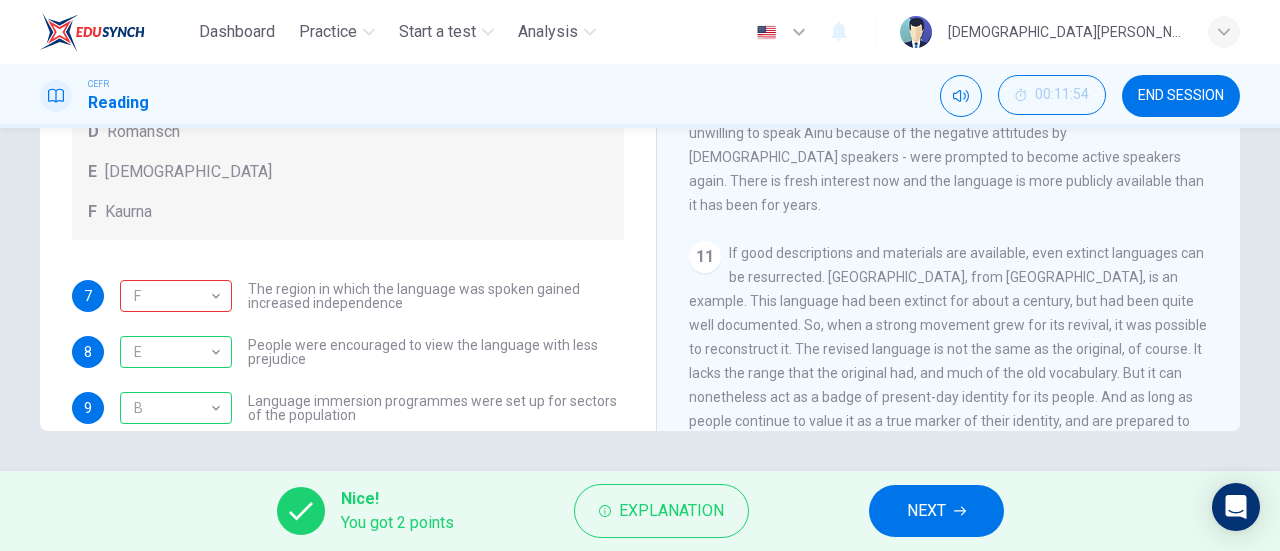 click on "NEXT" at bounding box center [936, 511] 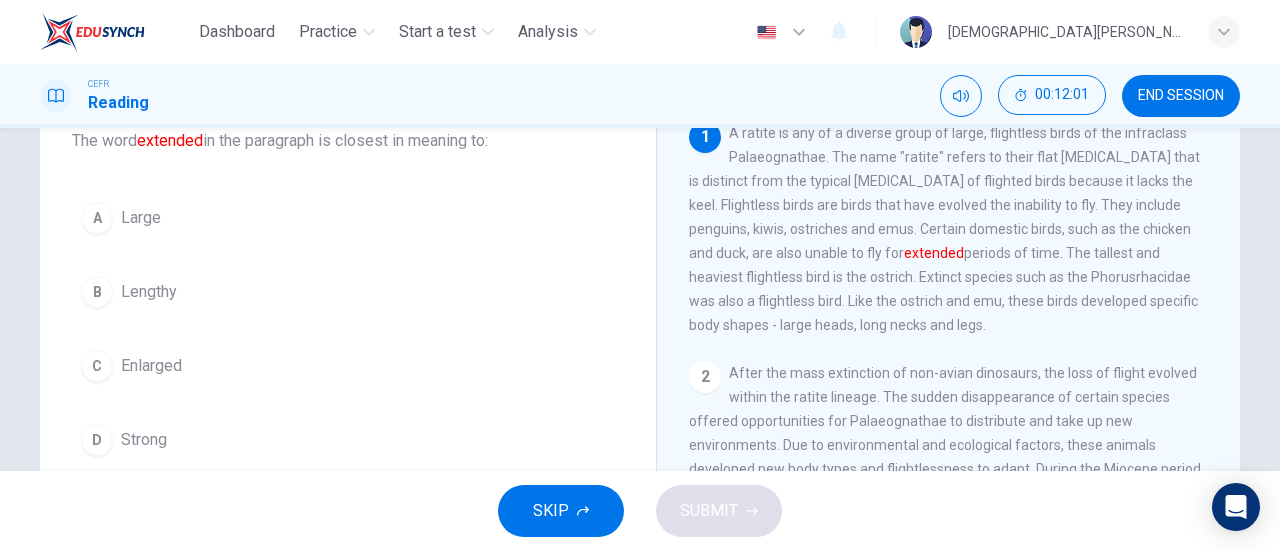 scroll, scrollTop: 134, scrollLeft: 0, axis: vertical 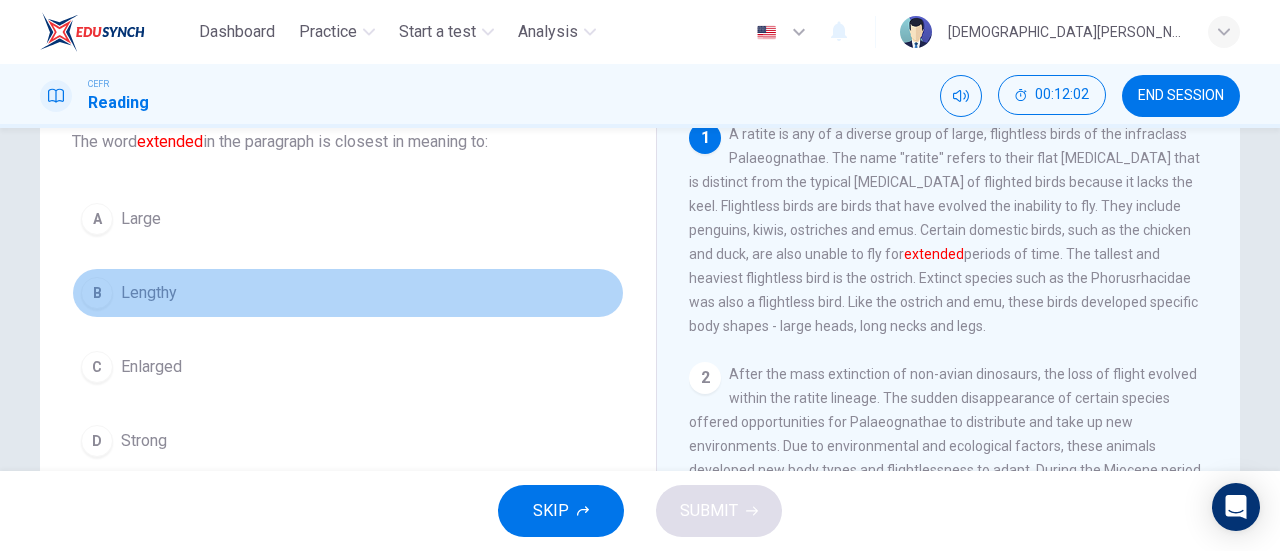 click on "B Lengthy" at bounding box center (348, 293) 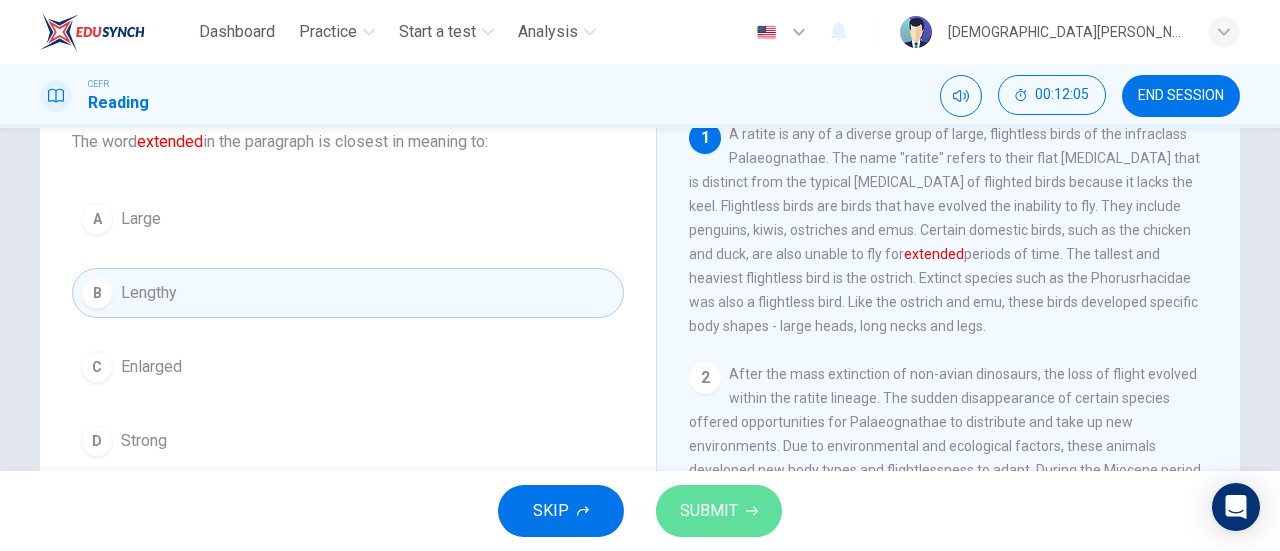click on "SUBMIT" at bounding box center [709, 511] 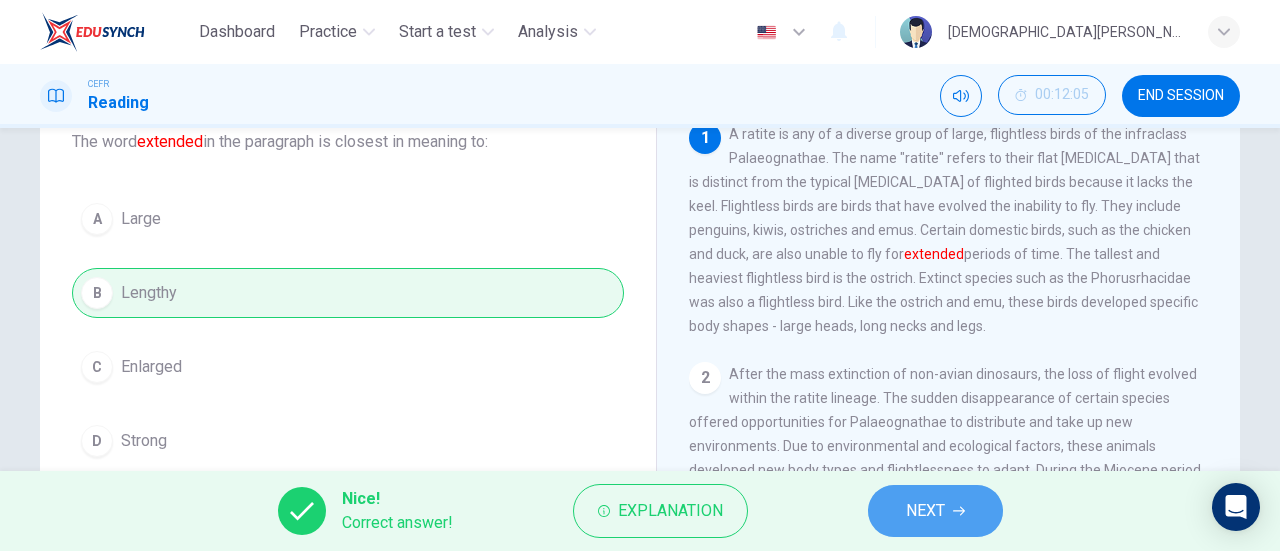 click on "NEXT" at bounding box center (935, 511) 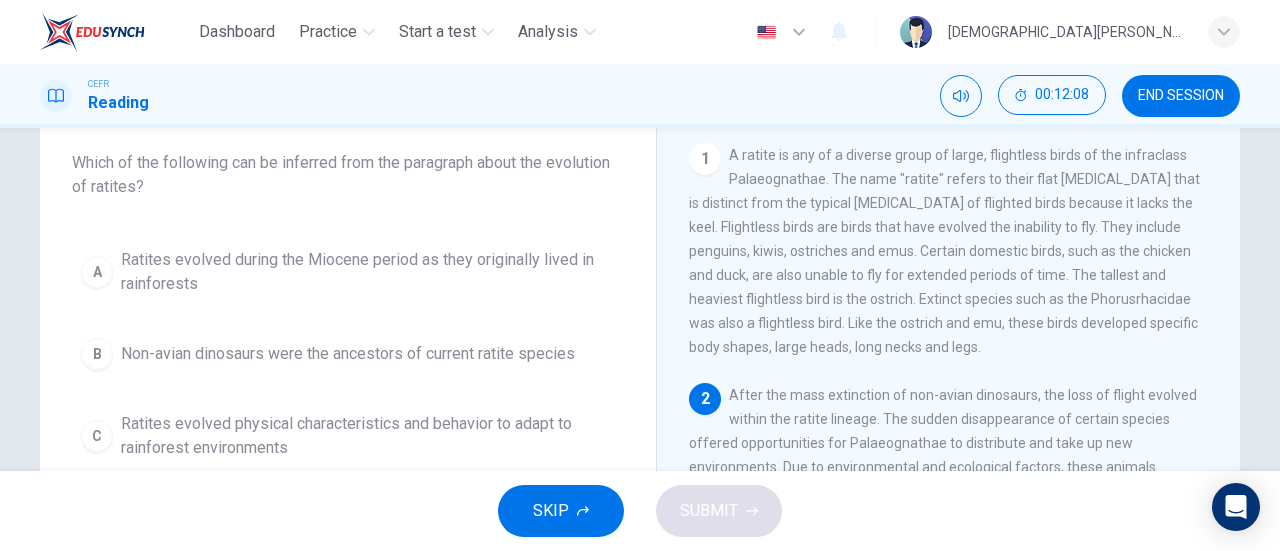 scroll, scrollTop: 117, scrollLeft: 0, axis: vertical 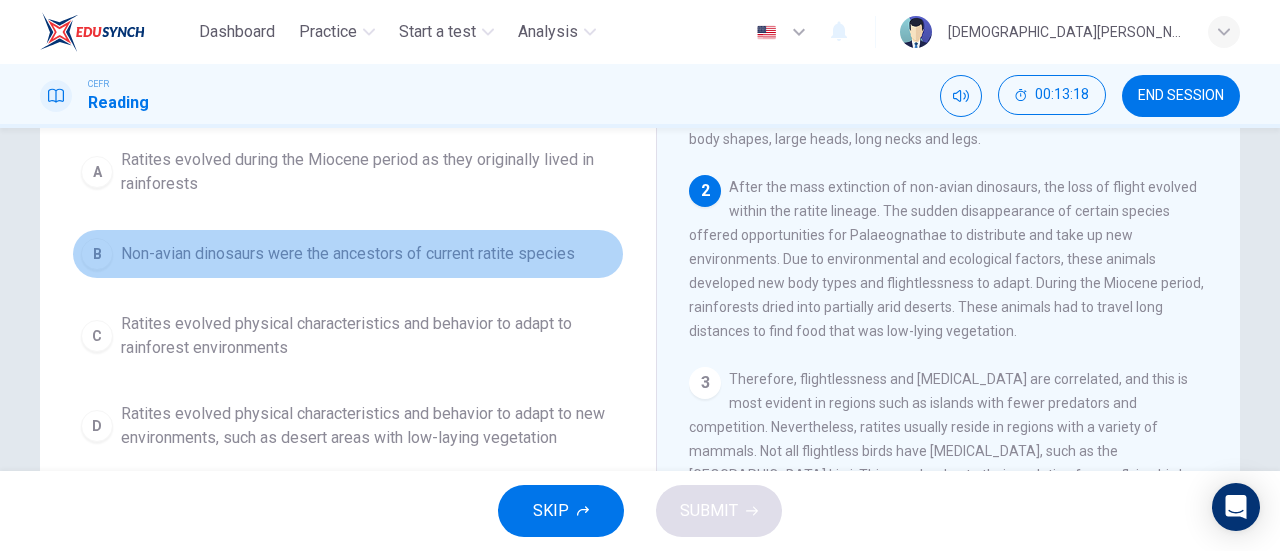 click on "Non-avian dinosaurs were the ancestors of current ratite species" at bounding box center (348, 254) 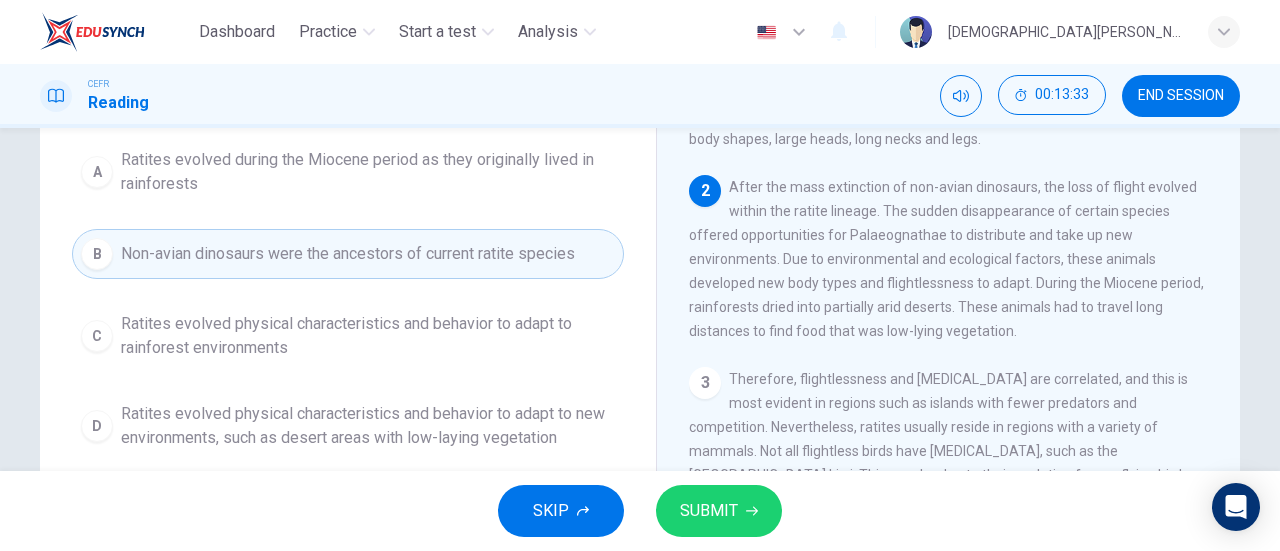 click on "Ratites evolved physical characteristics and behavior to adapt to new environments, such as desert areas with low-laying vegetation" at bounding box center [368, 426] 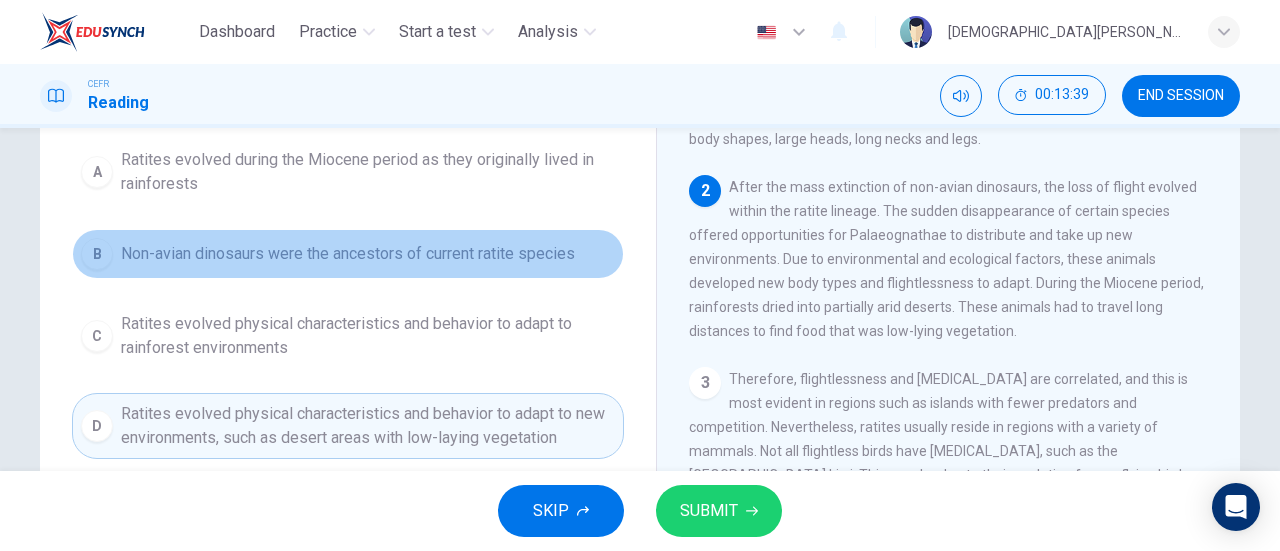 click on "Non-avian dinosaurs were the ancestors of current ratite species" at bounding box center (348, 254) 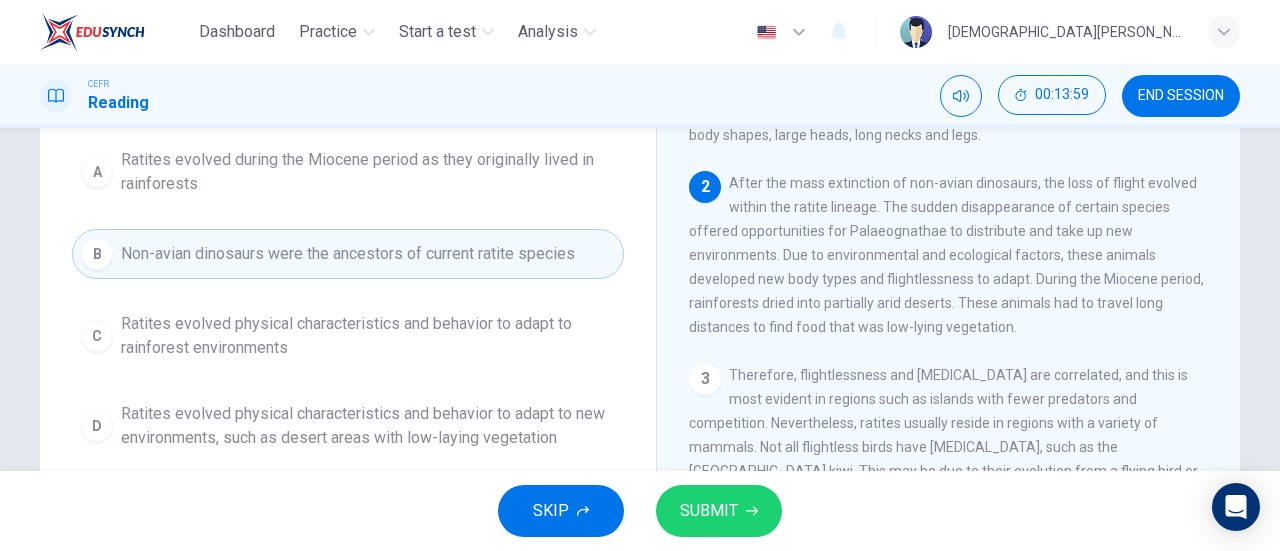 scroll, scrollTop: 111, scrollLeft: 0, axis: vertical 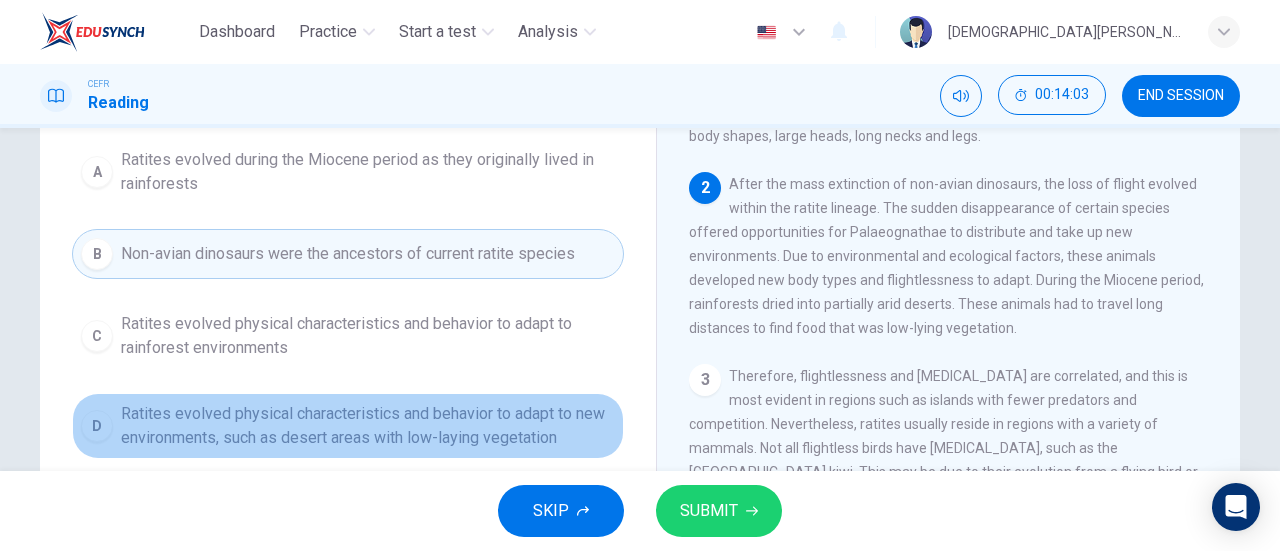 click on "Ratites evolved physical characteristics and behavior to adapt to new environments, such as desert areas with low-laying vegetation" at bounding box center (368, 426) 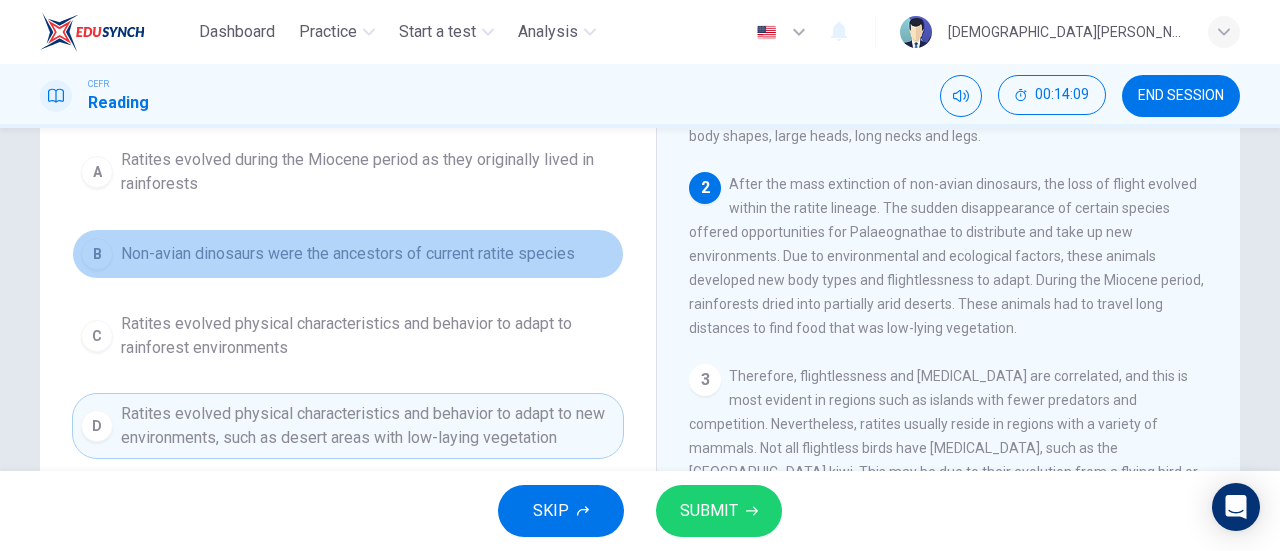 click on "Non-avian dinosaurs were the ancestors of current ratite species" at bounding box center [348, 254] 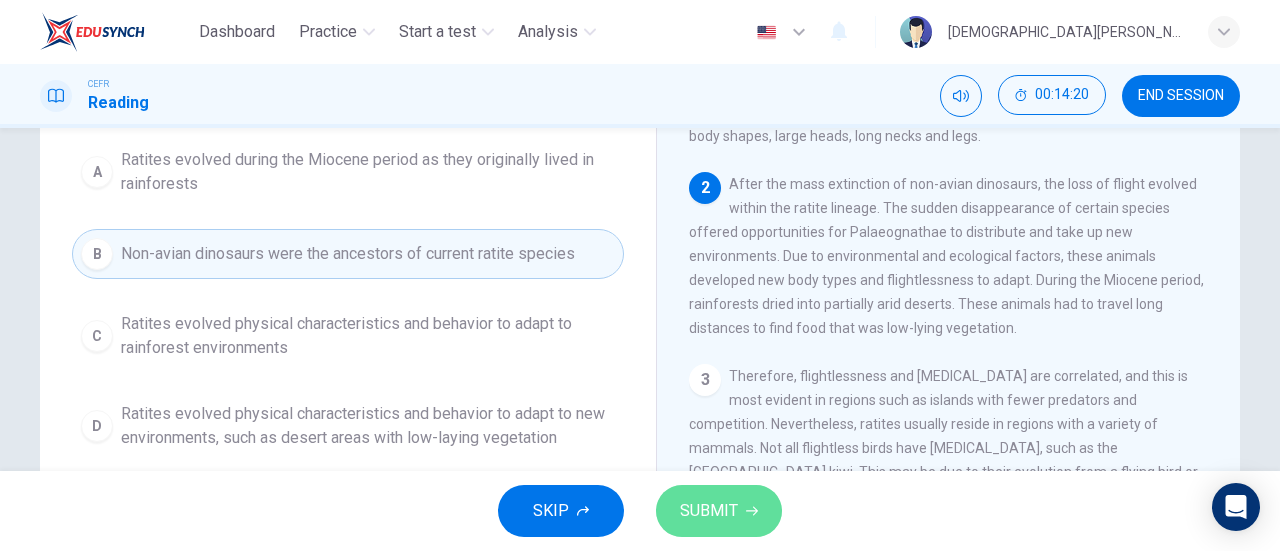 click on "SUBMIT" at bounding box center [709, 511] 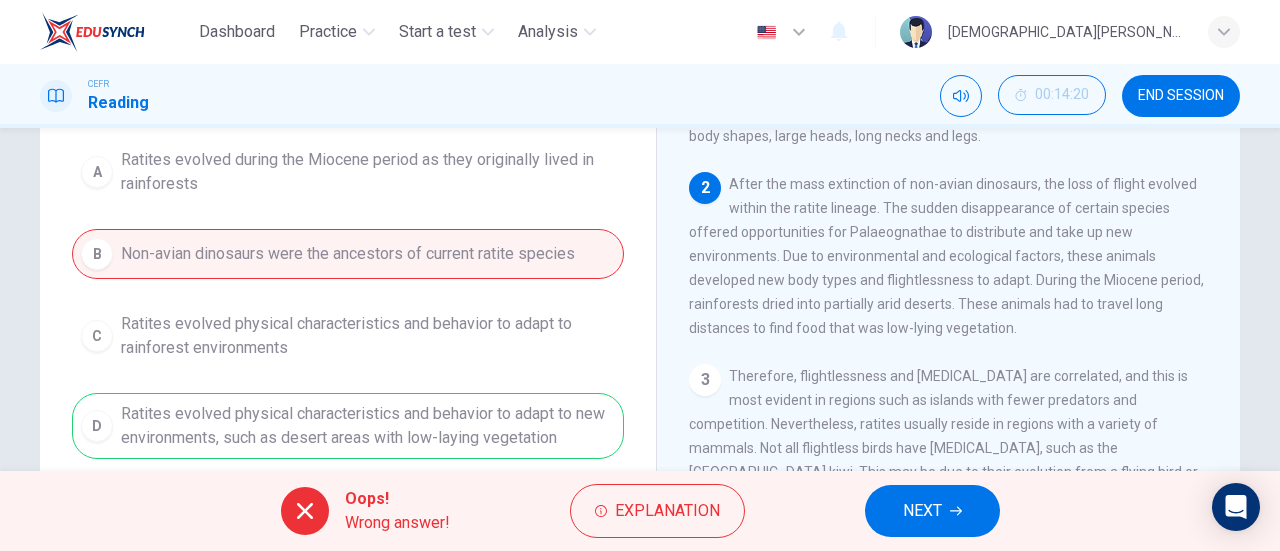 click on "A Ratites evolved during the Miocene period as they originally lived in rainforests B Non-avian dinosaurs were the ancestors of current ratite species C Ratites evolved physical characteristics and behavior to adapt to rainforest environments D Ratites evolved physical characteristics and behavior to adapt to new environments, such as desert areas with low-laying vegetation" at bounding box center [348, 299] 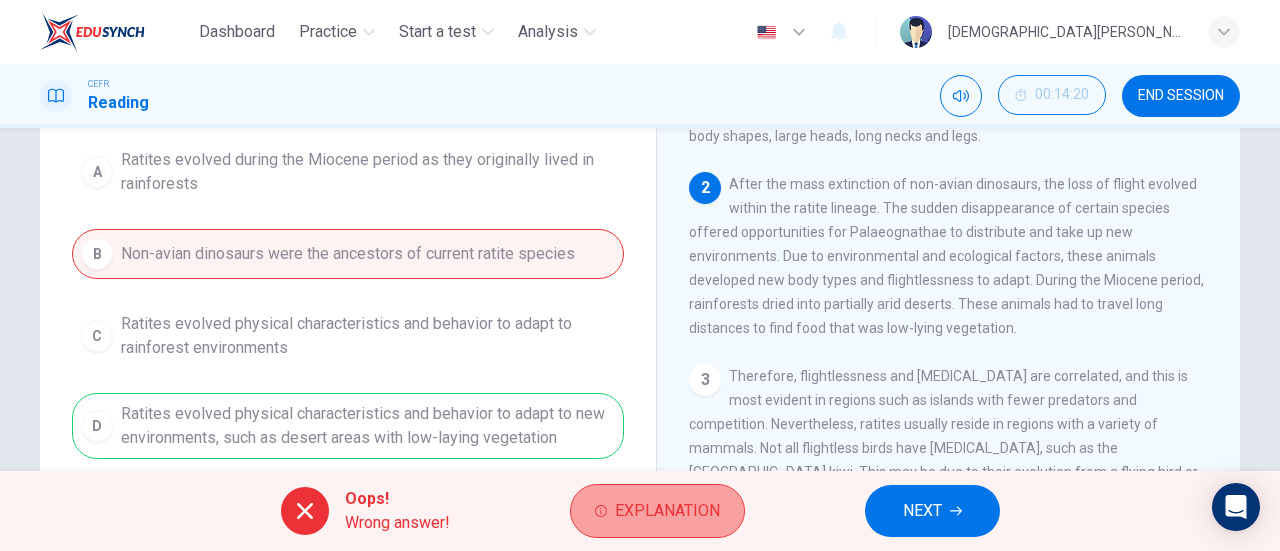 click on "Explanation" at bounding box center [667, 511] 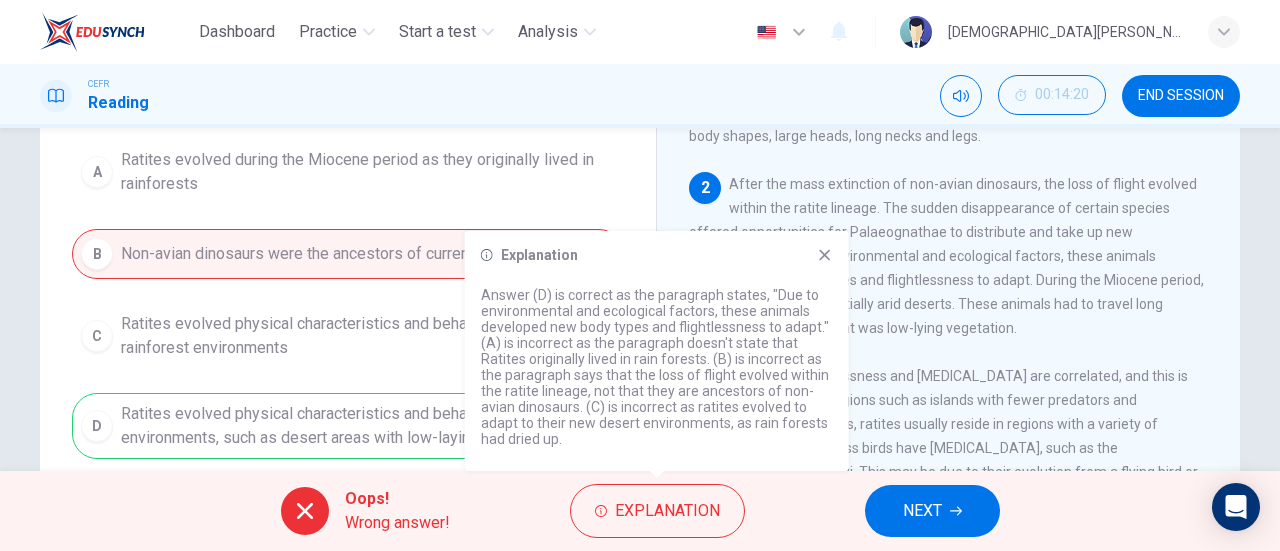 click on "Explanation Answer (D) is correct as the paragraph states, "Due to environmental and ecological factors, these animals developed new body types and flightlessness to adapt." (A) is incorrect as the paragraph doesn't state that Ratites originally lived in rain forests. (B) is incorrect as the paragraph says that the loss of flight evolved within the ratite lineage, not that they are ancestors of non-avian dinosaurs. (C) is incorrect as ratites evolved to adapt to their new desert environments, as rain forests had dried up." at bounding box center (657, 351) 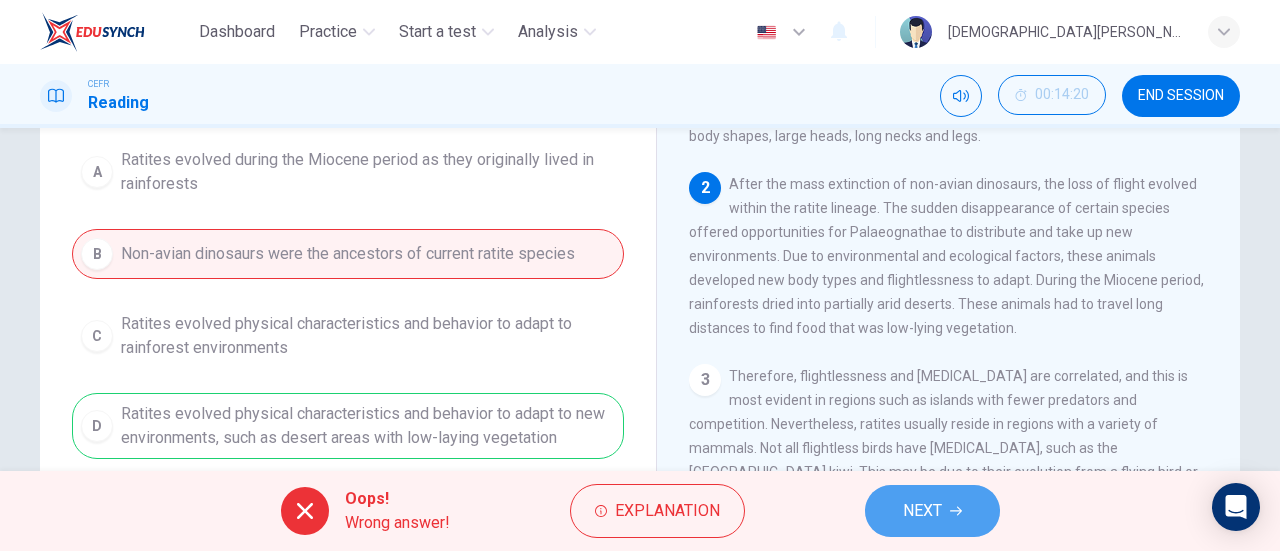 click on "NEXT" at bounding box center (922, 511) 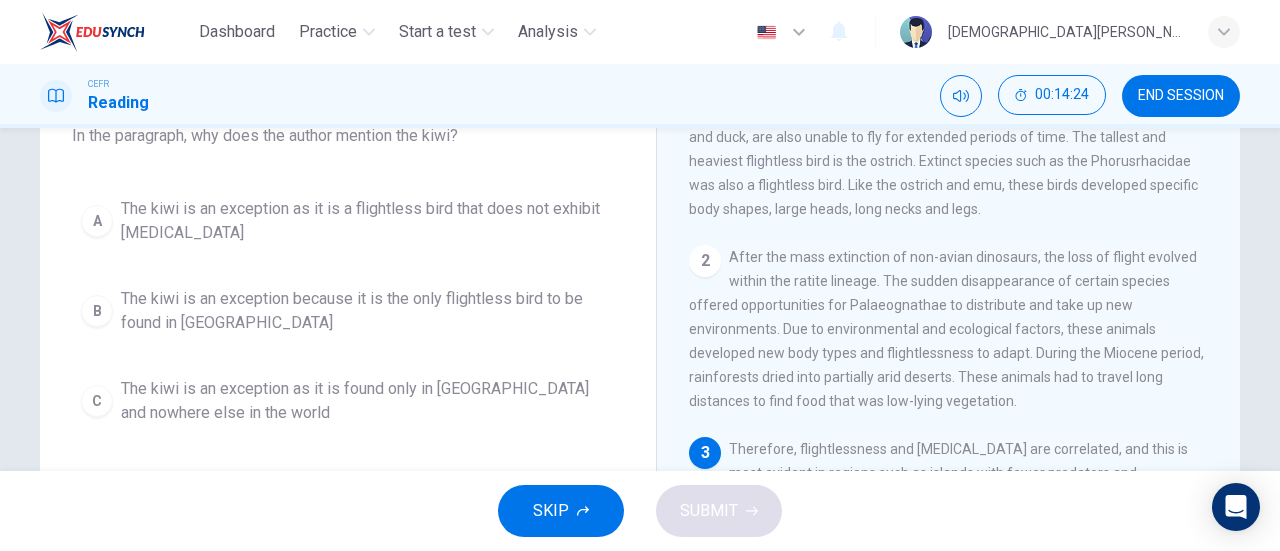 scroll, scrollTop: 151, scrollLeft: 0, axis: vertical 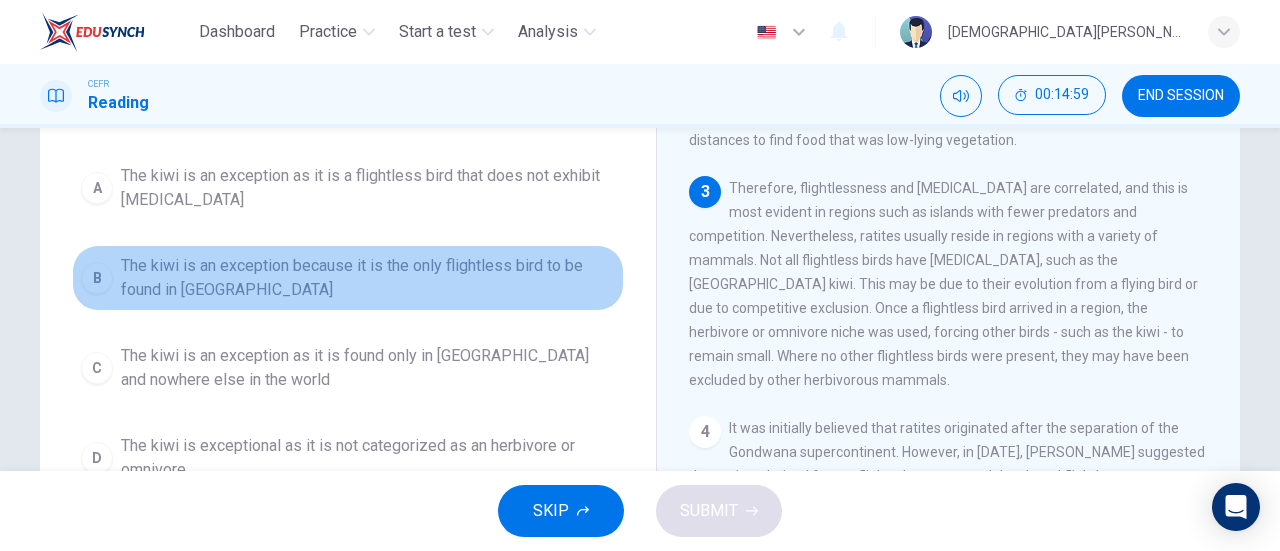 click on "The kiwi is an exception because it is the only flightless bird to be found in New Zealand" at bounding box center [368, 278] 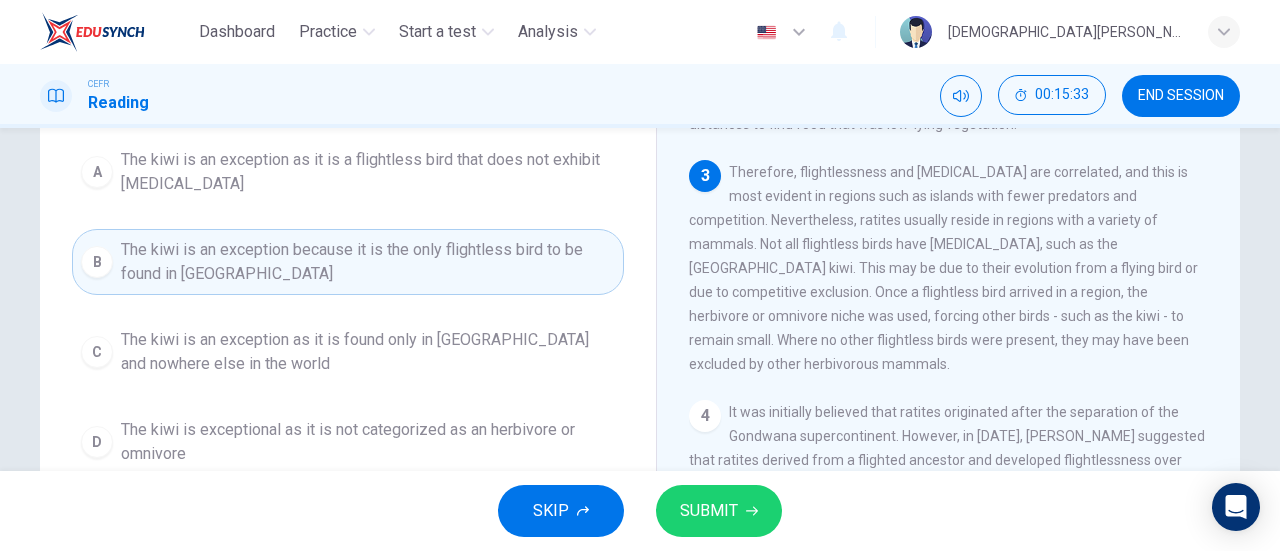scroll, scrollTop: 185, scrollLeft: 0, axis: vertical 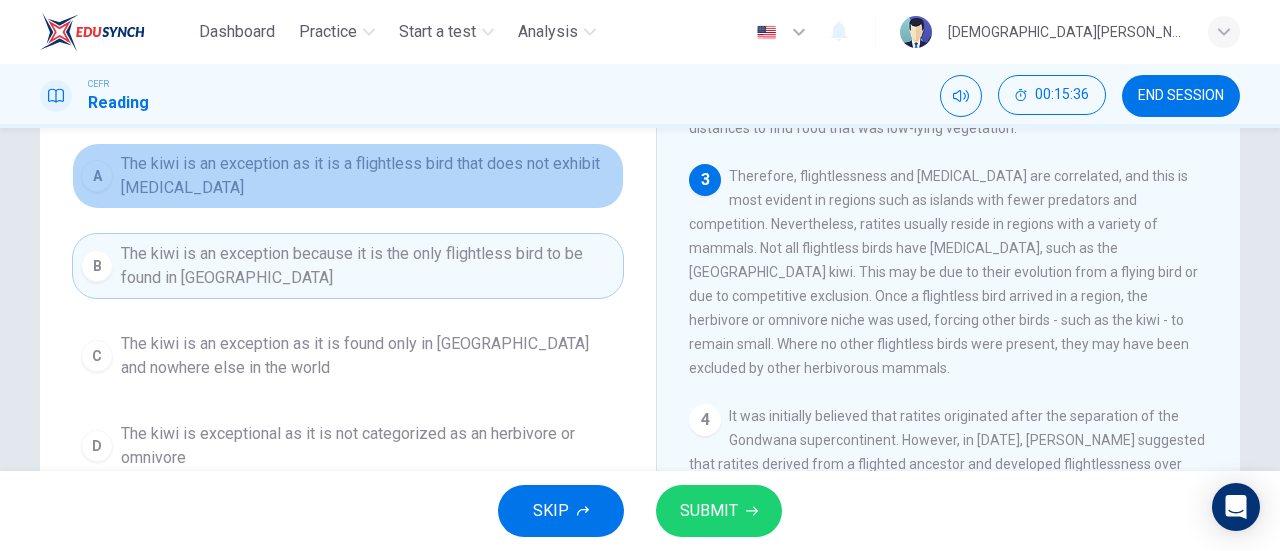 click on "The kiwi is an exception as it is a flightless bird that does not exhibit gigantism" at bounding box center (368, 176) 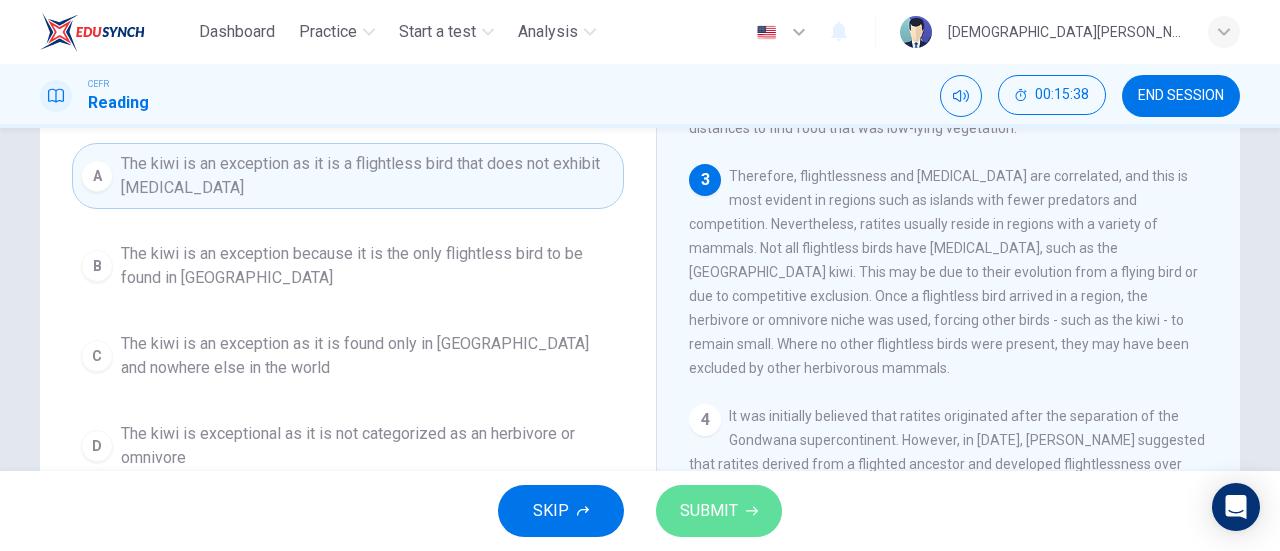 click on "SUBMIT" at bounding box center (709, 511) 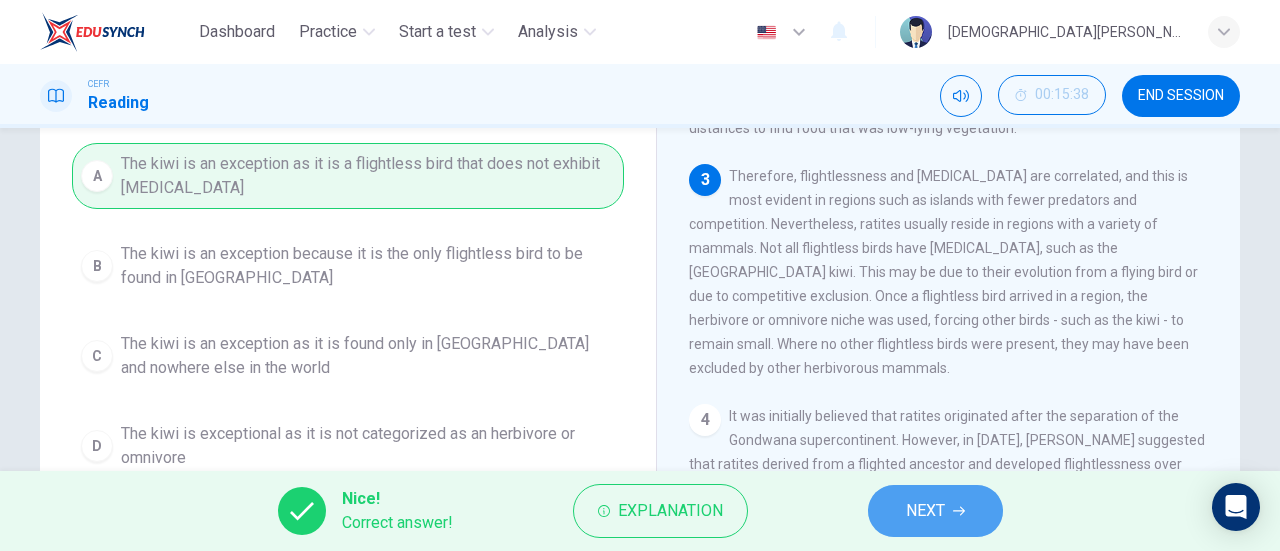 click on "NEXT" at bounding box center (935, 511) 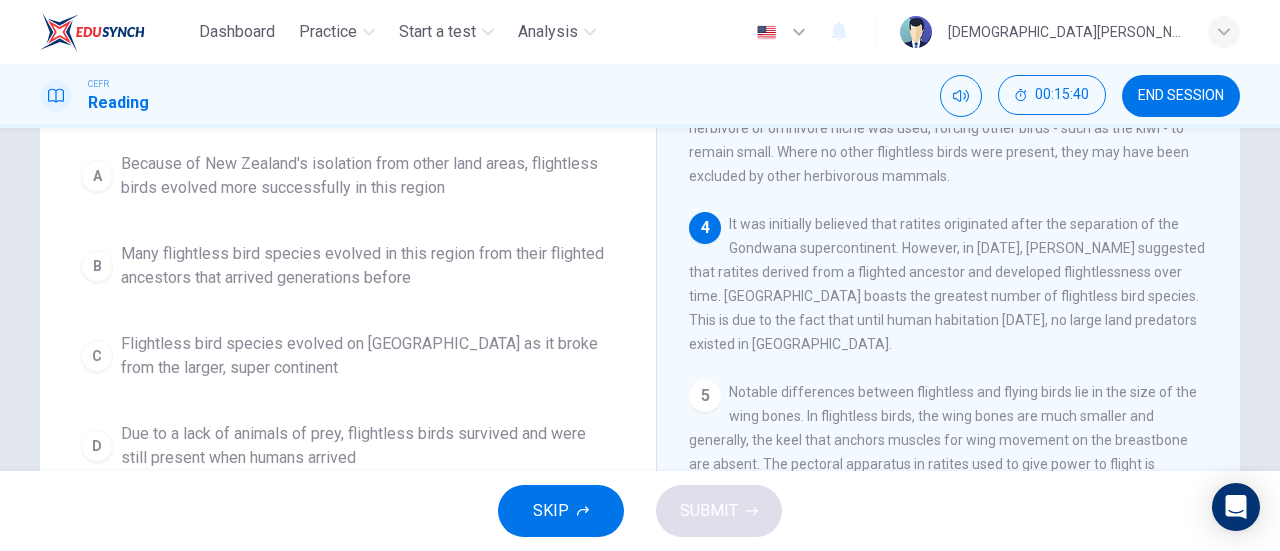 scroll, scrollTop: 461, scrollLeft: 0, axis: vertical 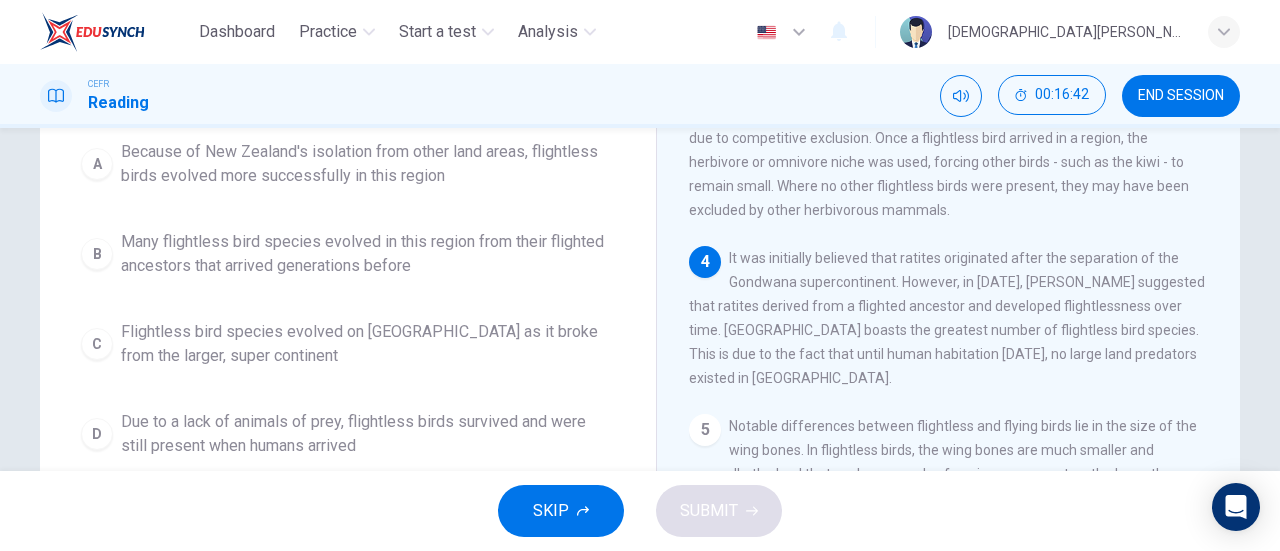 click on "Due to a lack of animals of prey, flightless birds survived and were still present when humans arrived" at bounding box center (368, 434) 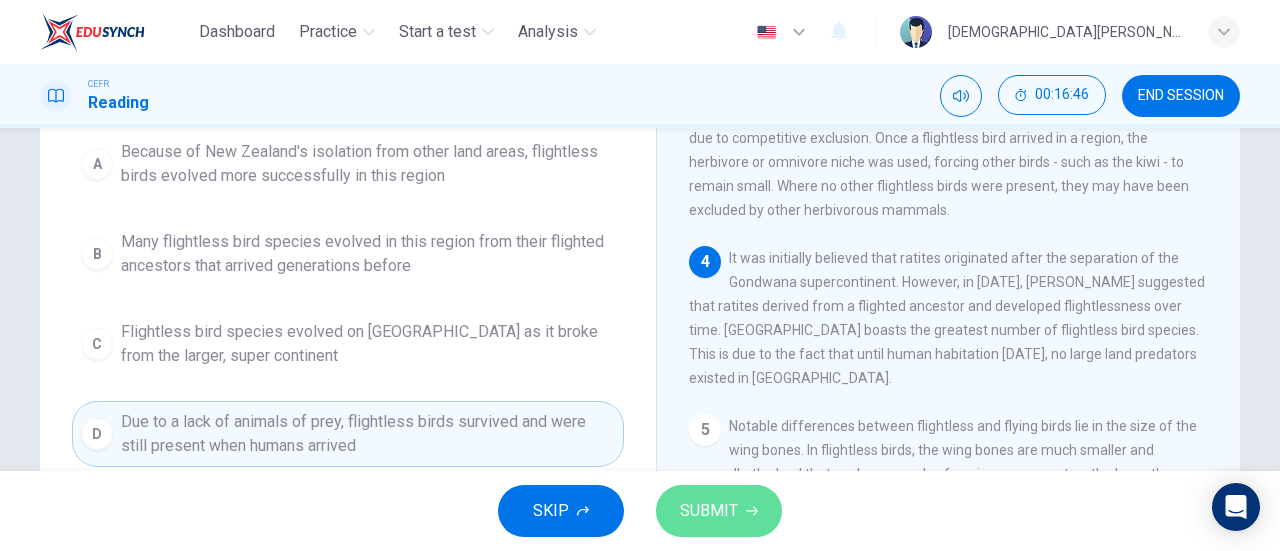 click on "SUBMIT" at bounding box center [709, 511] 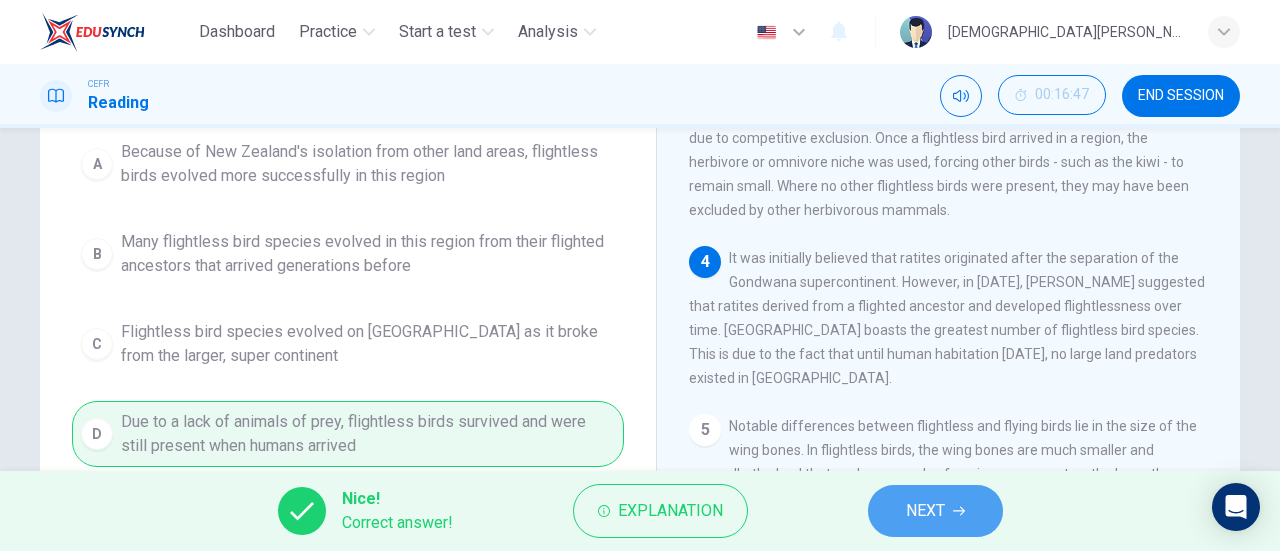click 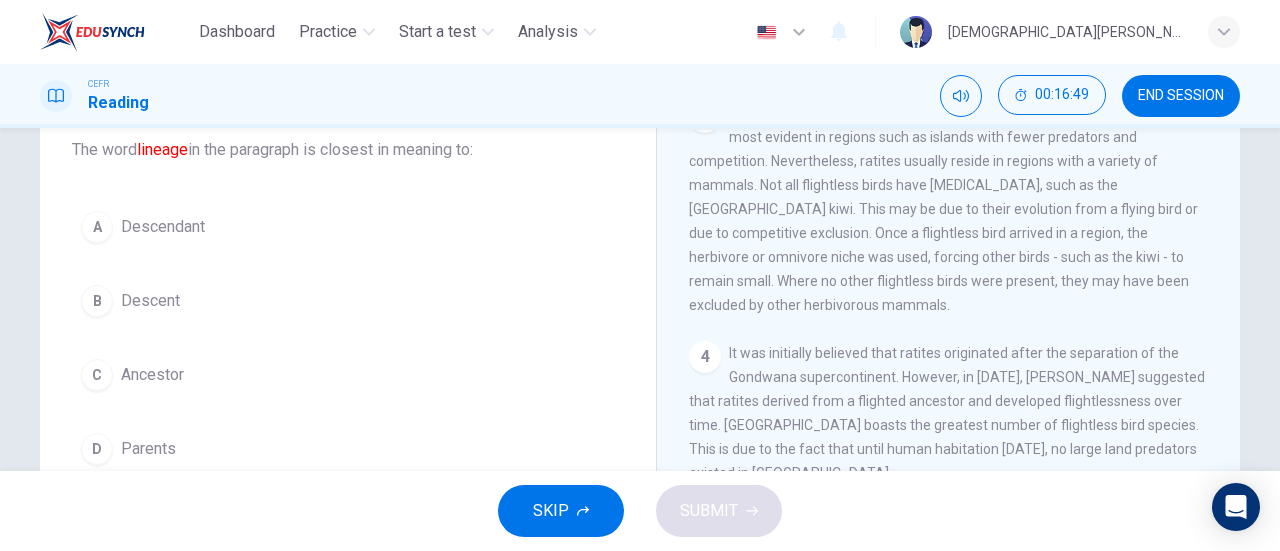 scroll, scrollTop: 127, scrollLeft: 0, axis: vertical 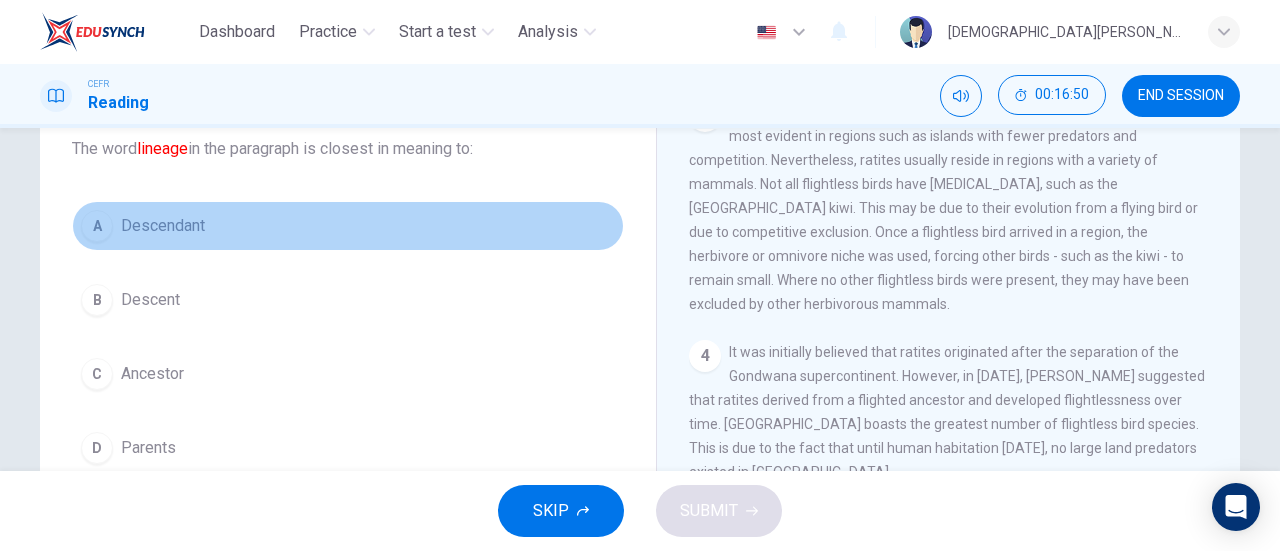 click on "Descendant" at bounding box center [163, 226] 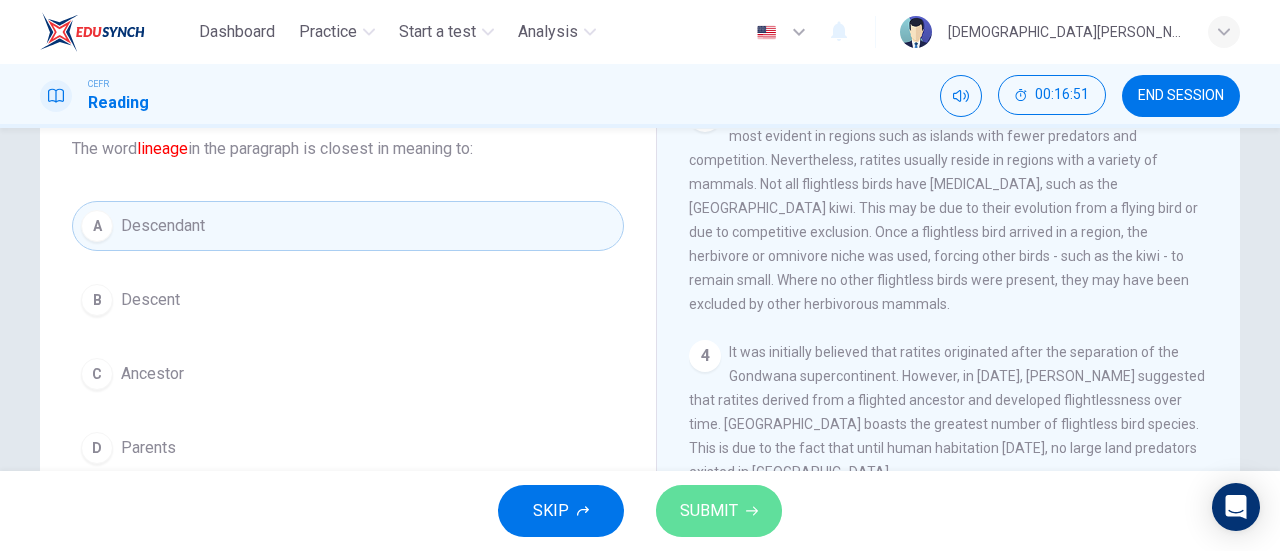 click on "SUBMIT" at bounding box center (709, 511) 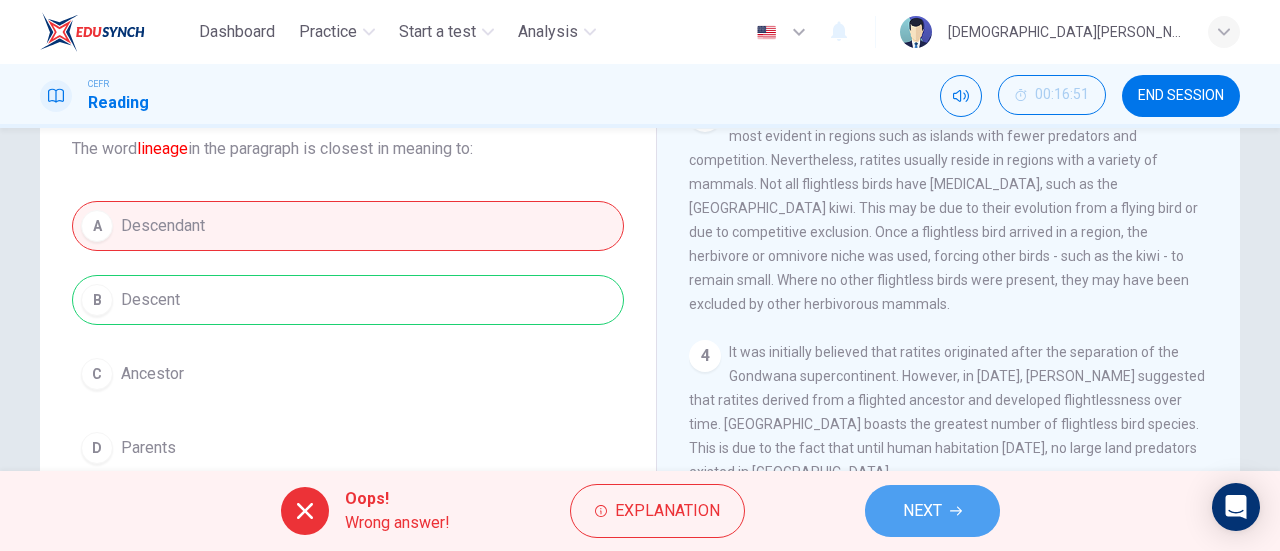 click on "NEXT" at bounding box center [932, 511] 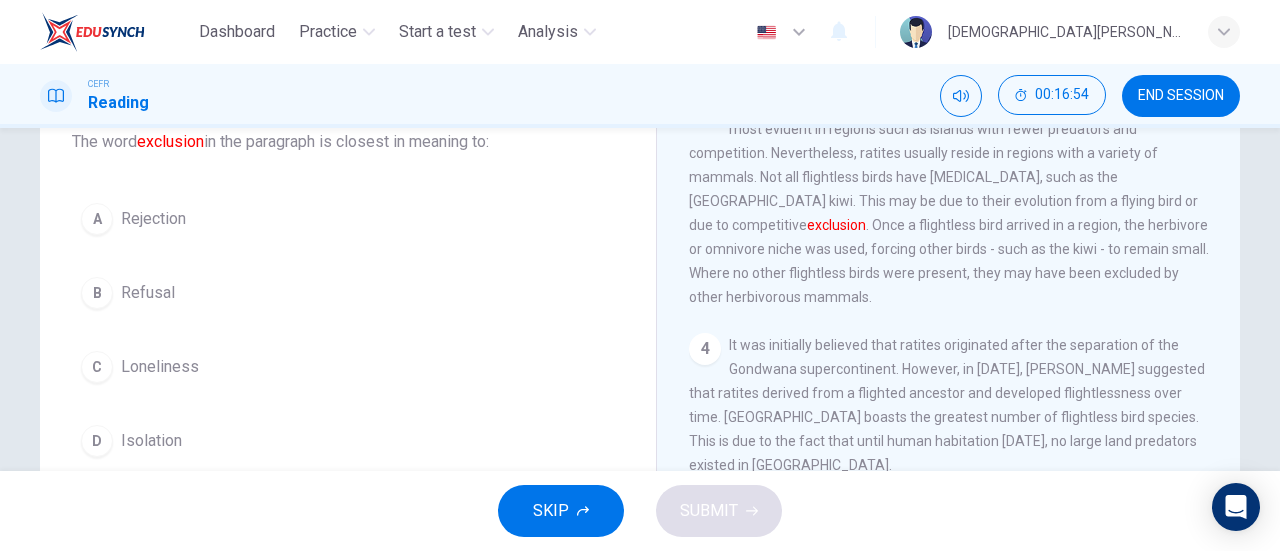 scroll, scrollTop: 133, scrollLeft: 0, axis: vertical 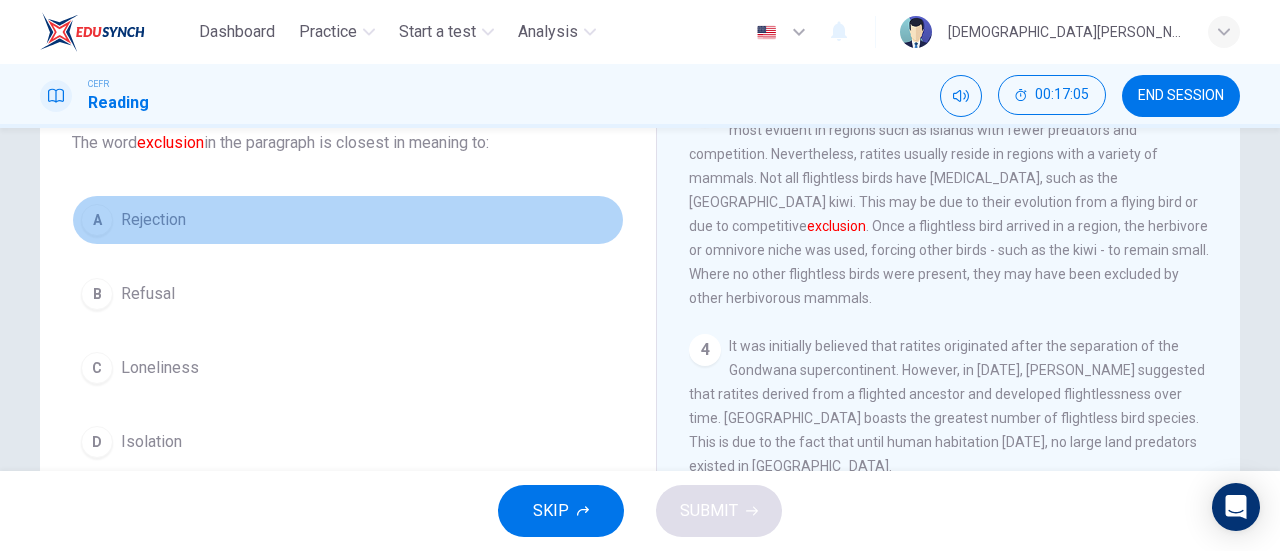 click on "Rejection" at bounding box center (153, 220) 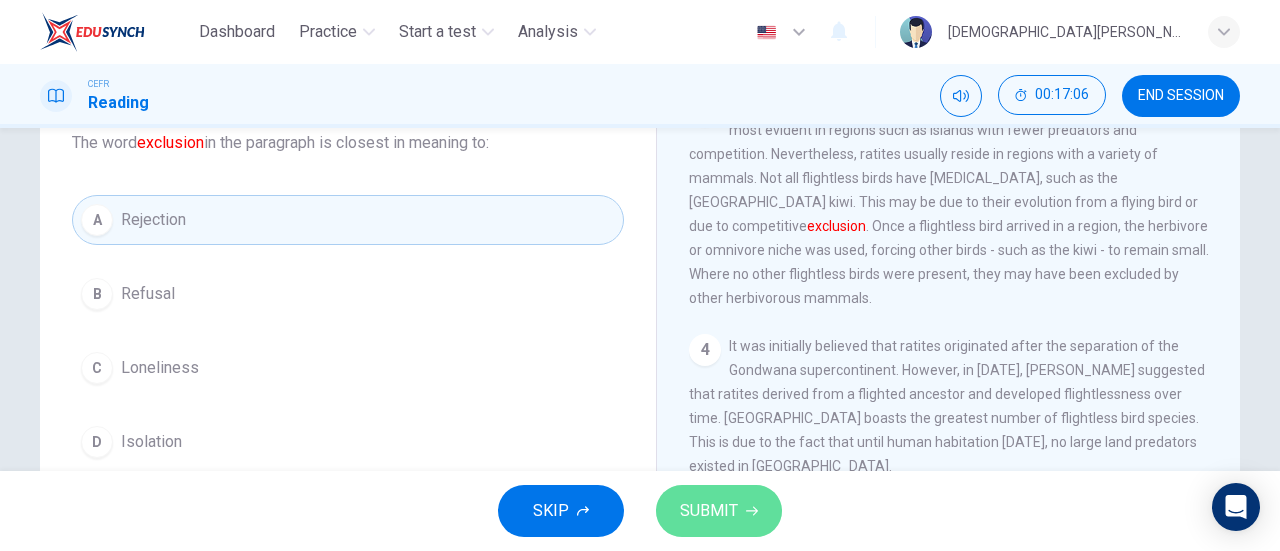 click on "SUBMIT" at bounding box center (719, 511) 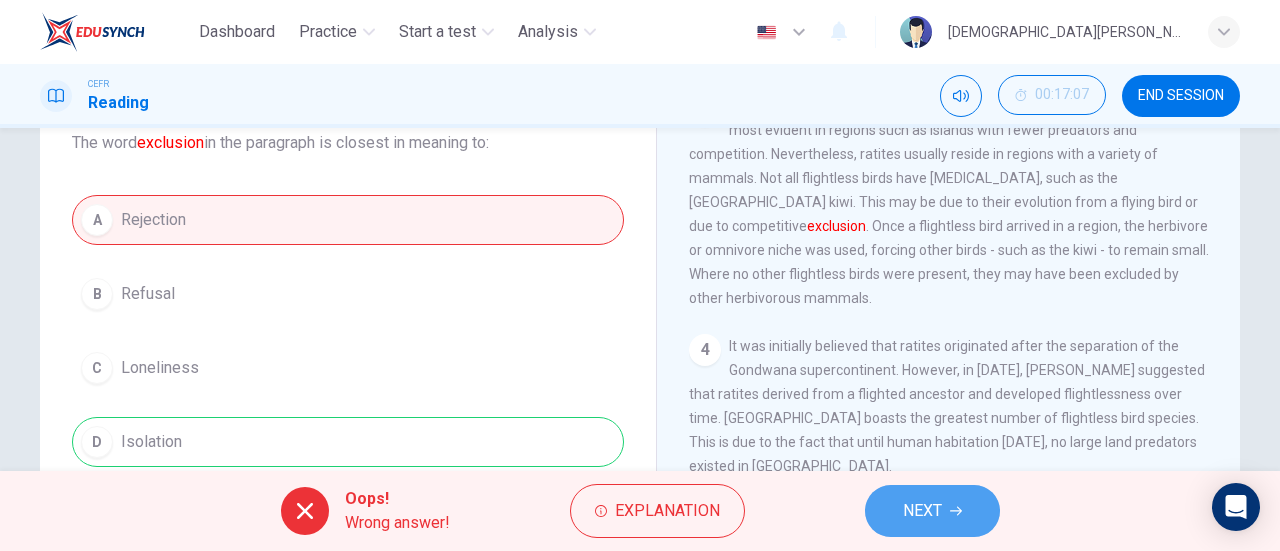 click on "NEXT" at bounding box center [922, 511] 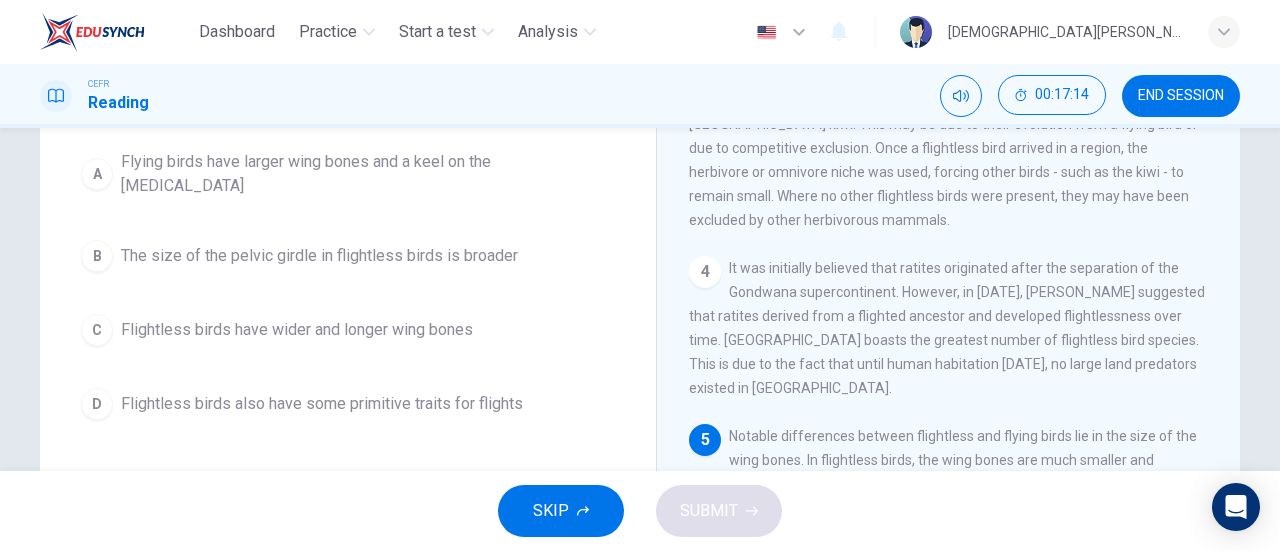scroll, scrollTop: 208, scrollLeft: 0, axis: vertical 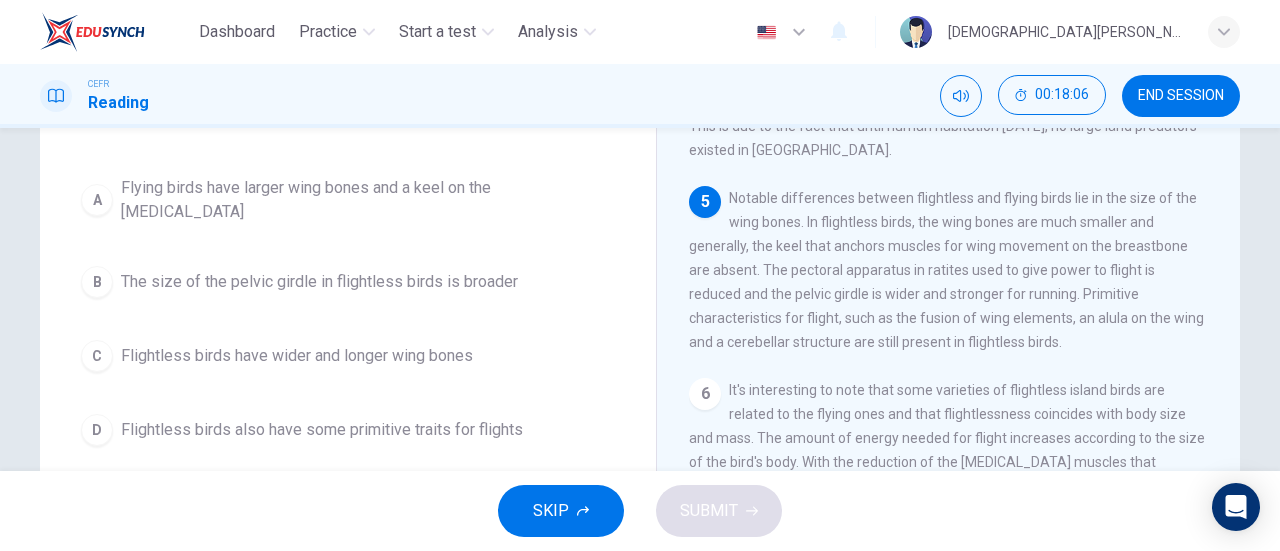 click on "Flightless birds also have some primitive traits for flights" at bounding box center (322, 430) 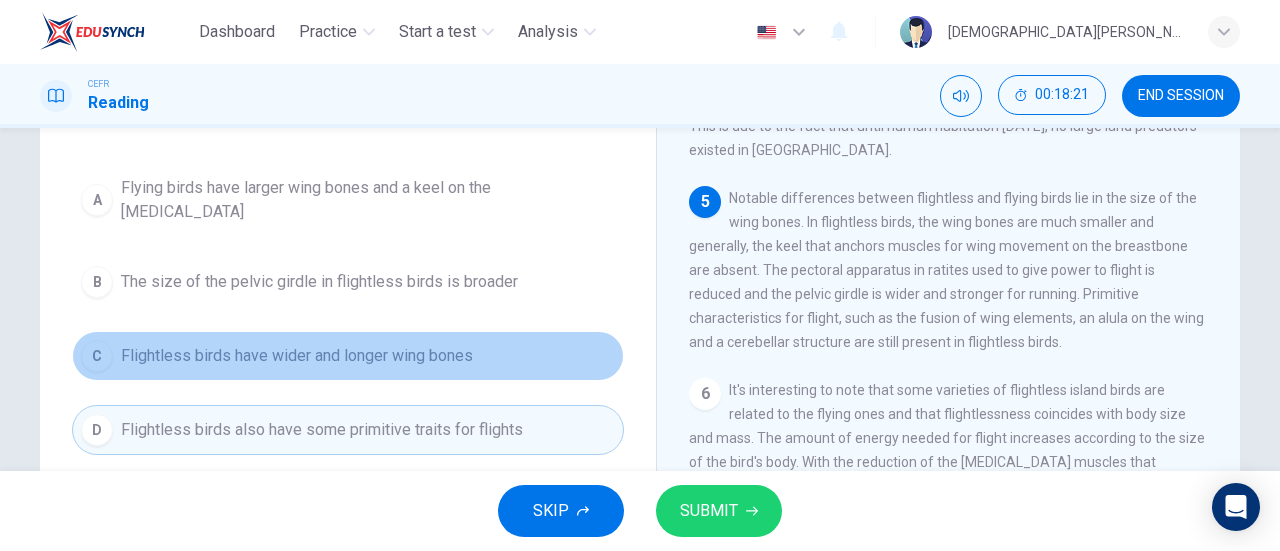 click on "C Flightless birds have wider and longer wing bones" at bounding box center (348, 356) 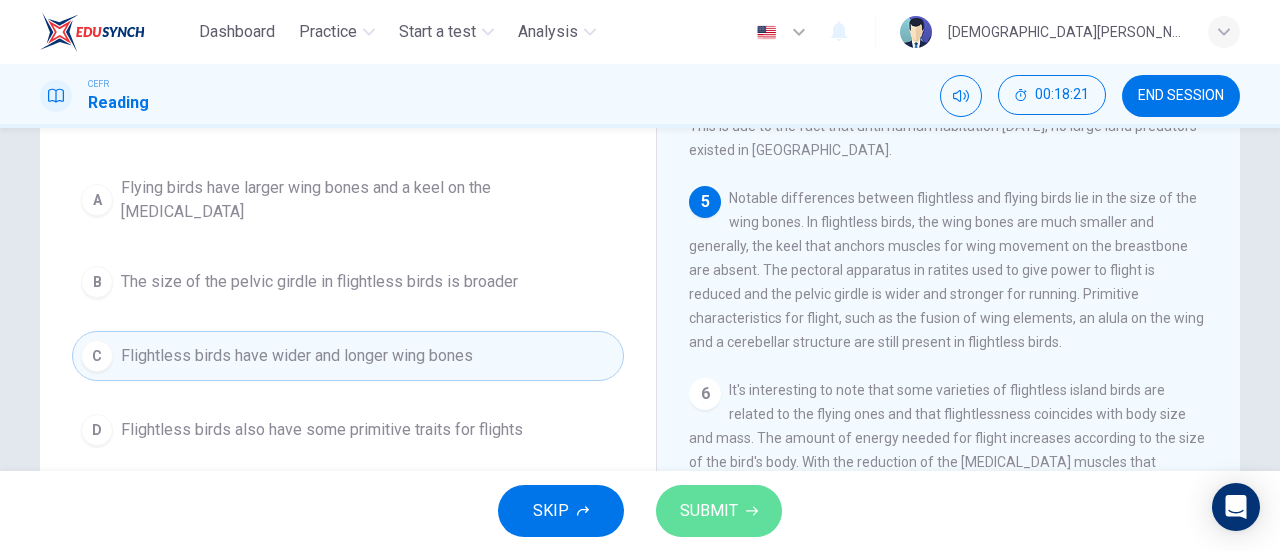 click on "SUBMIT" at bounding box center (709, 511) 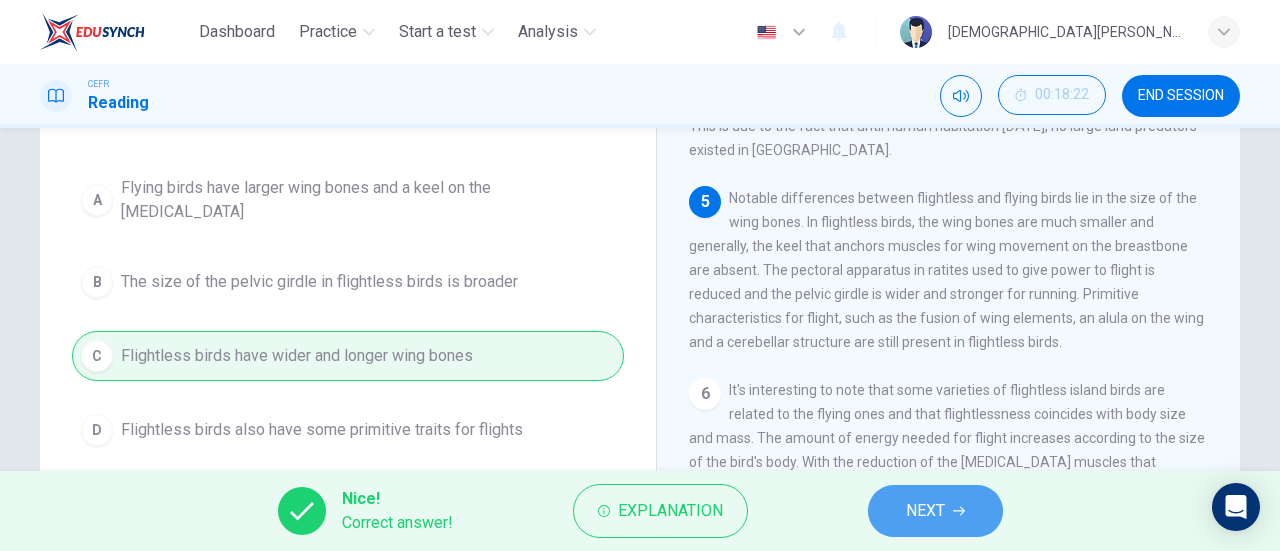 click on "NEXT" at bounding box center (935, 511) 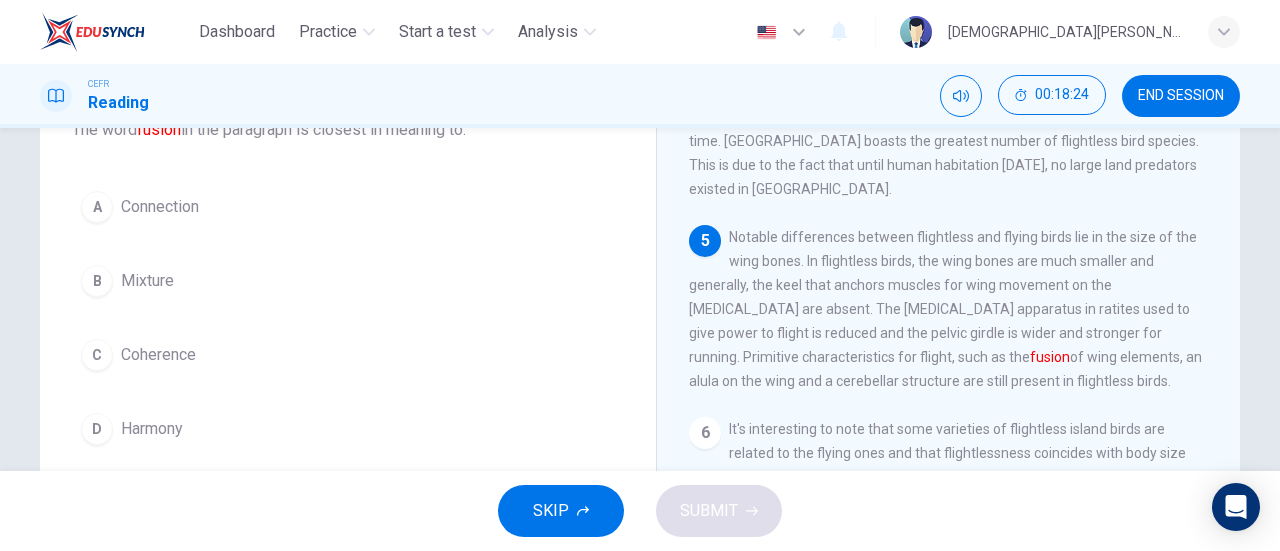 scroll, scrollTop: 143, scrollLeft: 0, axis: vertical 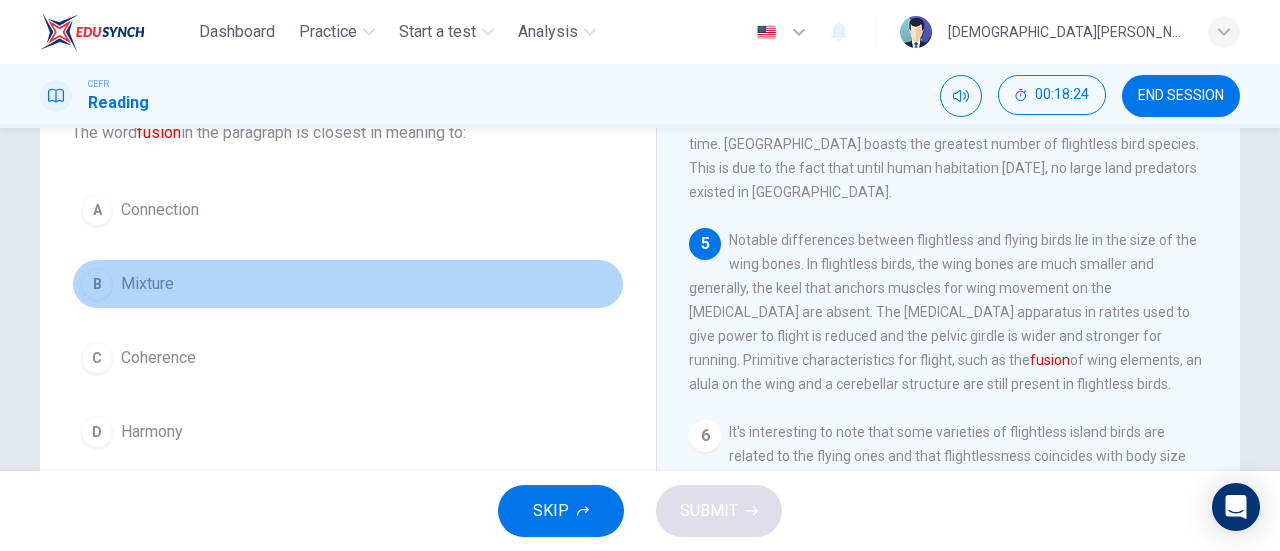 click on "Mixture" at bounding box center (147, 284) 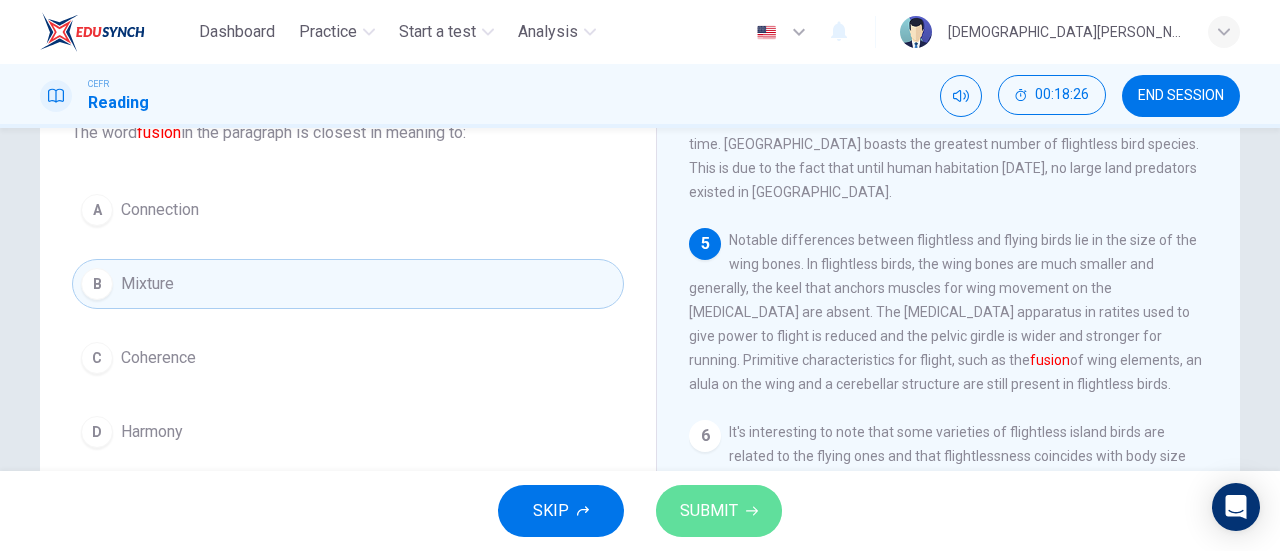 click on "SUBMIT" at bounding box center (709, 511) 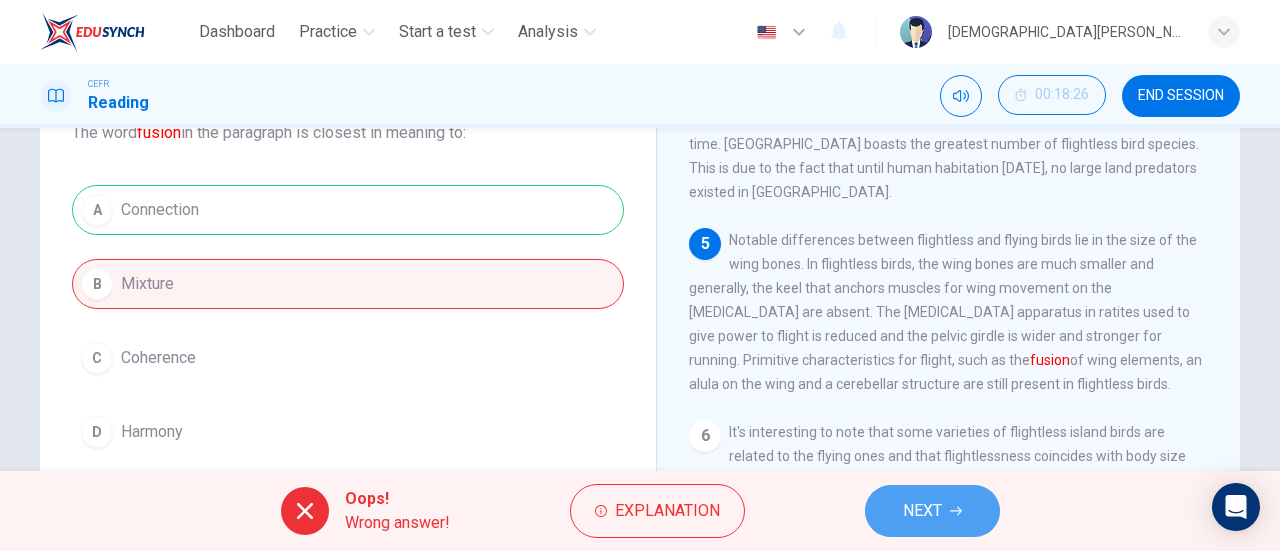 click on "NEXT" at bounding box center [922, 511] 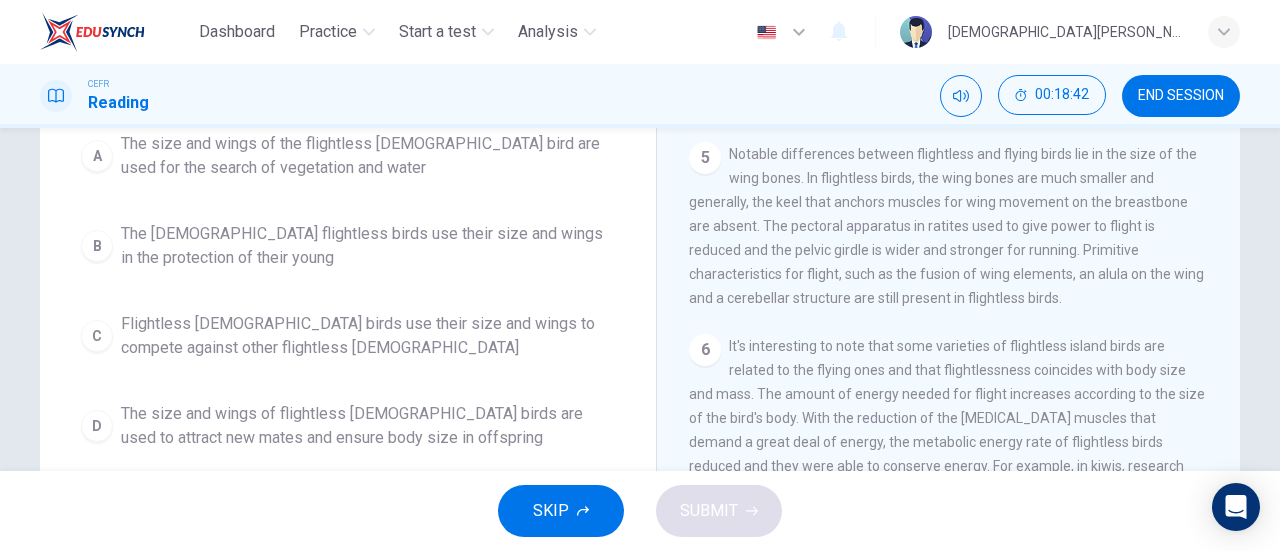 scroll, scrollTop: 223, scrollLeft: 0, axis: vertical 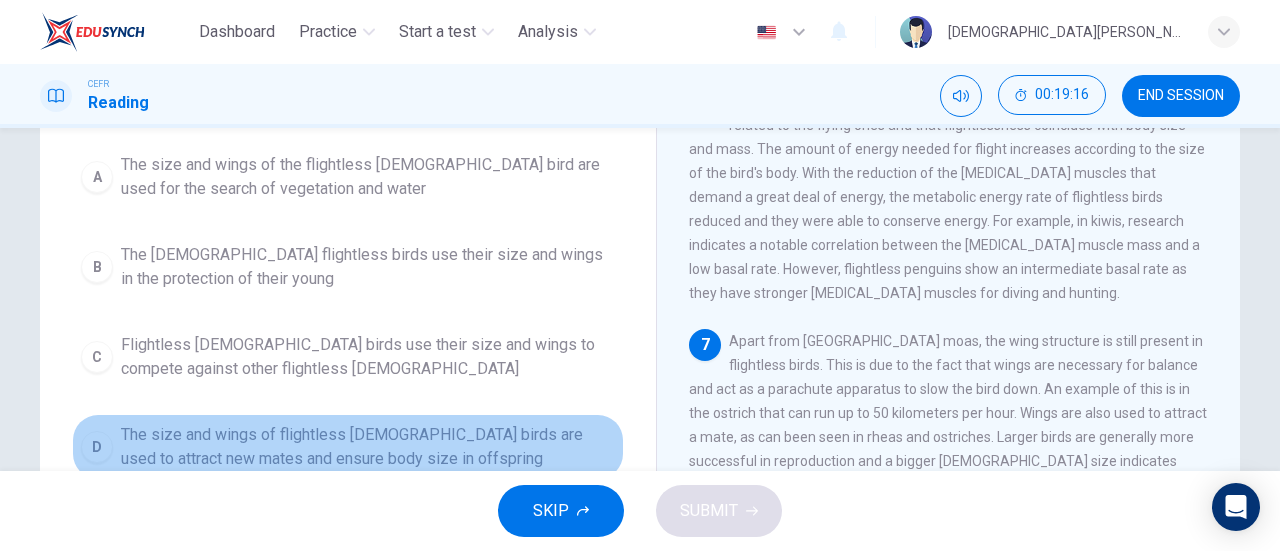click on "The size and wings of flightless male birds are used to attract new mates and ensure body size in offspring" at bounding box center (368, 447) 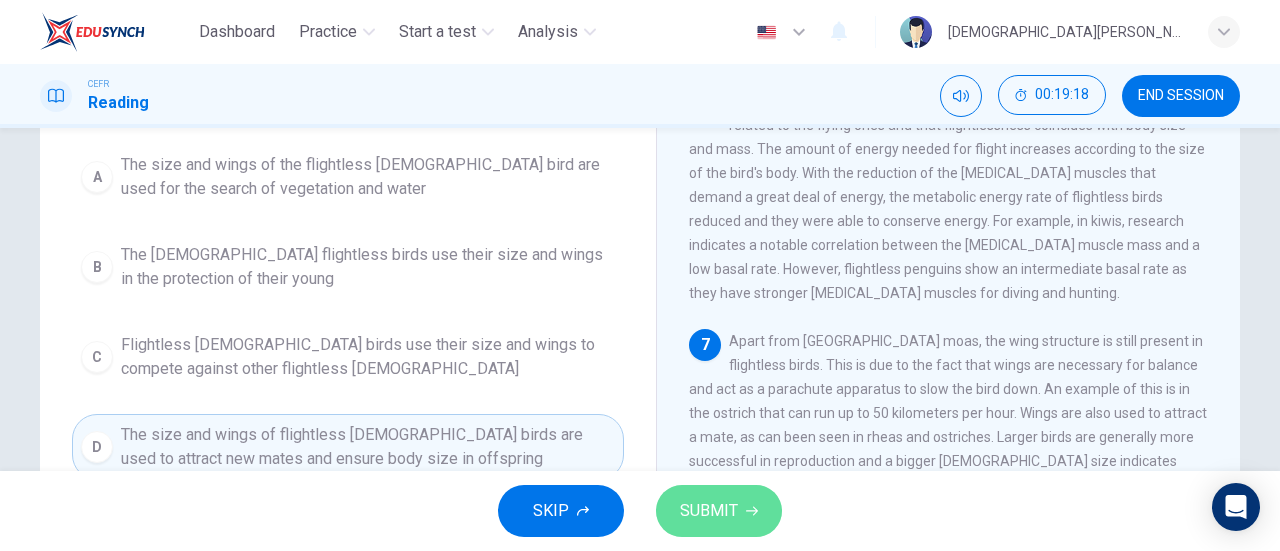 click on "SUBMIT" at bounding box center (719, 511) 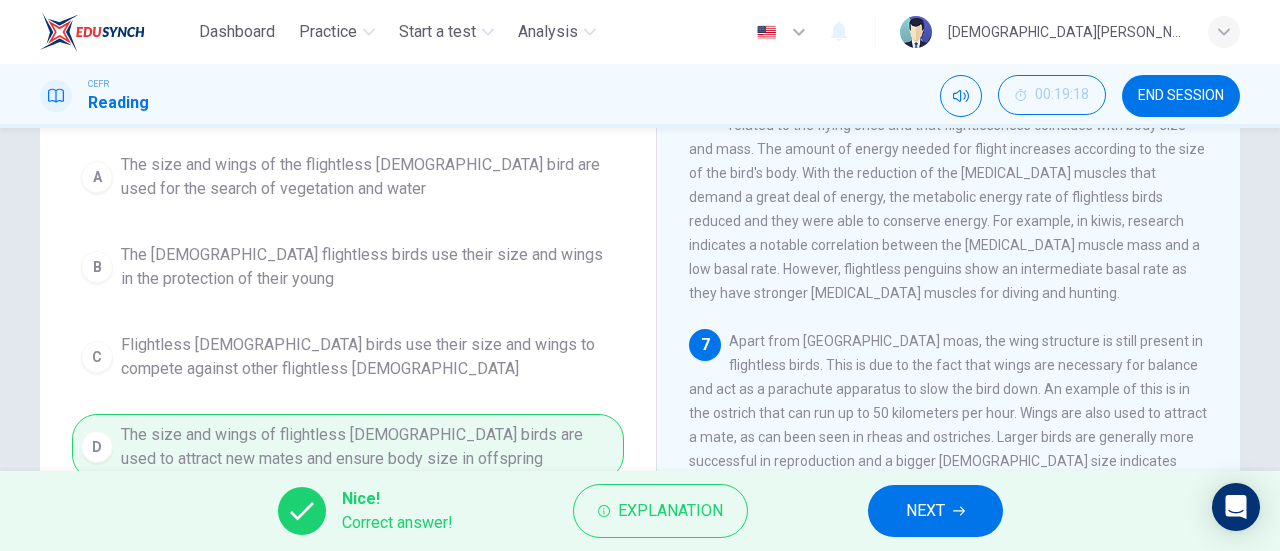 click on "NEXT" at bounding box center [925, 511] 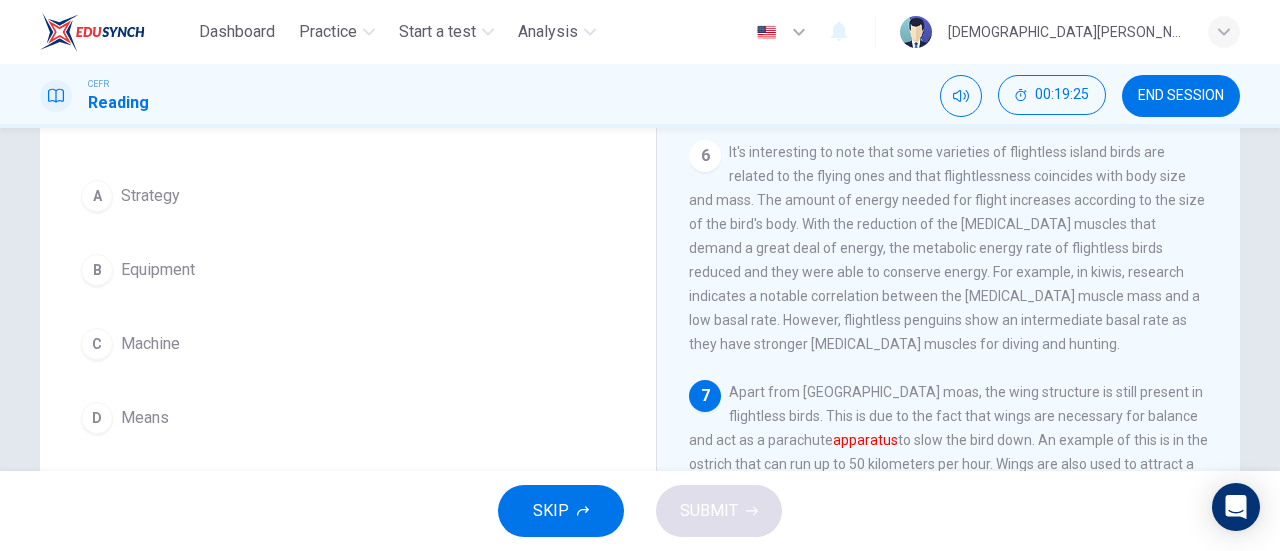 scroll, scrollTop: 158, scrollLeft: 0, axis: vertical 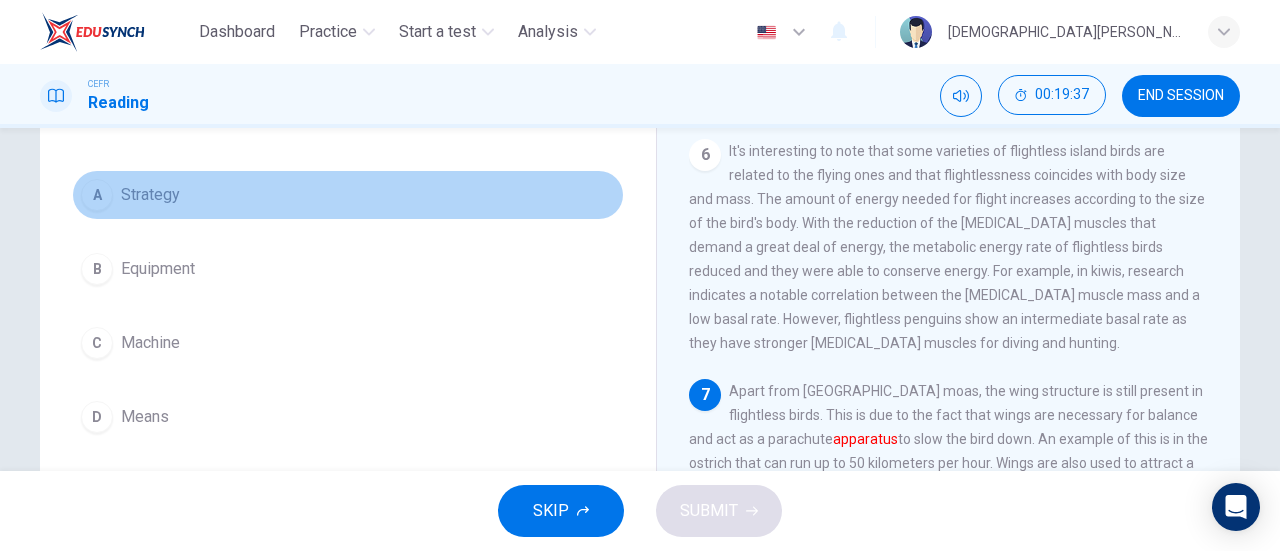 click on "A Strategy" at bounding box center (348, 195) 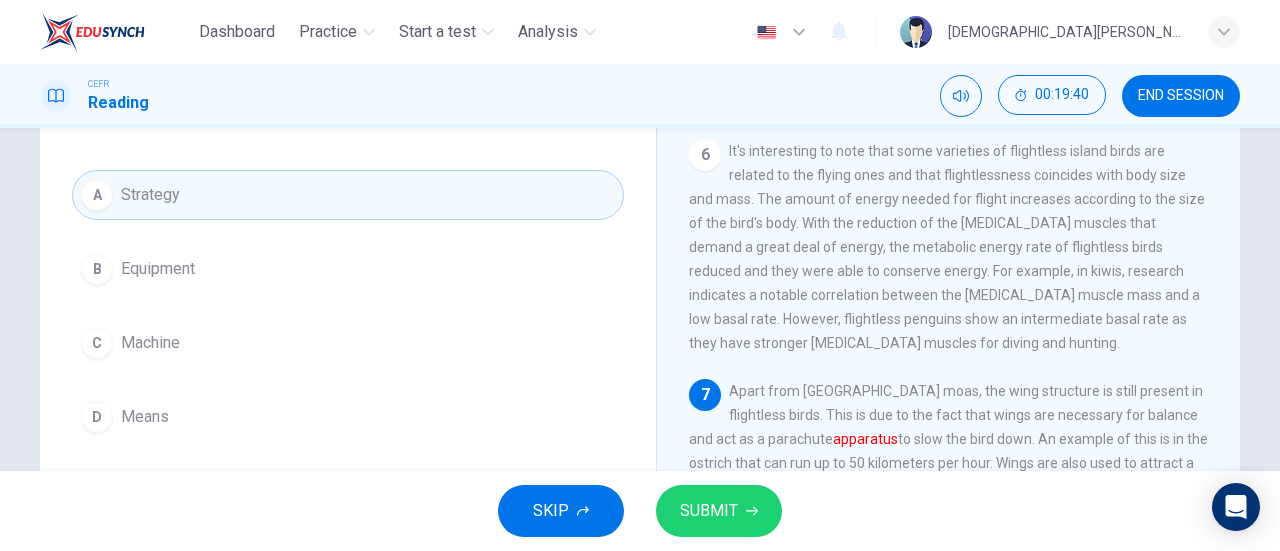 click on "SKIP SUBMIT" at bounding box center [640, 511] 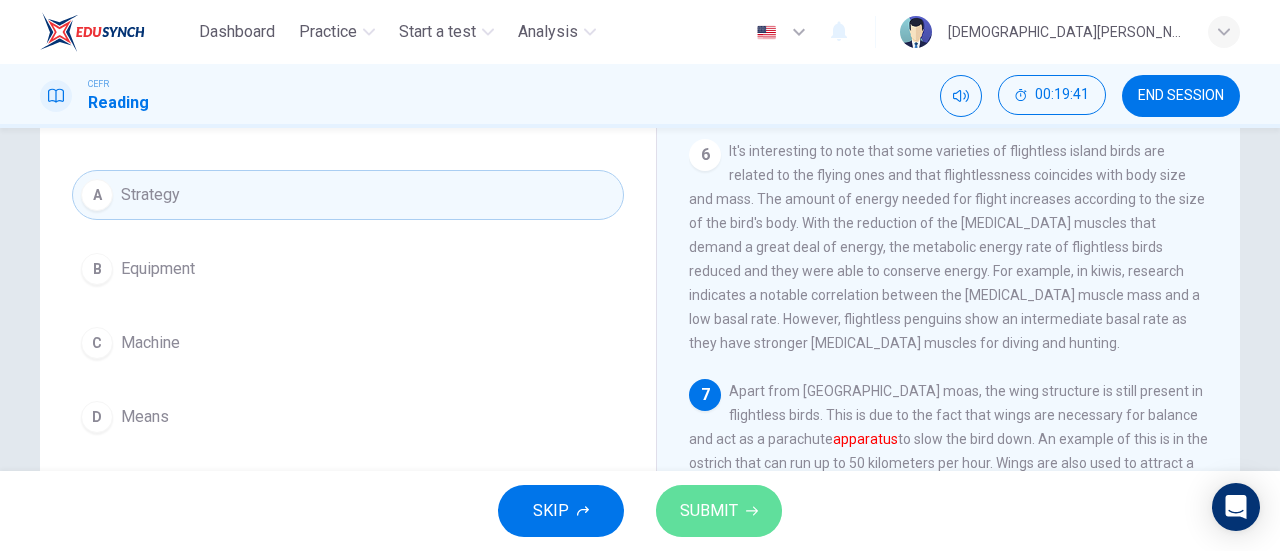 click on "SUBMIT" at bounding box center [709, 511] 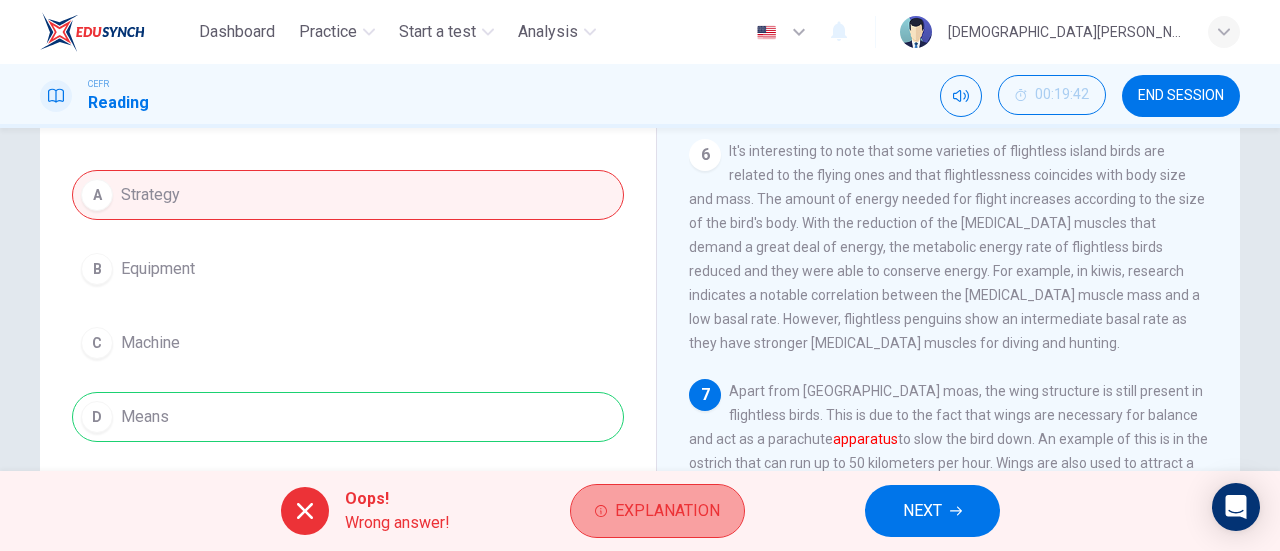 click on "Explanation" at bounding box center (667, 511) 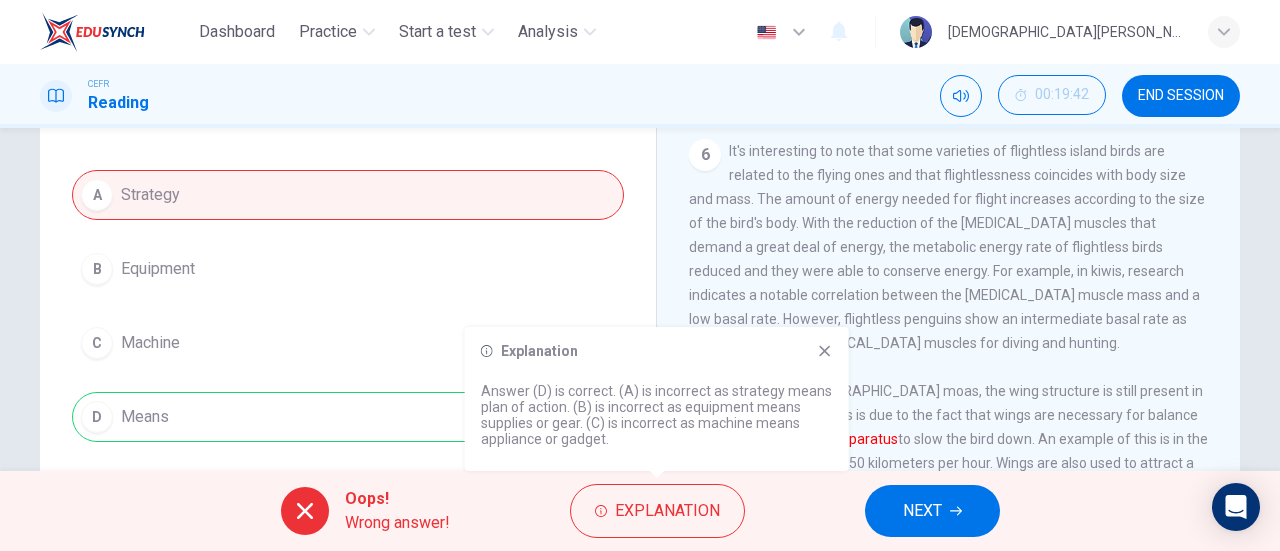 click 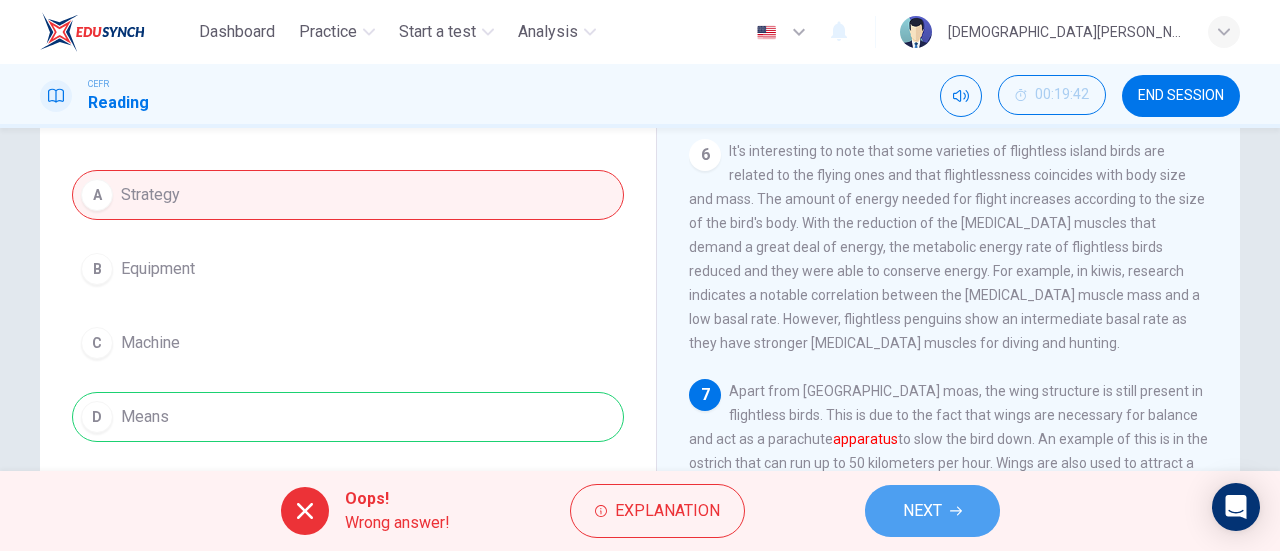 click on "NEXT" at bounding box center [922, 511] 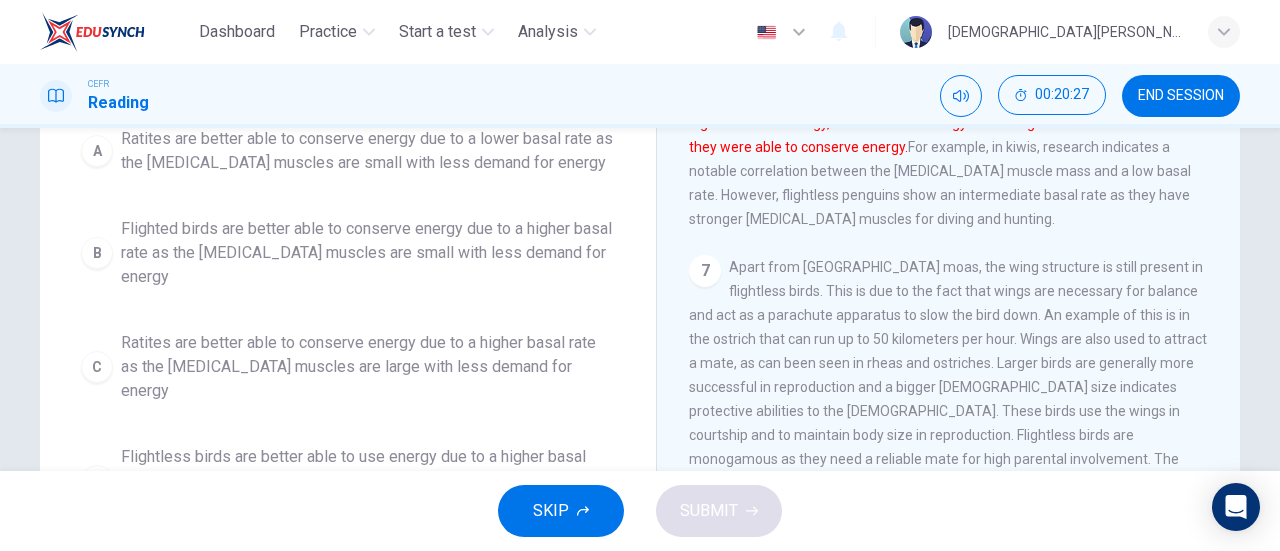 scroll, scrollTop: 250, scrollLeft: 0, axis: vertical 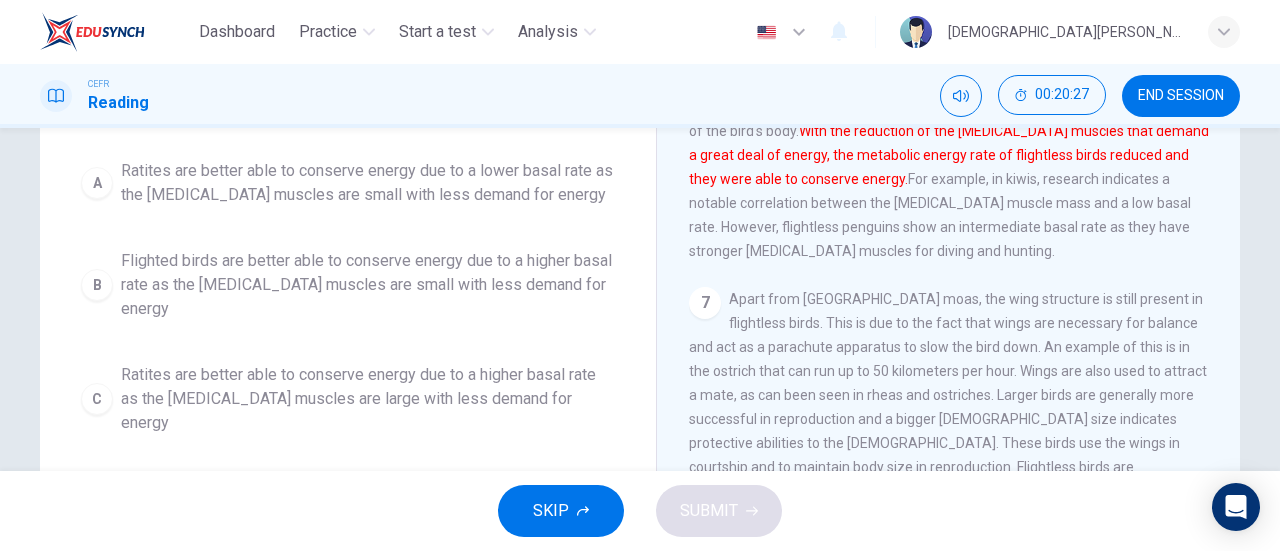 click on "Ratites are better able to conserve energy due to a lower basal rate as the pectoral muscles are small with less demand for energy" at bounding box center (368, 183) 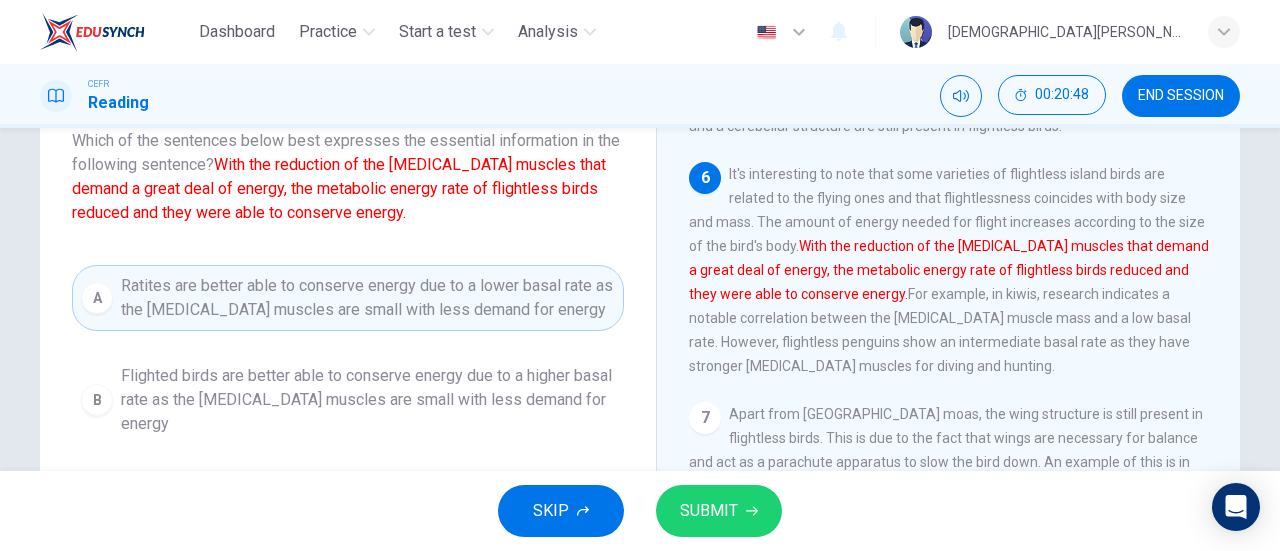 scroll, scrollTop: 136, scrollLeft: 0, axis: vertical 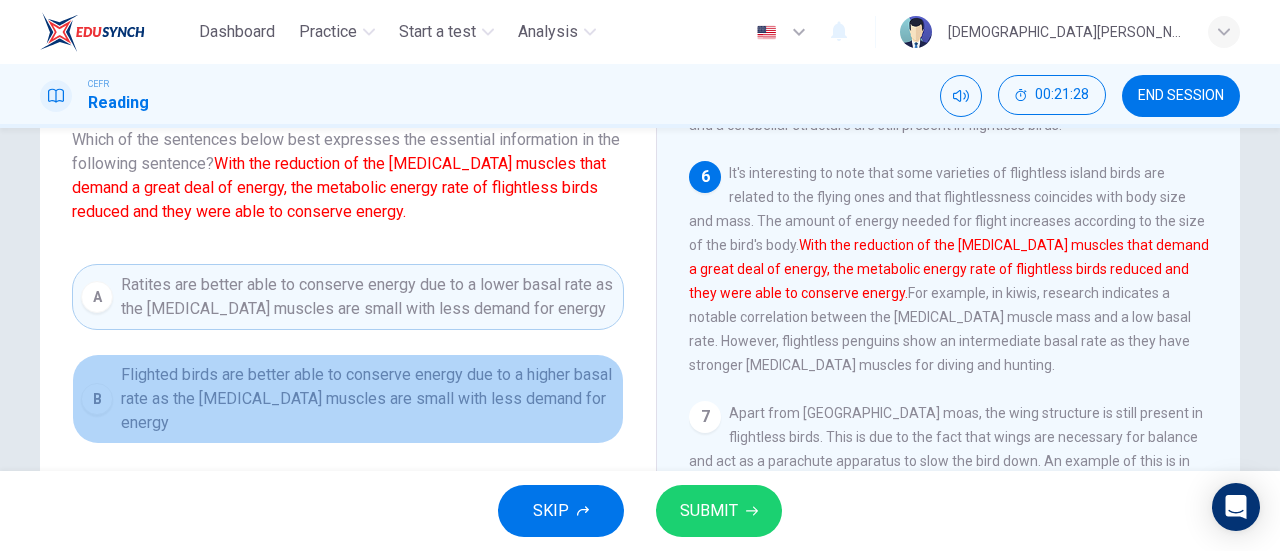 click on "Flighted birds are better able to conserve energy due to a higher basal rate as the pectoral muscles are small with less demand for energy" at bounding box center [368, 399] 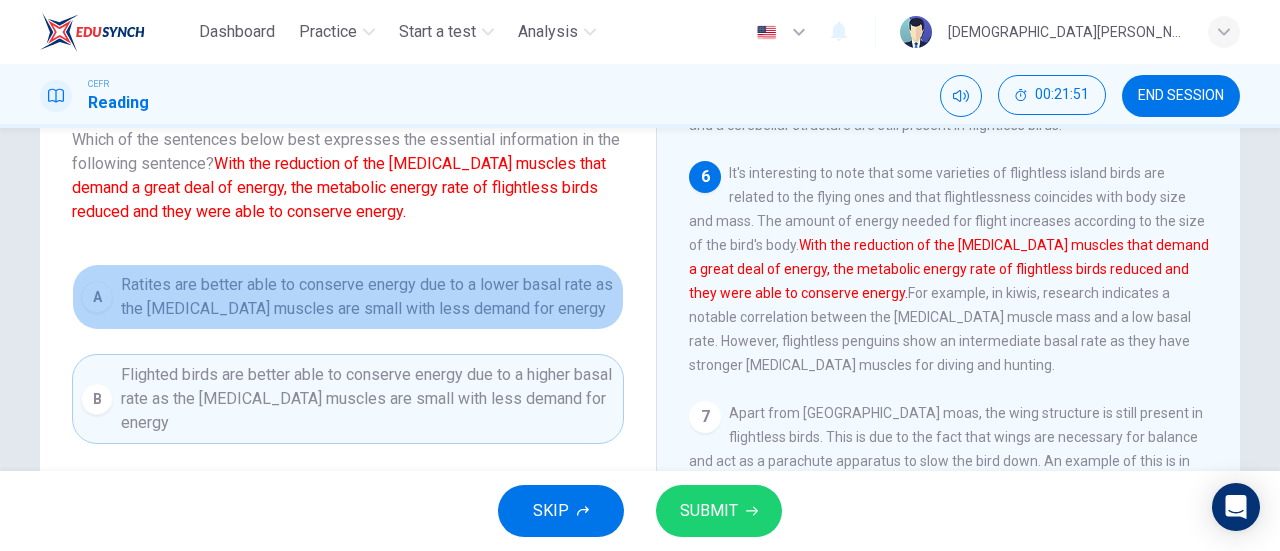click on "Ratites are better able to conserve energy due to a lower basal rate as the pectoral muscles are small with less demand for energy" at bounding box center (368, 297) 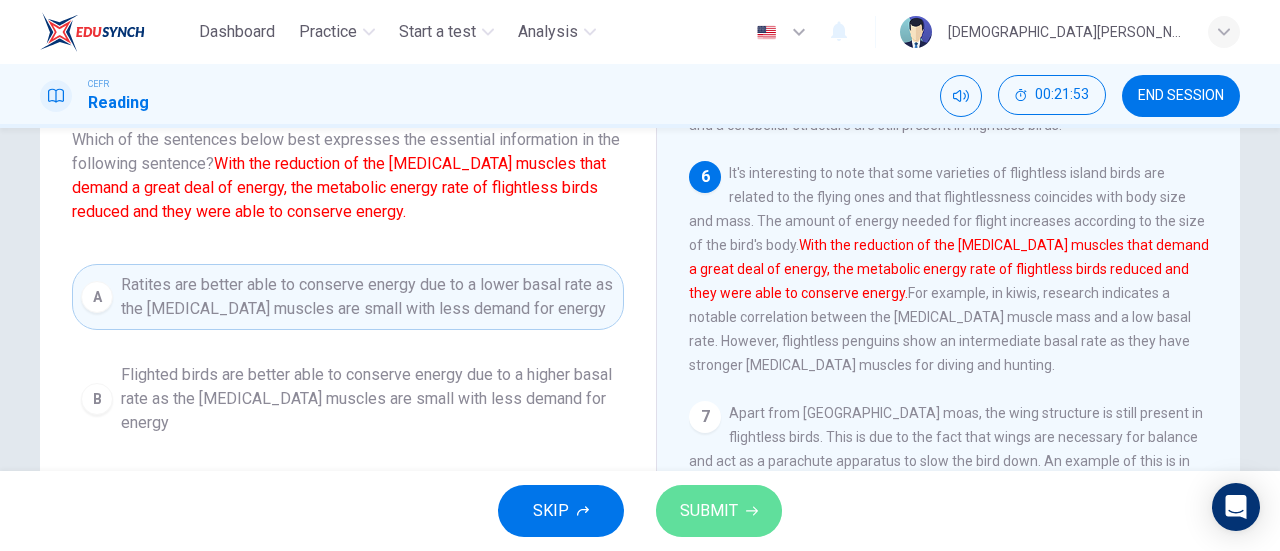 click on "SUBMIT" at bounding box center [719, 511] 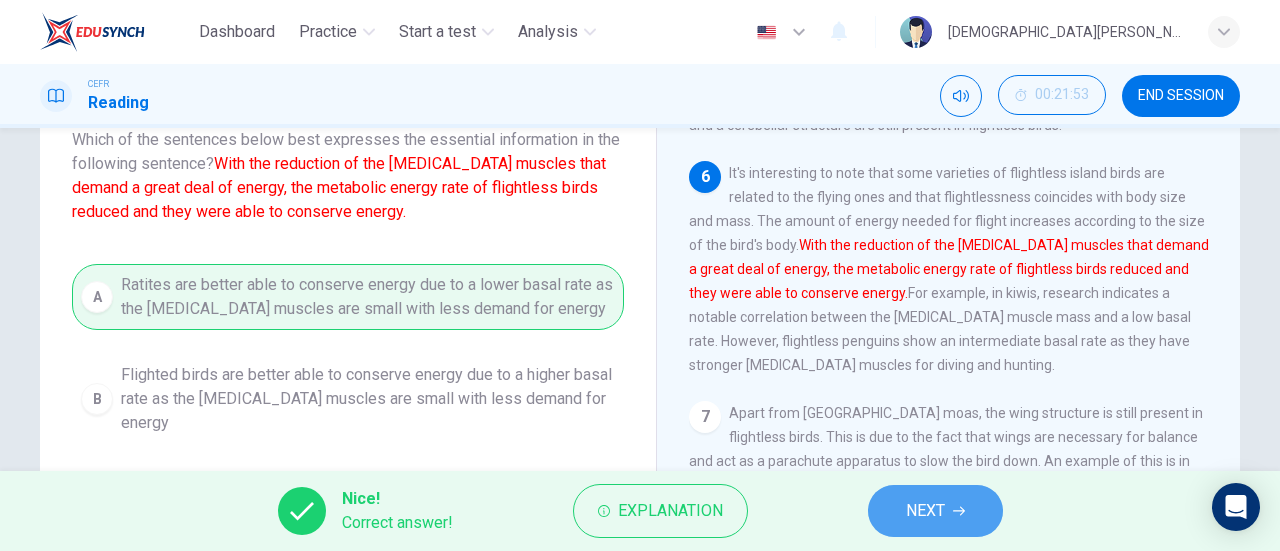click on "NEXT" at bounding box center [935, 511] 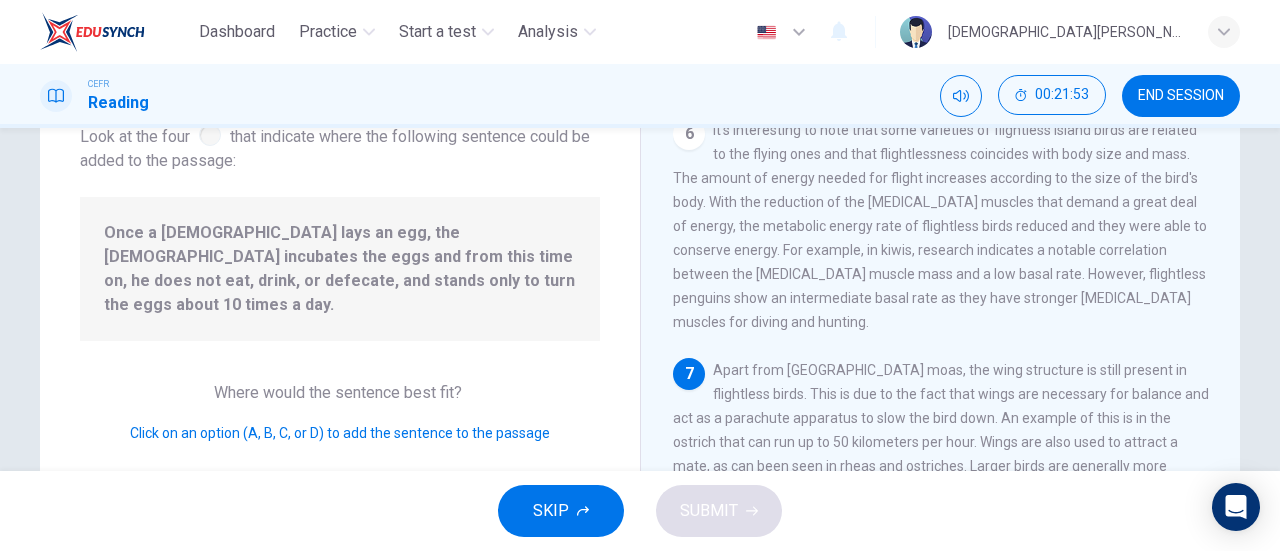 scroll, scrollTop: 1023, scrollLeft: 0, axis: vertical 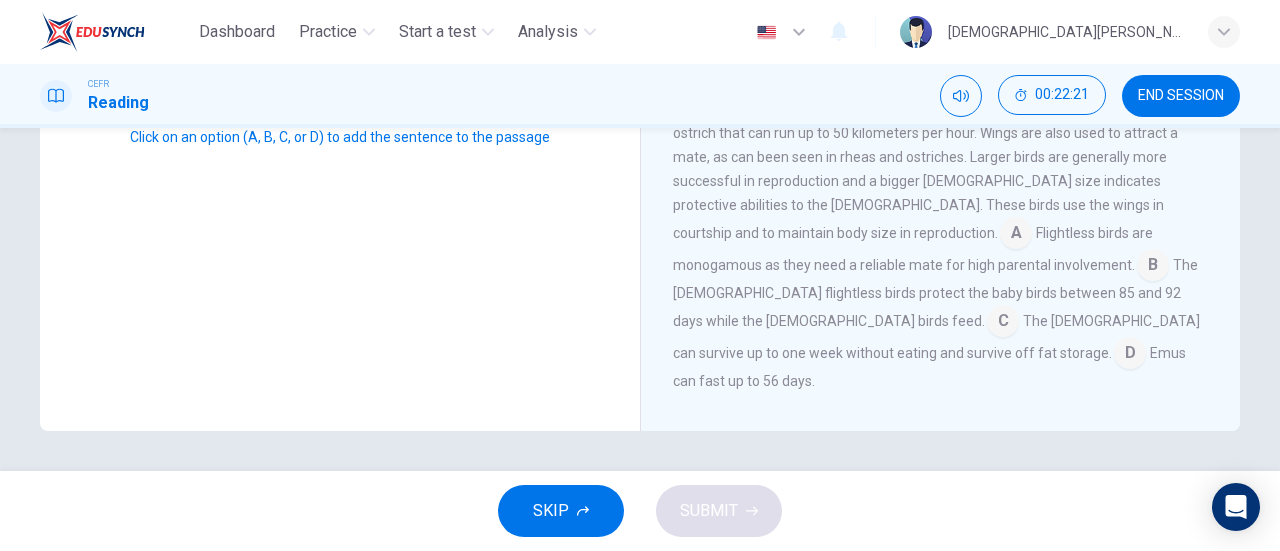 click at bounding box center (1016, 235) 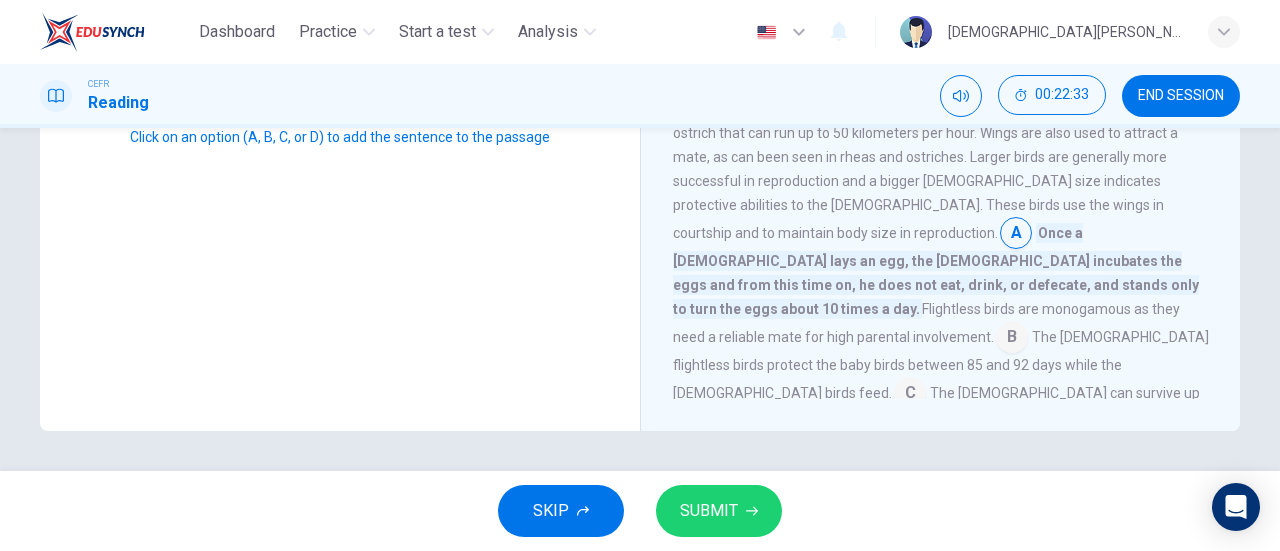 click at bounding box center [1012, 339] 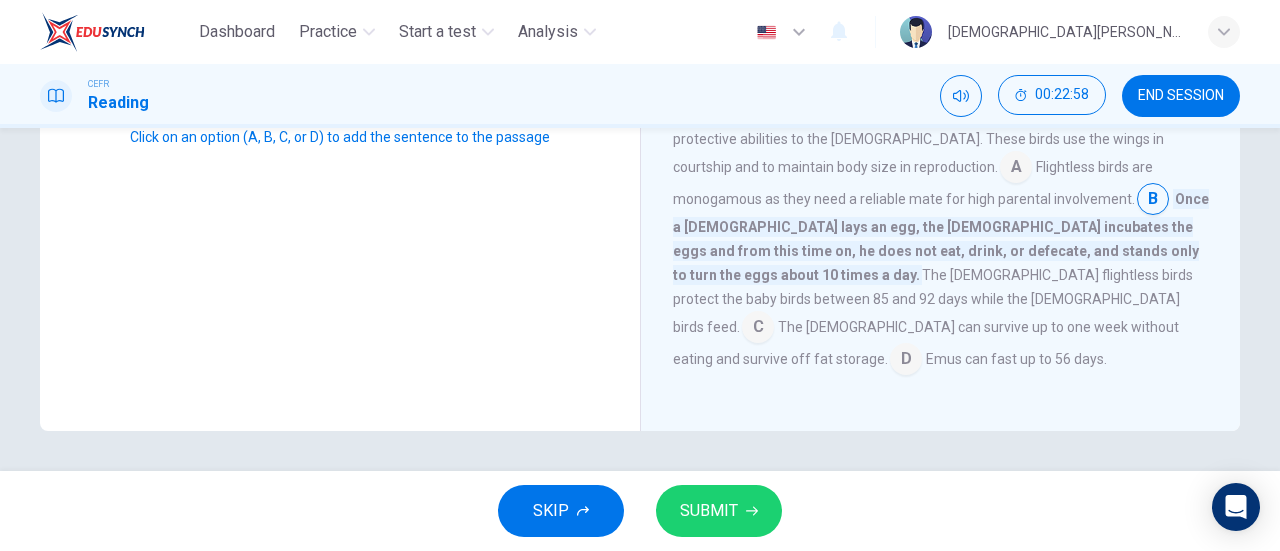 scroll, scrollTop: 1086, scrollLeft: 0, axis: vertical 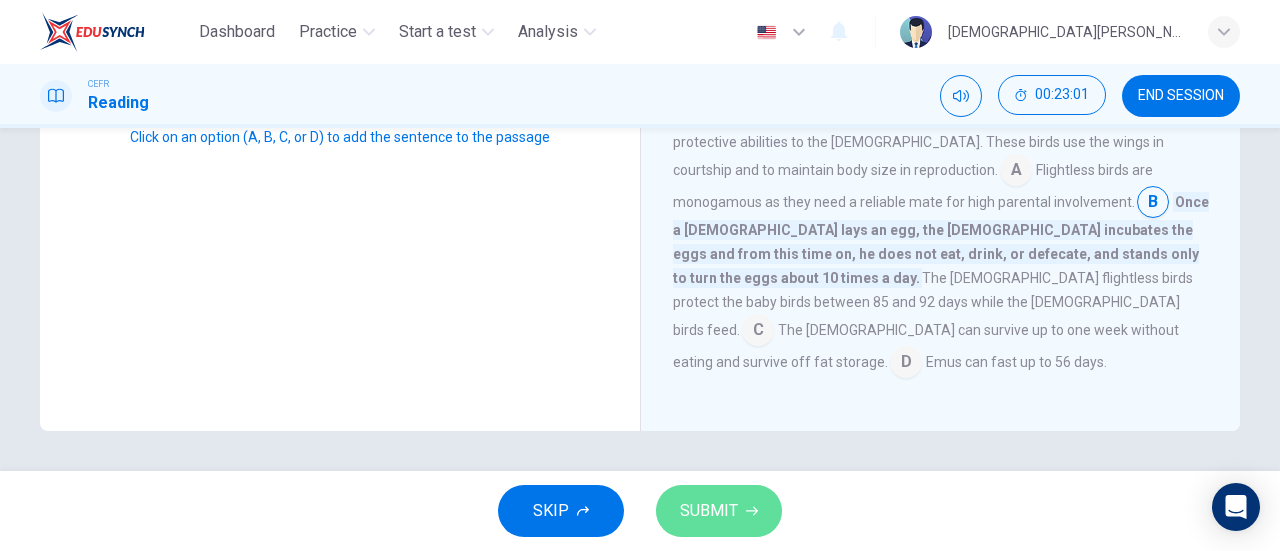 click on "SUBMIT" at bounding box center [719, 511] 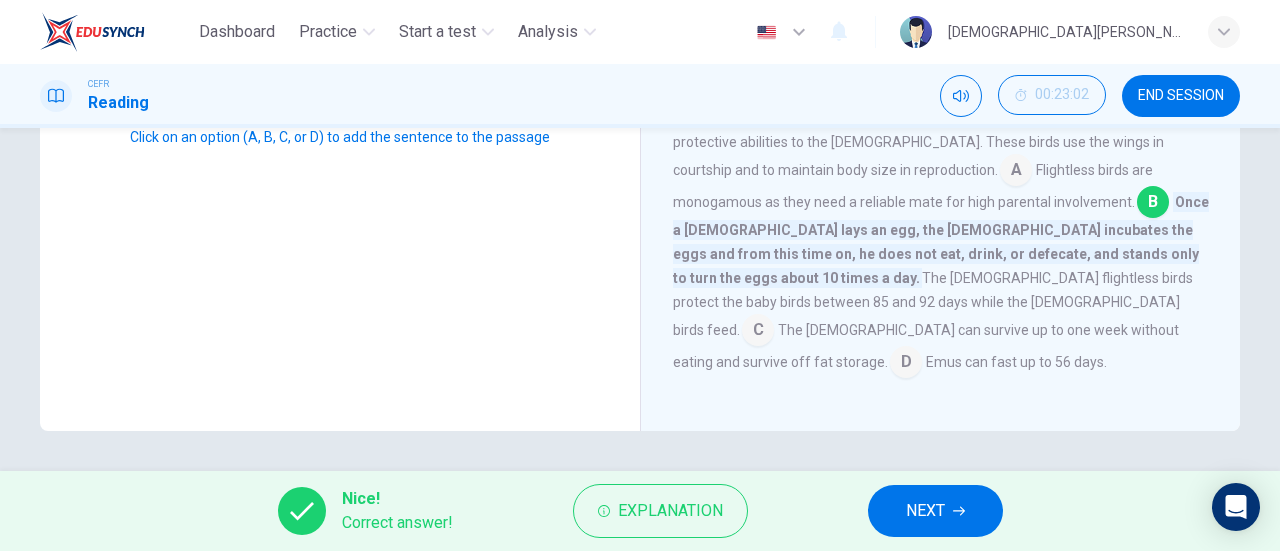 click on "NEXT" at bounding box center (935, 511) 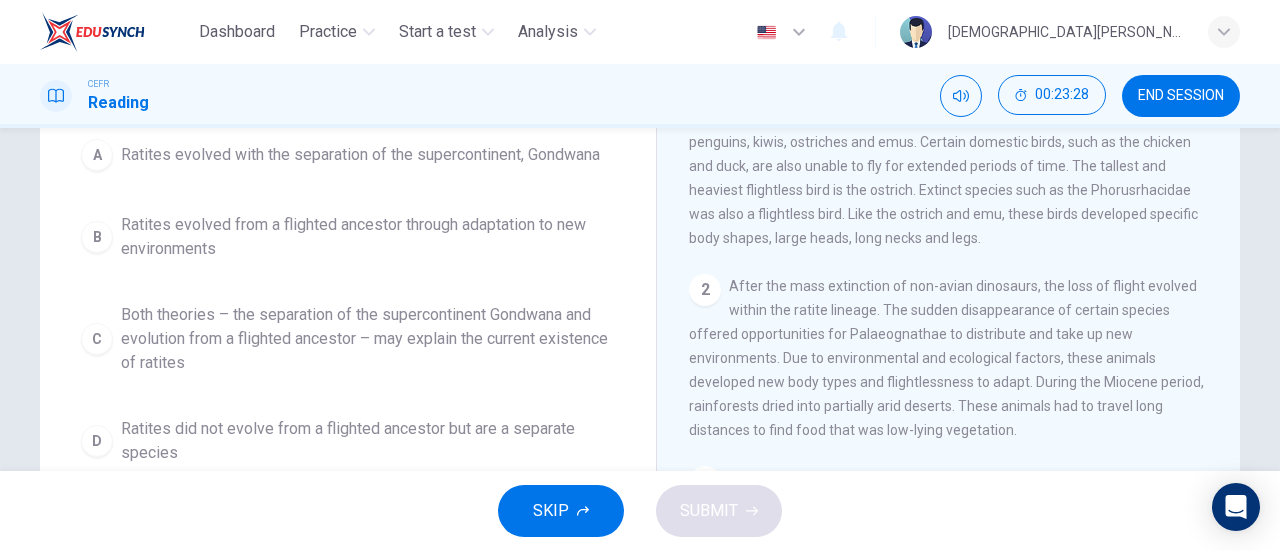 scroll, scrollTop: 222, scrollLeft: 0, axis: vertical 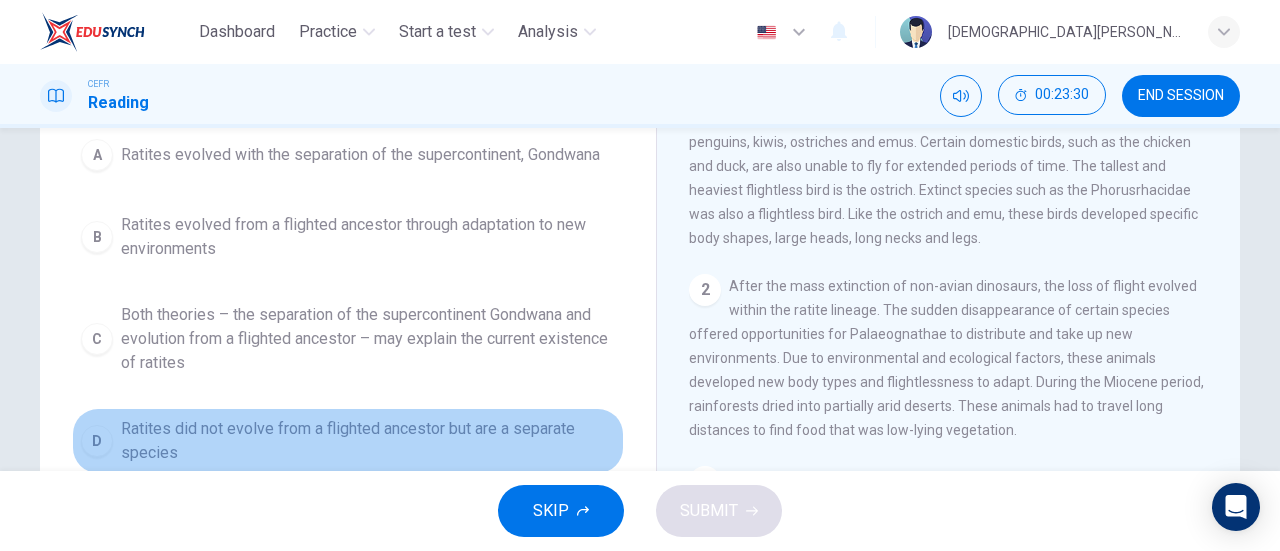 click on "Ratites did not evolve from a flighted ancestor but are a separate species" at bounding box center (368, 441) 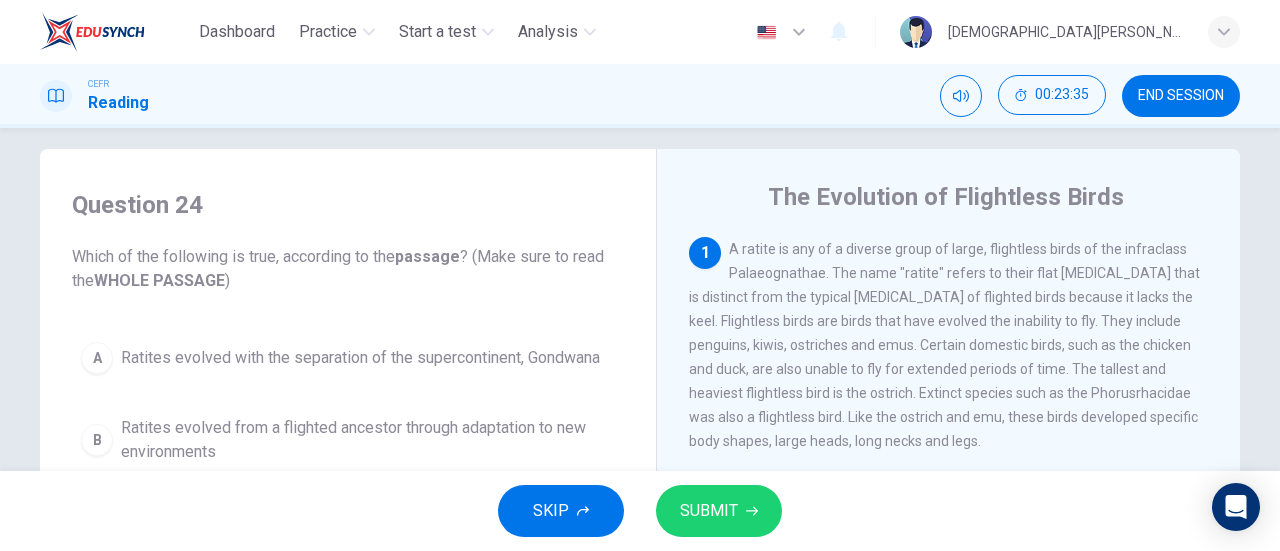 scroll, scrollTop: 20, scrollLeft: 0, axis: vertical 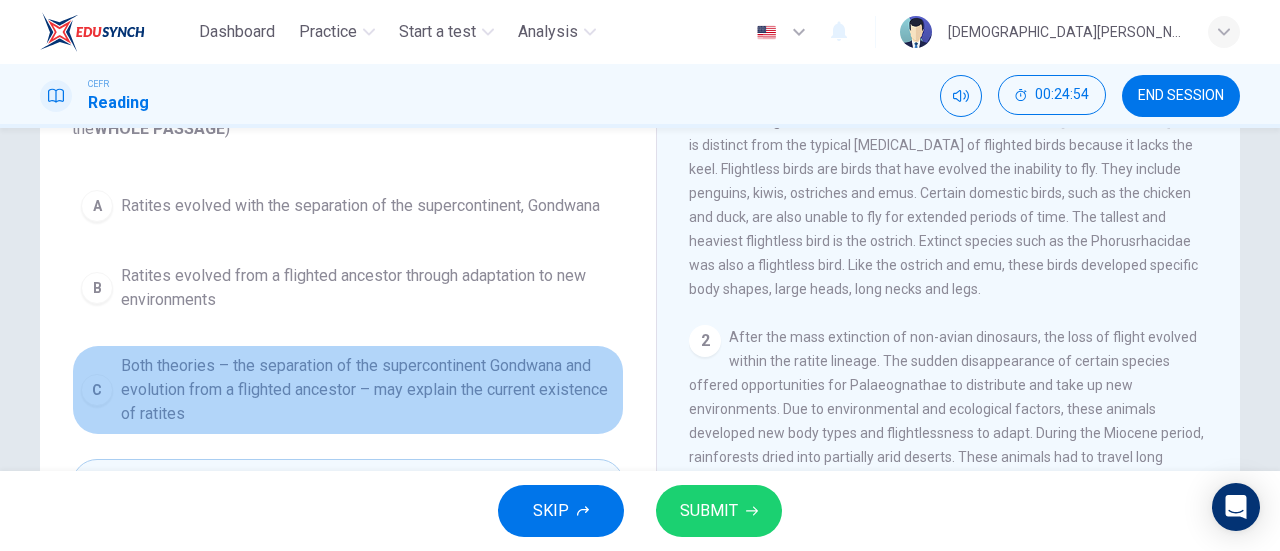 click on "Both theories – the separation of the supercontinent Gondwana and evolution from a flighted ancestor – may explain the current existence of ratites" at bounding box center (368, 390) 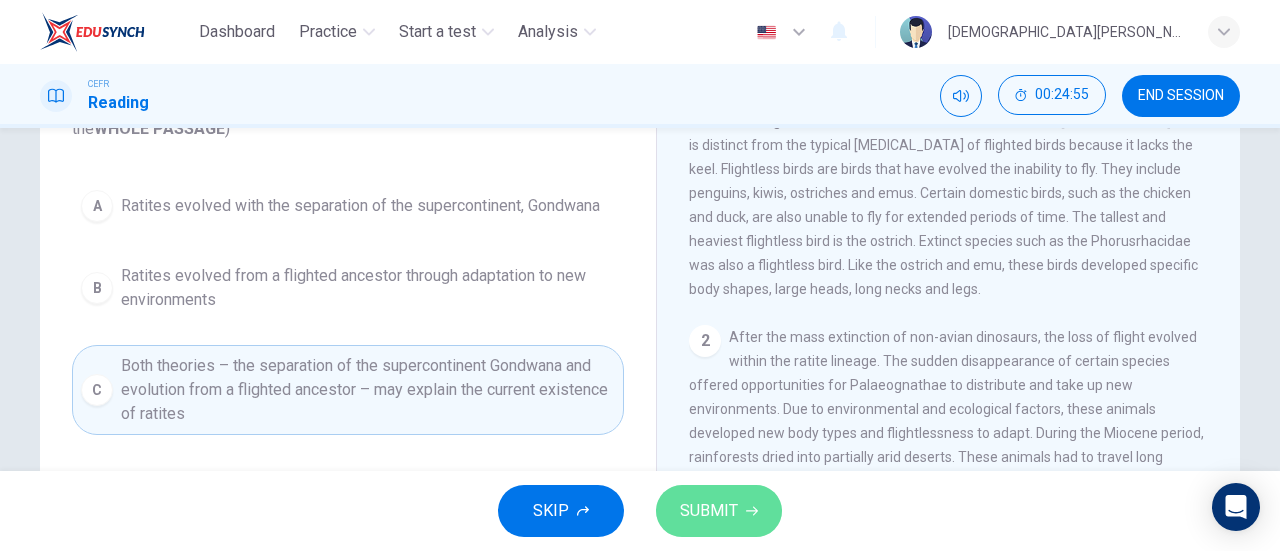 click on "SUBMIT" at bounding box center [719, 511] 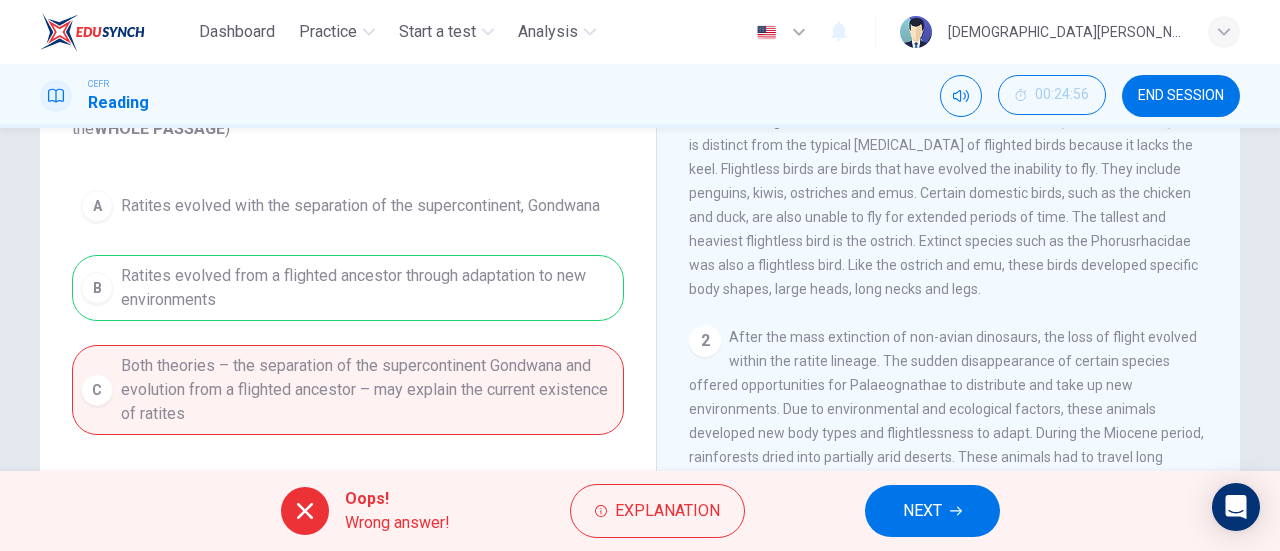 click on "NEXT" at bounding box center (932, 511) 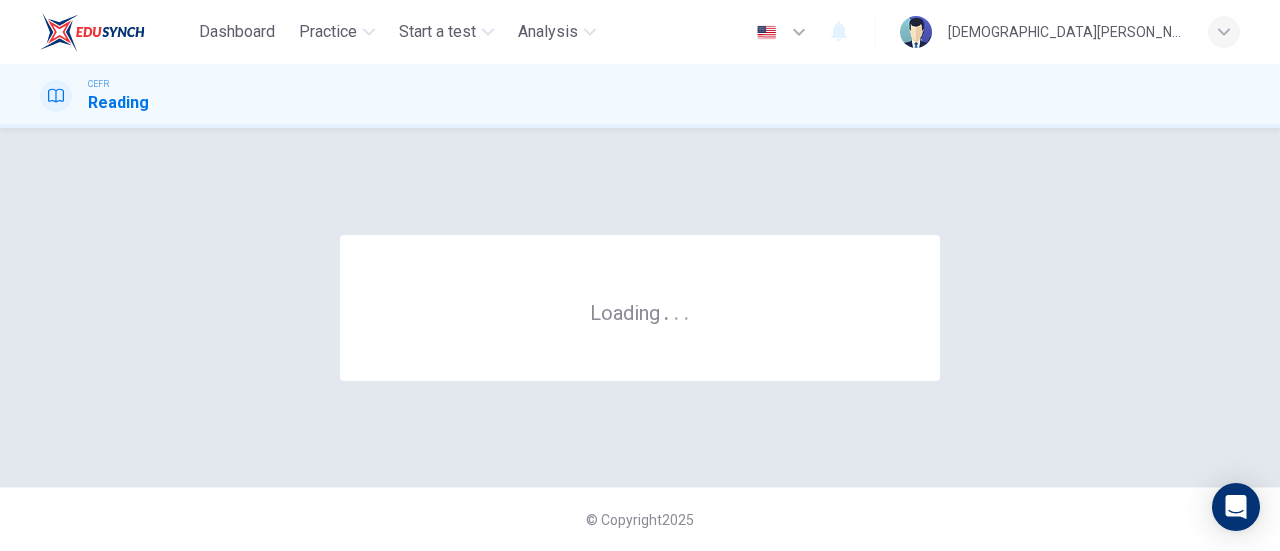 scroll, scrollTop: 0, scrollLeft: 0, axis: both 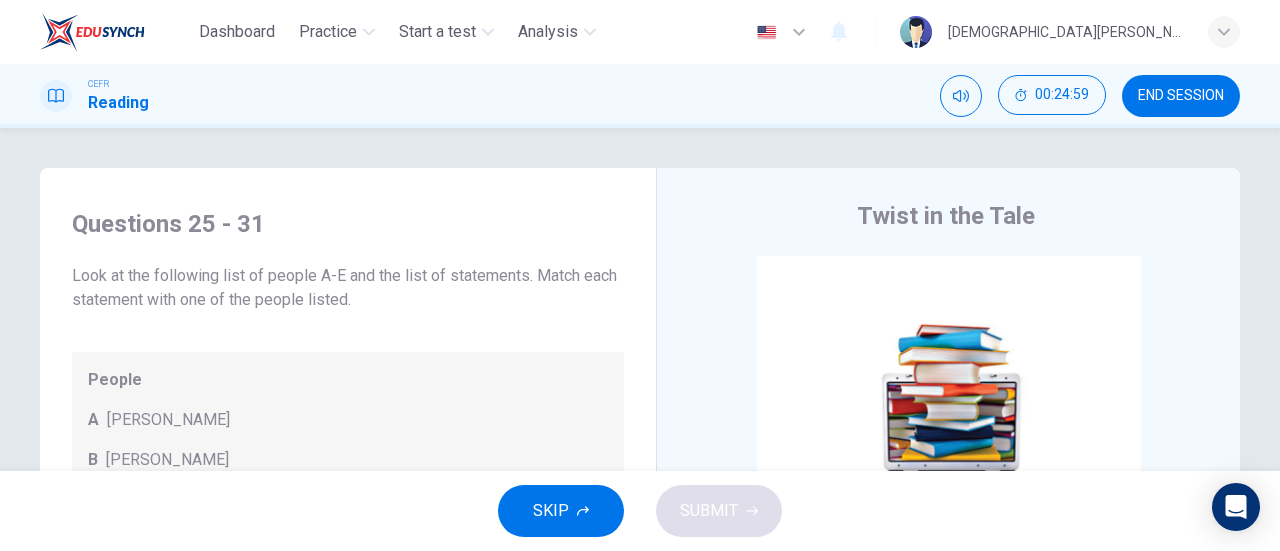 click on "END SESSION" at bounding box center (1181, 96) 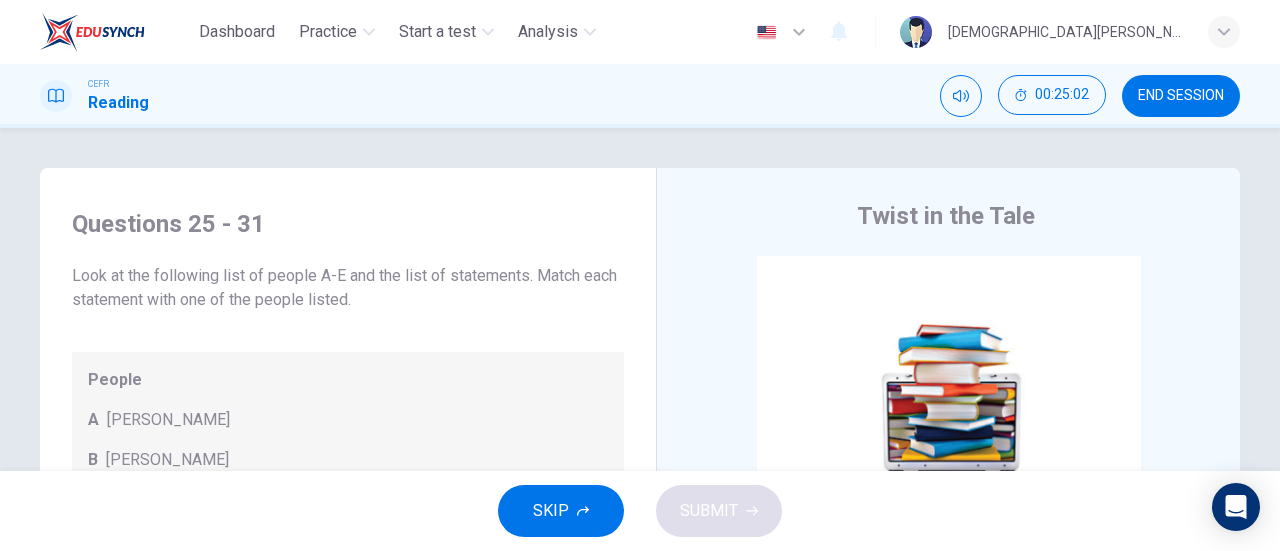 scroll, scrollTop: 192, scrollLeft: 0, axis: vertical 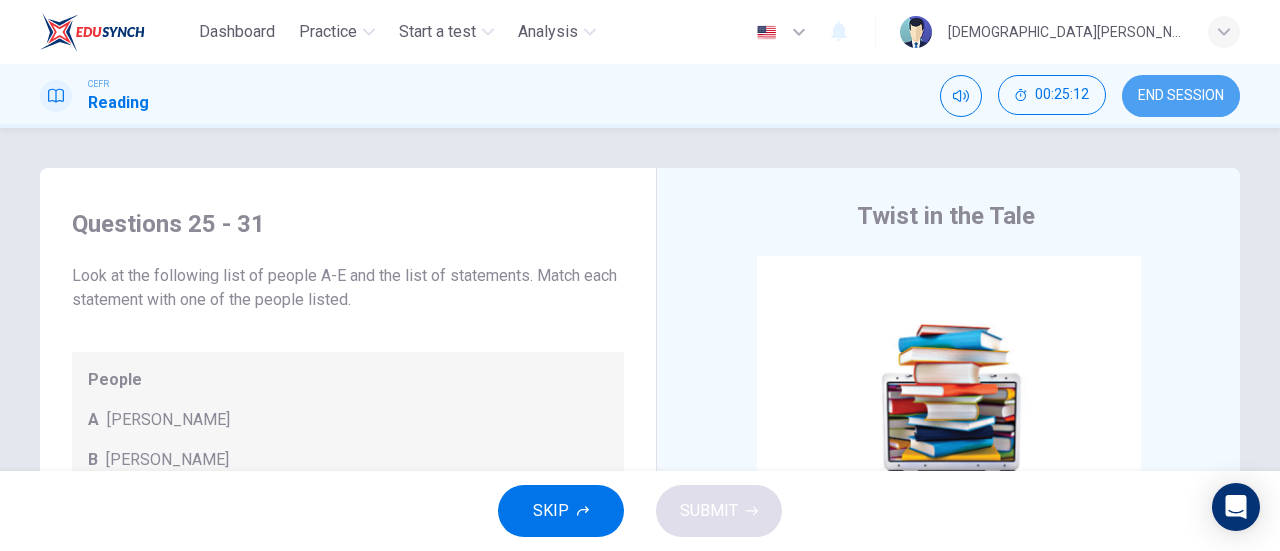 click on "END SESSION" at bounding box center (1181, 96) 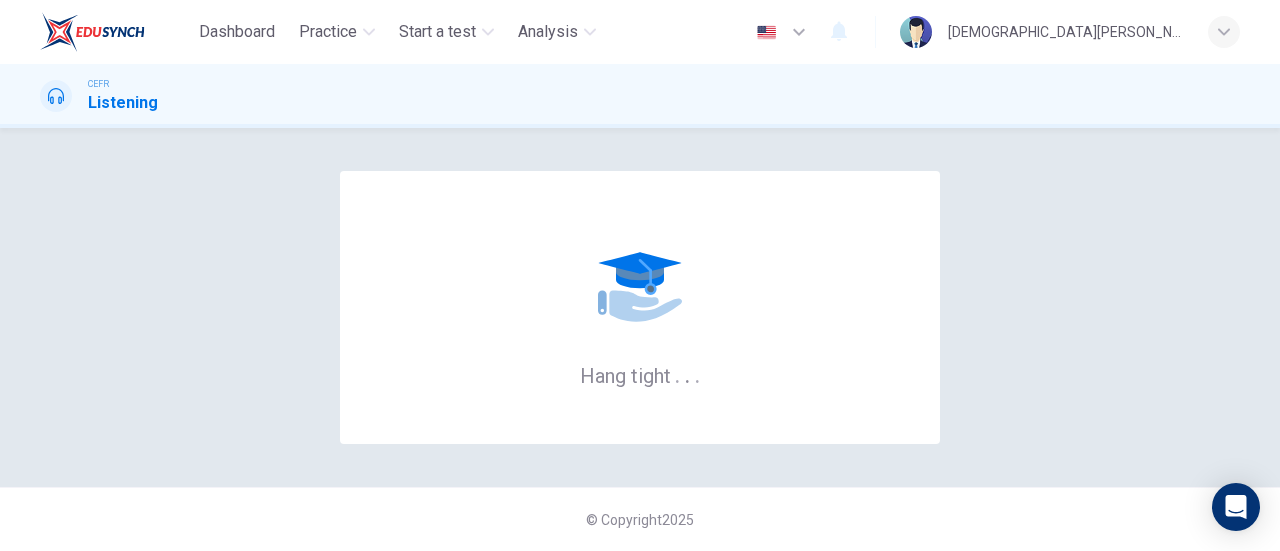 scroll, scrollTop: 0, scrollLeft: 0, axis: both 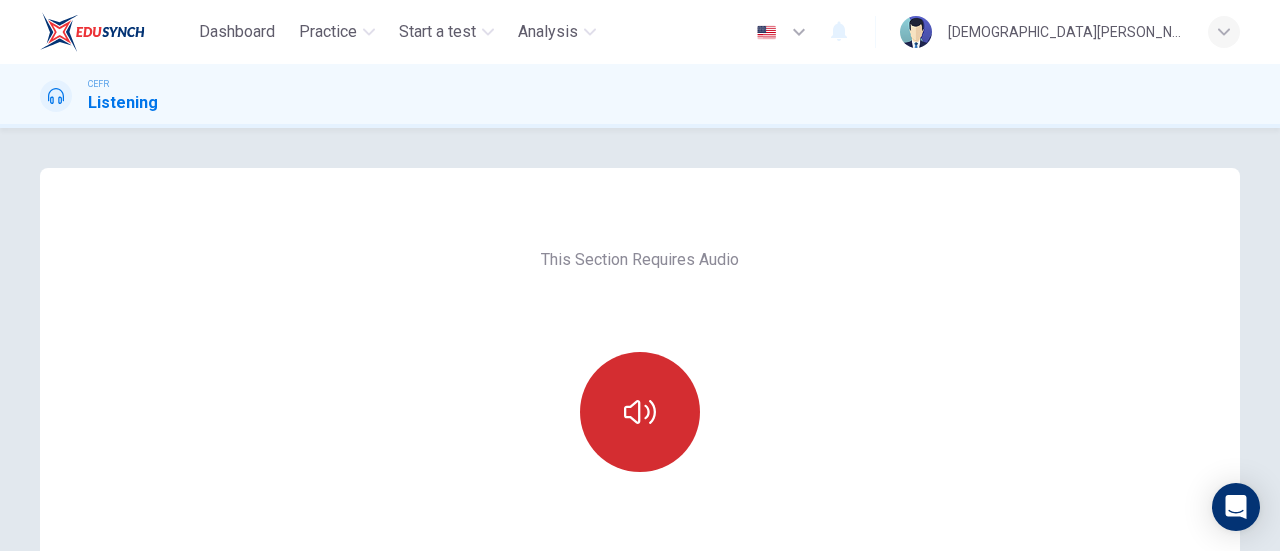 click at bounding box center (640, 412) 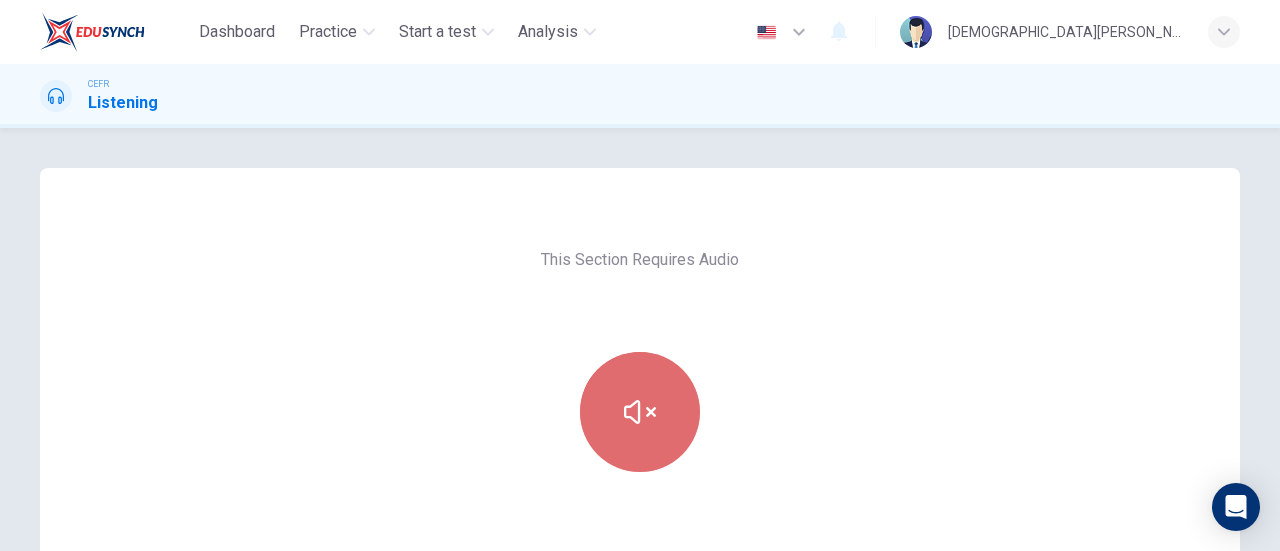 click at bounding box center [640, 412] 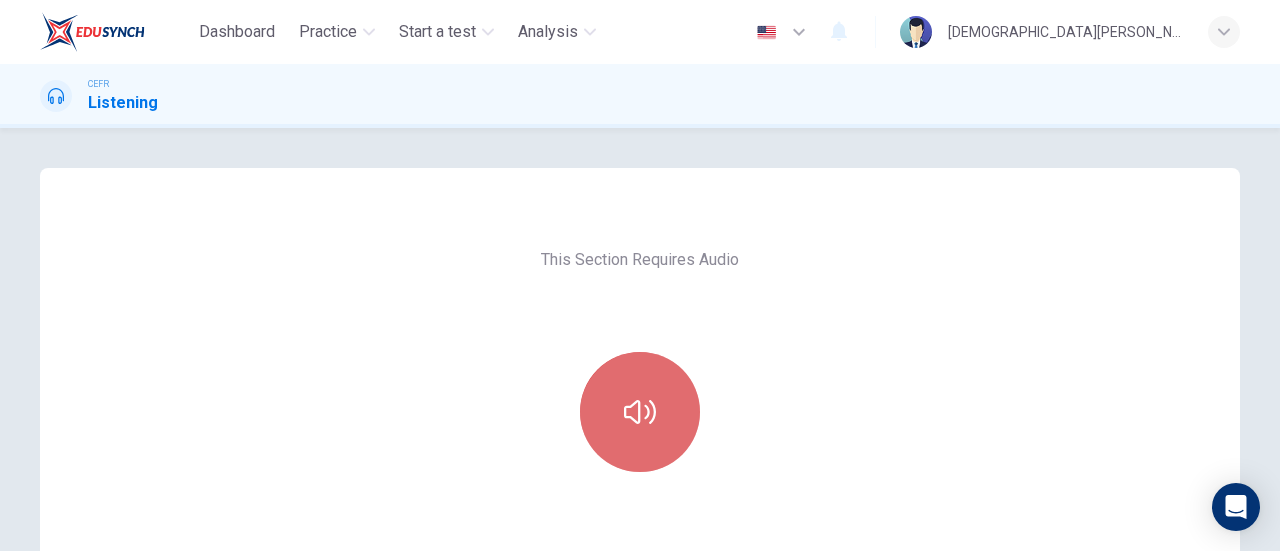 click at bounding box center [640, 412] 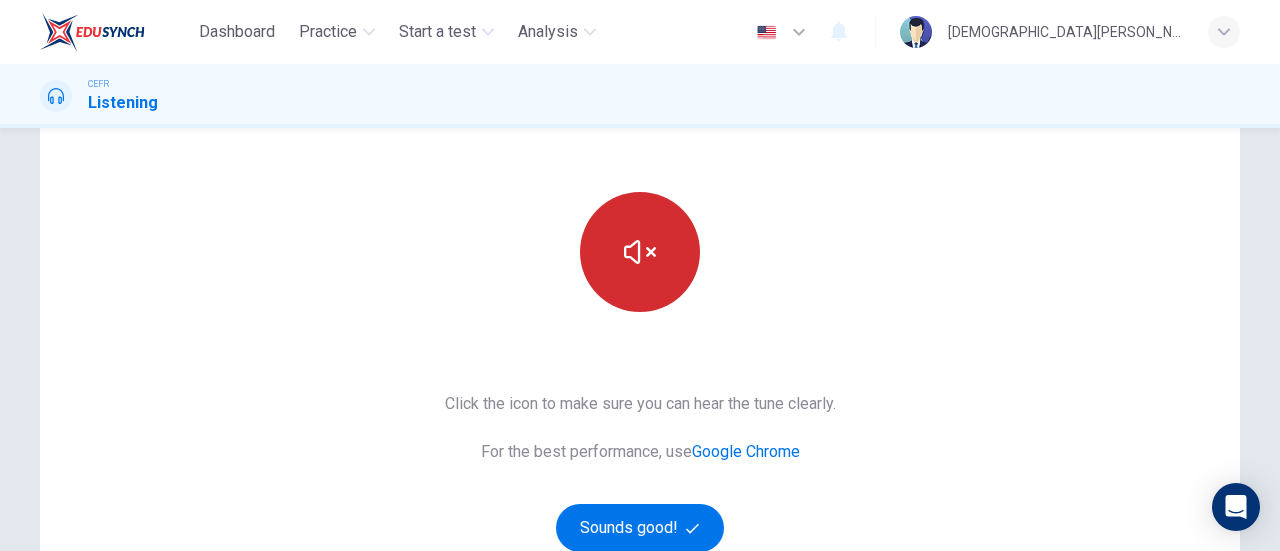 scroll, scrollTop: 161, scrollLeft: 0, axis: vertical 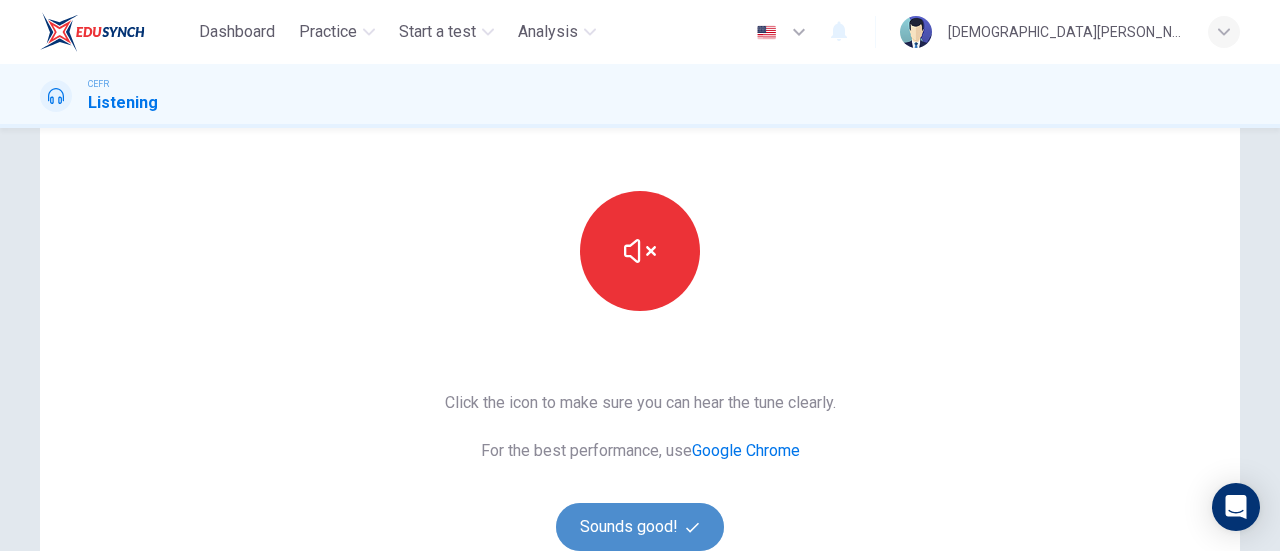 click on "Sounds good!" at bounding box center (640, 527) 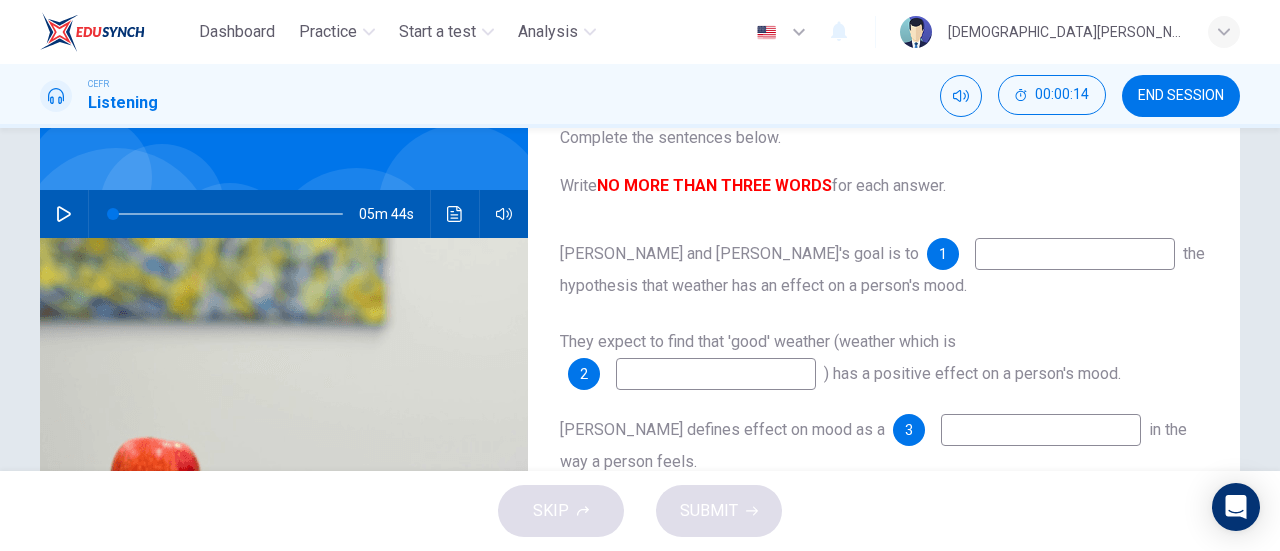 scroll, scrollTop: 96, scrollLeft: 0, axis: vertical 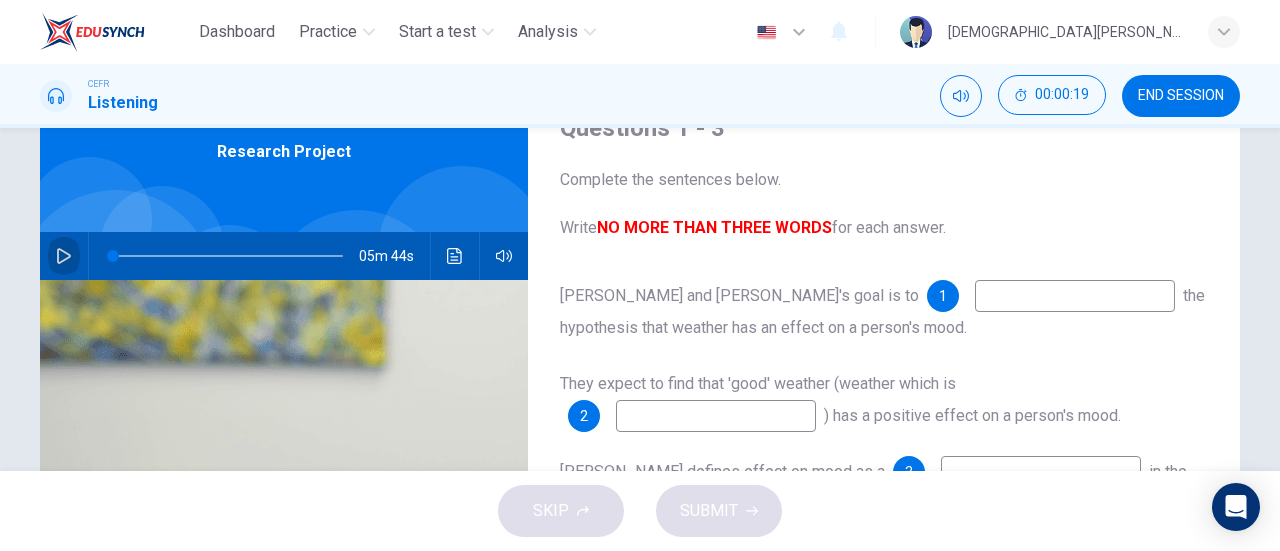click 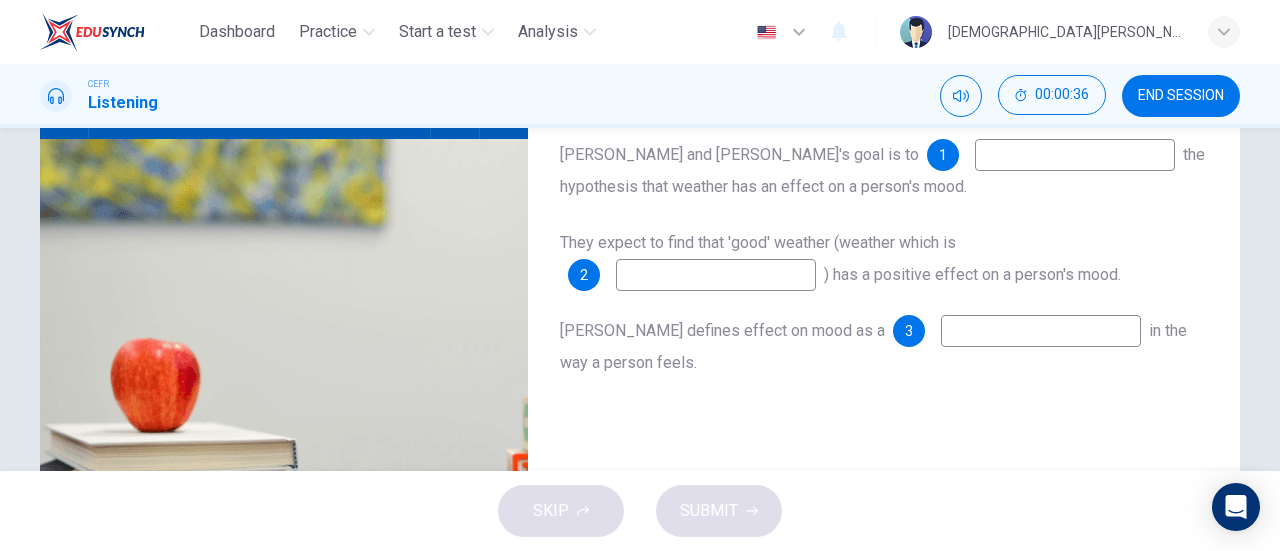 scroll, scrollTop: 221, scrollLeft: 0, axis: vertical 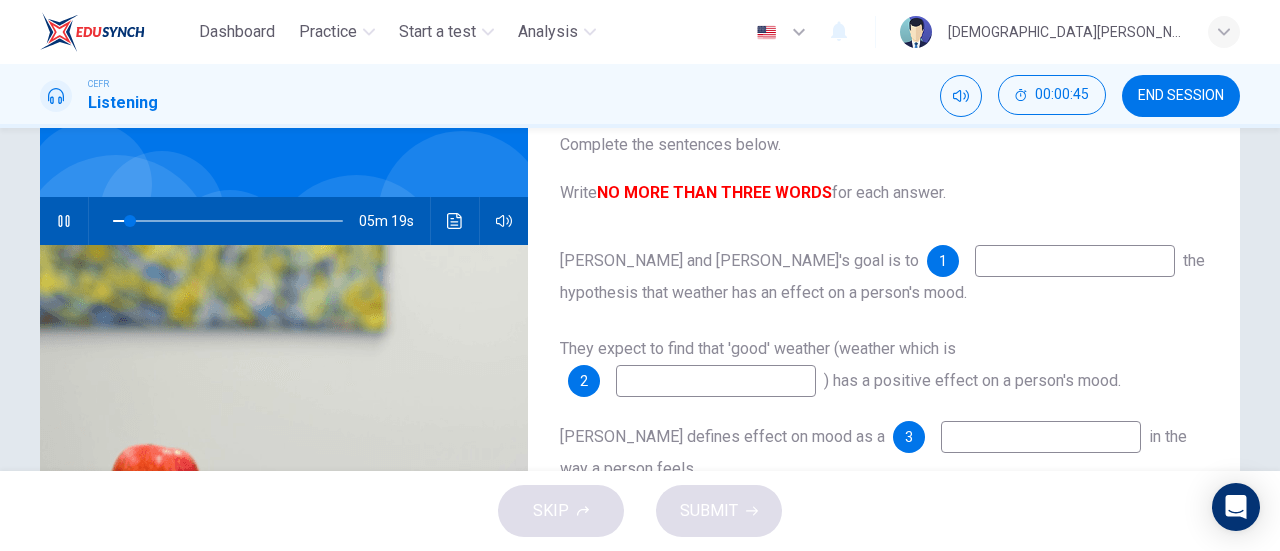 click at bounding box center [1075, 261] 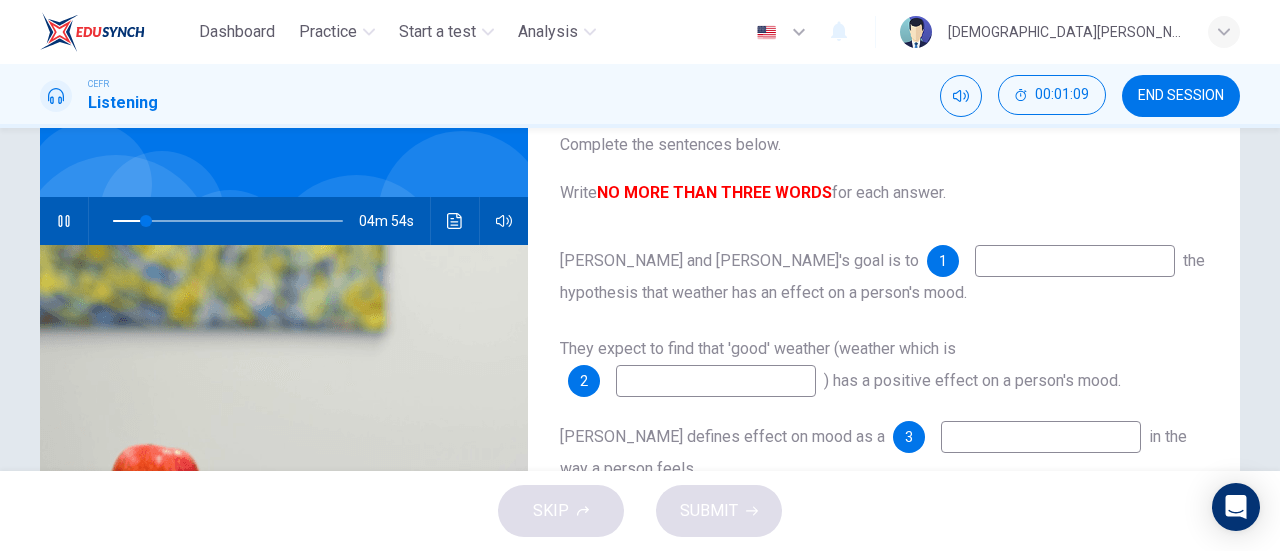 click at bounding box center (1075, 261) 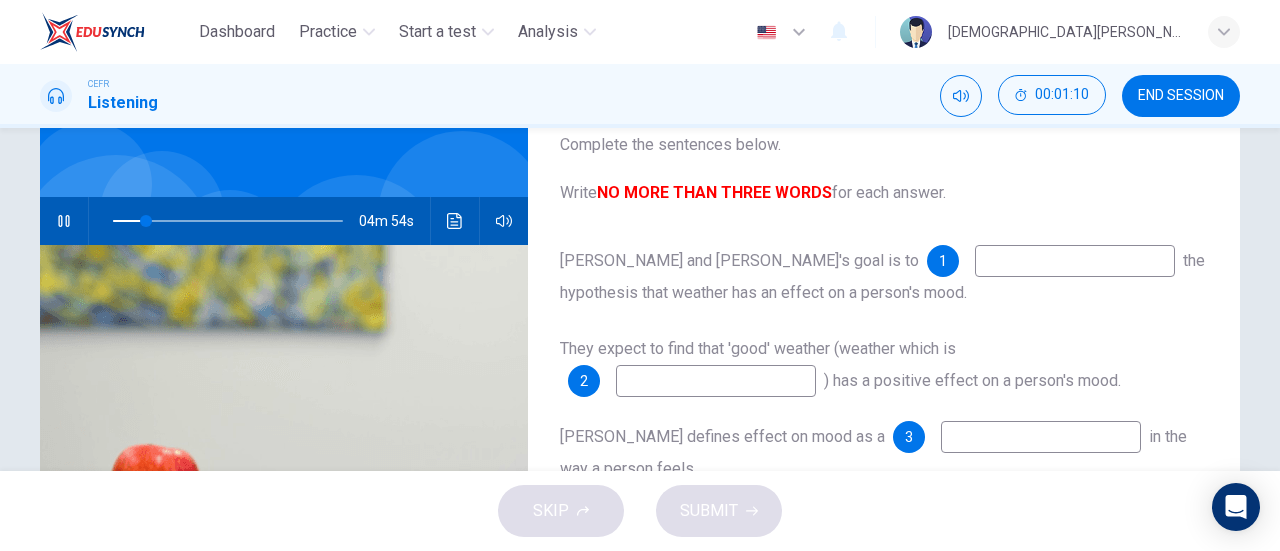 type on "15" 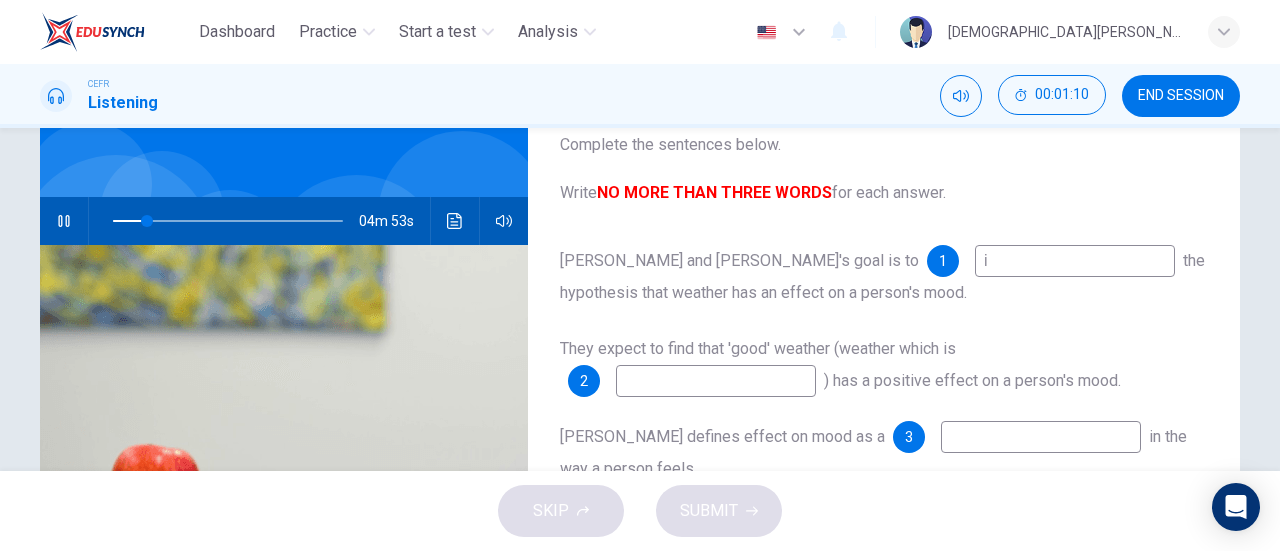 type on "in" 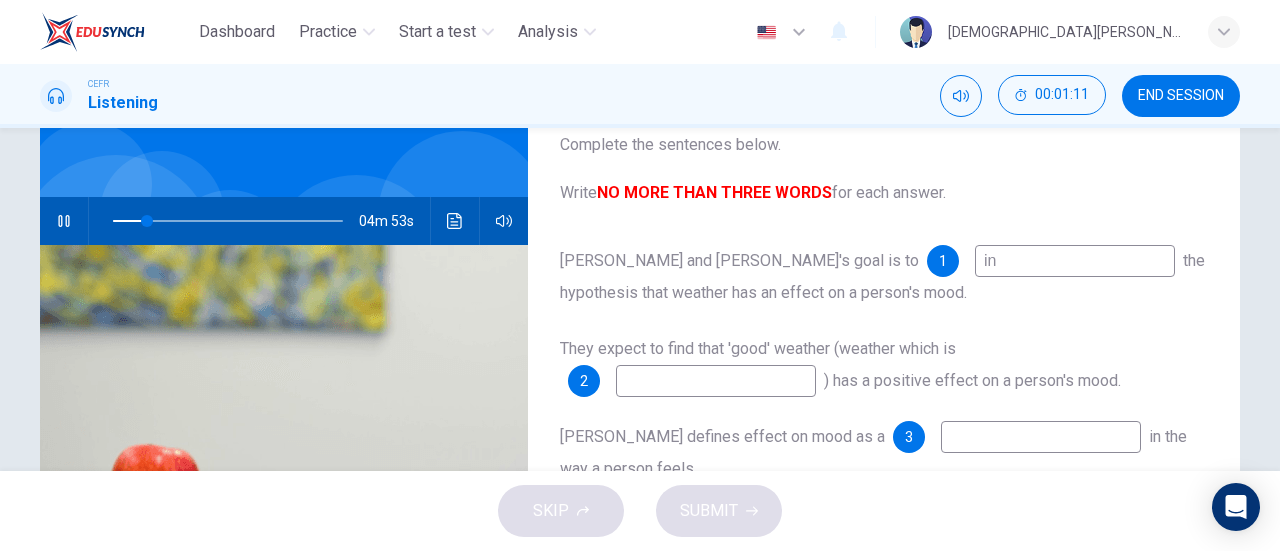 type on "15" 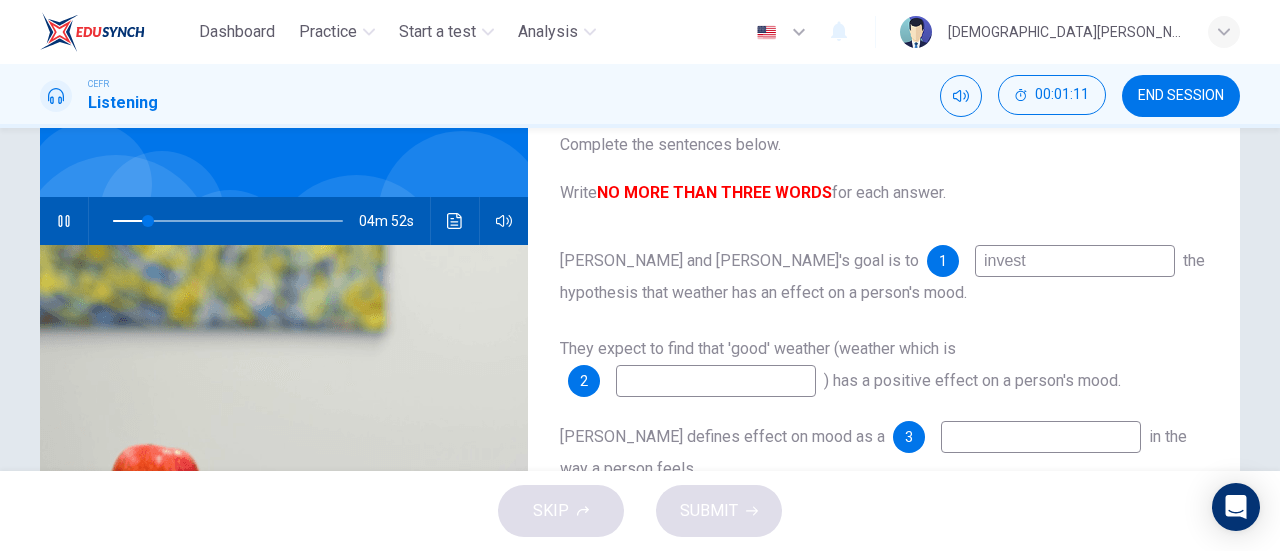type on "investi" 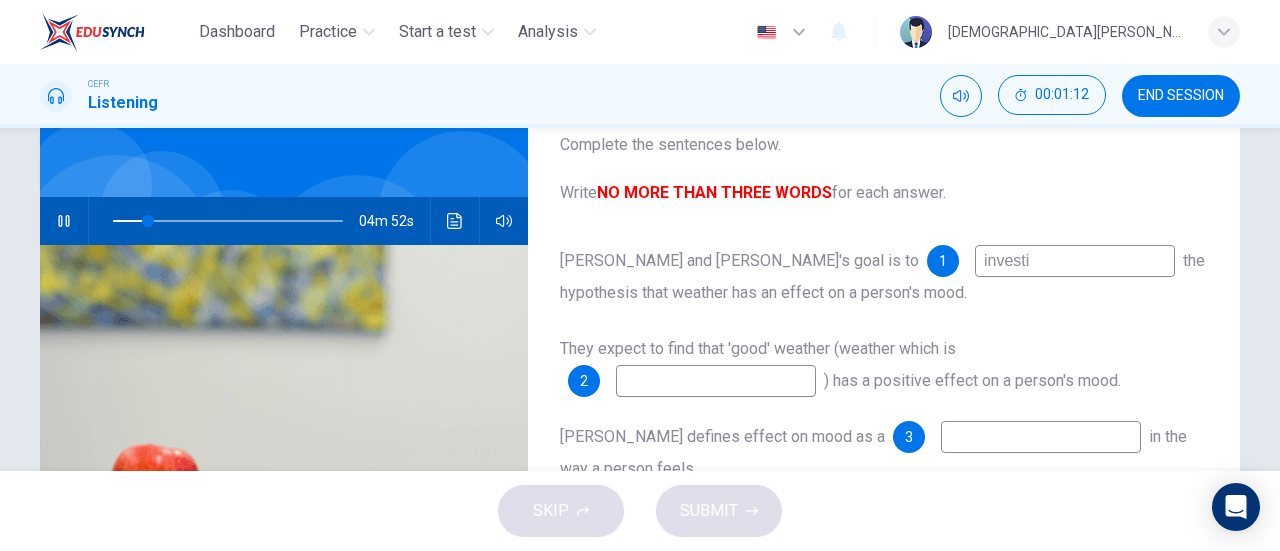 type on "15" 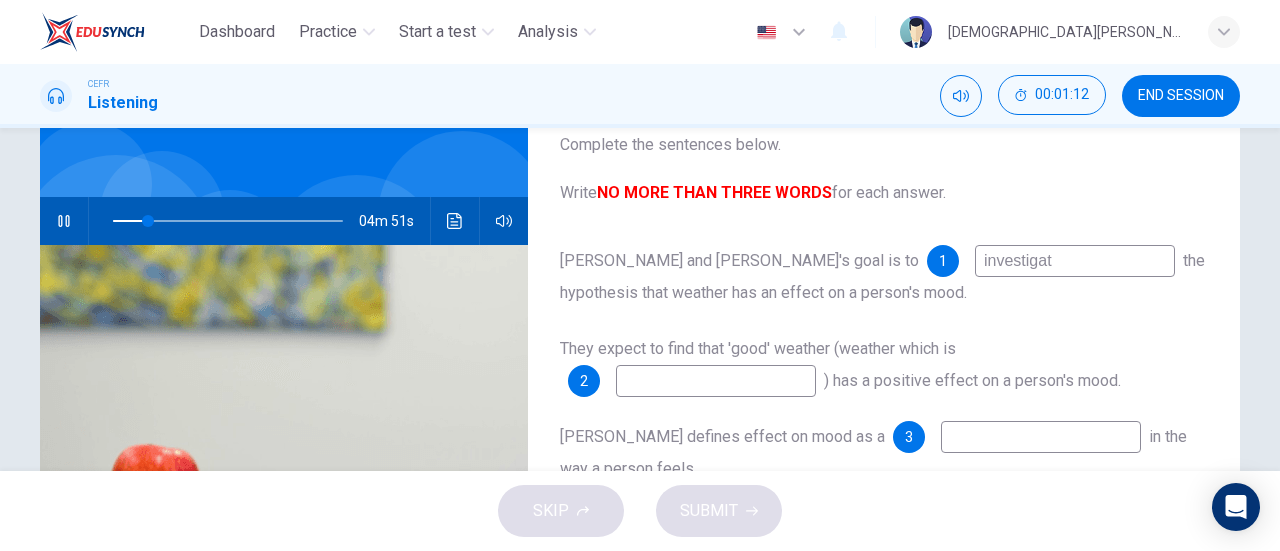 type on "investigate" 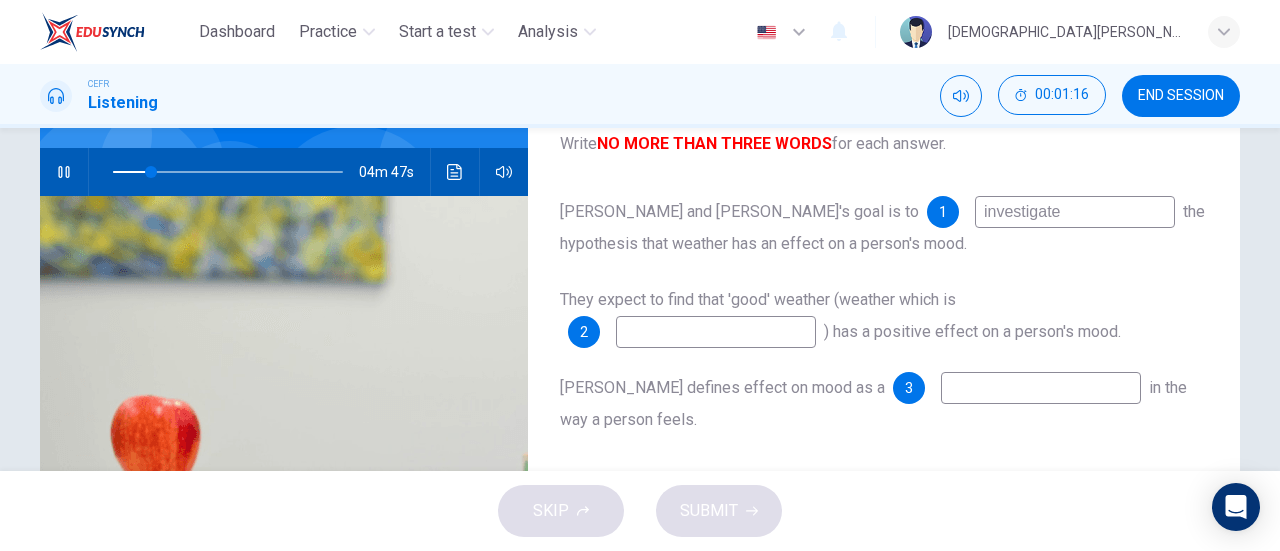 scroll, scrollTop: 181, scrollLeft: 0, axis: vertical 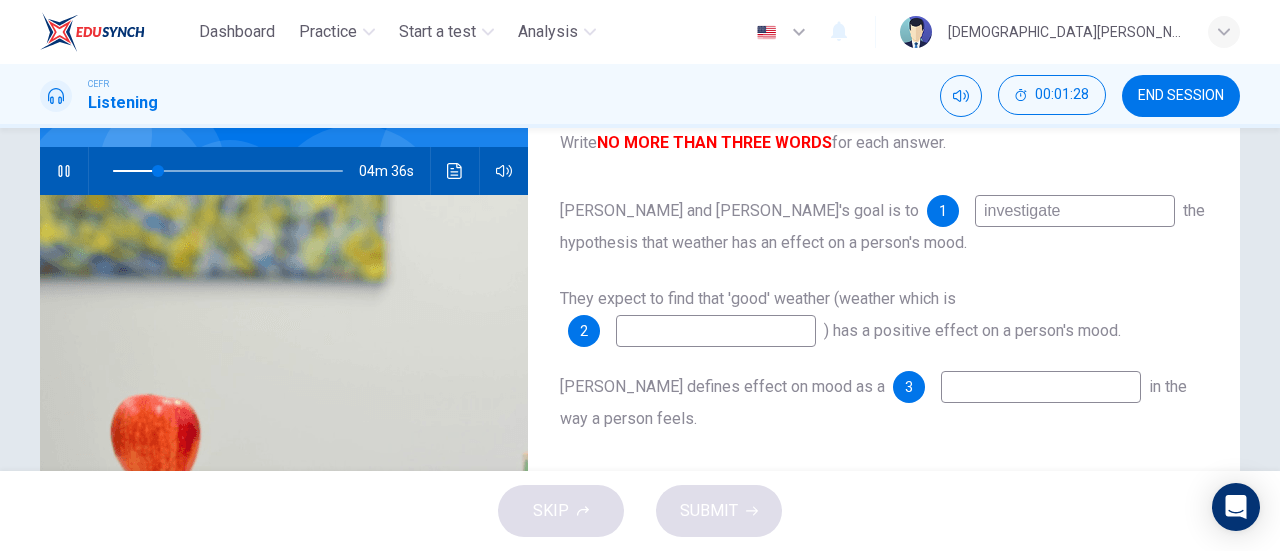 type on "20" 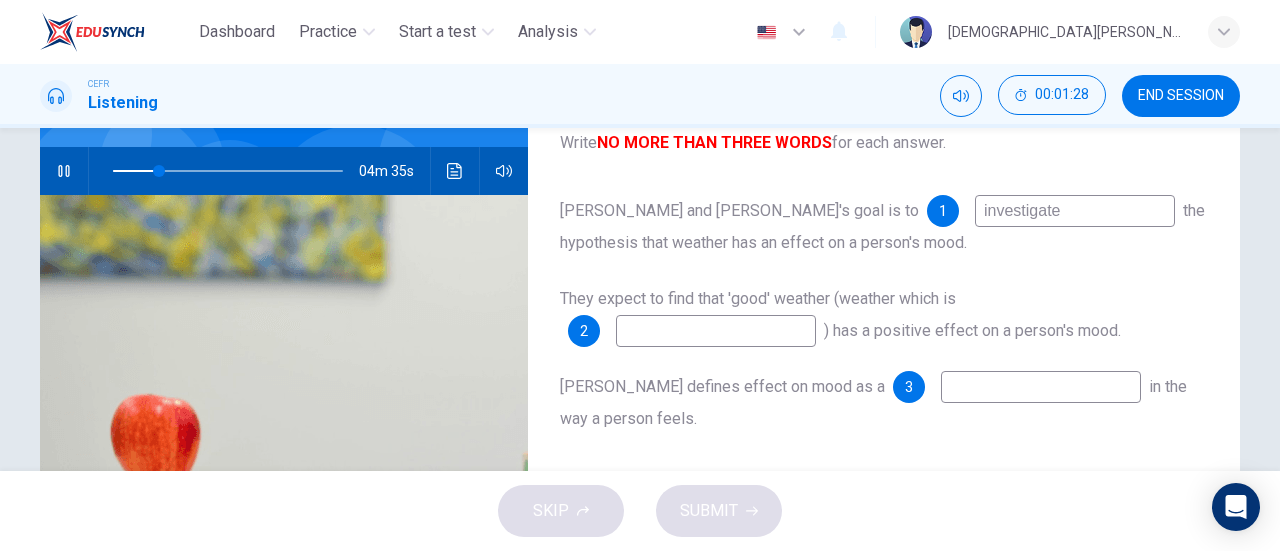 type on "investigate" 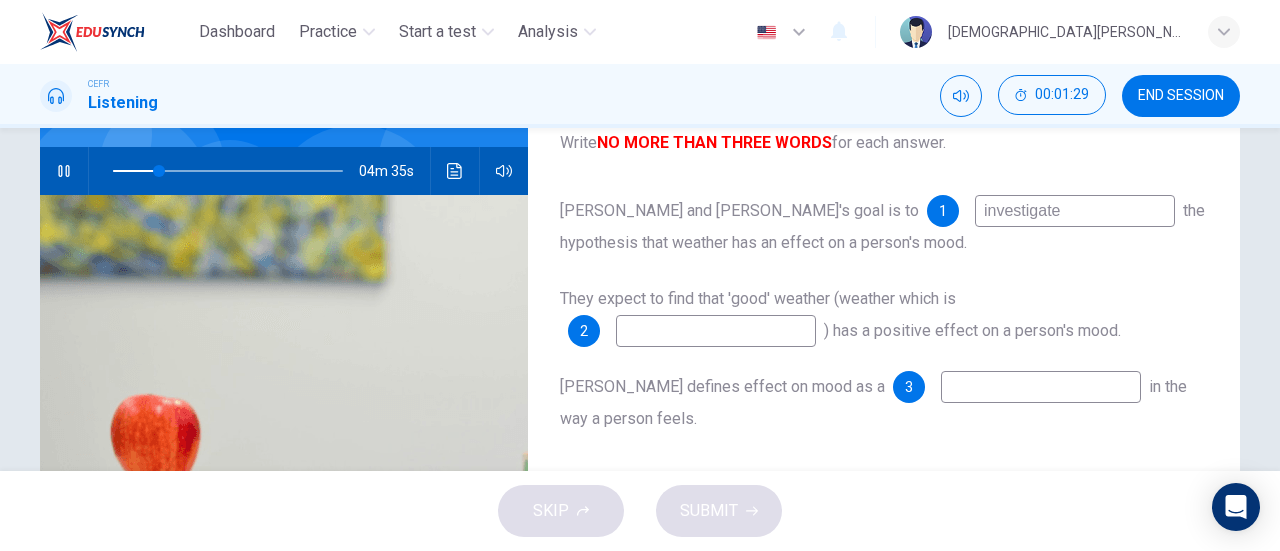 type on "20" 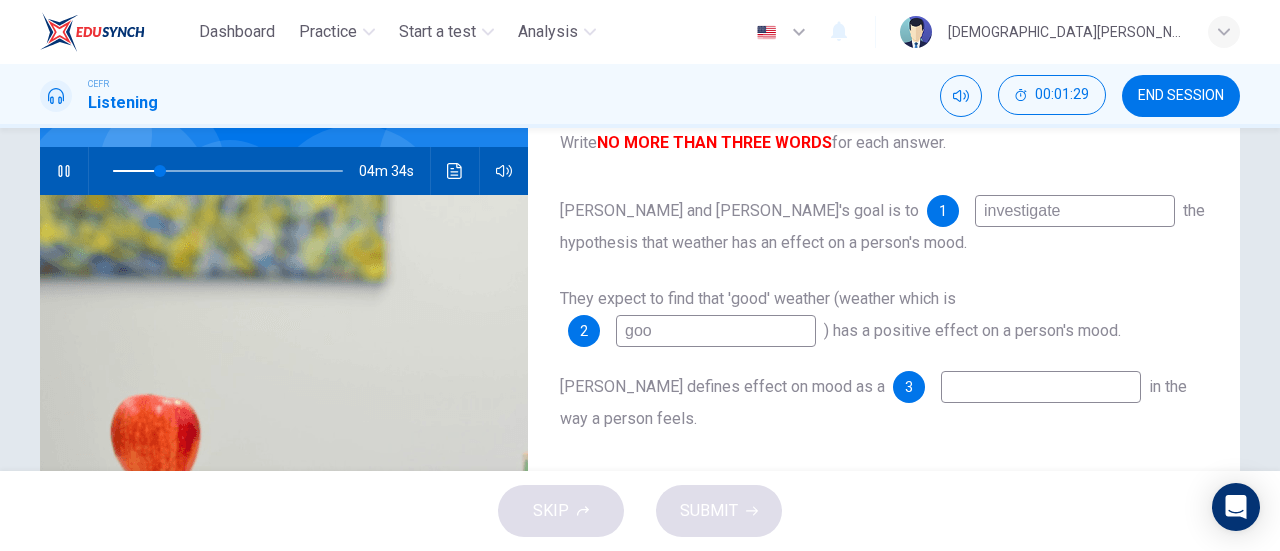 type on "good" 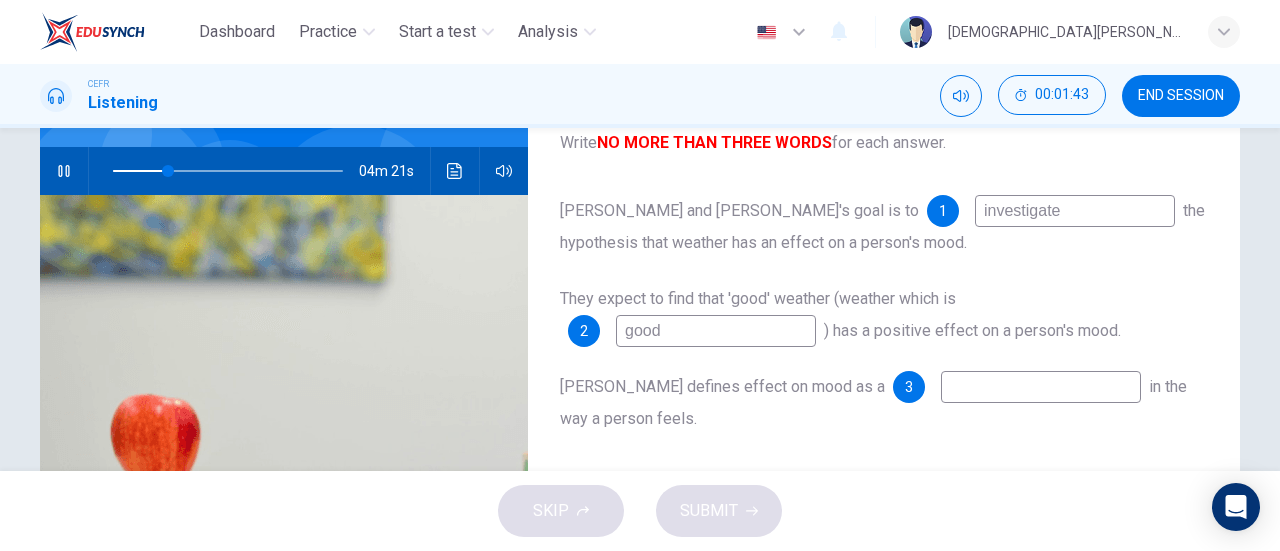 type on "24" 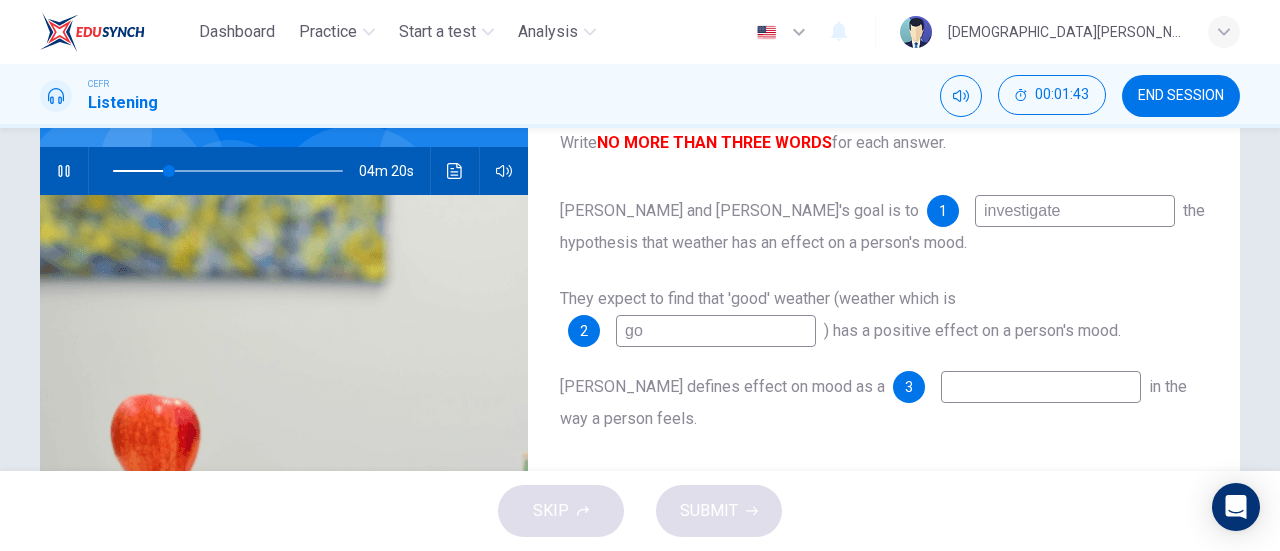 type on "g" 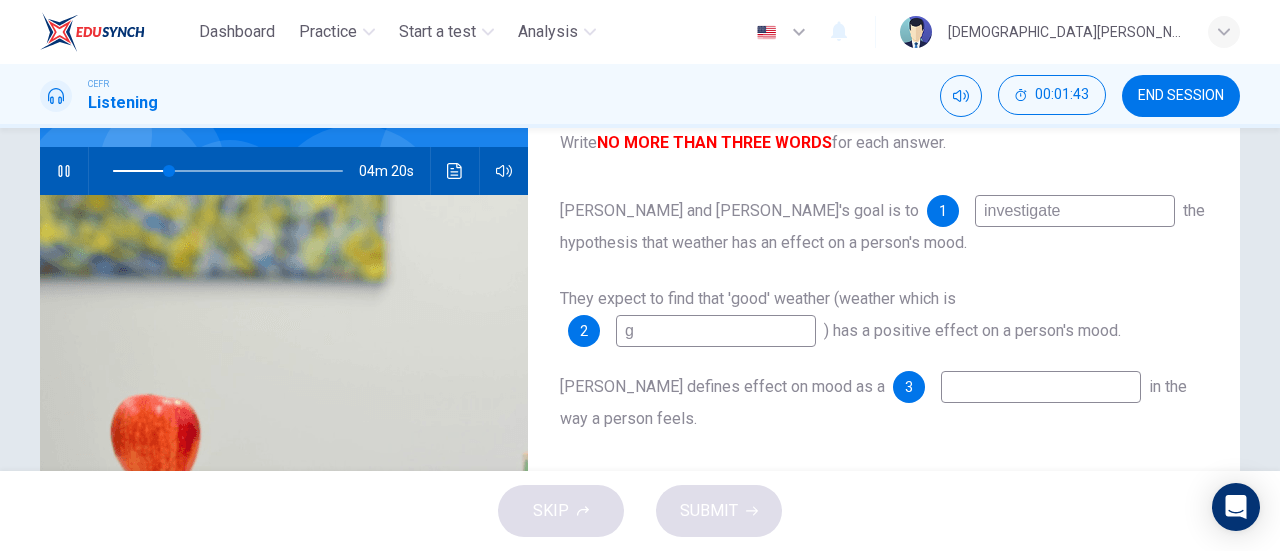 type 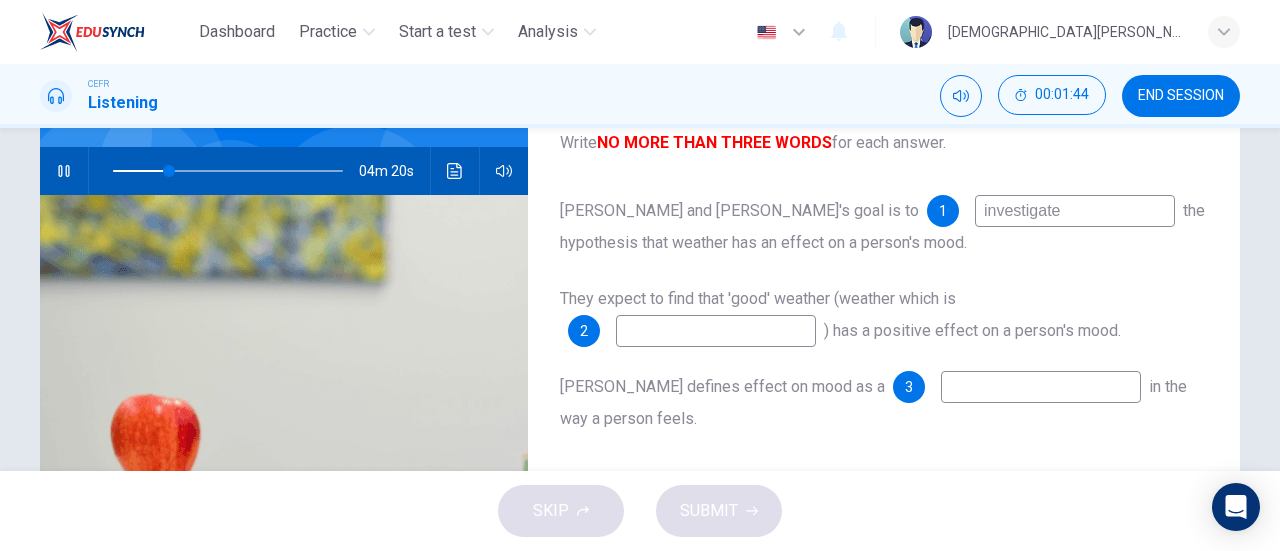 type on "25" 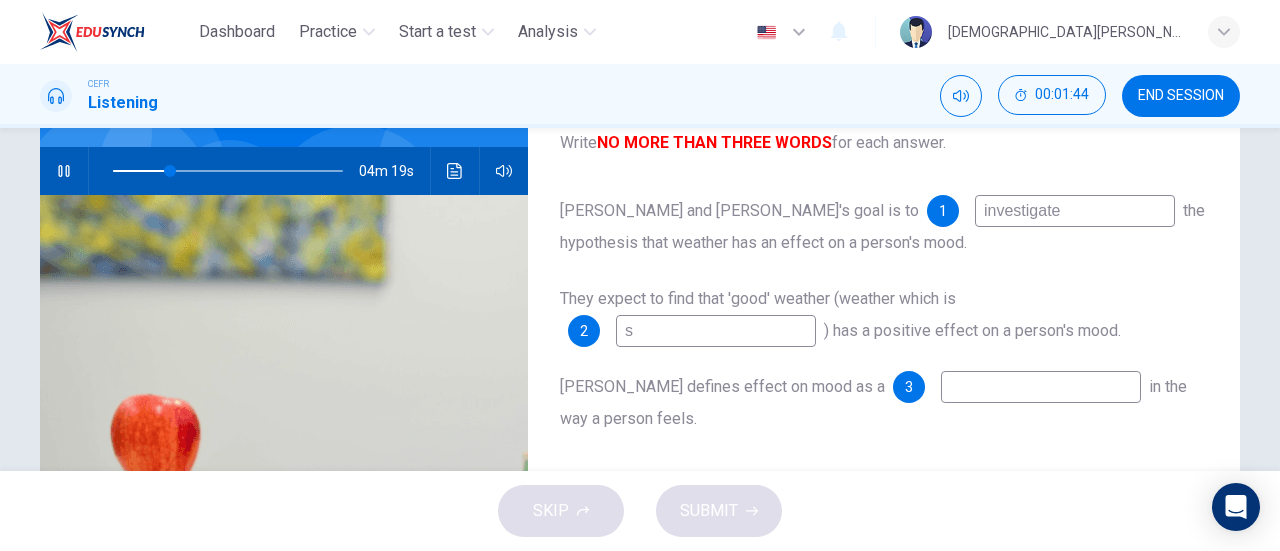 type on "su" 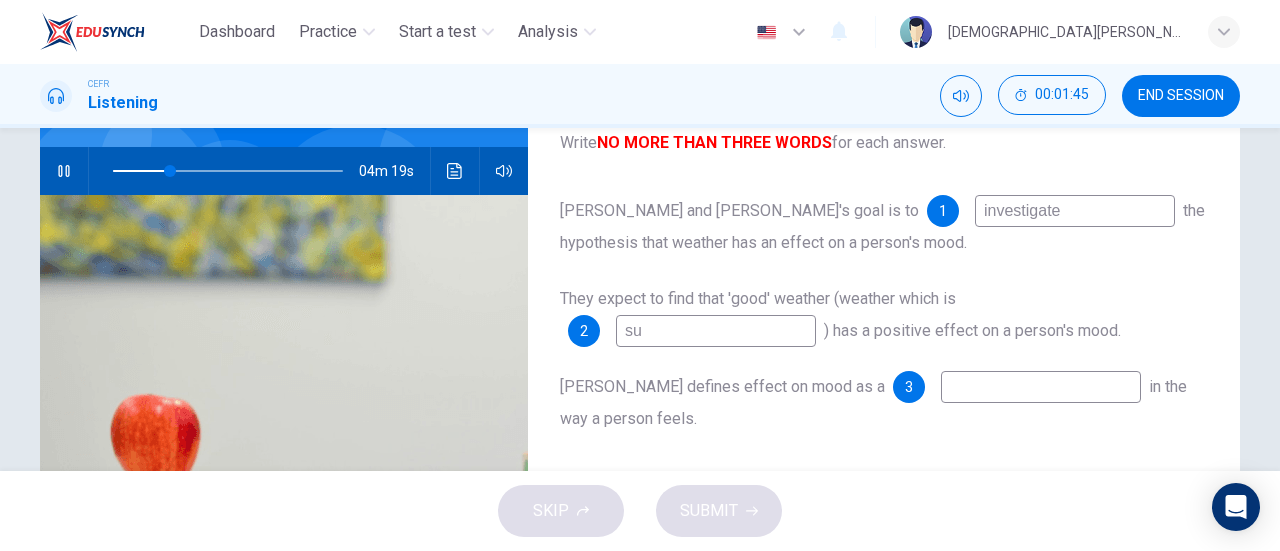 type on "25" 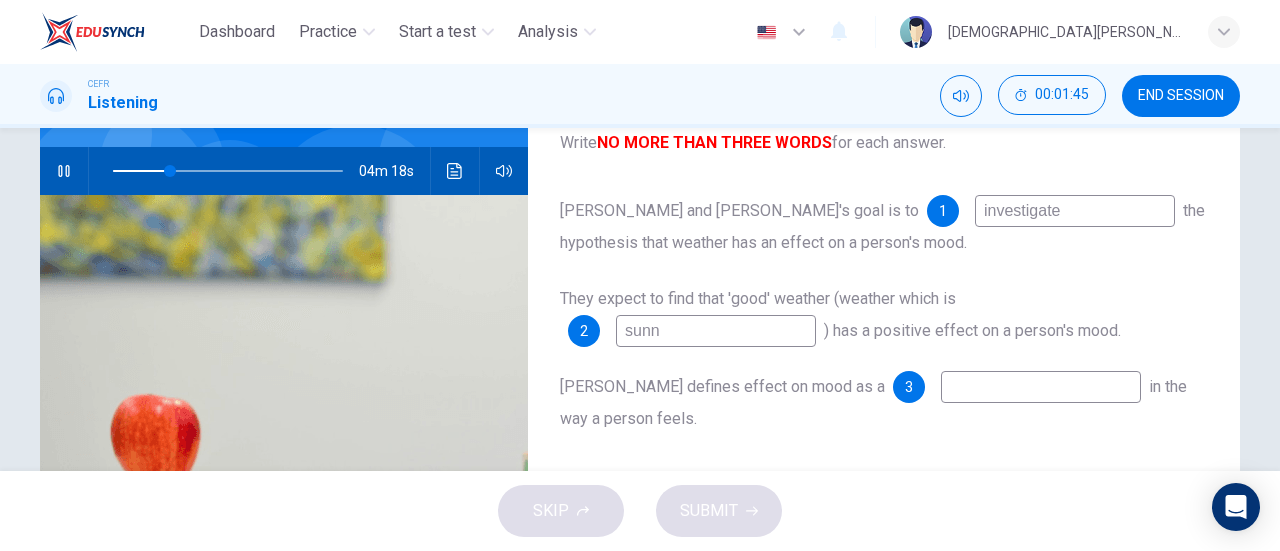 type on "sunny" 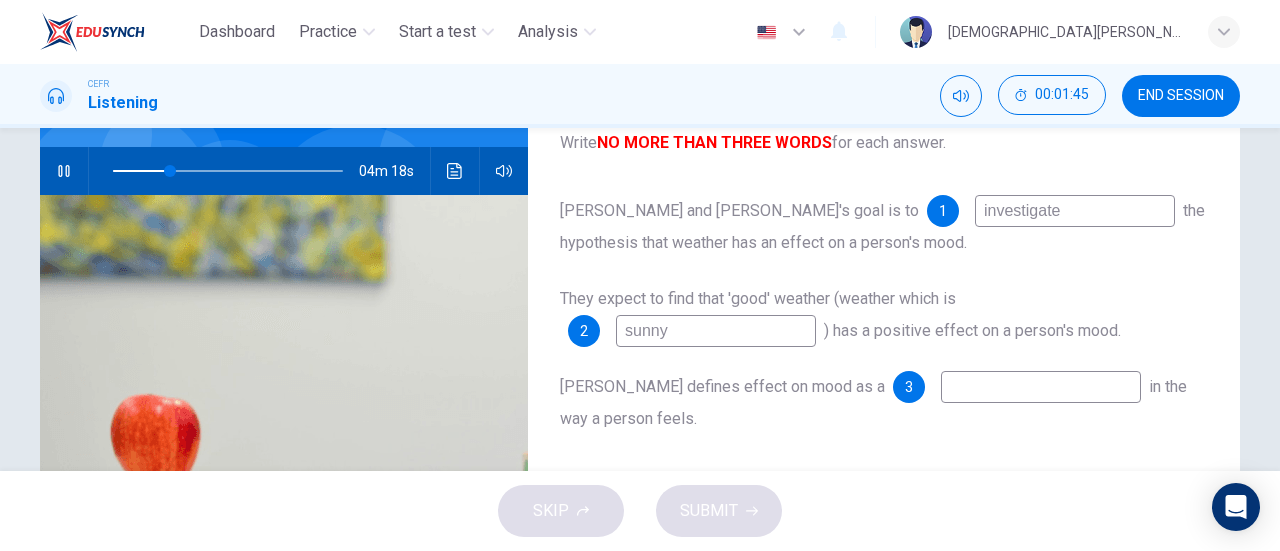 type on "25" 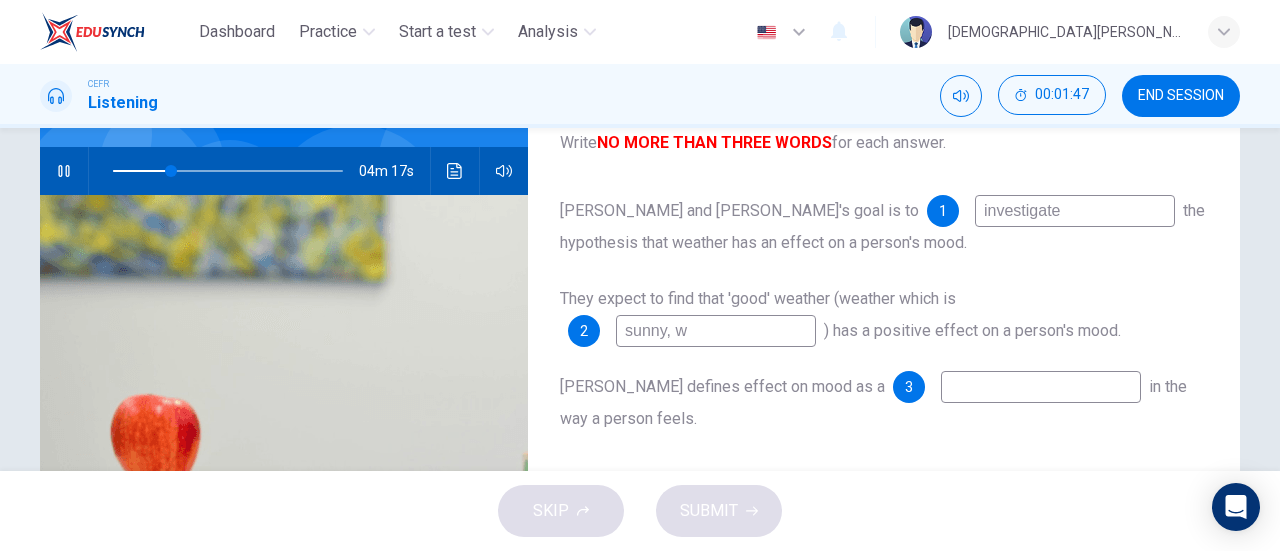 type on "sunny, wa" 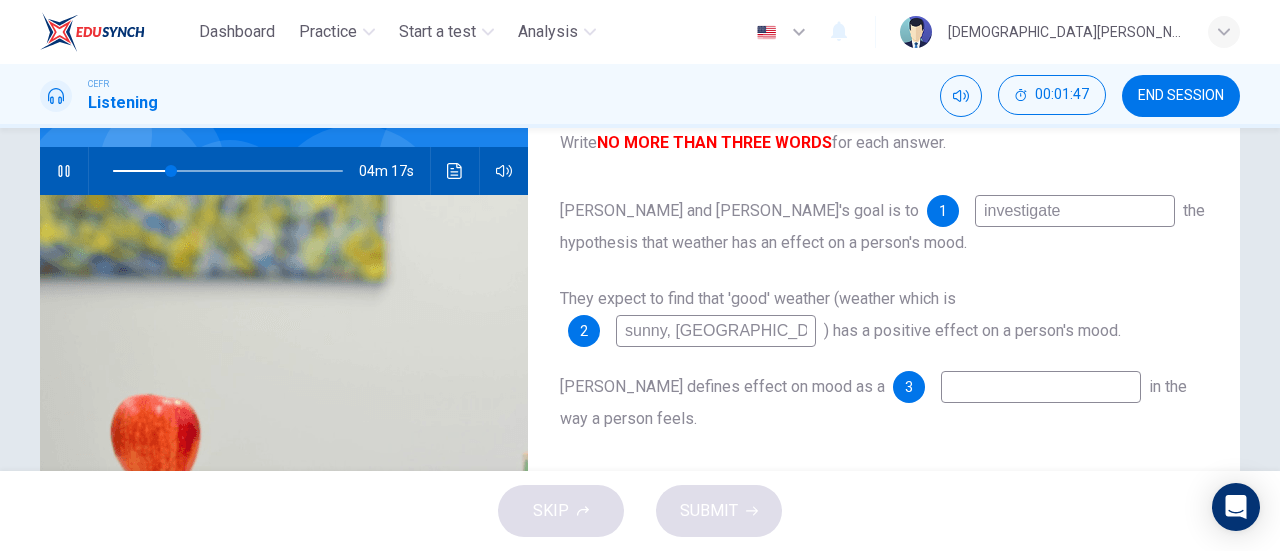 type on "26" 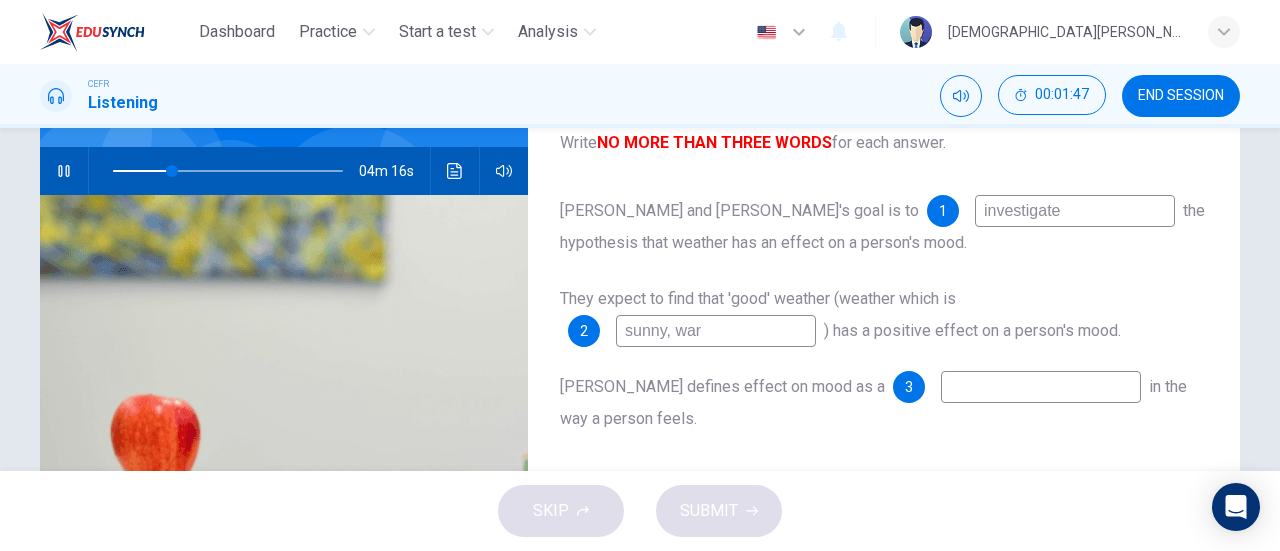type on "sunny, warm" 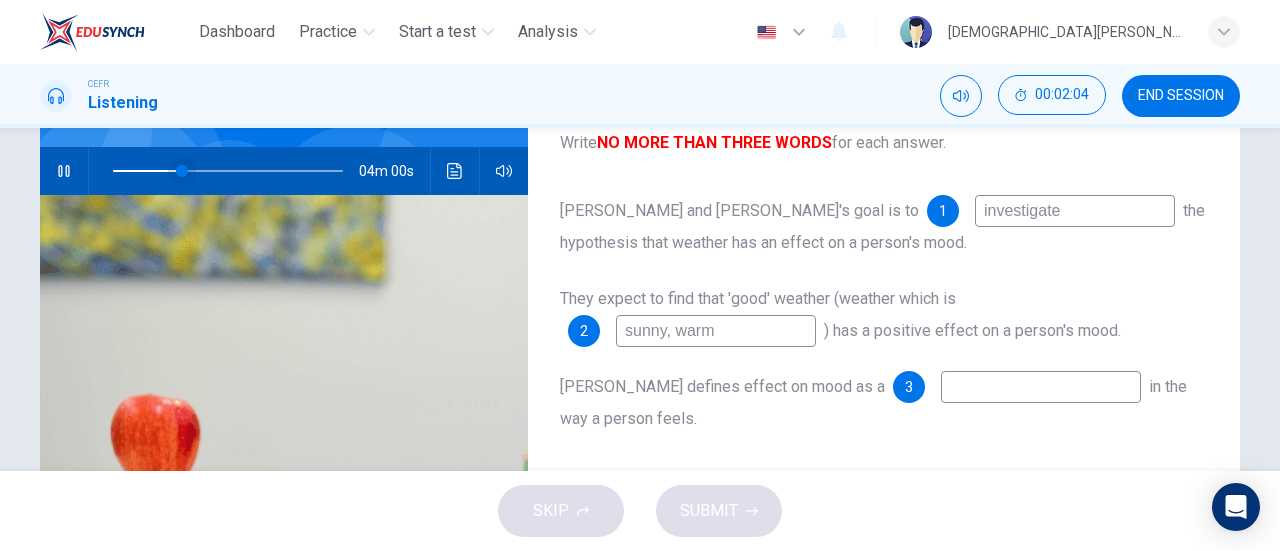 type on "30" 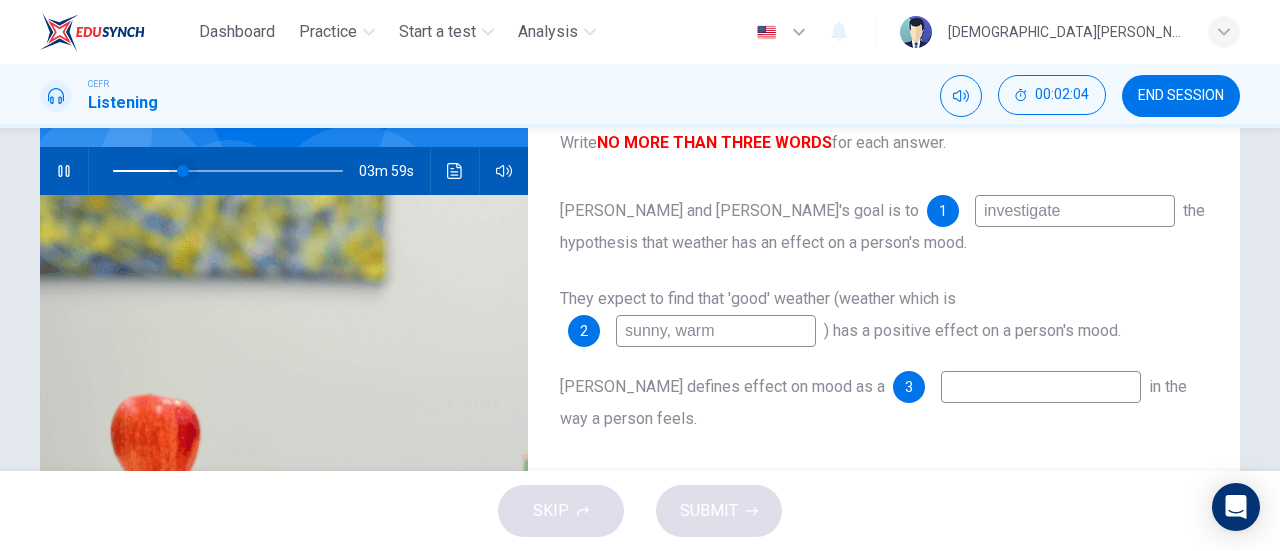type on "sunny, warm" 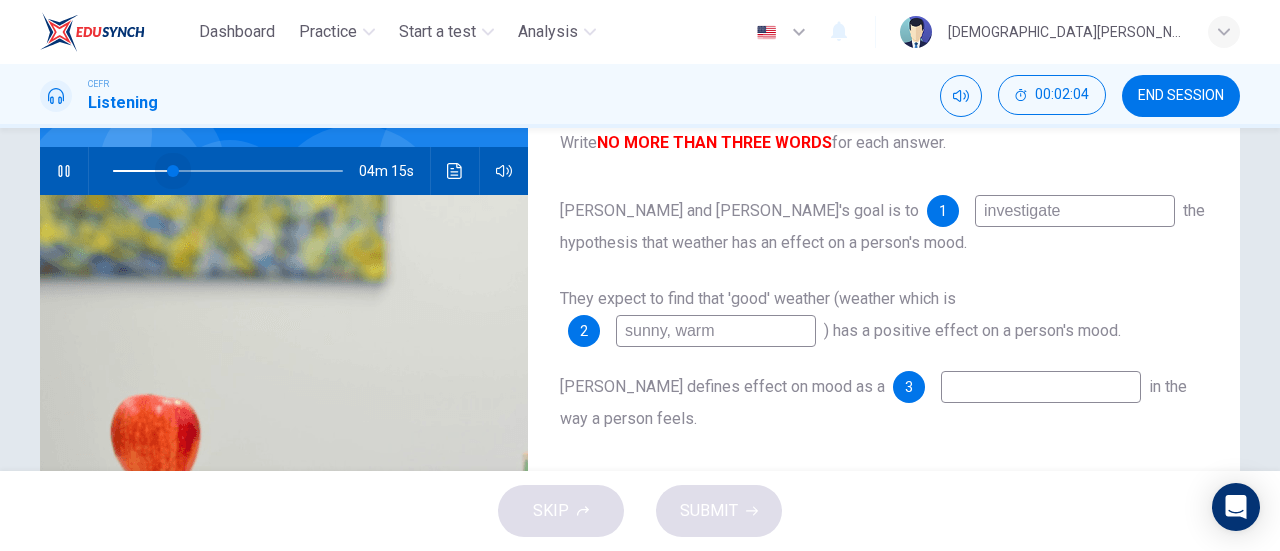 click at bounding box center [173, 171] 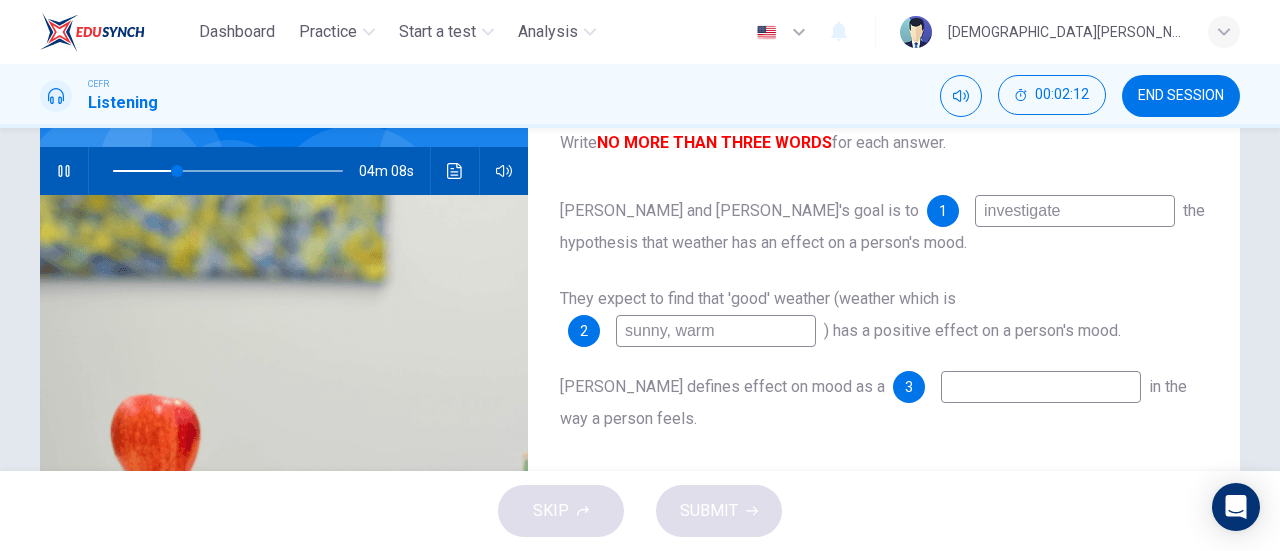 type on "28" 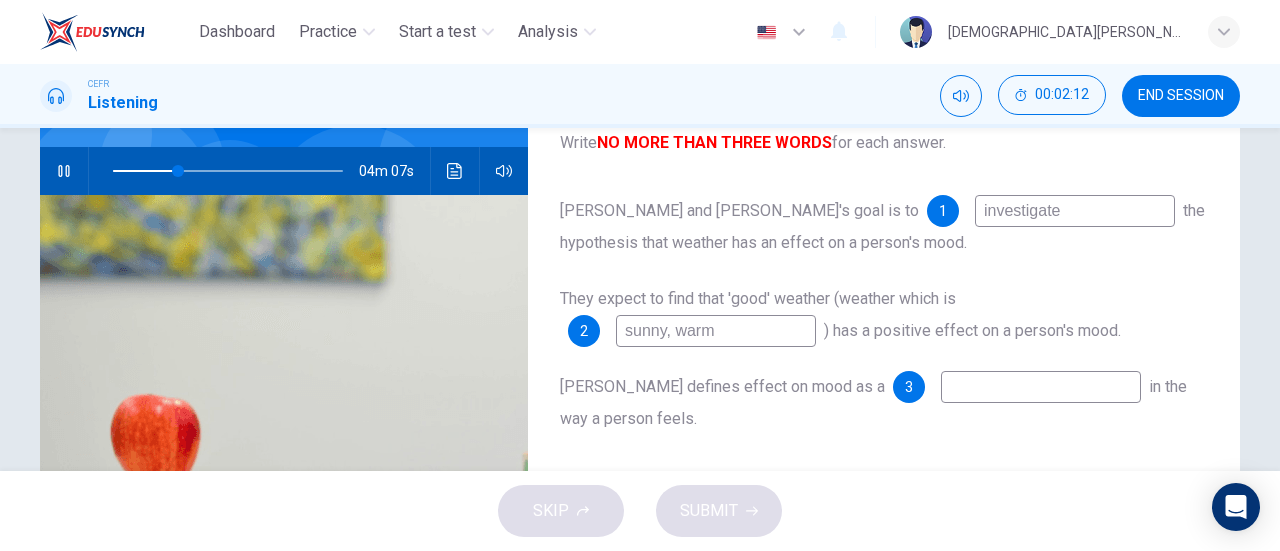 click at bounding box center [1041, 387] 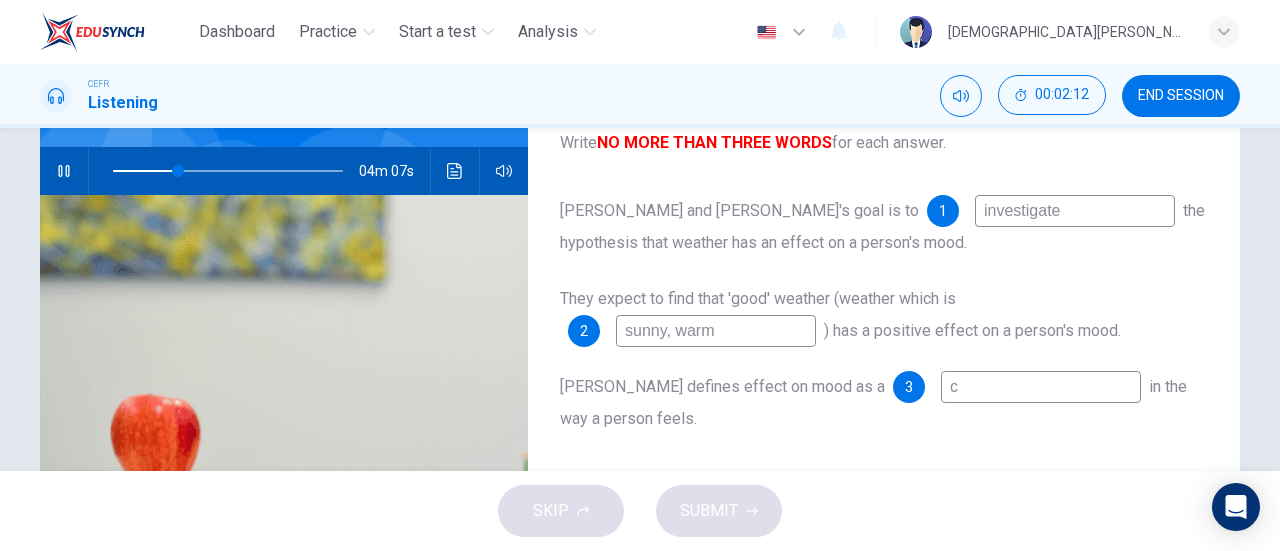 type on "28" 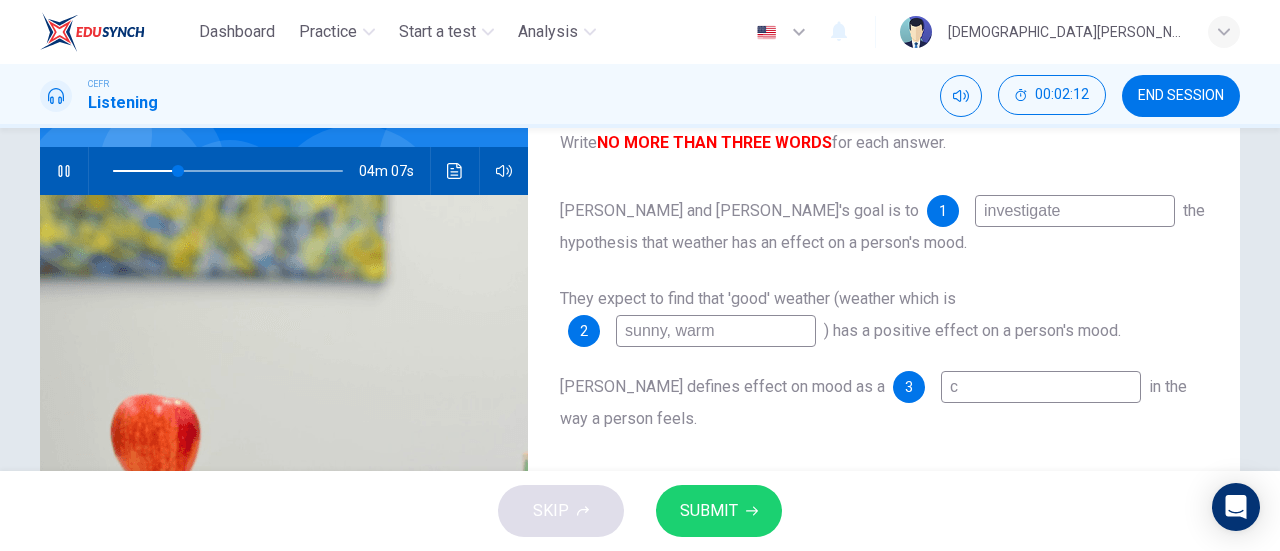 type on "ch" 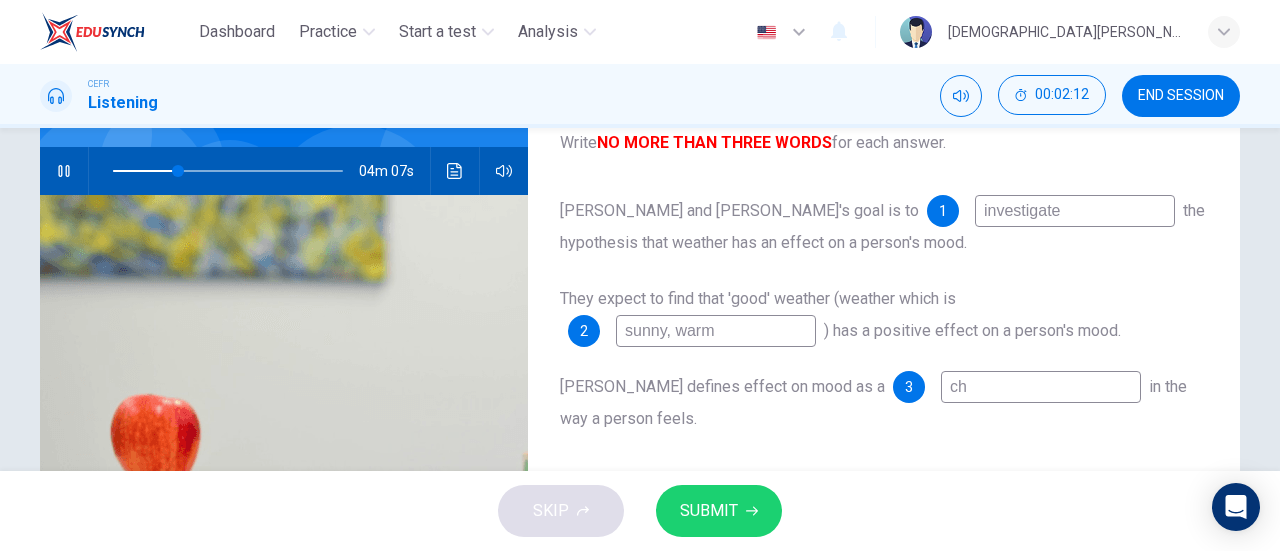 type on "28" 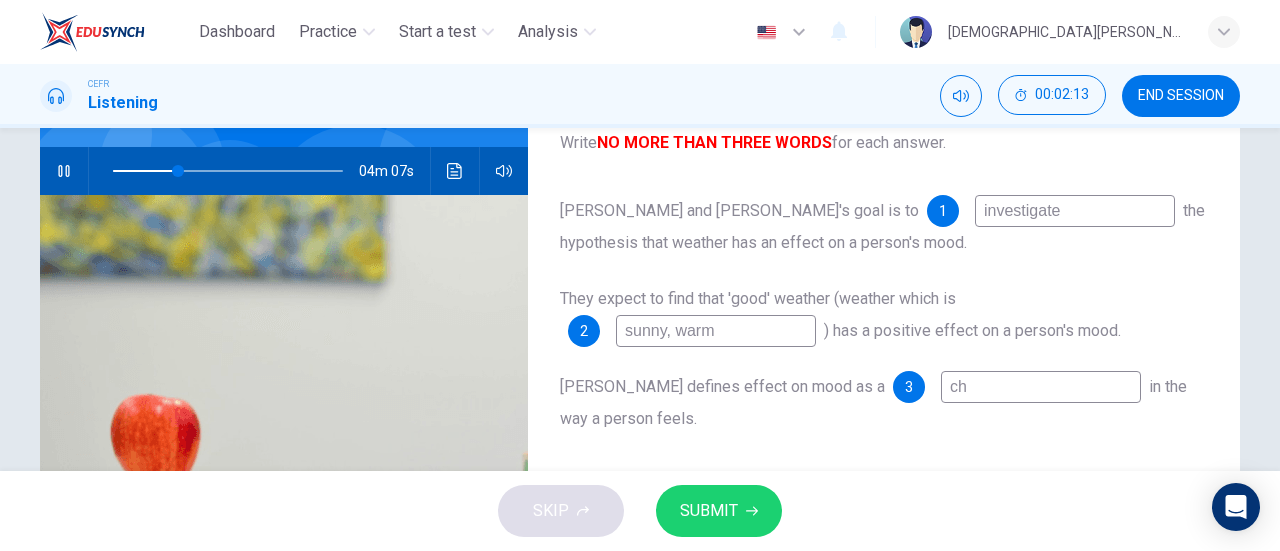 type on "chn" 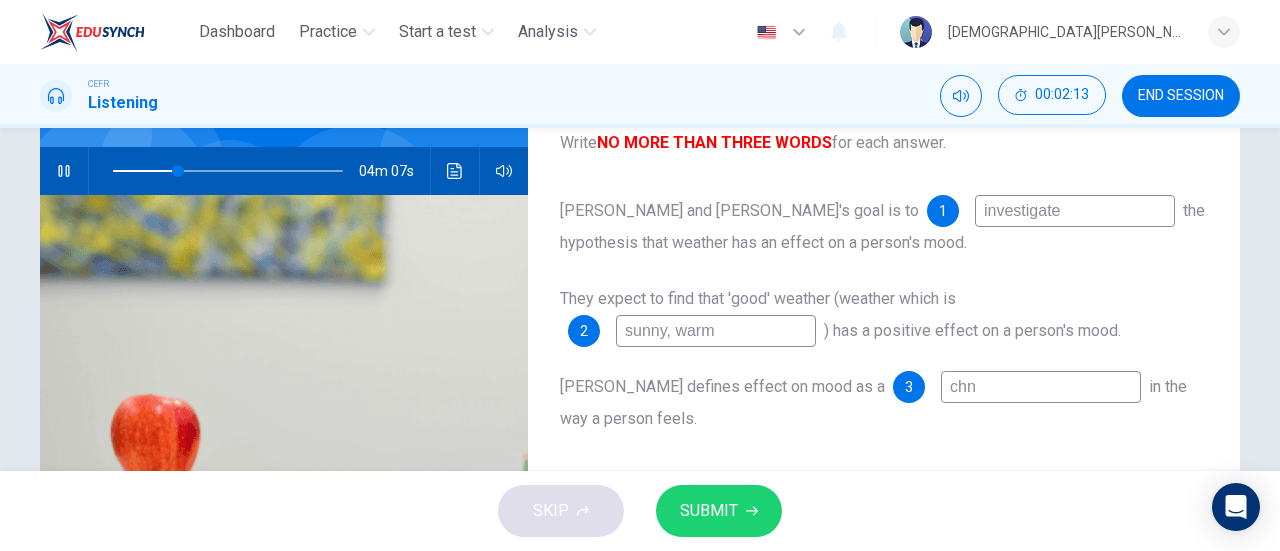 type on "chna" 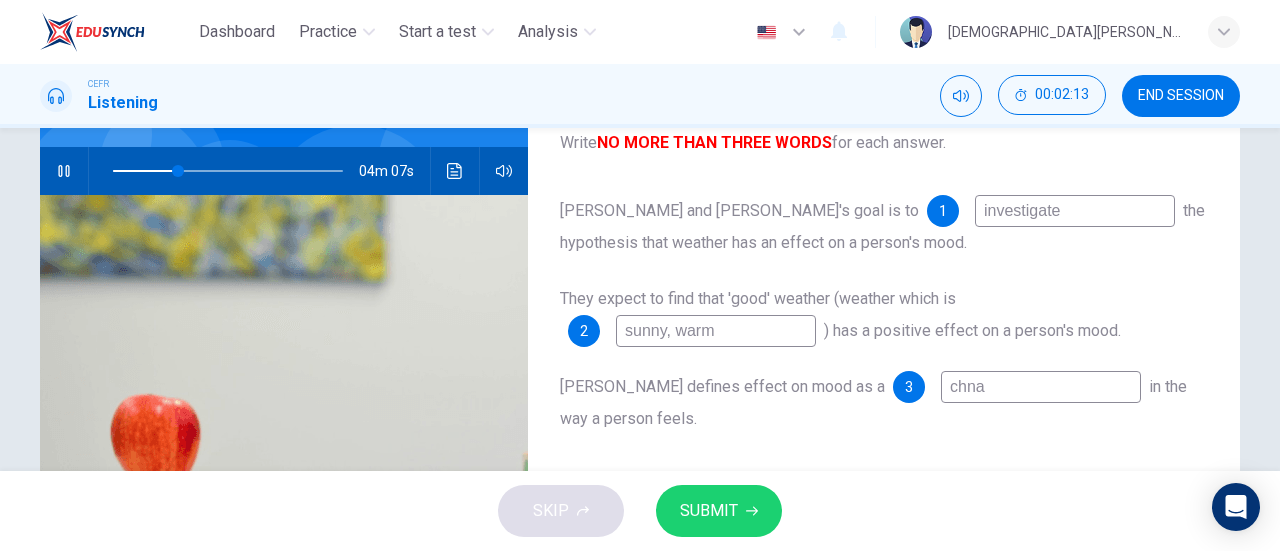 type on "28" 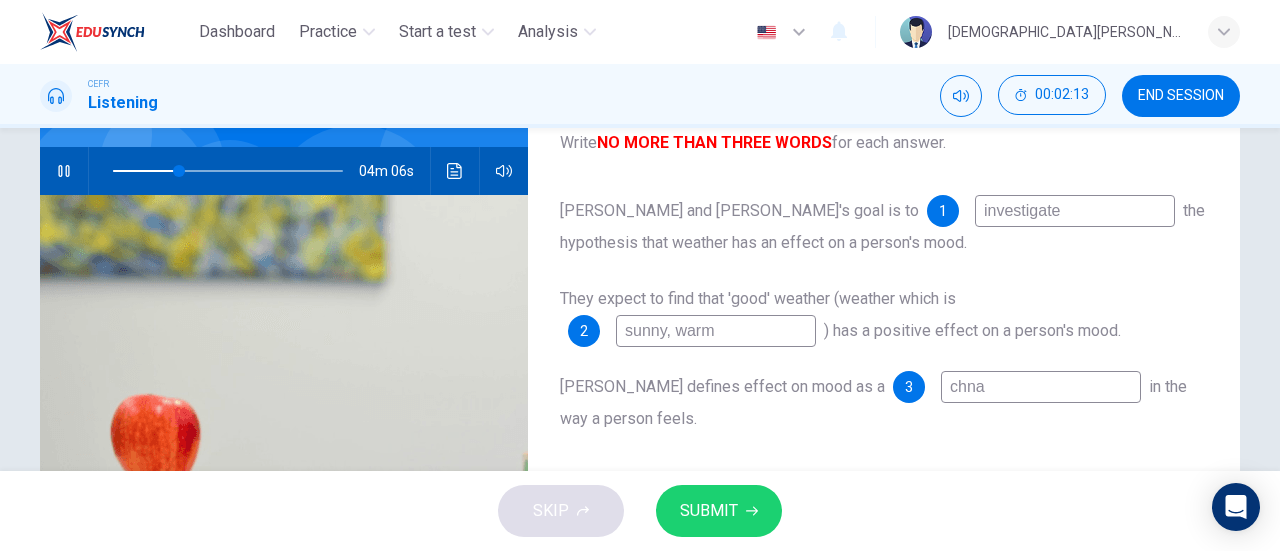 type on "chnag" 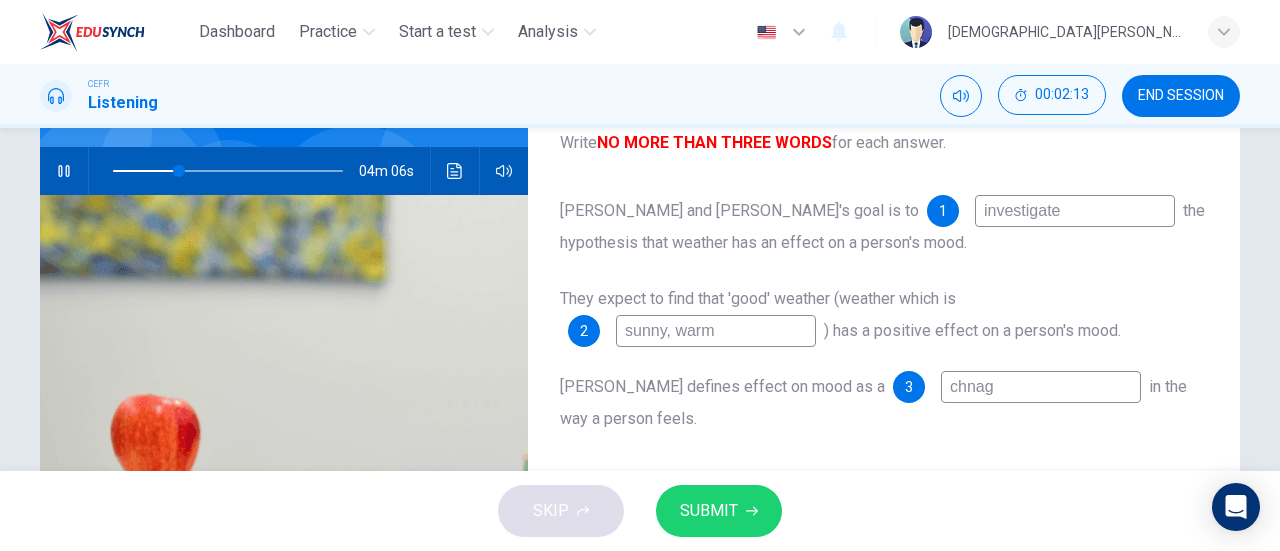 type on "chnage" 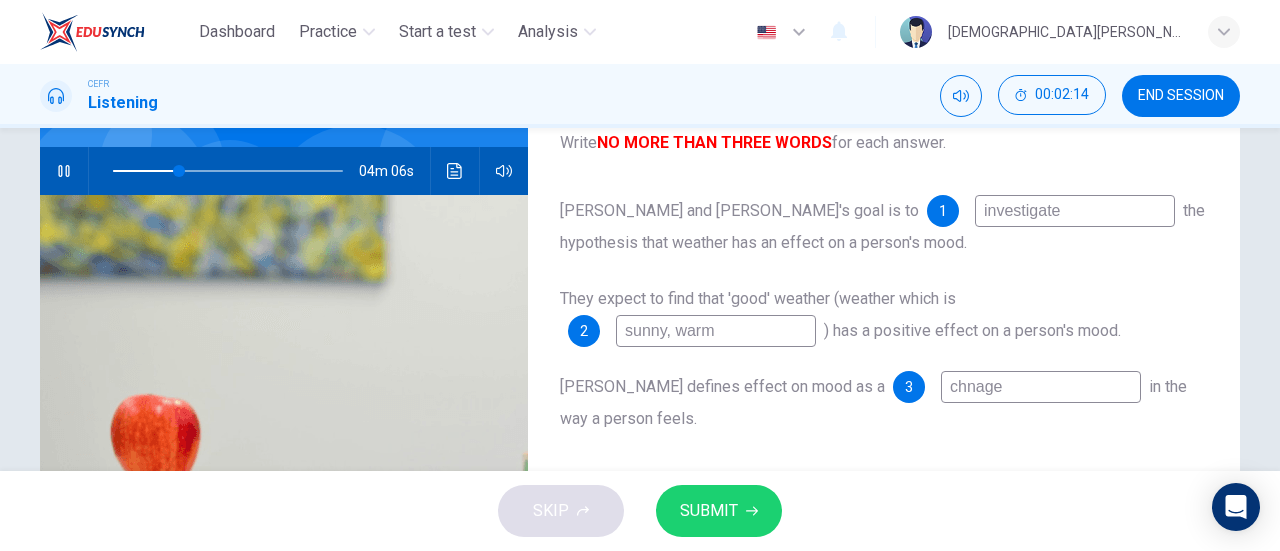 type on "29" 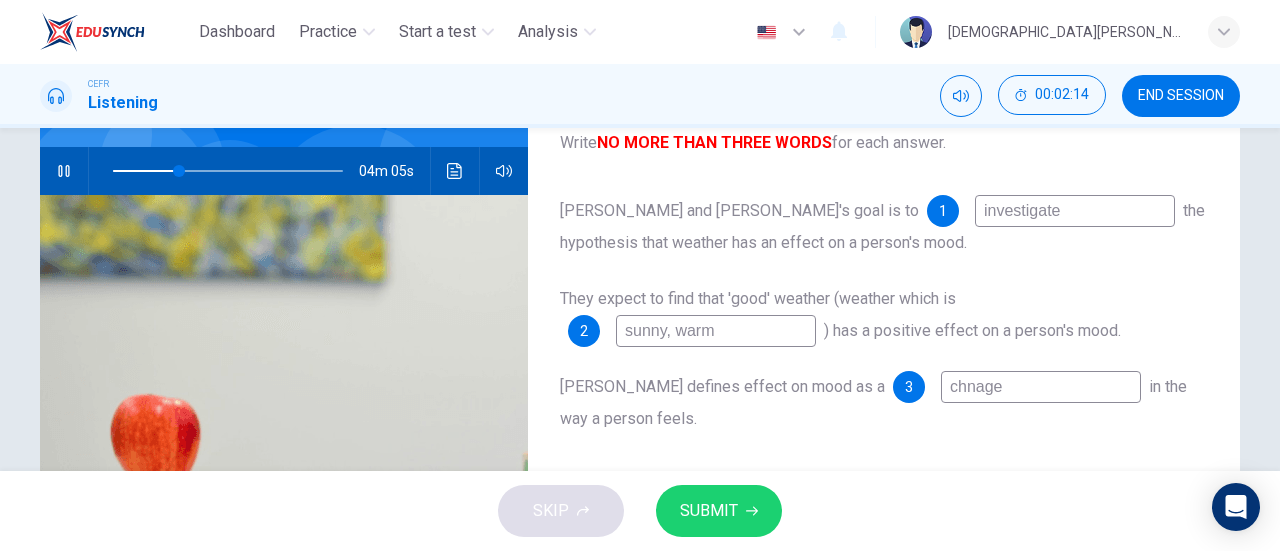 type on "chnag" 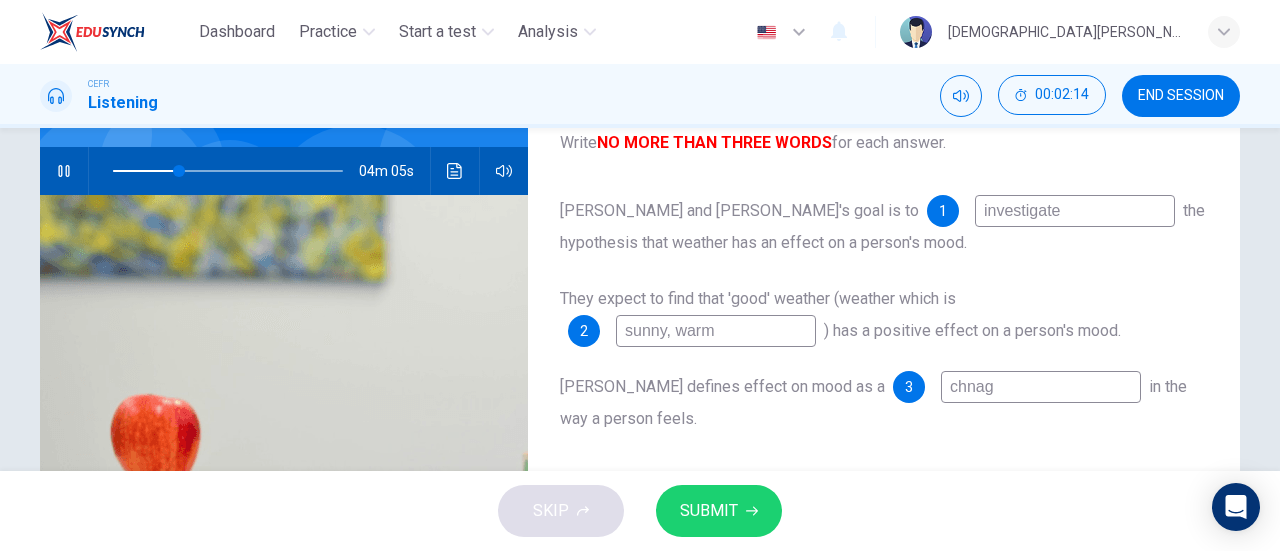 type on "chna" 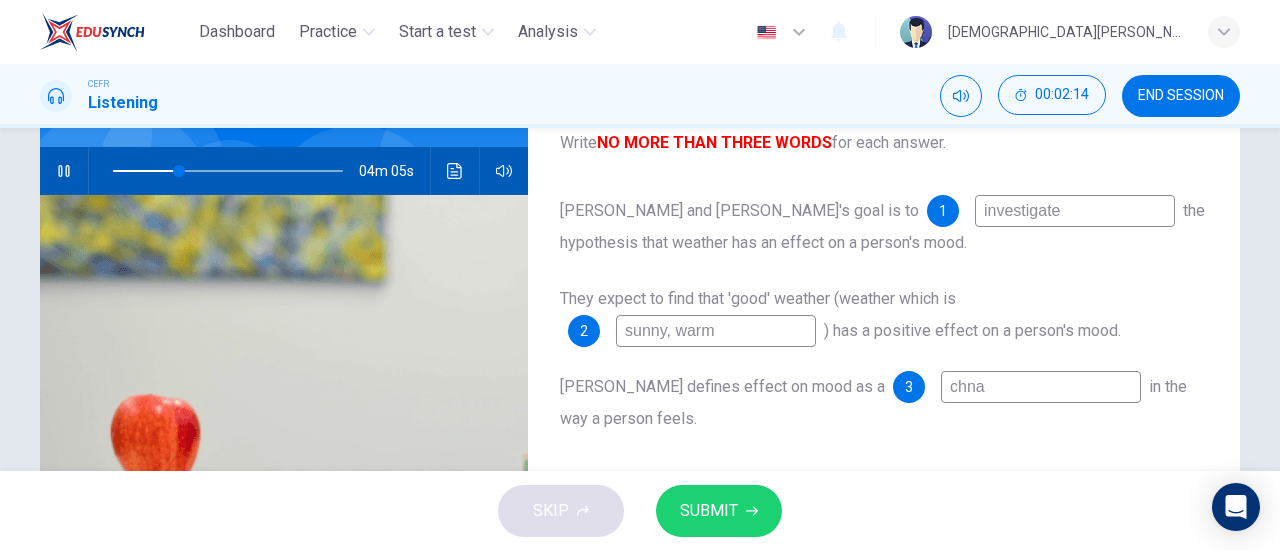 type on "29" 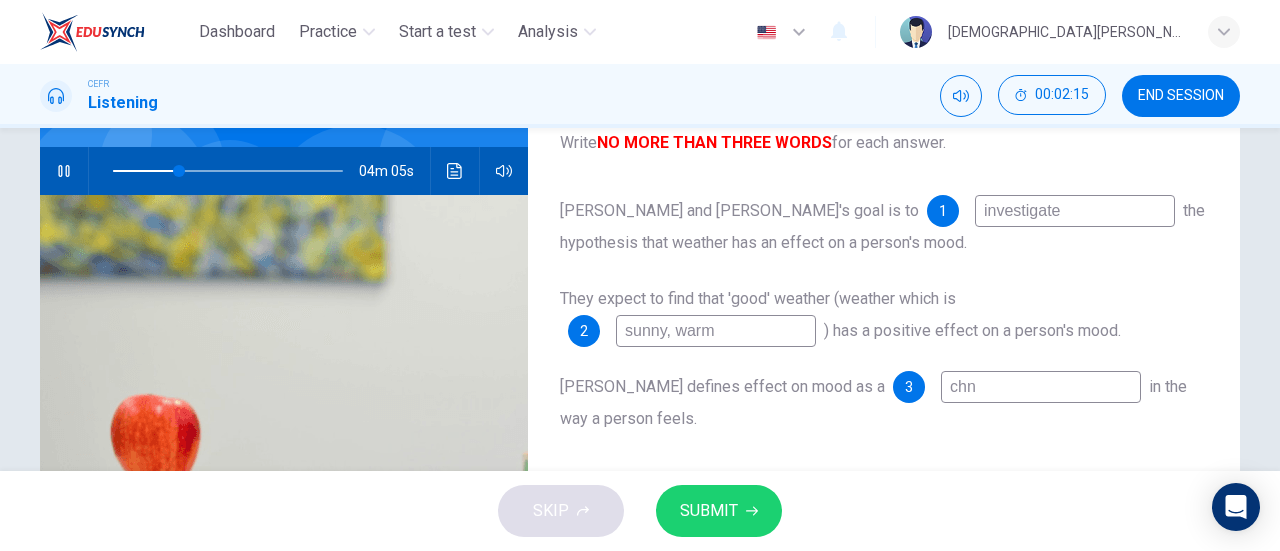 type on "29" 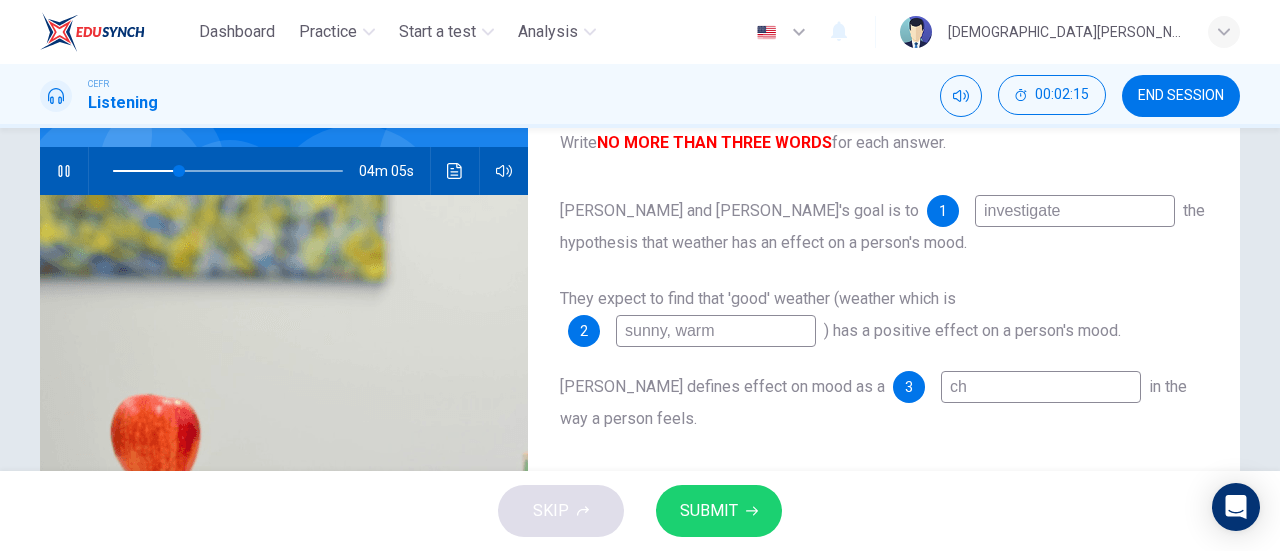 type on "29" 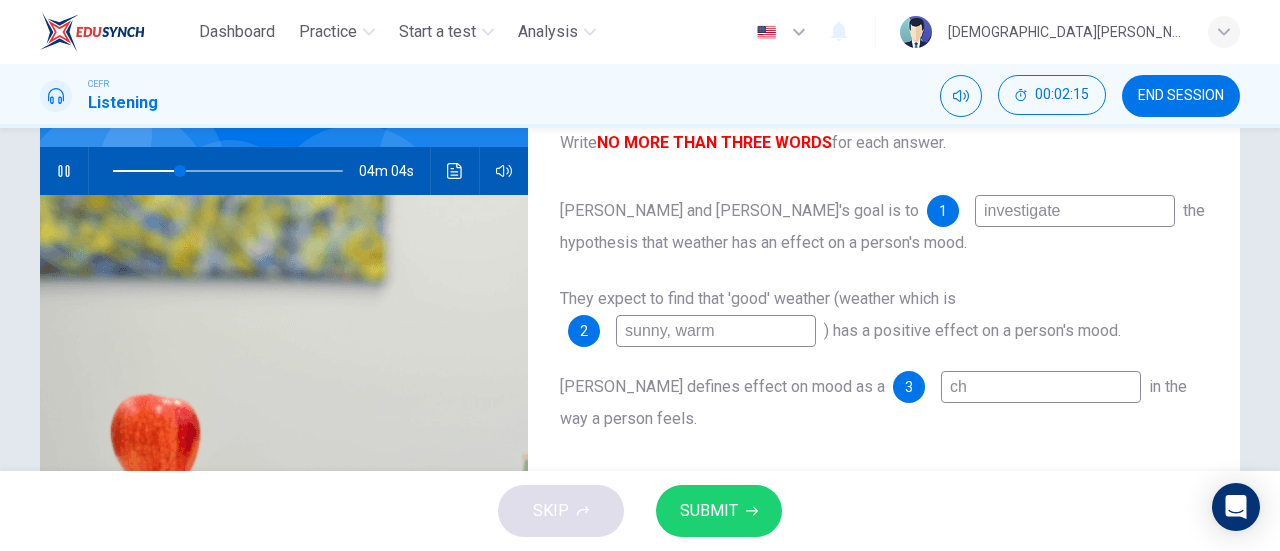type on "cha" 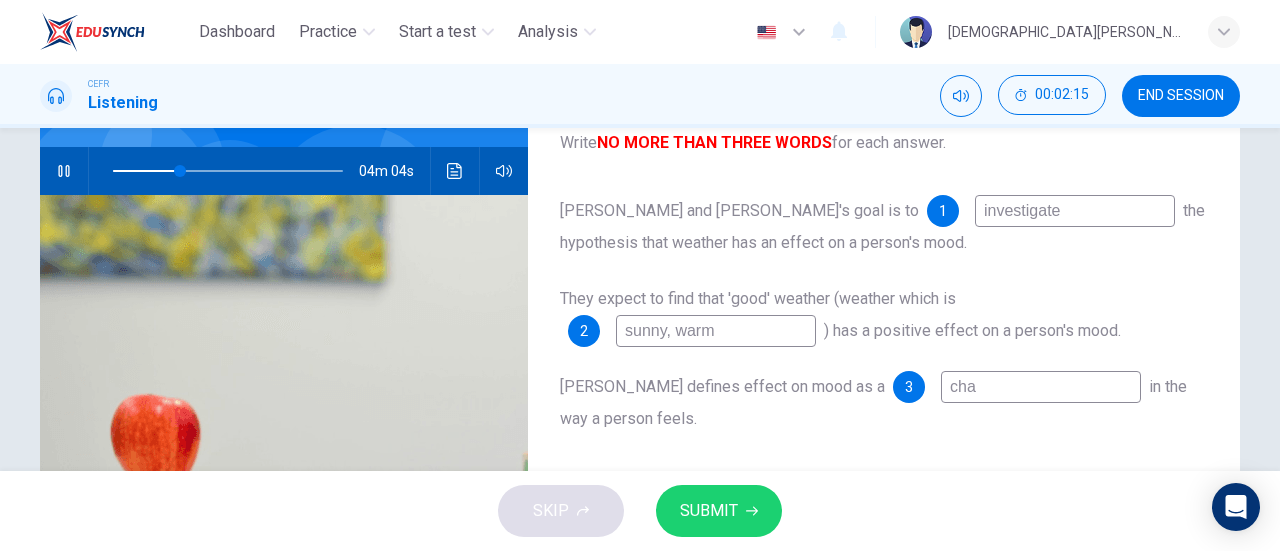 type on "chan" 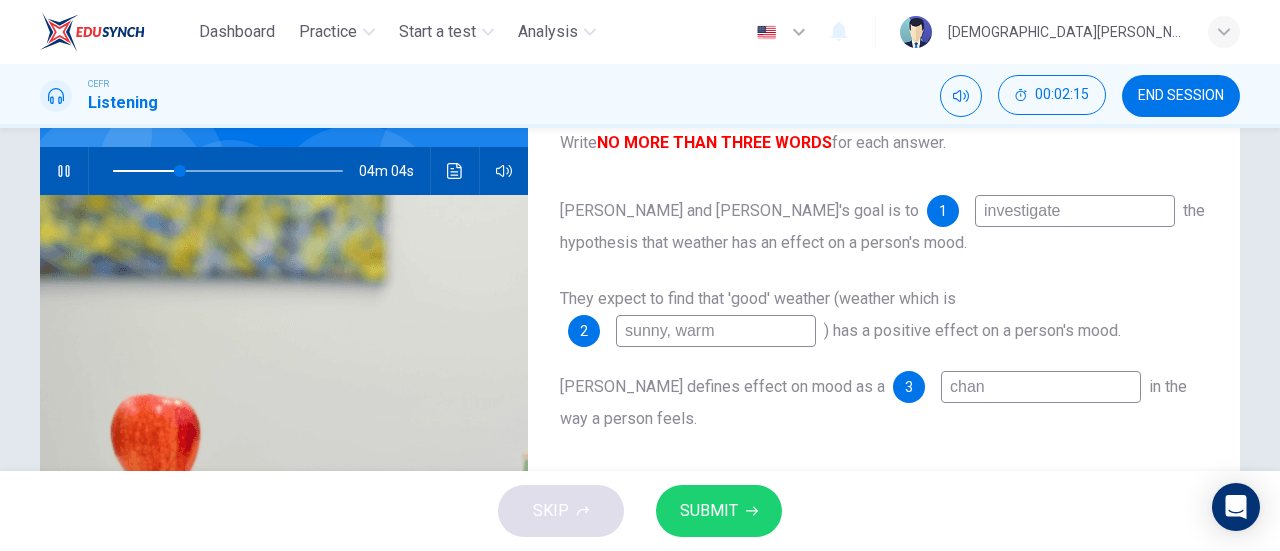 type on "29" 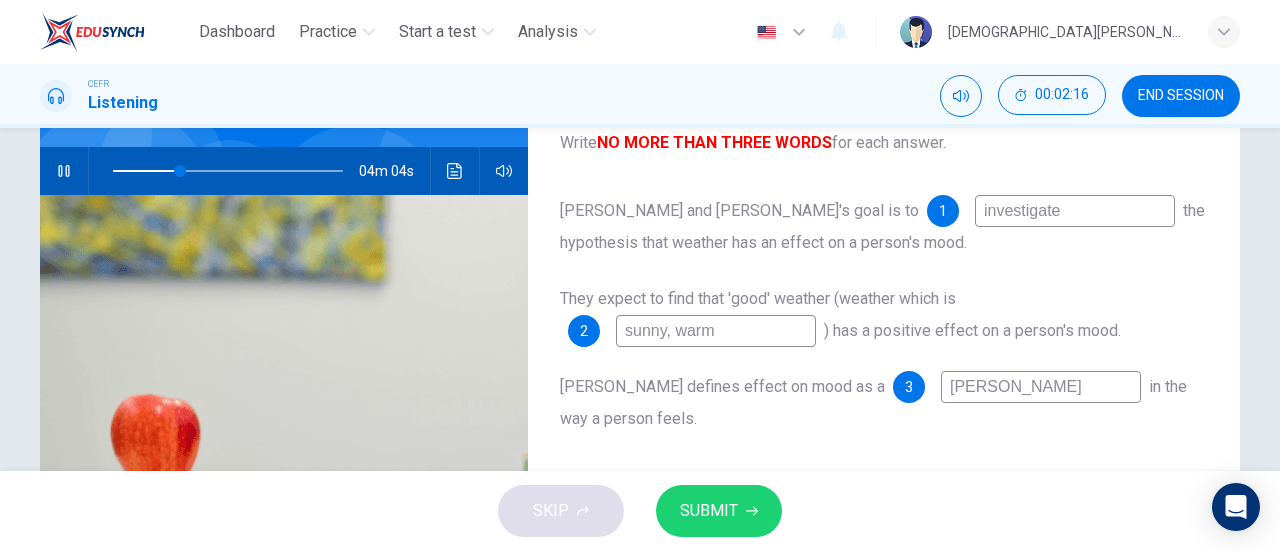 type on "29" 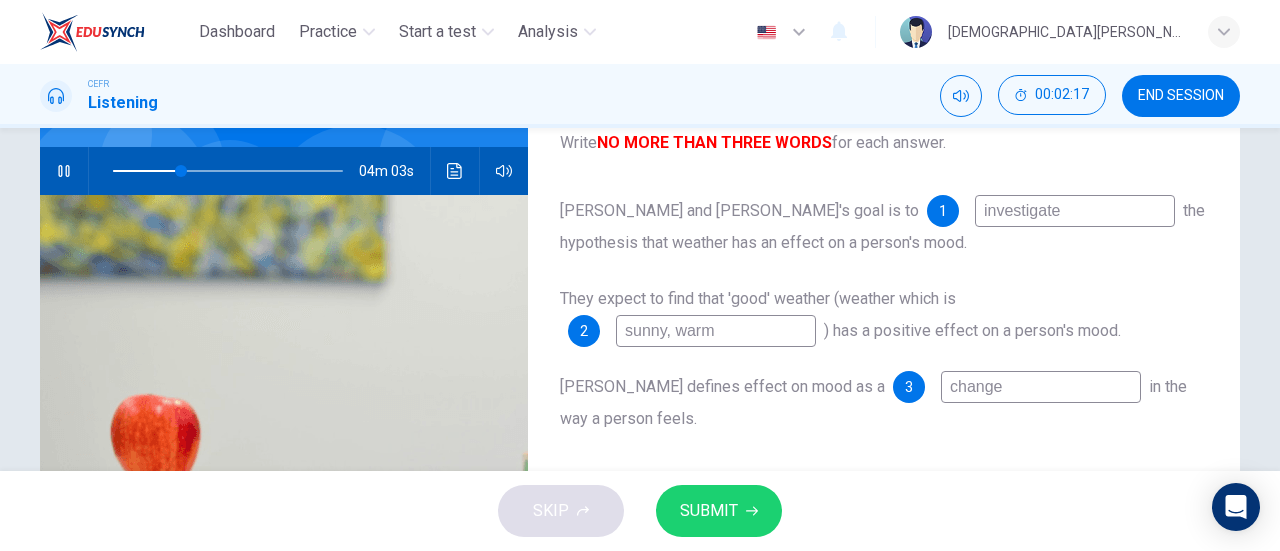 type on "30" 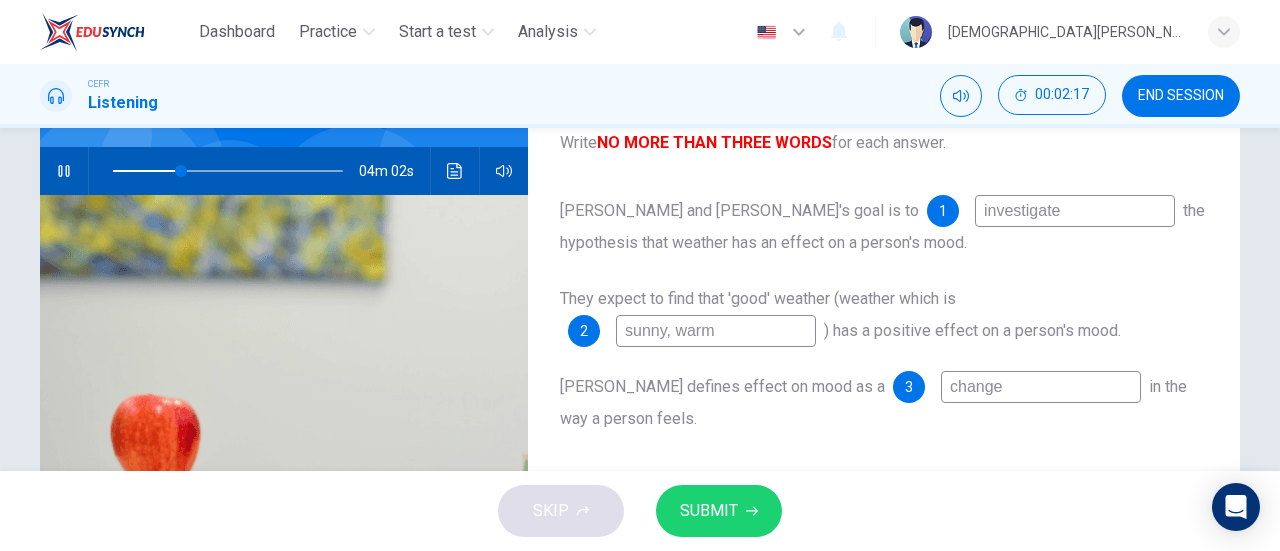 type on "change" 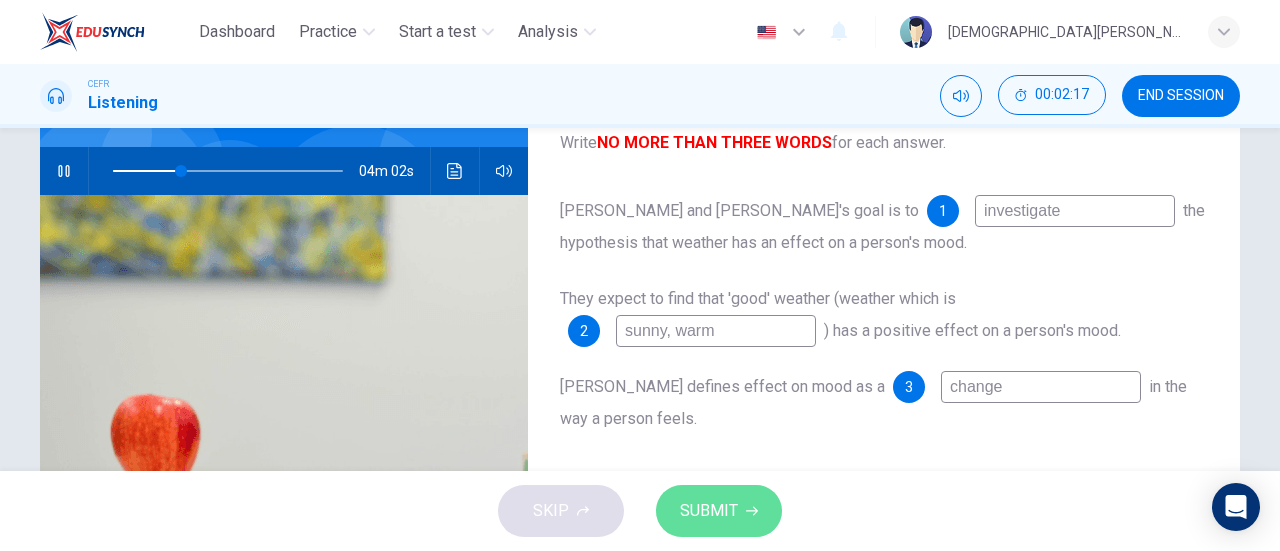 click on "SUBMIT" at bounding box center (709, 511) 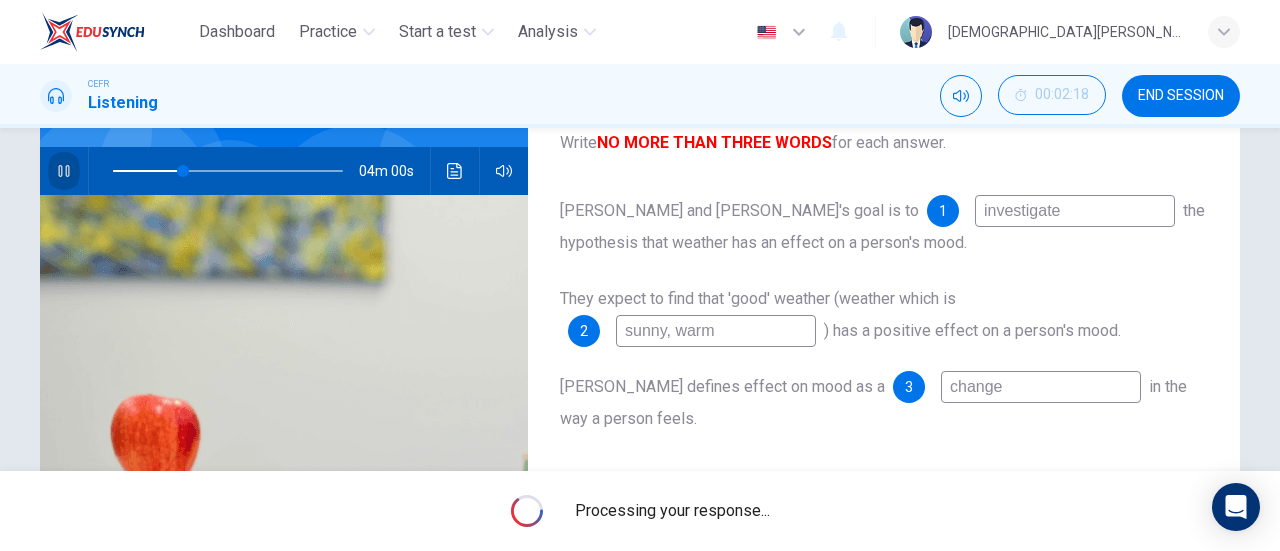 click 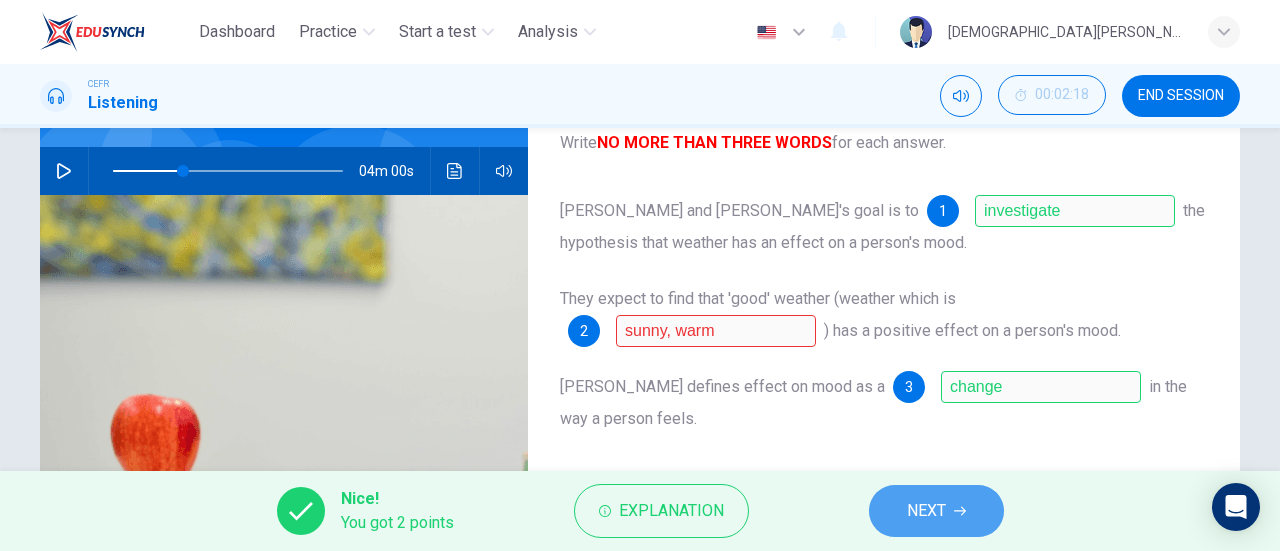 click on "NEXT" at bounding box center [926, 511] 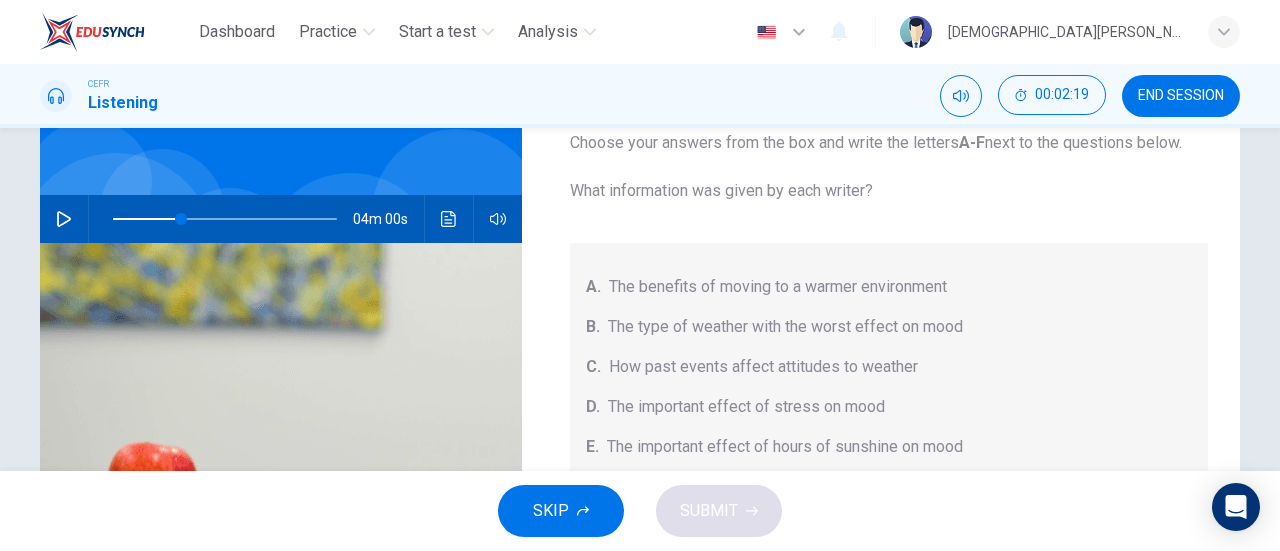 scroll, scrollTop: 317, scrollLeft: 0, axis: vertical 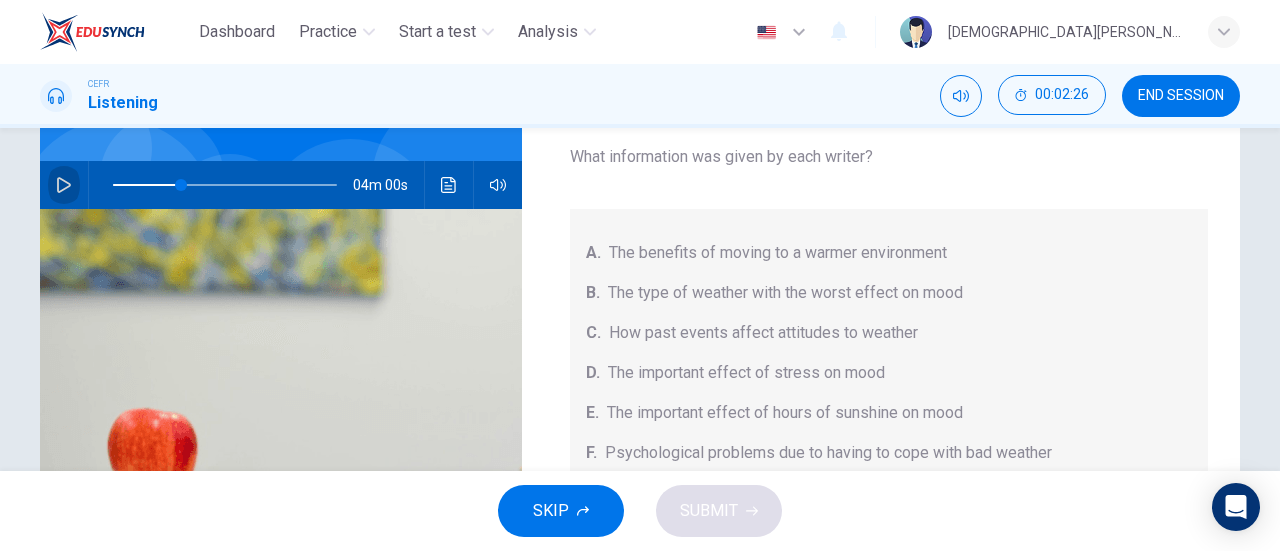 click 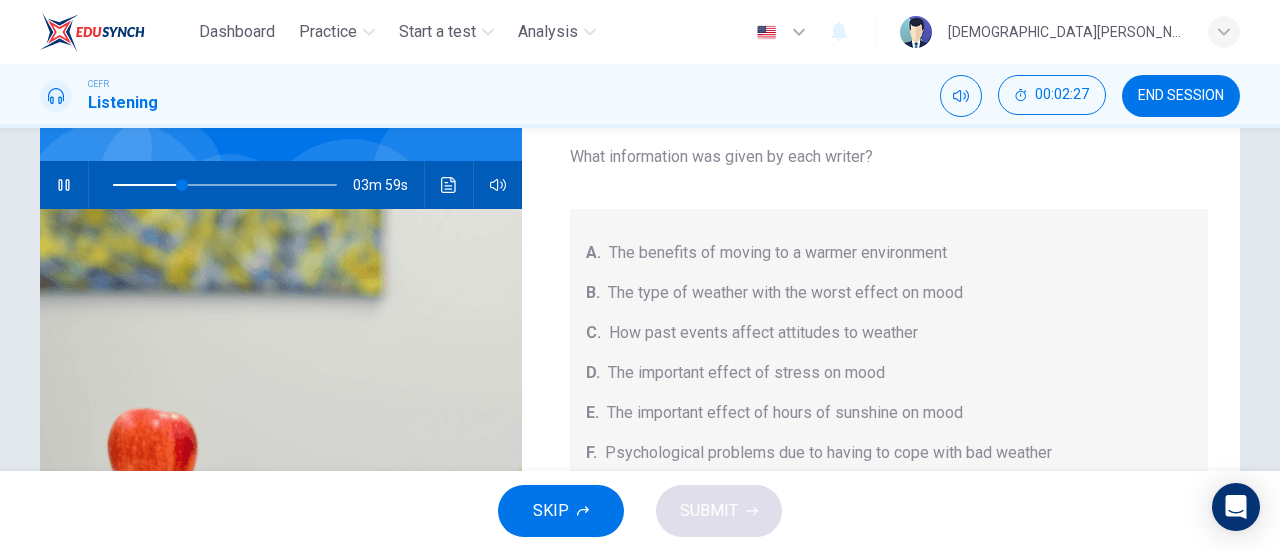 scroll, scrollTop: 64, scrollLeft: 0, axis: vertical 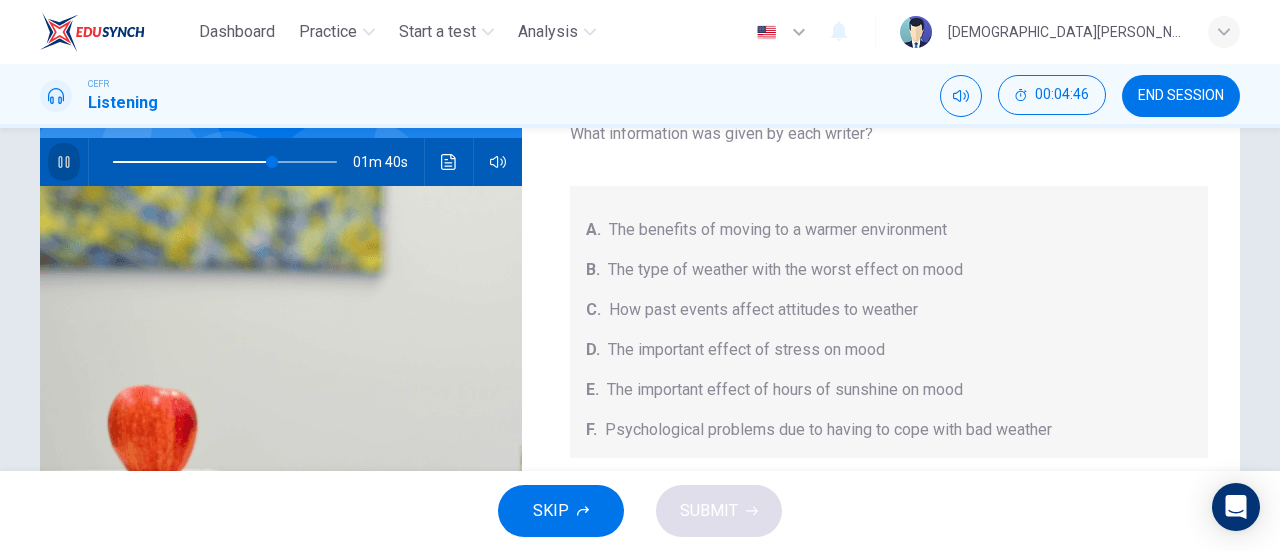 click 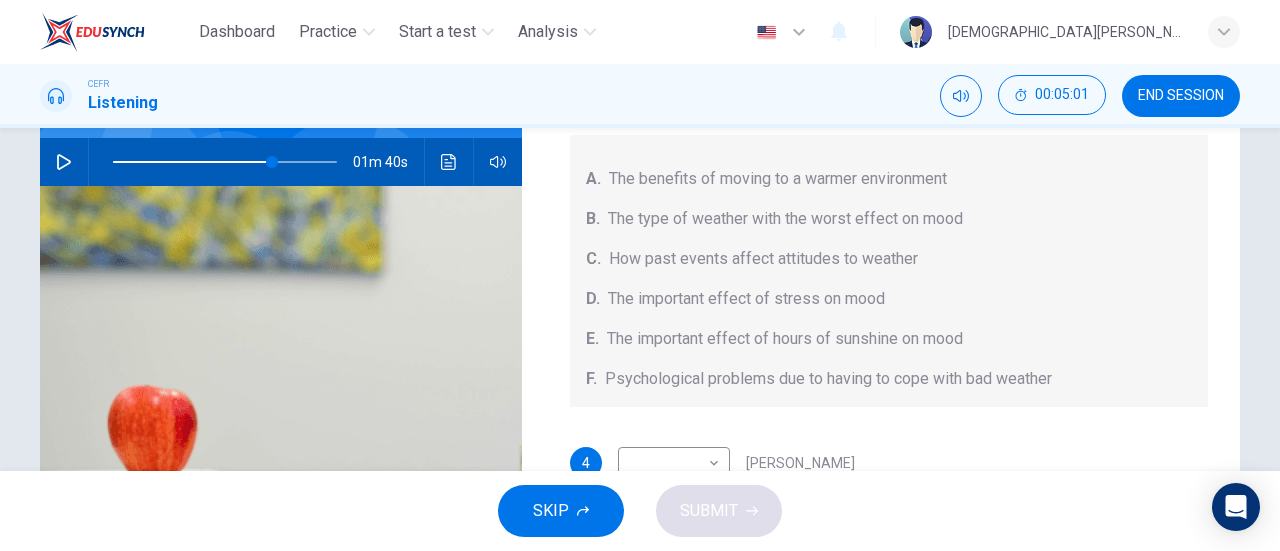 scroll, scrollTop: 64, scrollLeft: 0, axis: vertical 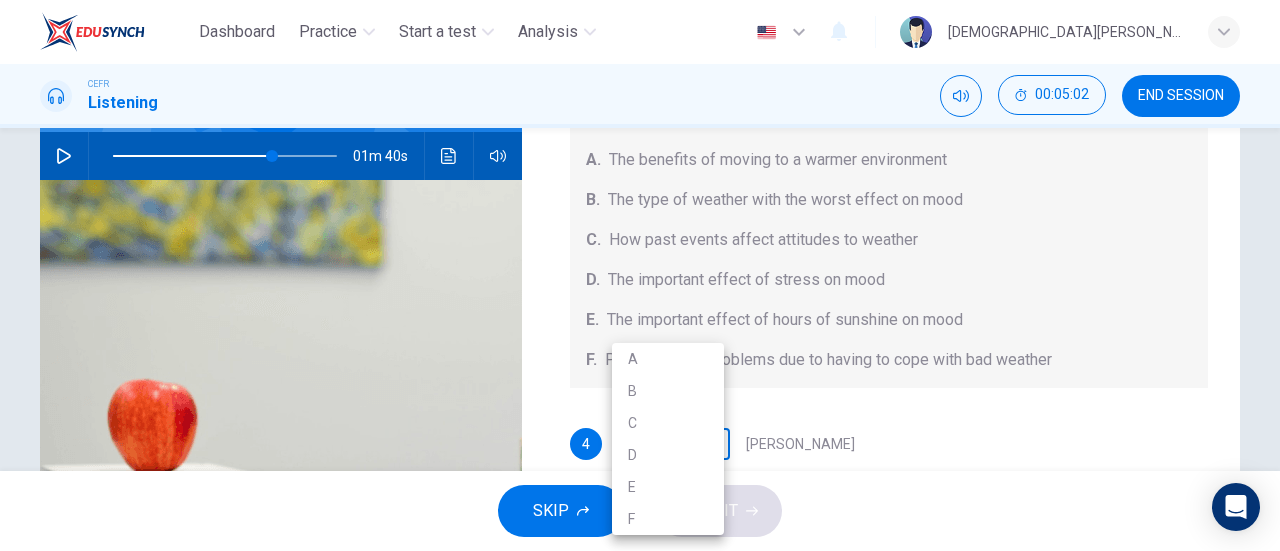 click on "Dashboard Practice Start a test Analysis English en ​ MUHAMMAD ZULHAKIM BIN BALUDIN CEFR Listening 00:05:02 END SESSION Questions 4 - 7 Choose your answers from the box and write the letters  A-F  next to the questions below. What information was given by each writer? A. The benefits of moving to a warmer environment B. The type of weather with the worst effect on mood C. How past events affect attitudes to weather D. The important effect of stress on mood E. The important effect of hours of sunshine on mood F. Psychological problems due to having to cope with bad weather 4 ​ ​ Vickers 5 ​ ​ Whitebourne 6 ​ ​ Haverton 7 ​ ​ Stanfield Research Project 01m 40s SKIP SUBMIT EduSynch - Online Language Proficiency Testing
Dashboard Practice Start a test Analysis Notifications © Copyright  2025 A B C D E F" at bounding box center [640, 275] 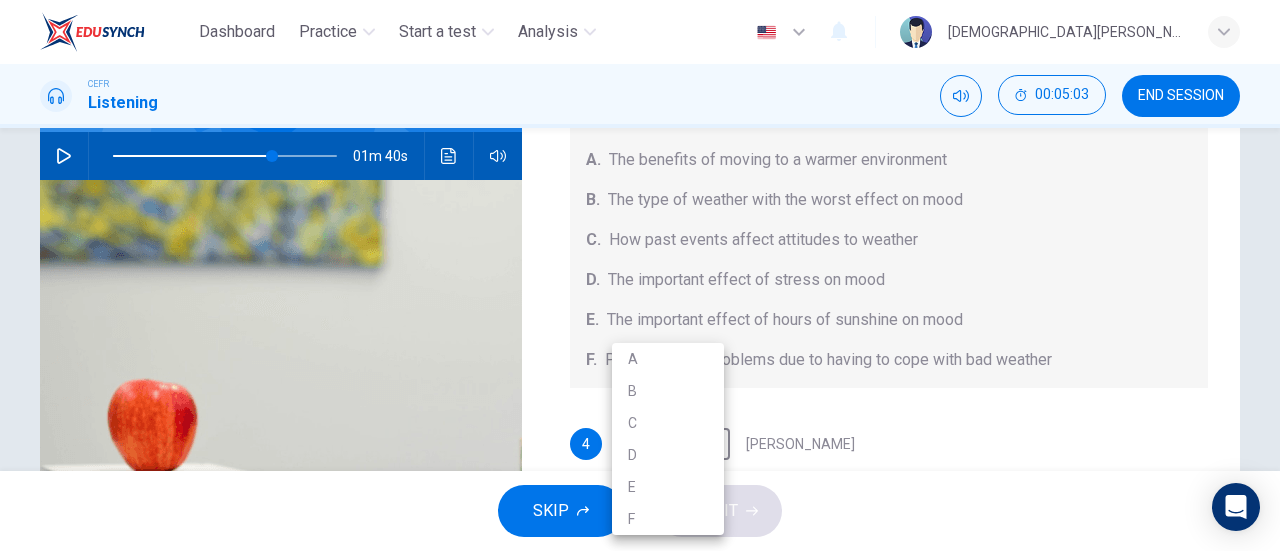 click on "F" at bounding box center (668, 519) 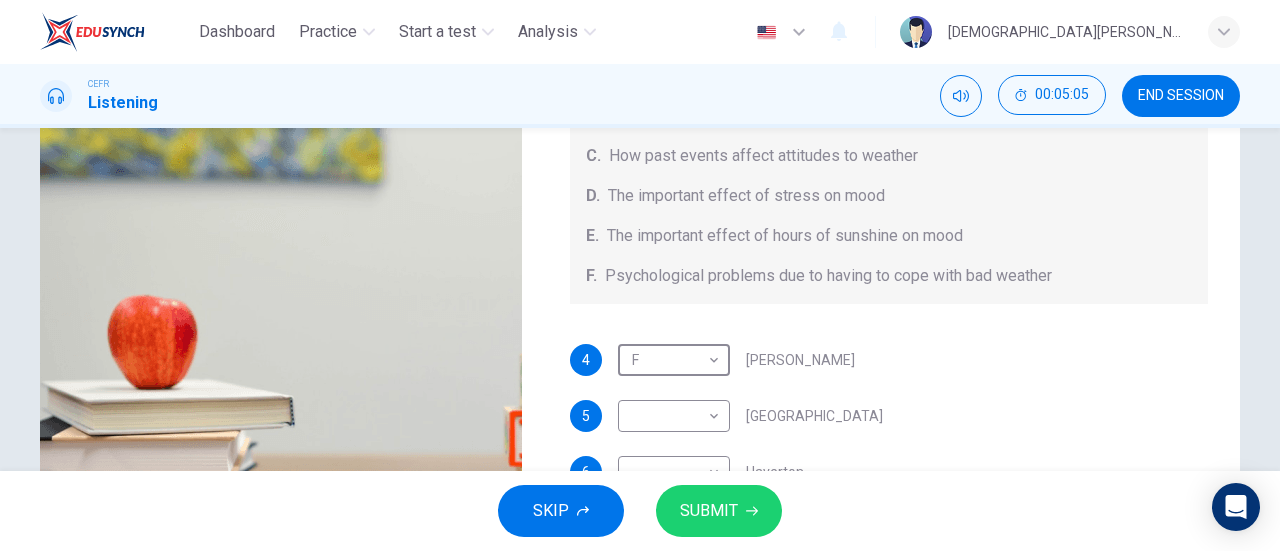 scroll, scrollTop: 280, scrollLeft: 0, axis: vertical 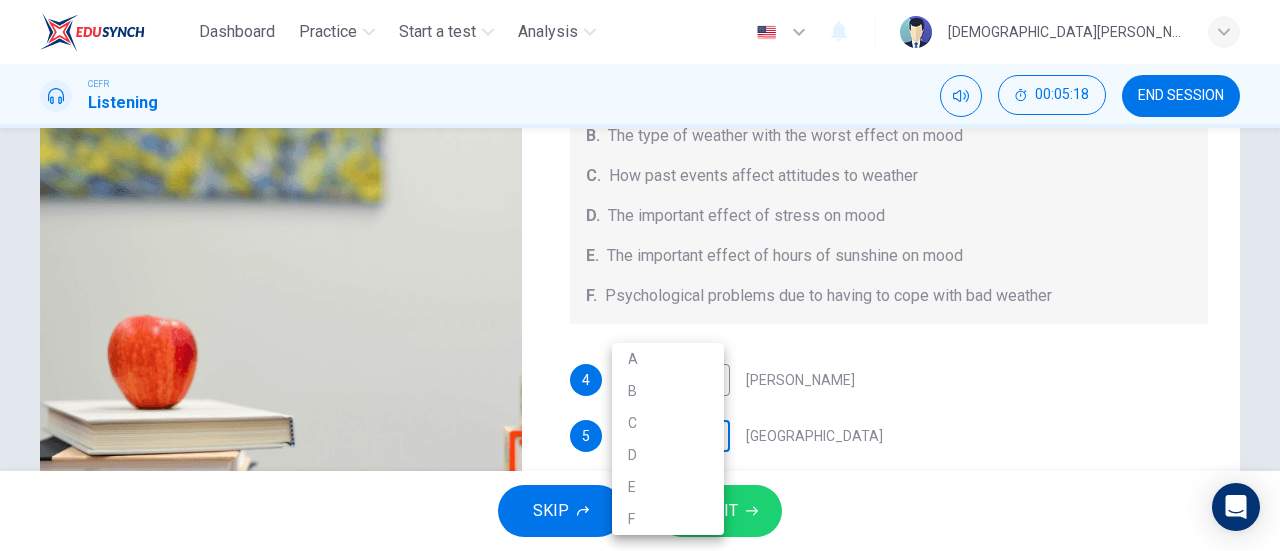 click on "Dashboard Practice Start a test Analysis English en ​ MUHAMMAD ZULHAKIM BIN BALUDIN CEFR Listening 00:05:18 END SESSION Questions 4 - 7 Choose your answers from the box and write the letters  A-F  next to the questions below. What information was given by each writer? A. The benefits of moving to a warmer environment B. The type of weather with the worst effect on mood C. How past events affect attitudes to weather D. The important effect of stress on mood E. The important effect of hours of sunshine on mood F. Psychological problems due to having to cope with bad weather 4 F F ​ Vickers 5 ​ ​ Whitebourne 6 ​ ​ Haverton 7 ​ ​ Stanfield Research Project 01m 40s SKIP SUBMIT EduSynch - Online Language Proficiency Testing
Dashboard Practice Start a test Analysis Notifications © Copyright  2025 A B C D E F" at bounding box center (640, 275) 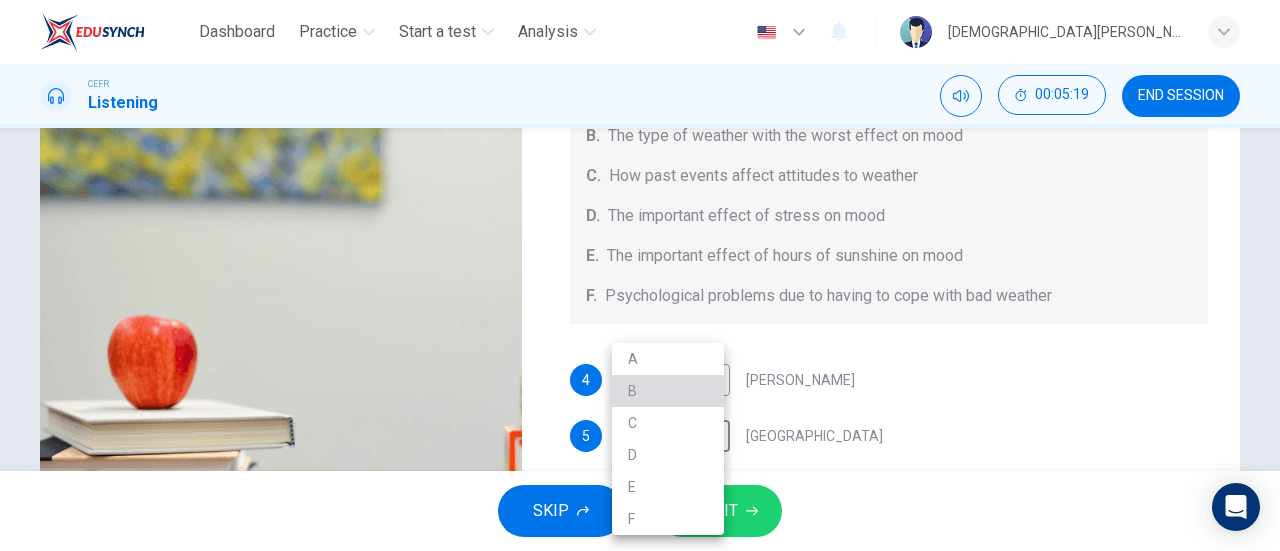 click on "B" at bounding box center [668, 391] 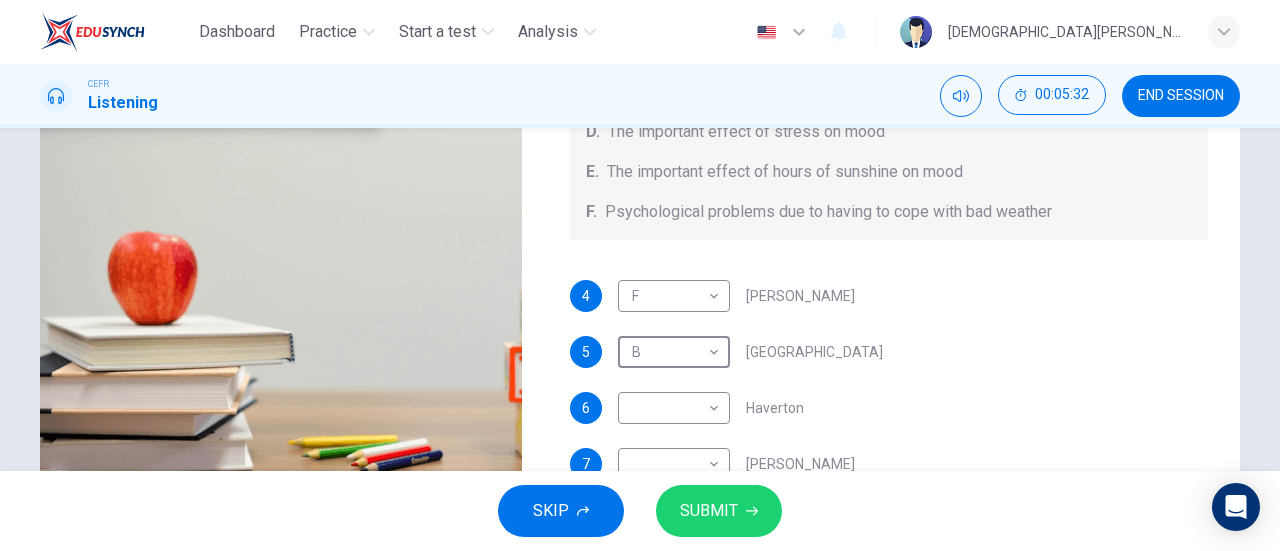 scroll, scrollTop: 345, scrollLeft: 0, axis: vertical 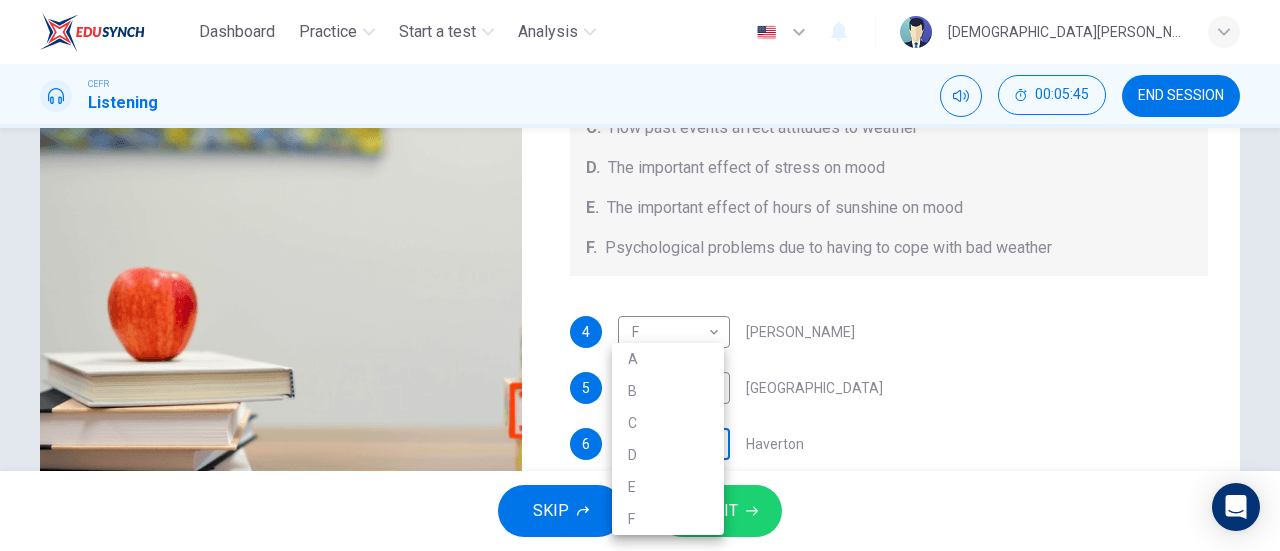 click on "Dashboard Practice Start a test Analysis English en ​ MUHAMMAD ZULHAKIM BIN BALUDIN CEFR Listening 00:05:45 END SESSION Questions 4 - 7 Choose your answers from the box and write the letters  A-F  next to the questions below. What information was given by each writer? A. The benefits of moving to a warmer environment B. The type of weather with the worst effect on mood C. How past events affect attitudes to weather D. The important effect of stress on mood E. The important effect of hours of sunshine on mood F. Psychological problems due to having to cope with bad weather 4 F F ​ Vickers 5 B B ​ Whitebourne 6 ​ ​ Haverton 7 ​ ​ Stanfield Research Project 01m 40s SKIP SUBMIT EduSynch - Online Language Proficiency Testing
Dashboard Practice Start a test Analysis Notifications © Copyright  2025 A B C D E F" at bounding box center (640, 275) 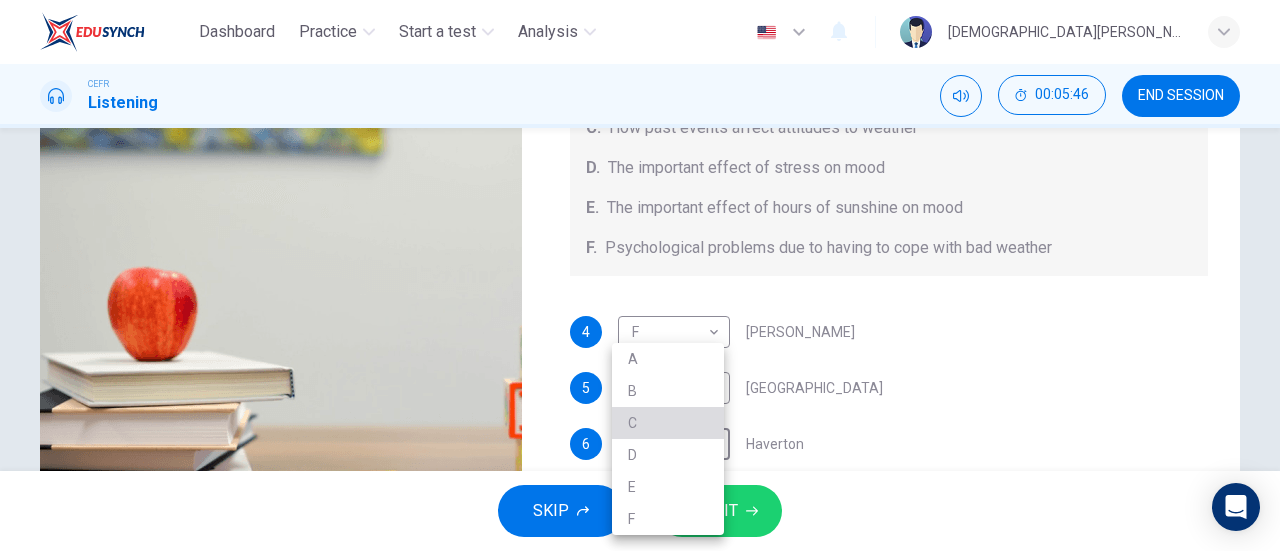 click on "C" at bounding box center [668, 423] 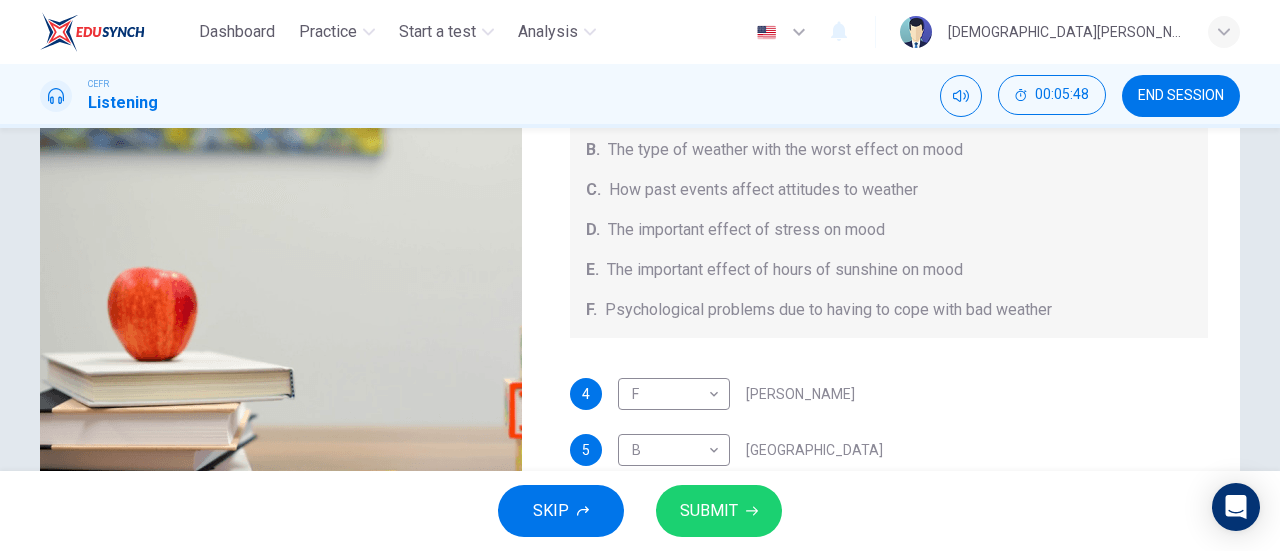 scroll, scrollTop: 0, scrollLeft: 0, axis: both 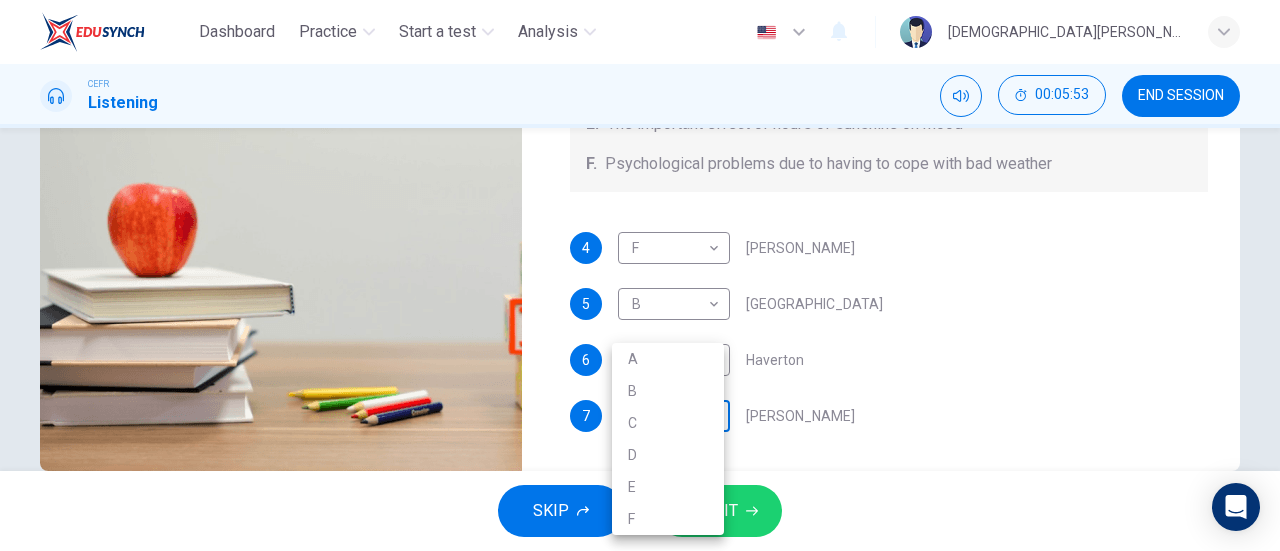 click on "Dashboard Practice Start a test Analysis English en ​ MUHAMMAD ZULHAKIM BIN BALUDIN CEFR Listening 00:05:53 END SESSION Questions 4 - 7 Choose your answers from the box and write the letters  A-F  next to the questions below. What information was given by each writer? A. The benefits of moving to a warmer environment B. The type of weather with the worst effect on mood C. How past events affect attitudes to weather D. The important effect of stress on mood E. The important effect of hours of sunshine on mood F. Psychological problems due to having to cope with bad weather 4 F F ​ Vickers 5 B B ​ Whitebourne 6 C C ​ Haverton 7 ​ ​ Stanfield Research Project 01m 40s SKIP SUBMIT EduSynch - Online Language Proficiency Testing
Dashboard Practice Start a test Analysis Notifications © Copyright  2025 A B C D E F" at bounding box center (640, 275) 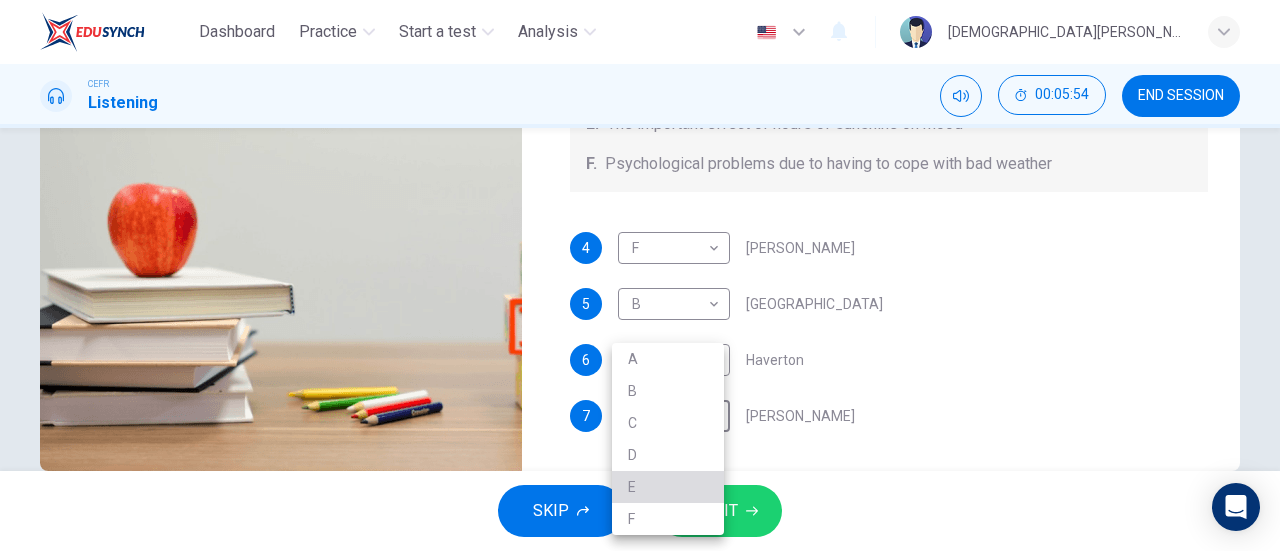 click on "E" at bounding box center (668, 487) 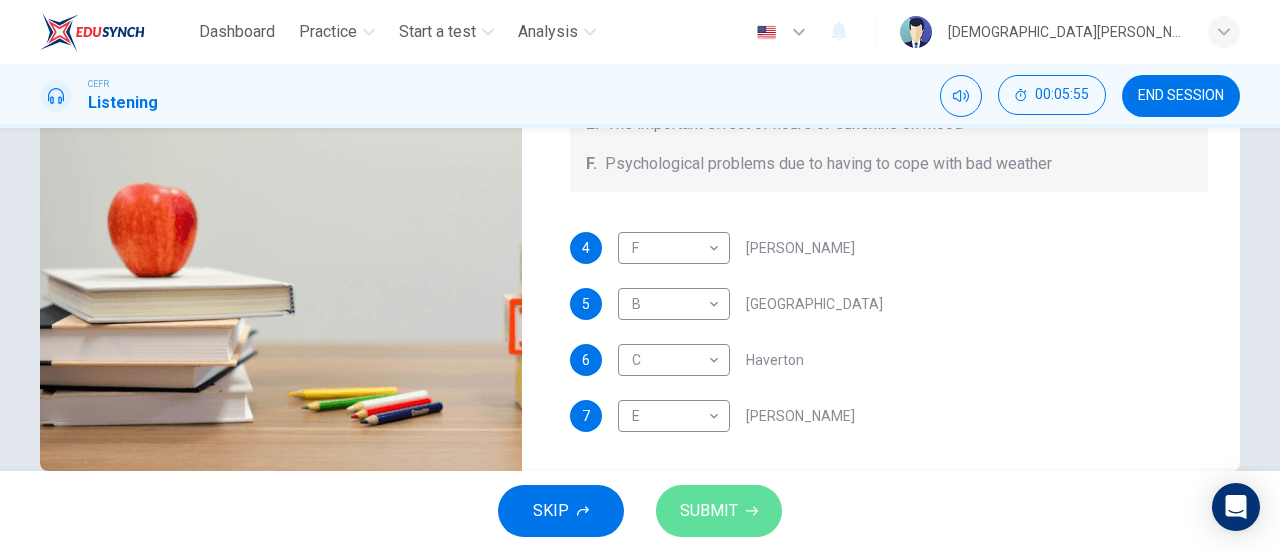 click on "SUBMIT" at bounding box center [709, 511] 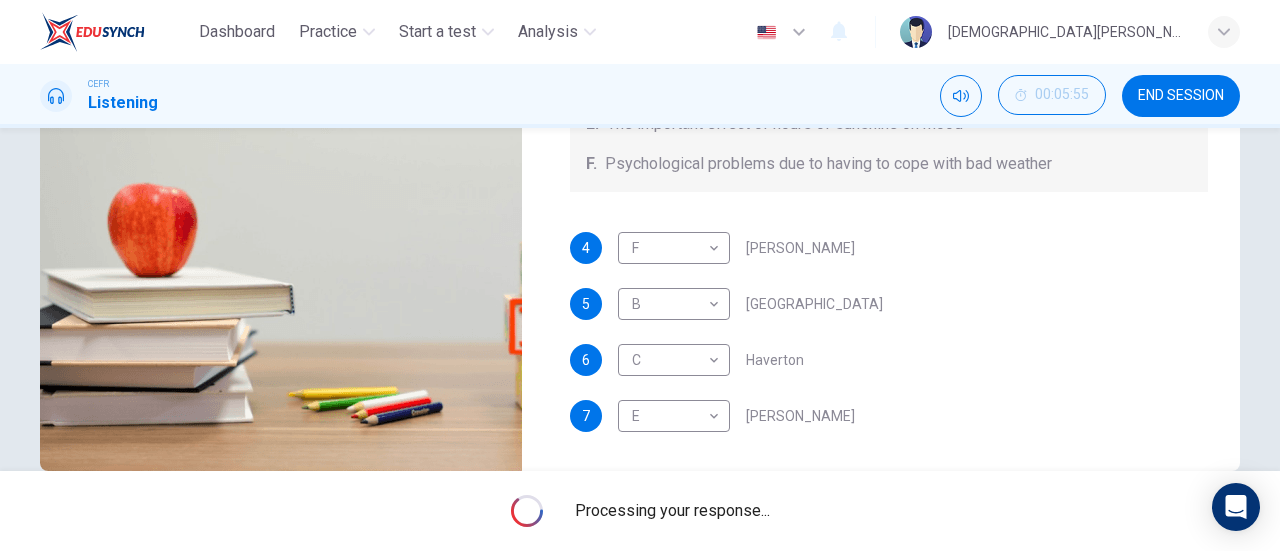 type on "71" 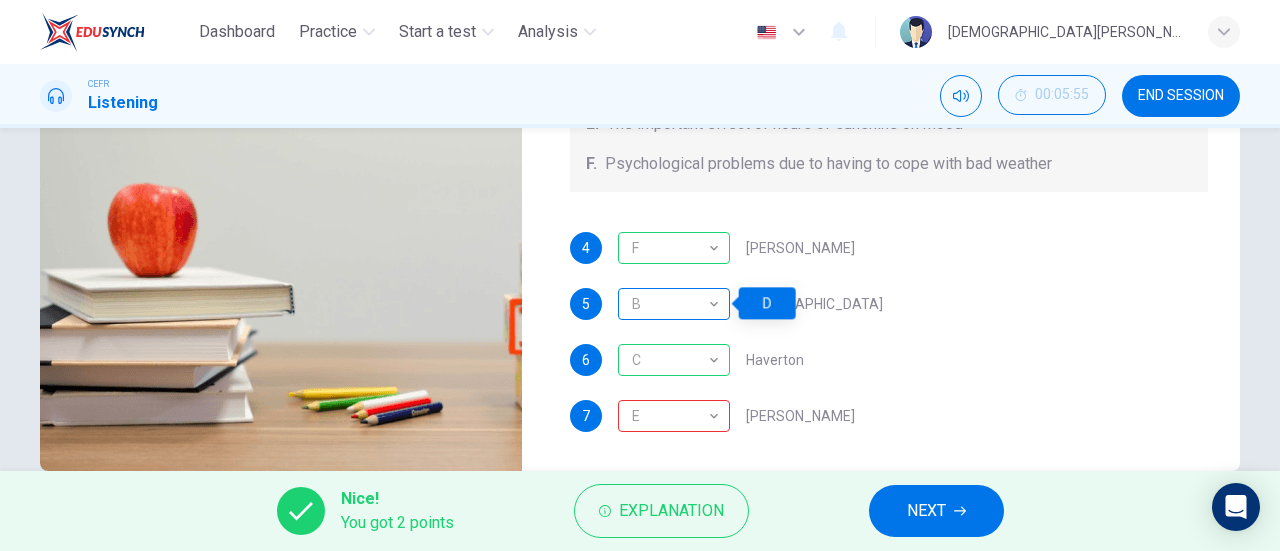 scroll, scrollTop: 0, scrollLeft: 0, axis: both 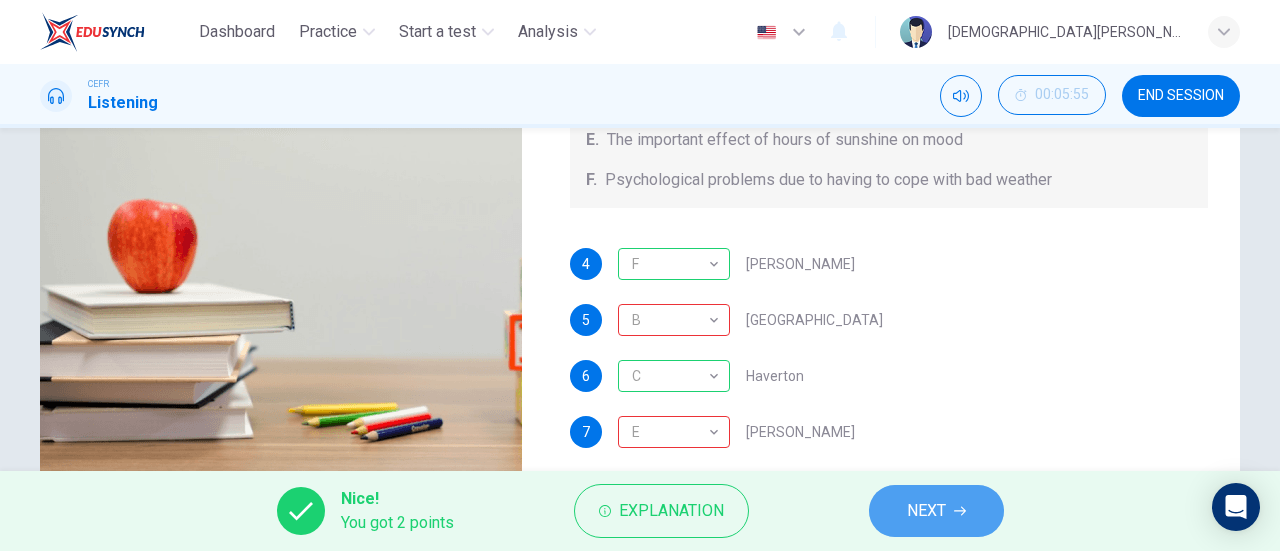click on "NEXT" at bounding box center [926, 511] 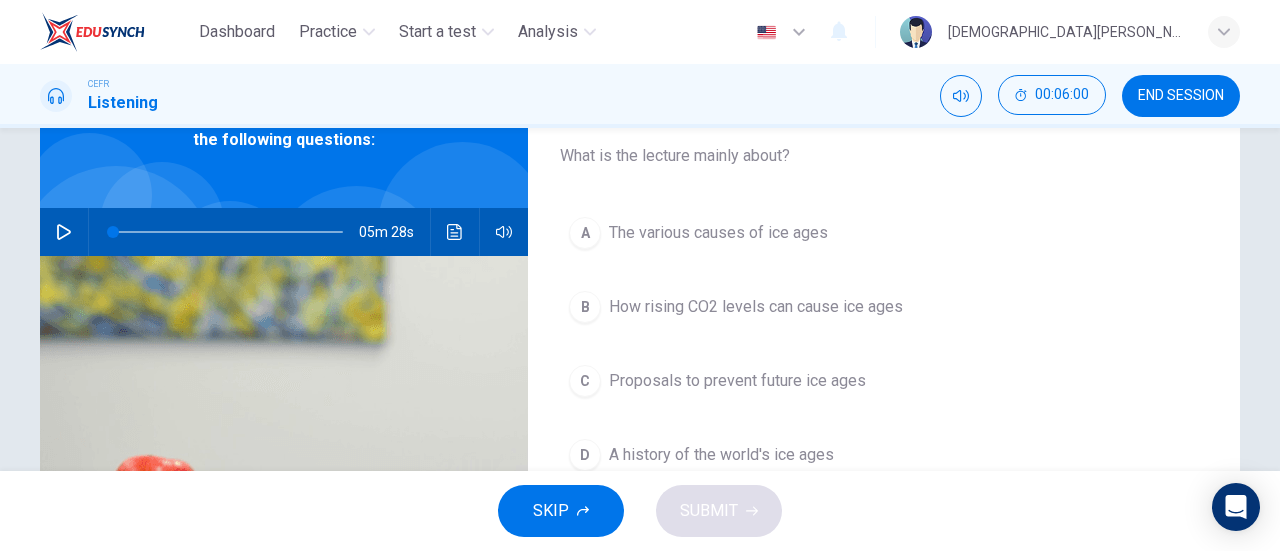 scroll, scrollTop: 122, scrollLeft: 0, axis: vertical 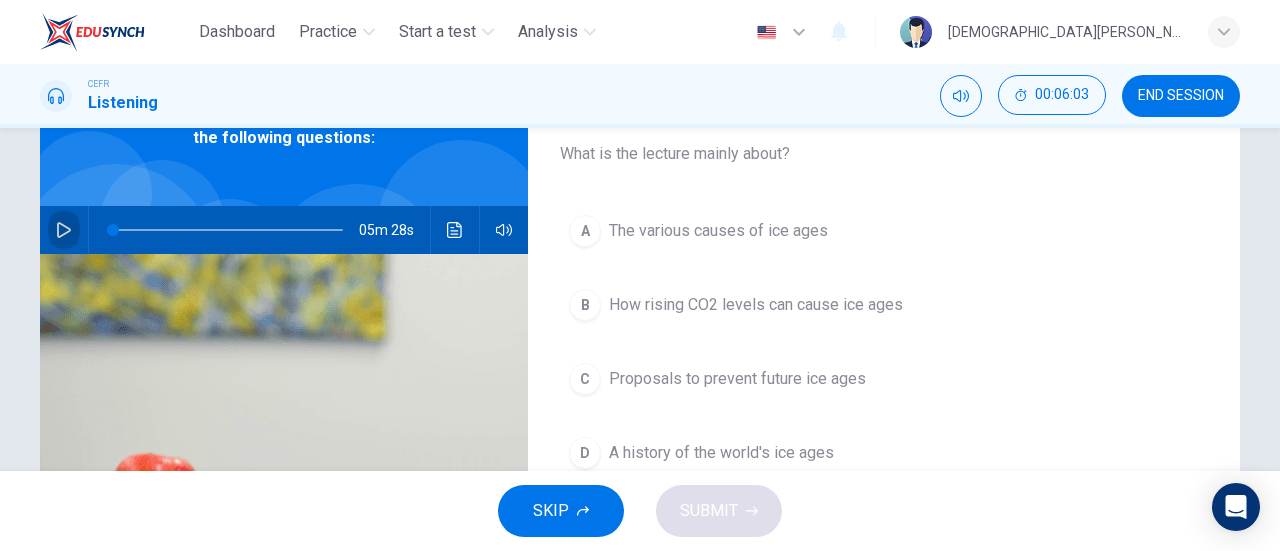 click 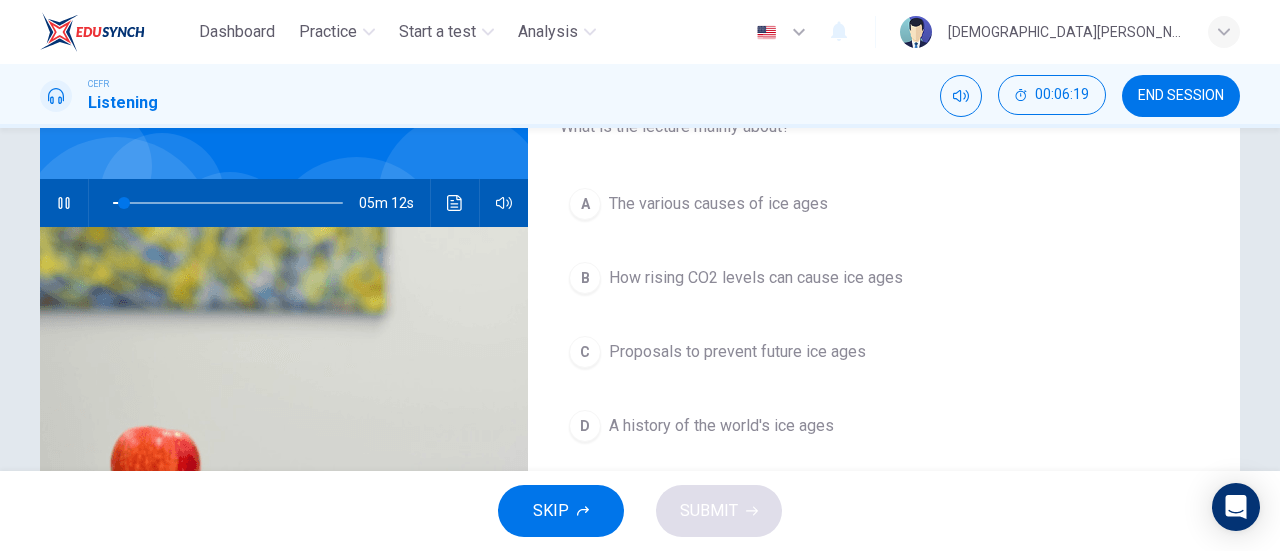 scroll, scrollTop: 148, scrollLeft: 0, axis: vertical 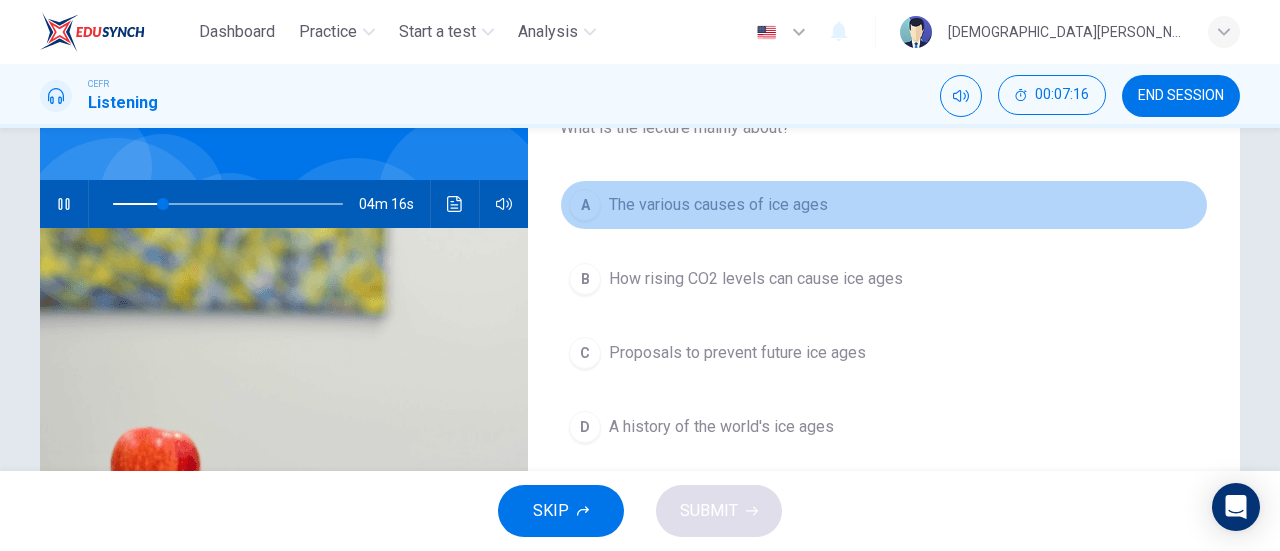 click on "A The various causes of ice ages" at bounding box center (884, 205) 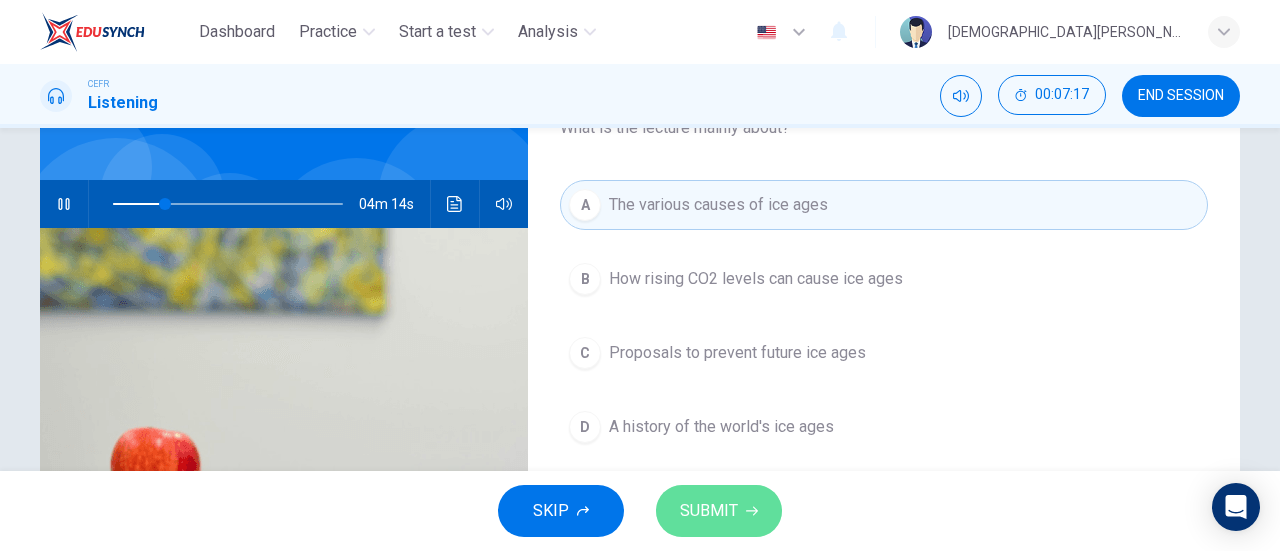 click on "SUBMIT" at bounding box center [719, 511] 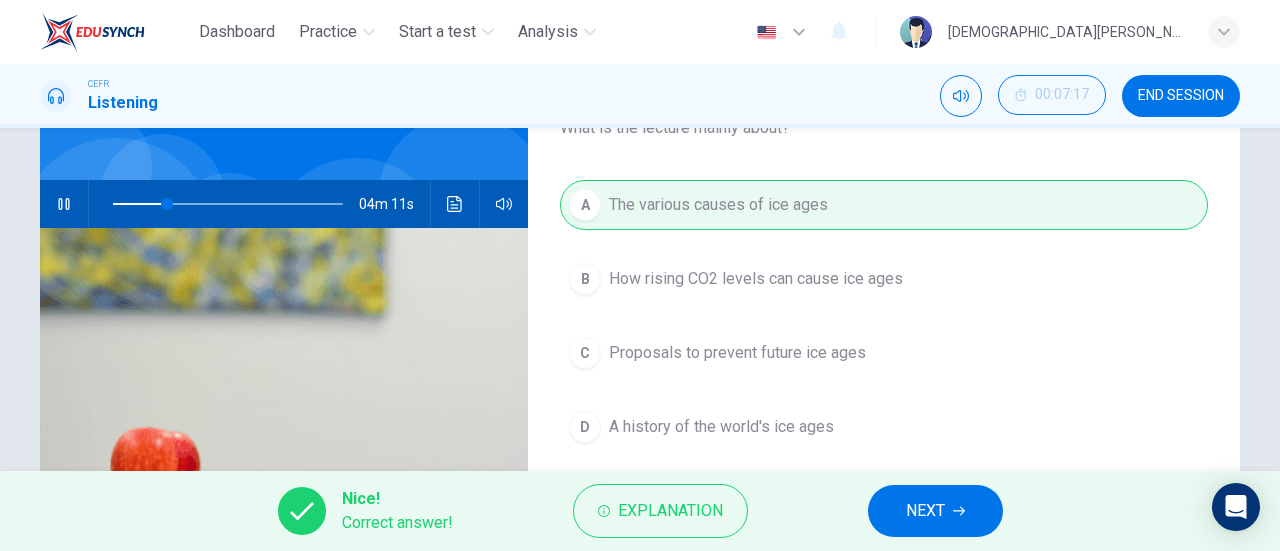 click on "NEXT" at bounding box center [935, 511] 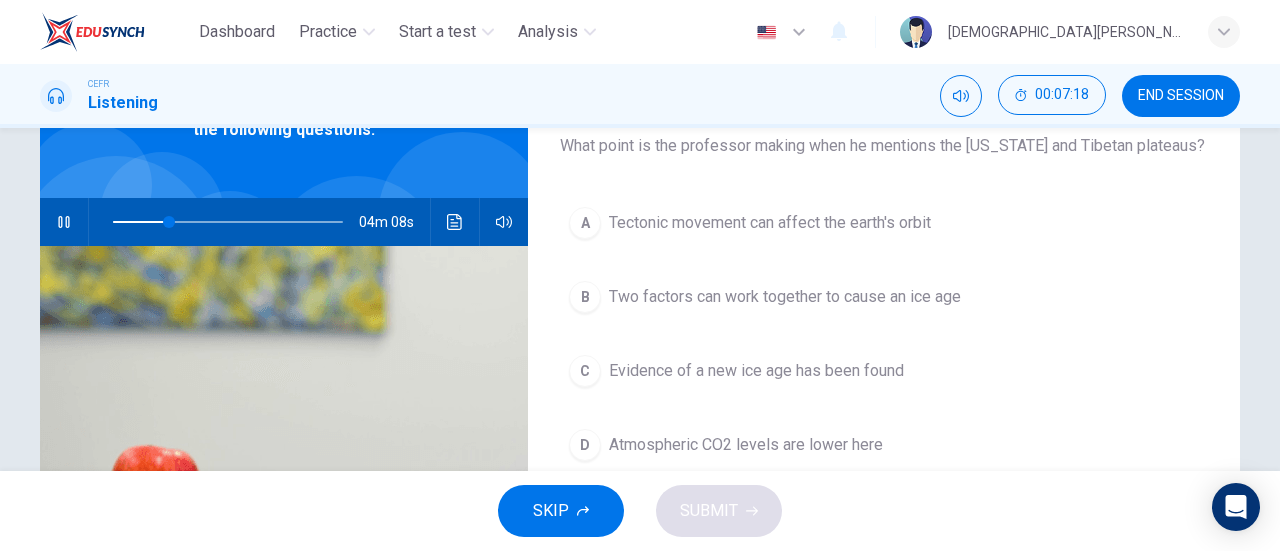 scroll, scrollTop: 131, scrollLeft: 0, axis: vertical 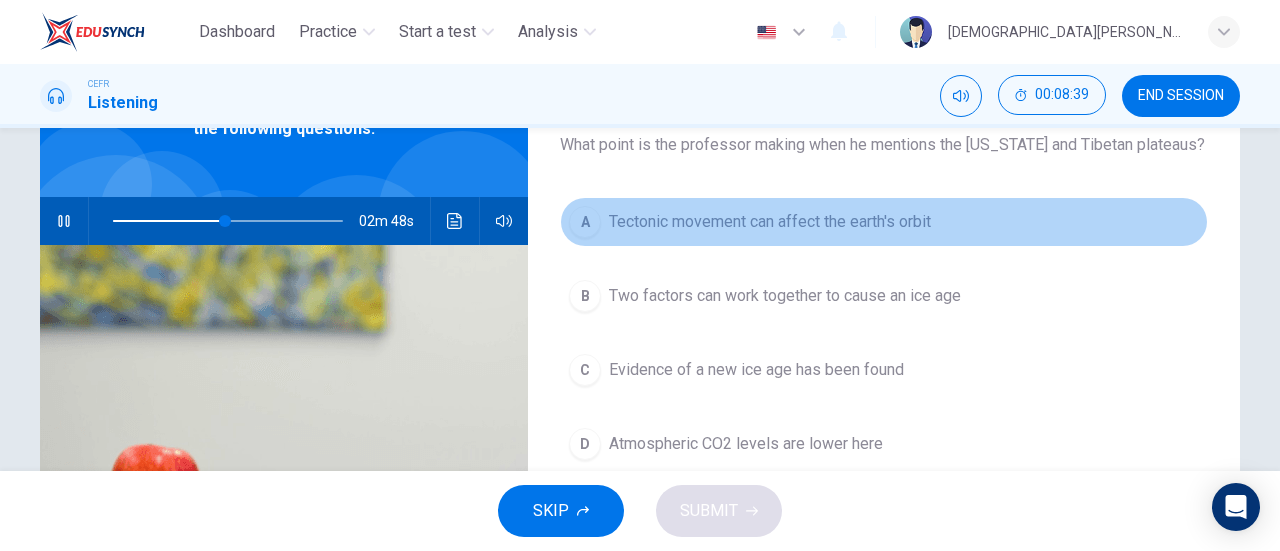 click on "Tectonic movement can affect the earth's orbit" at bounding box center [770, 222] 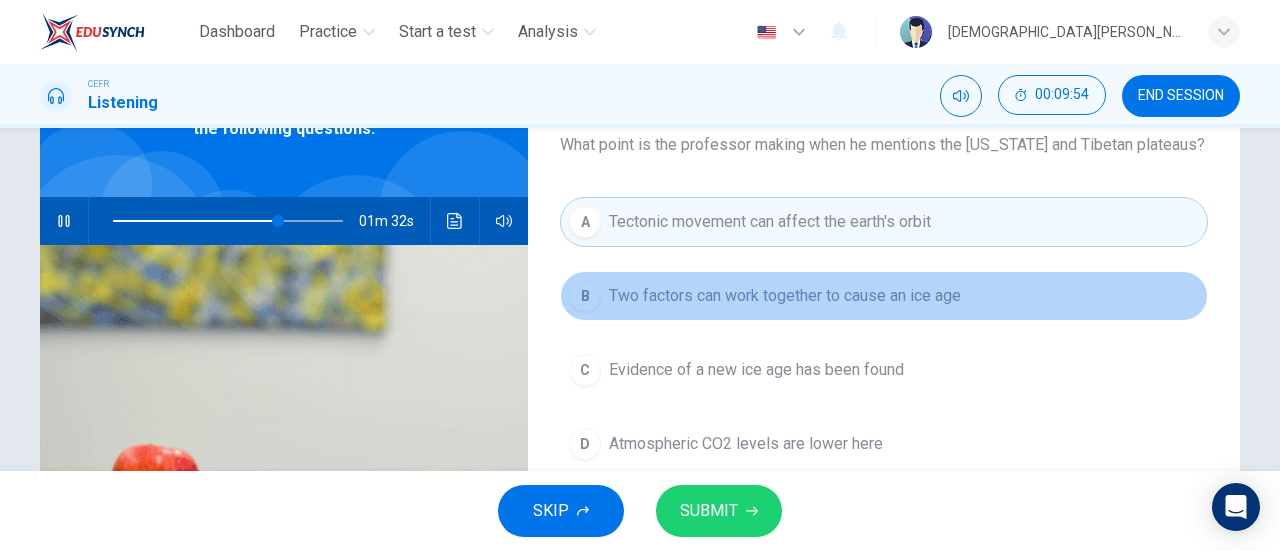 click on "B Two factors can work together to cause an ice age" at bounding box center [884, 296] 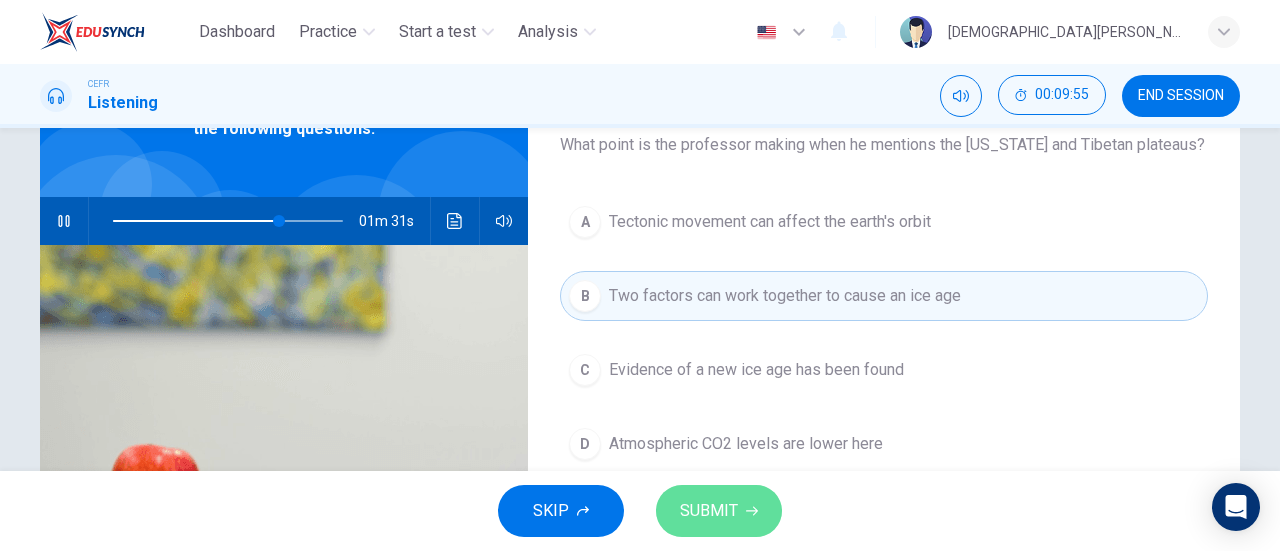click on "SUBMIT" at bounding box center (719, 511) 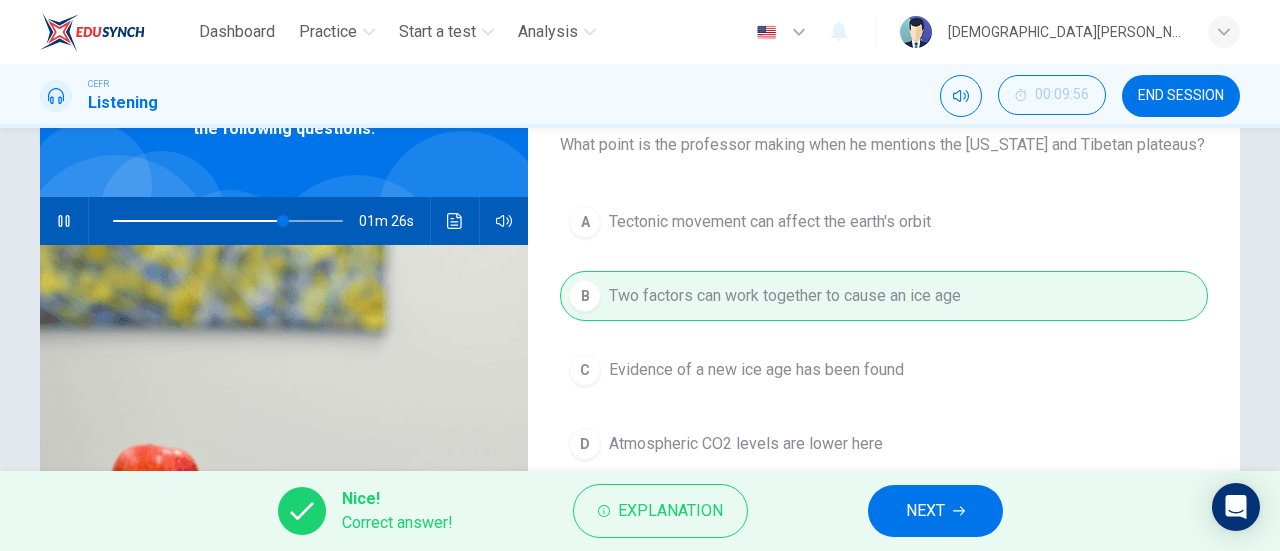 click on "Nice! Correct answer! Explanation NEXT" at bounding box center (640, 511) 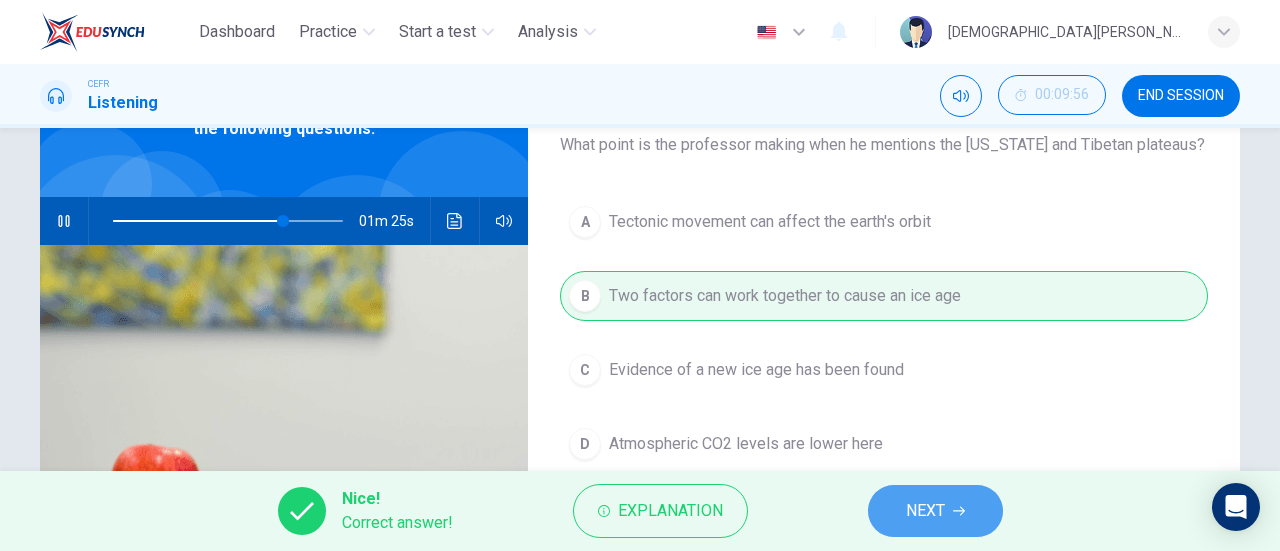 click on "NEXT" at bounding box center [935, 511] 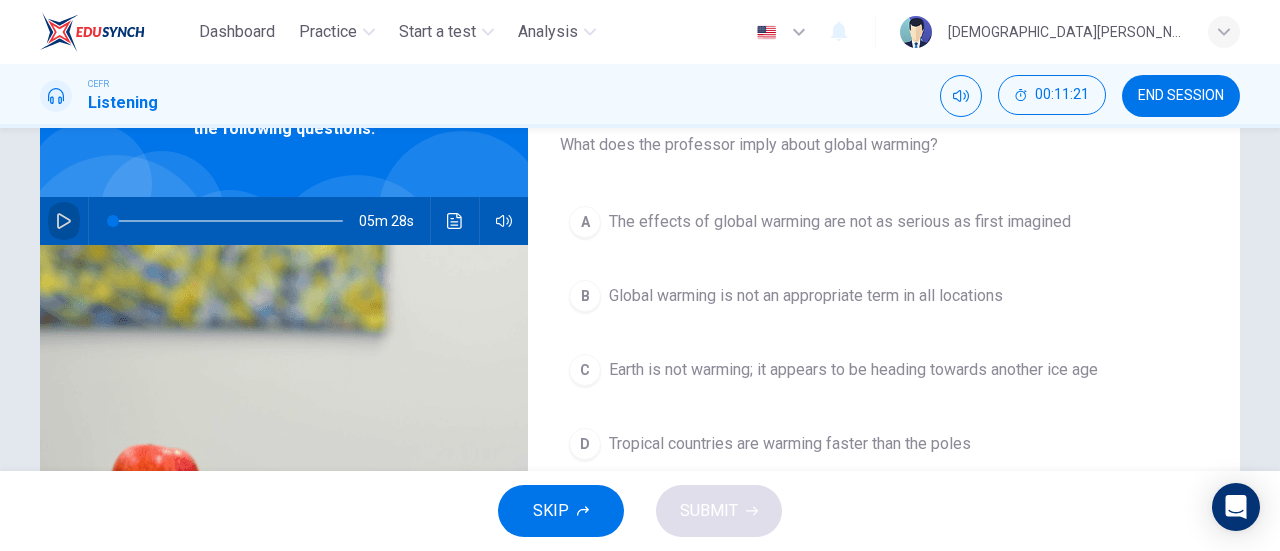 click 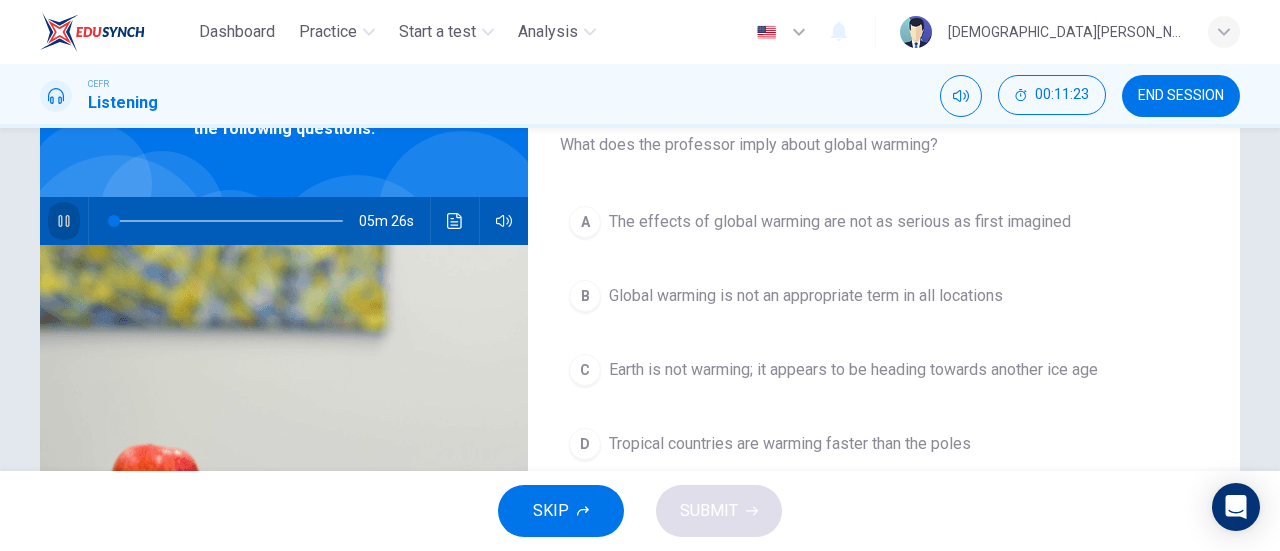 click at bounding box center (64, 221) 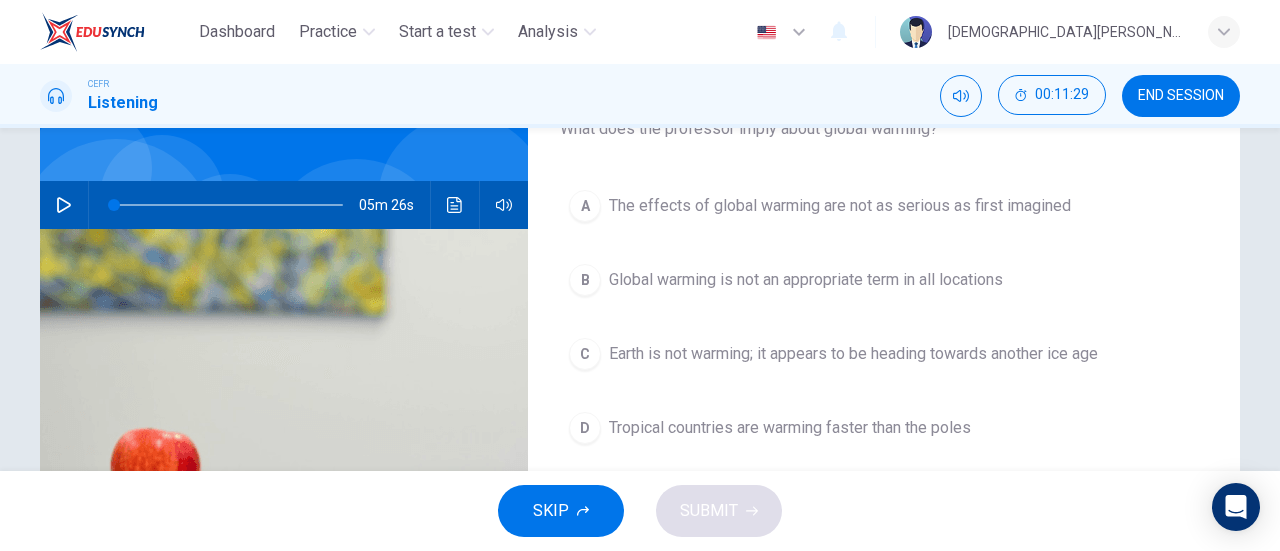 scroll, scrollTop: 134, scrollLeft: 0, axis: vertical 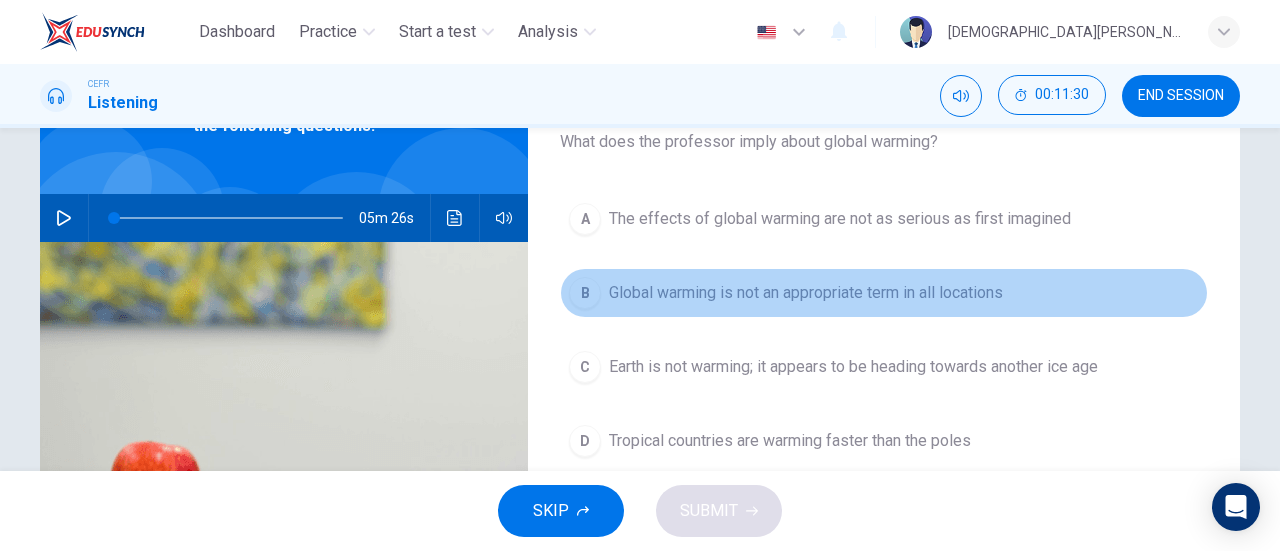 click on "Global warming is not an appropriate term in all locations" at bounding box center (806, 293) 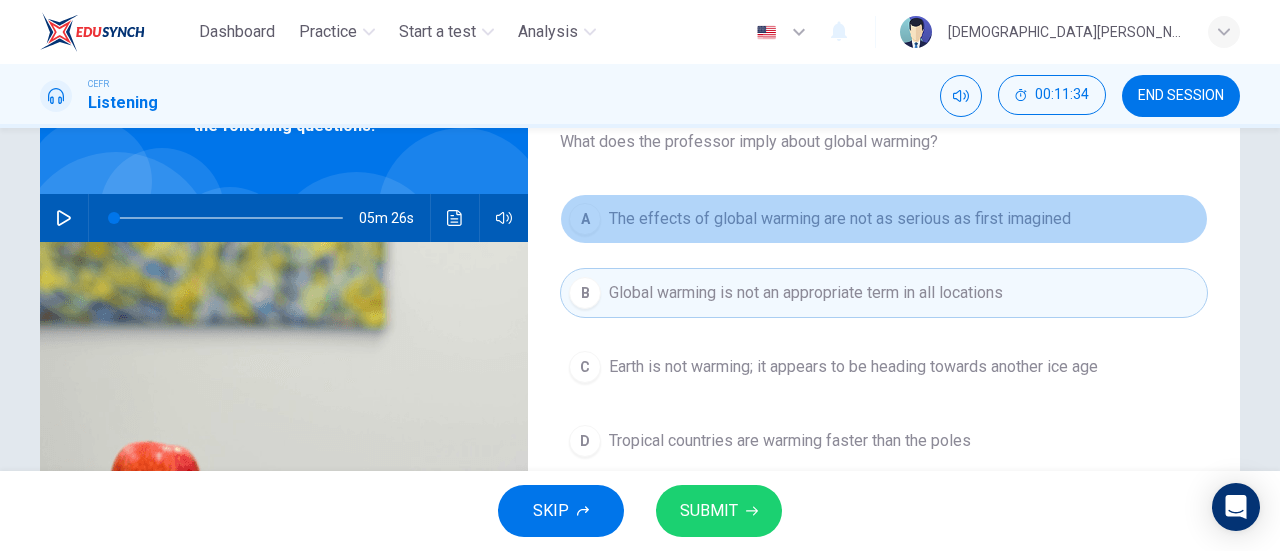 click on "A The effects of global warming are not as serious as first imagined" at bounding box center (884, 219) 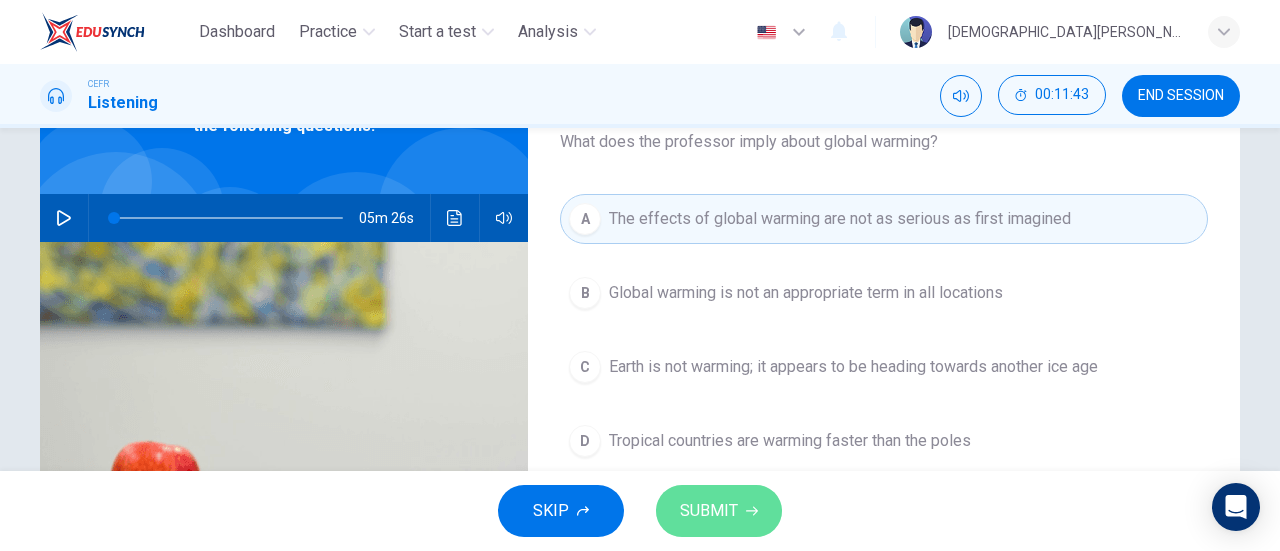 click on "SUBMIT" at bounding box center (709, 511) 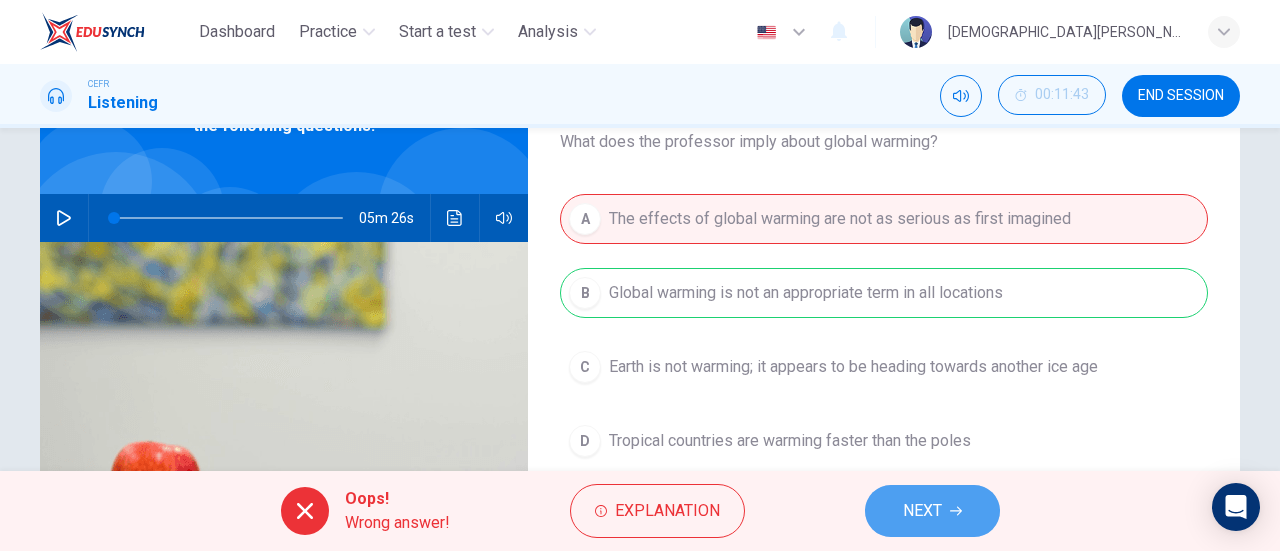 click on "NEXT" at bounding box center (932, 511) 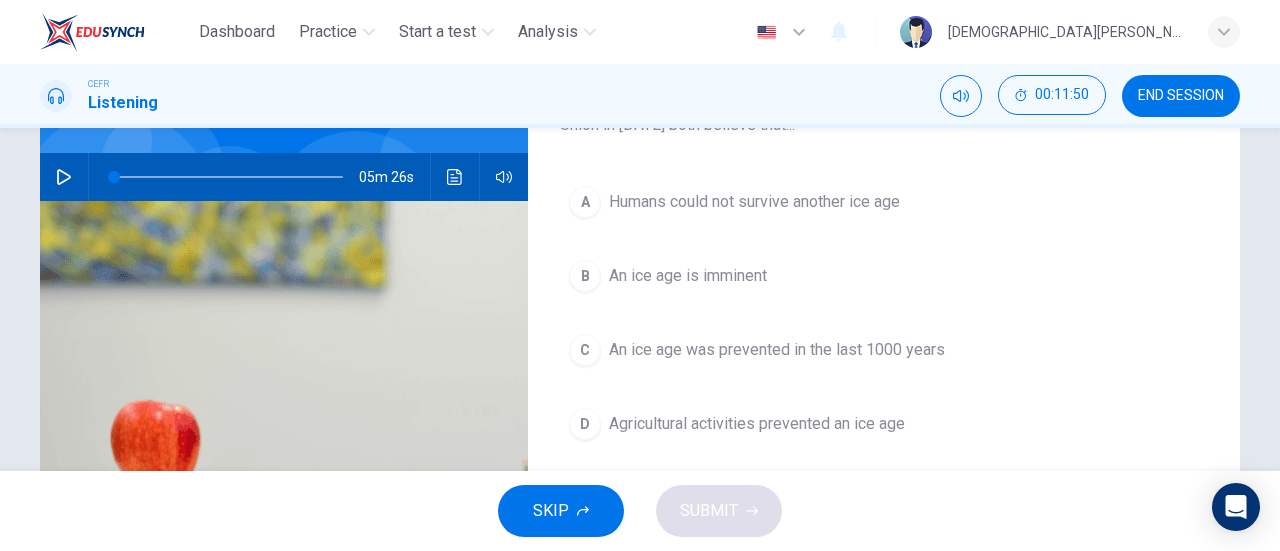 scroll, scrollTop: 176, scrollLeft: 0, axis: vertical 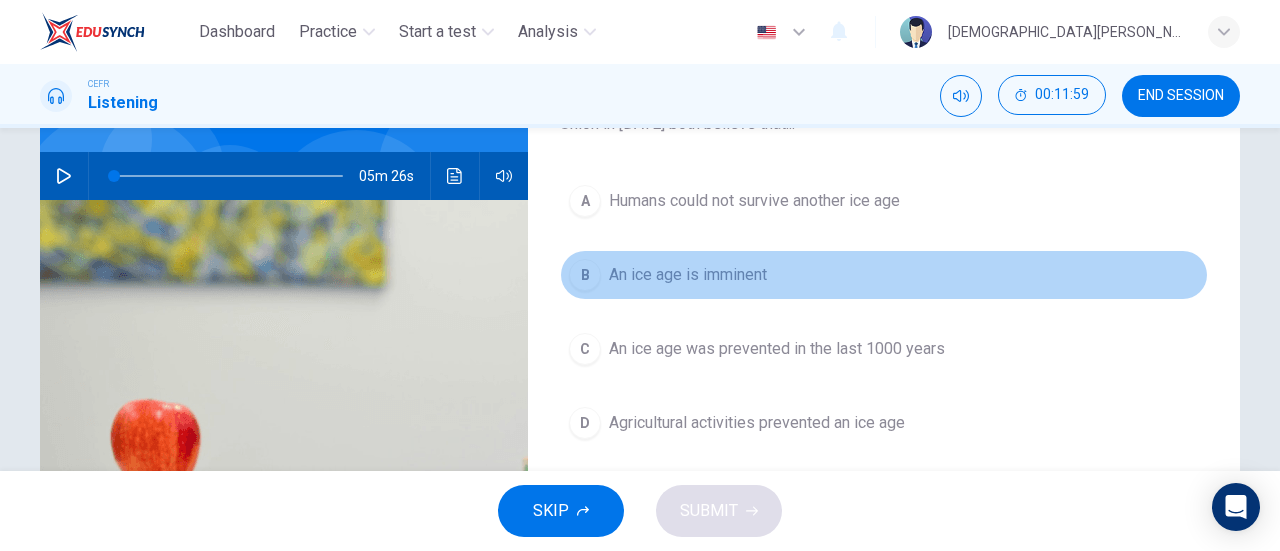 click on "An ice age is imminent" at bounding box center (688, 275) 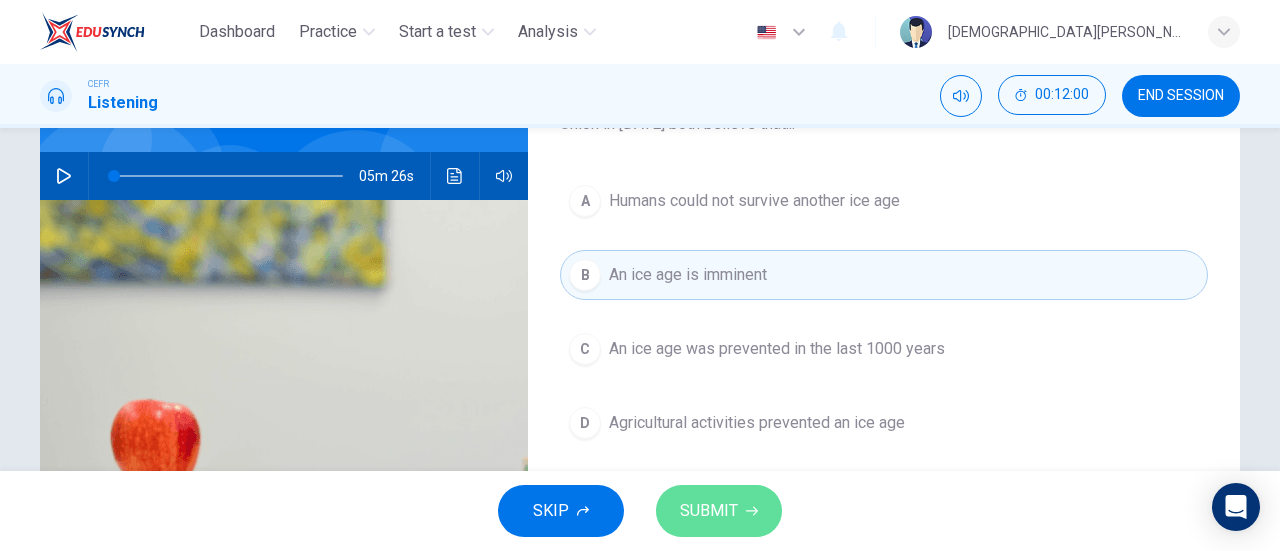 click on "SUBMIT" at bounding box center (709, 511) 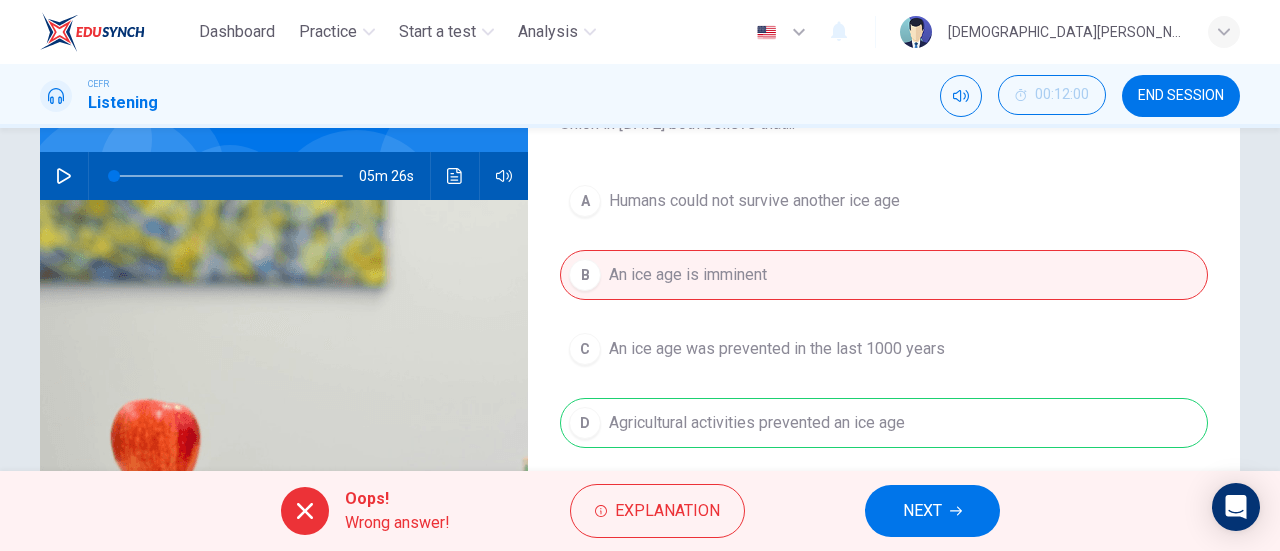 click on "NEXT" at bounding box center [932, 511] 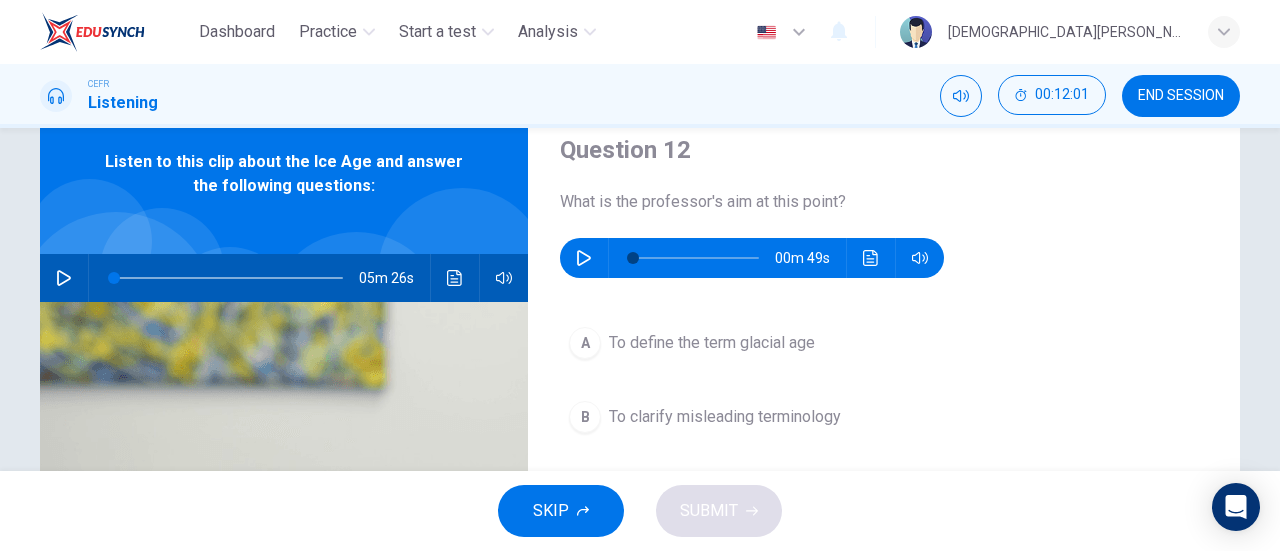scroll, scrollTop: 72, scrollLeft: 0, axis: vertical 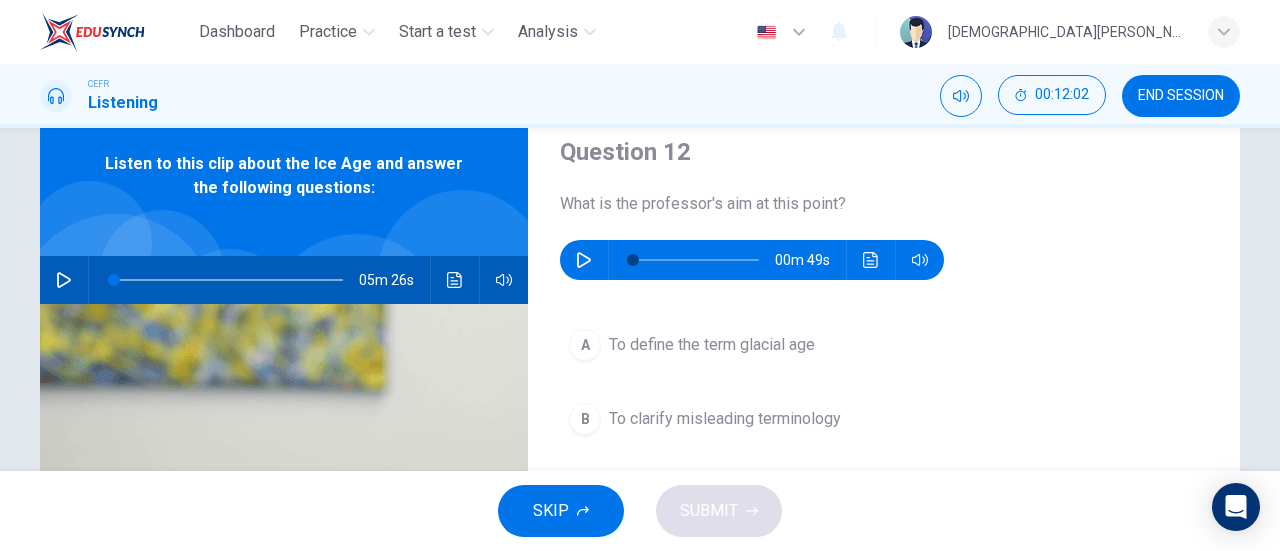 click on "00m 49s" at bounding box center (752, 260) 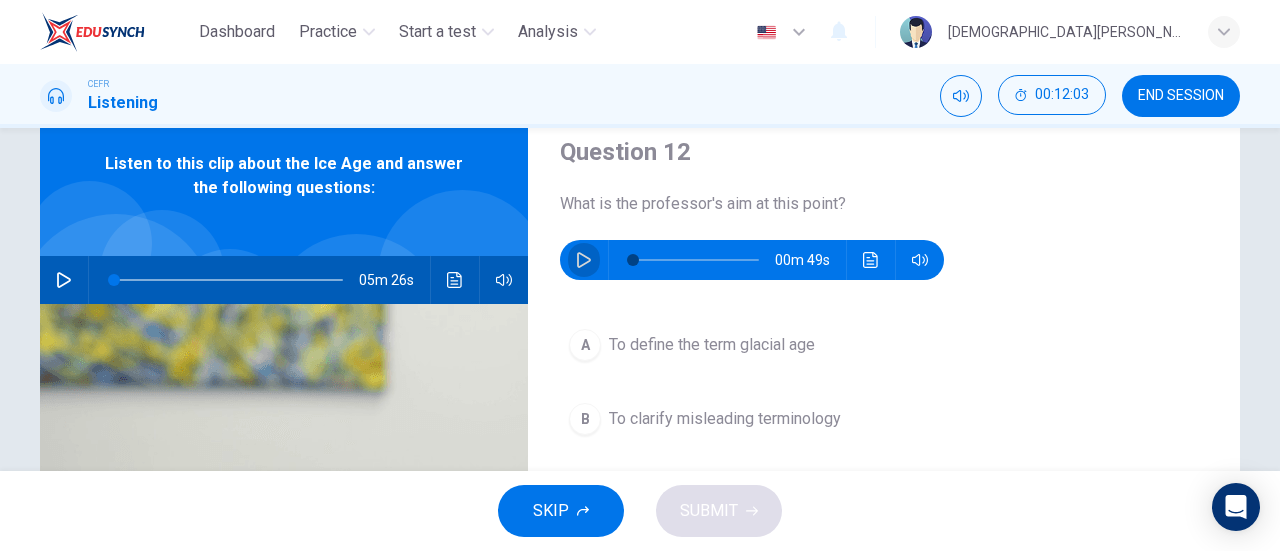 click at bounding box center (584, 260) 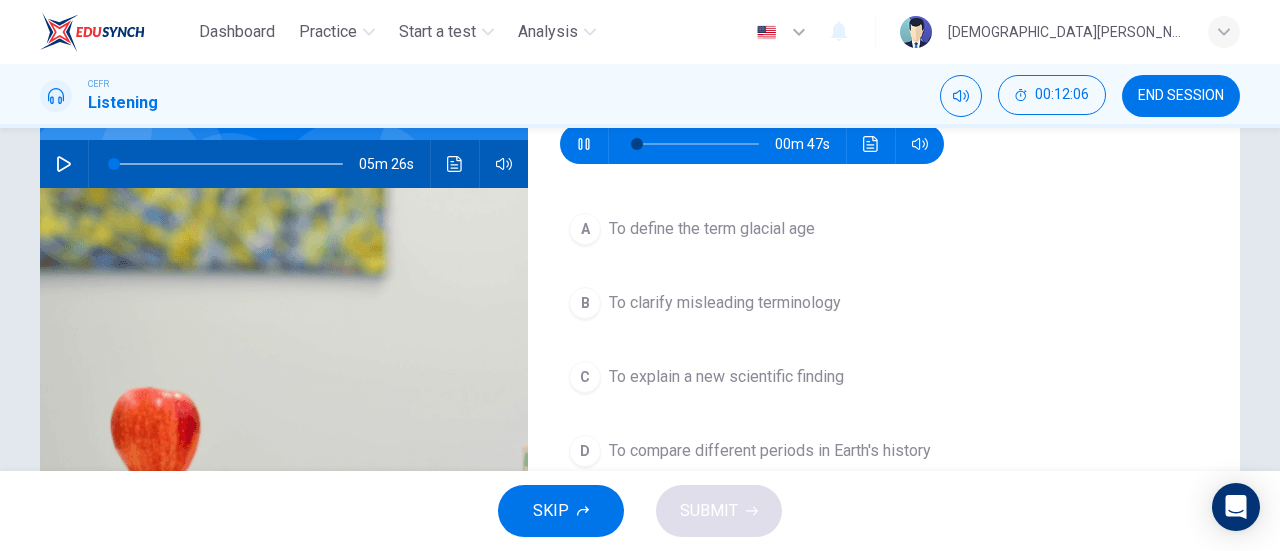 scroll, scrollTop: 186, scrollLeft: 0, axis: vertical 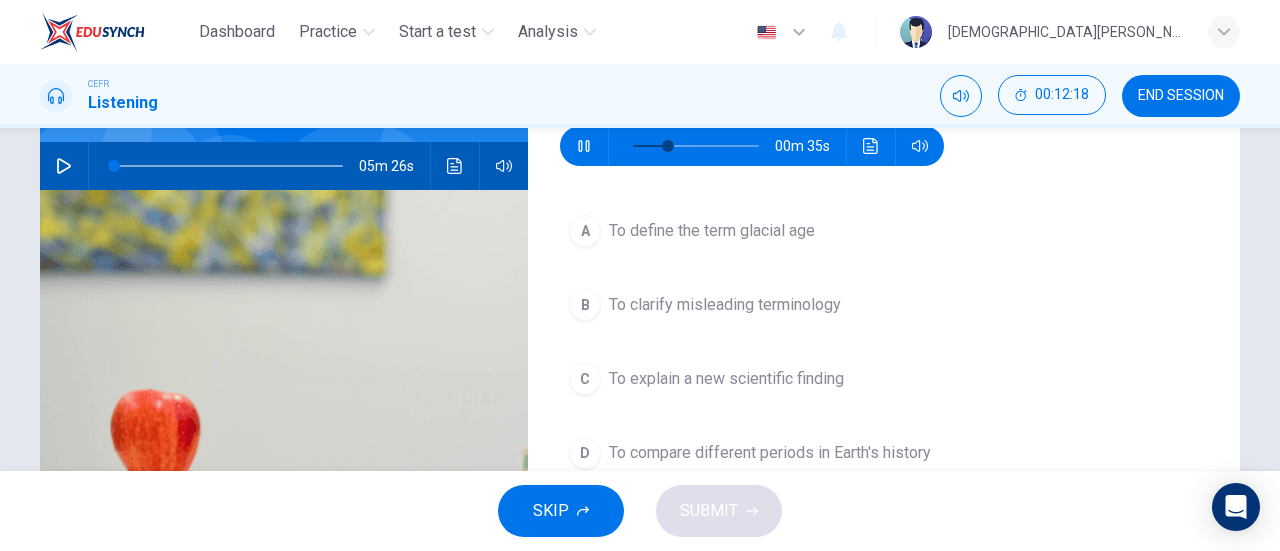 type on "30" 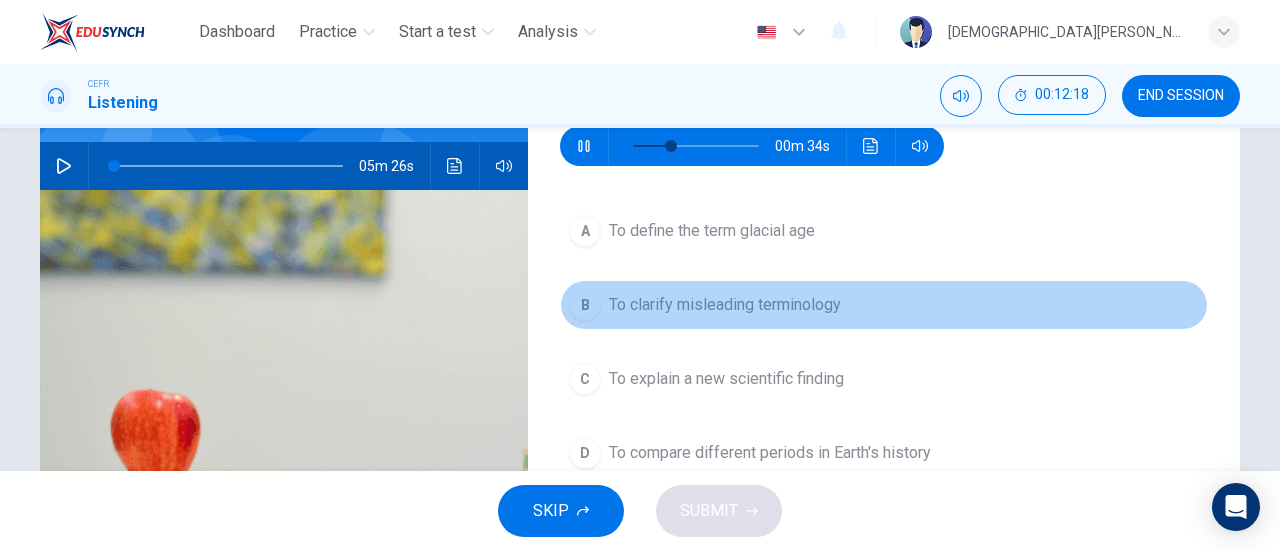 click on "To clarify misleading terminology" at bounding box center [725, 305] 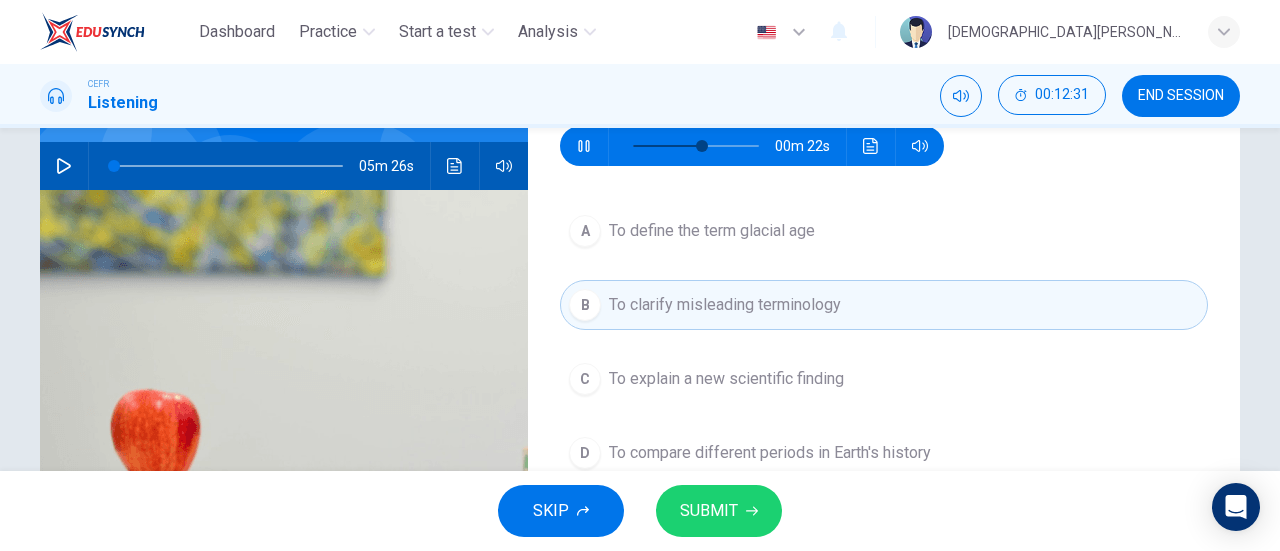 type on "56" 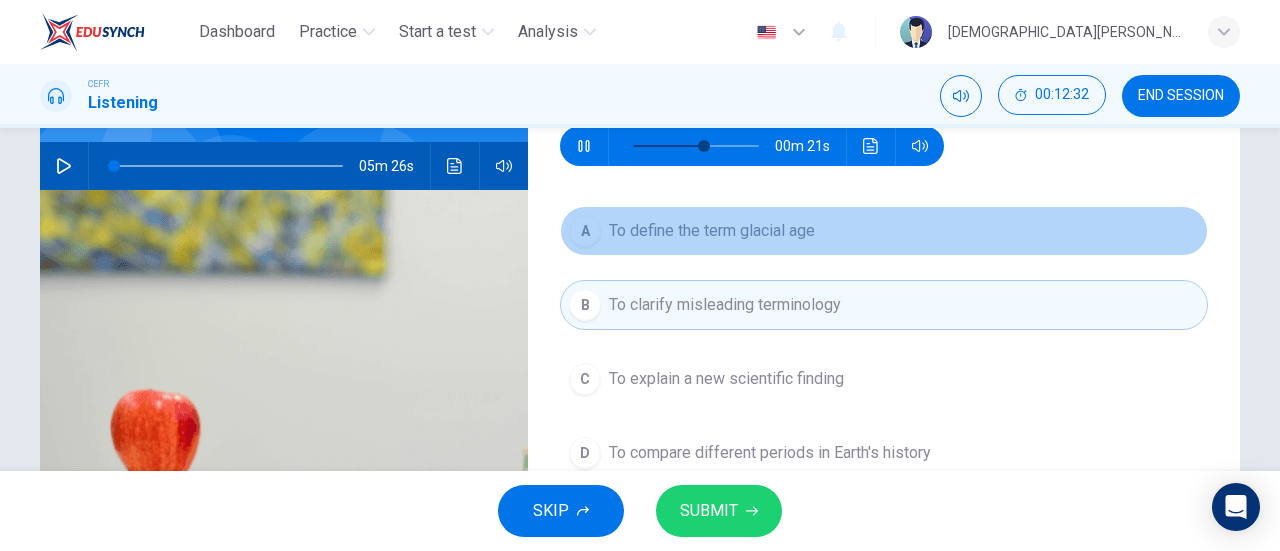 click on "To define the term glacial age" at bounding box center [712, 231] 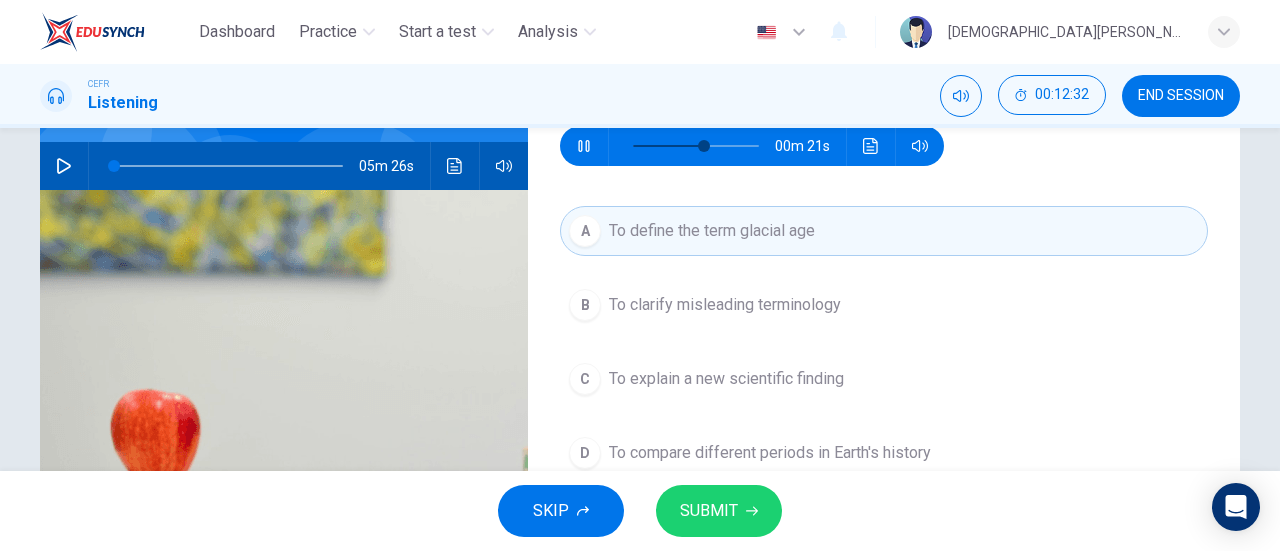 type on "59" 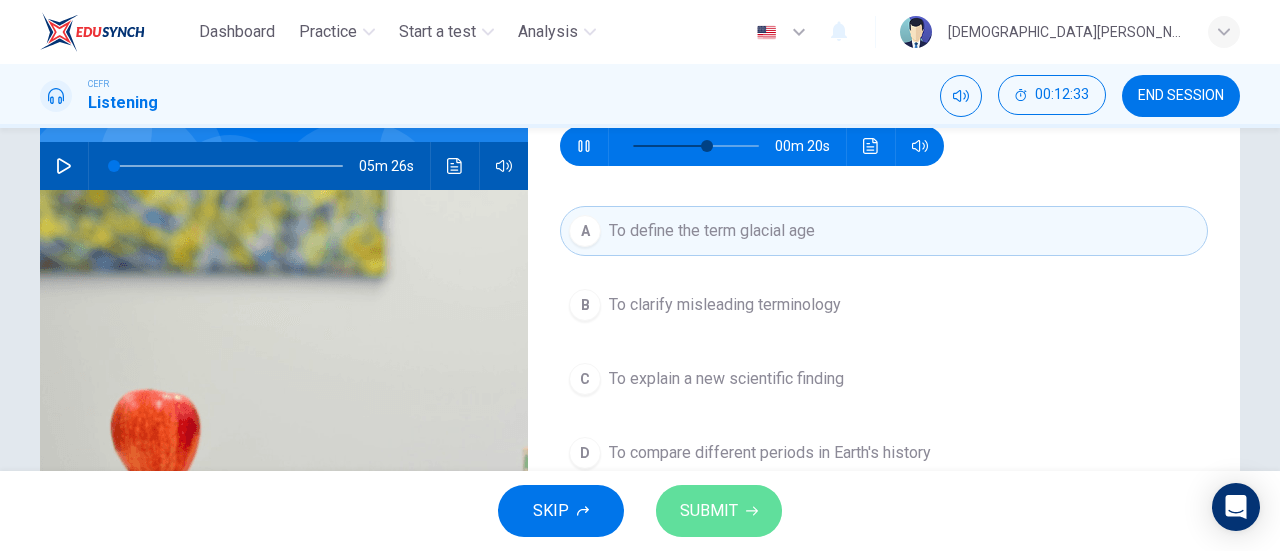 type on "1" 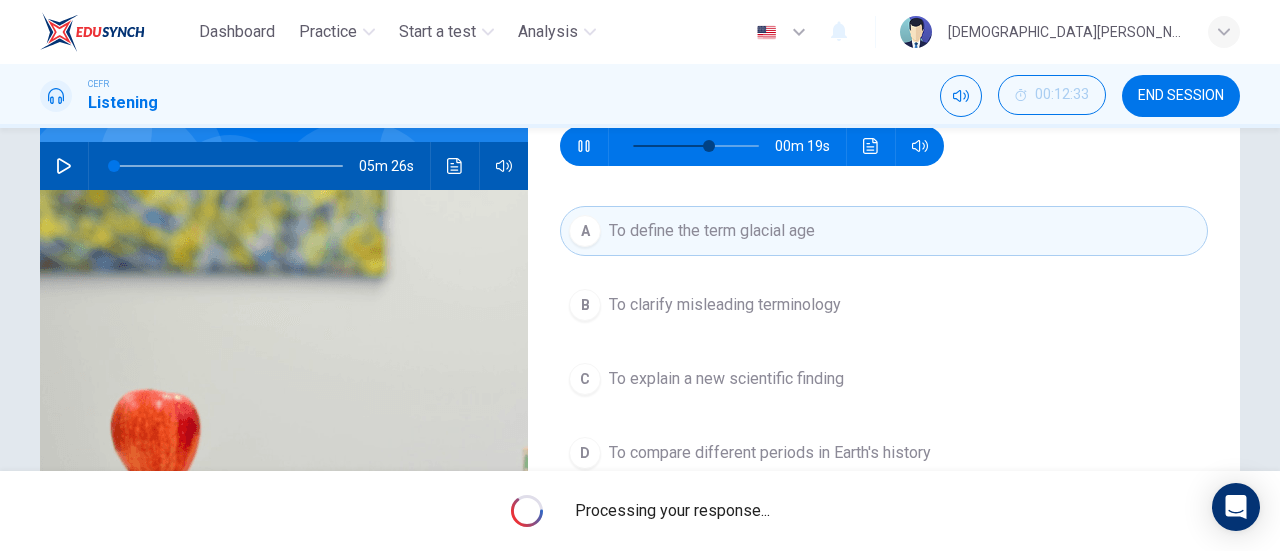 type on "1" 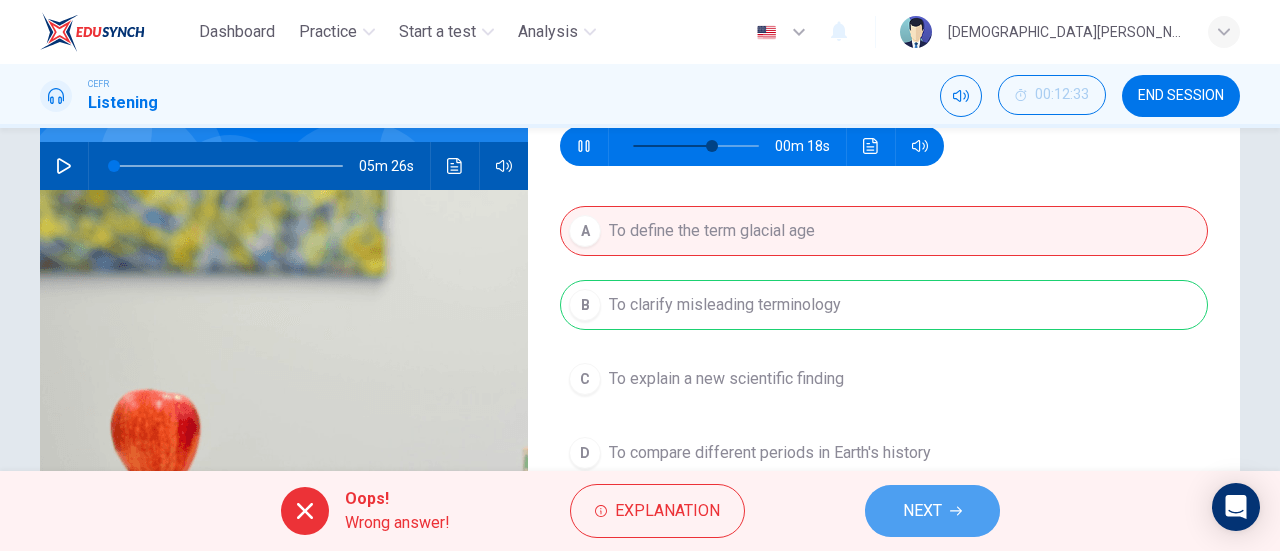 type on "65" 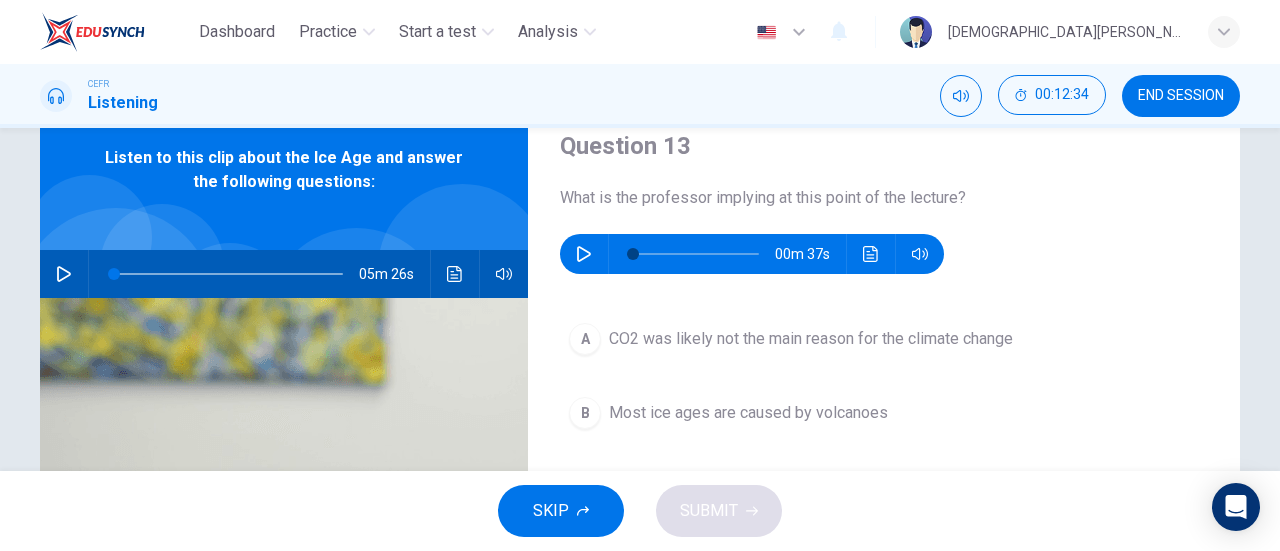 scroll, scrollTop: 94, scrollLeft: 0, axis: vertical 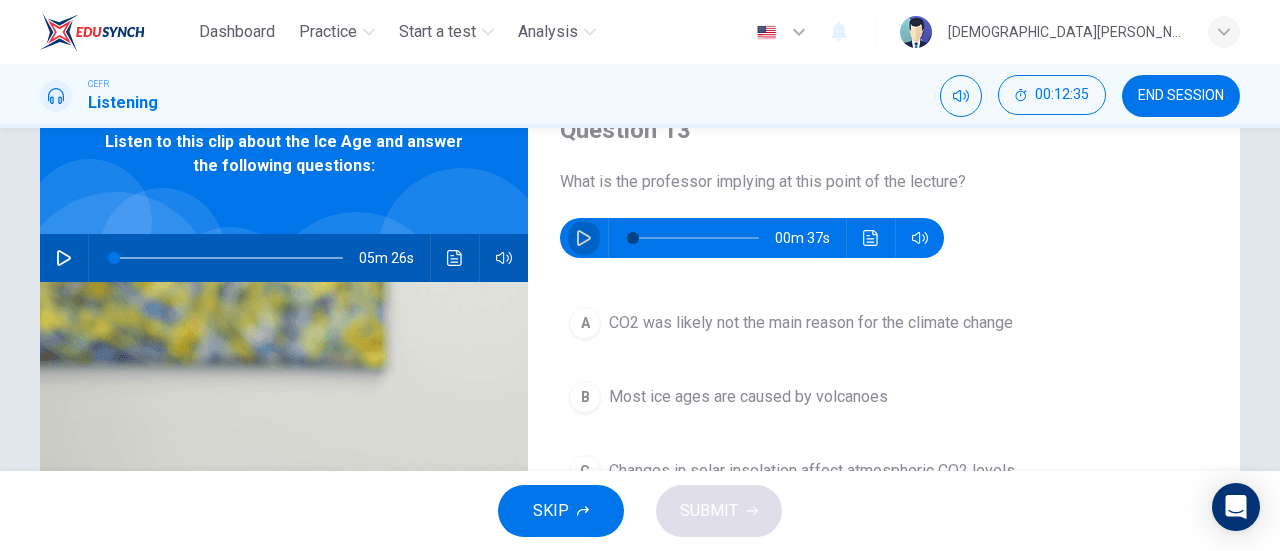 click at bounding box center (584, 238) 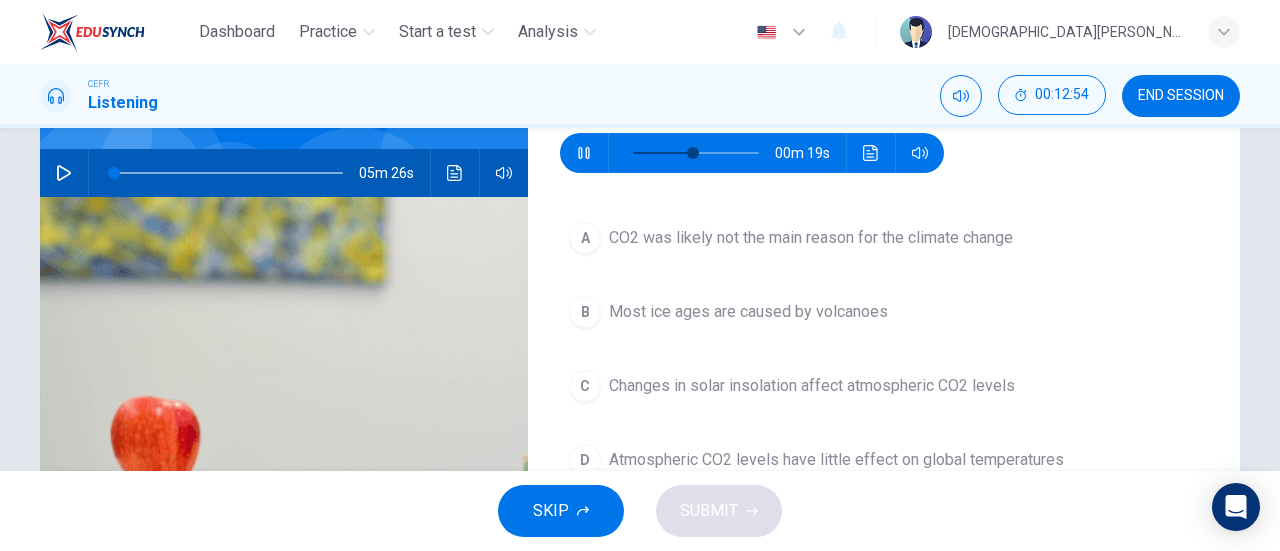 scroll, scrollTop: 178, scrollLeft: 0, axis: vertical 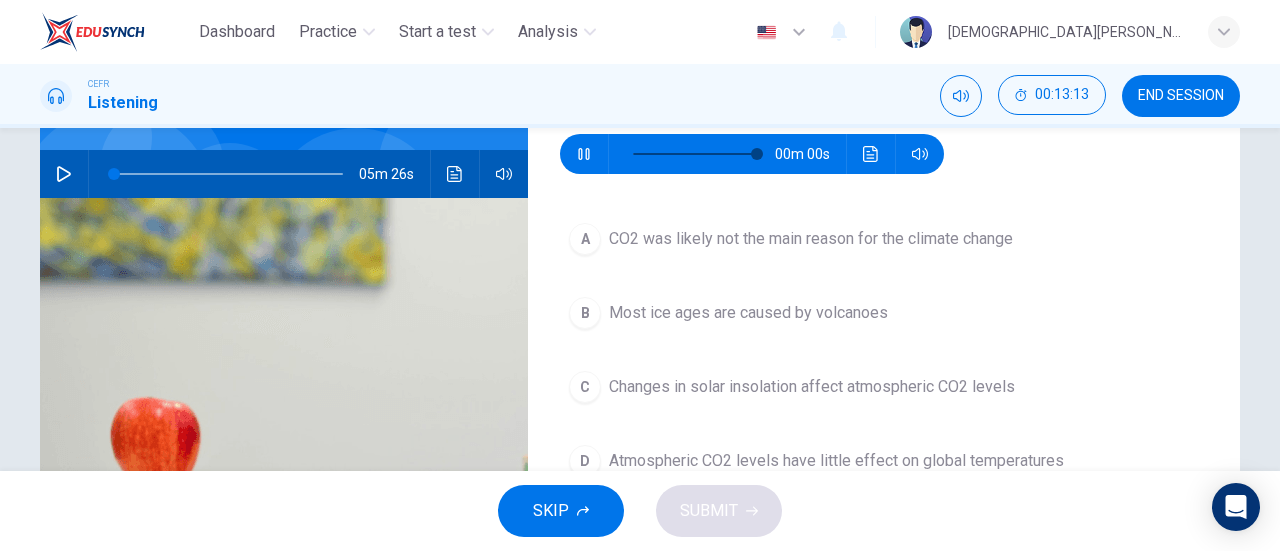 type on "0" 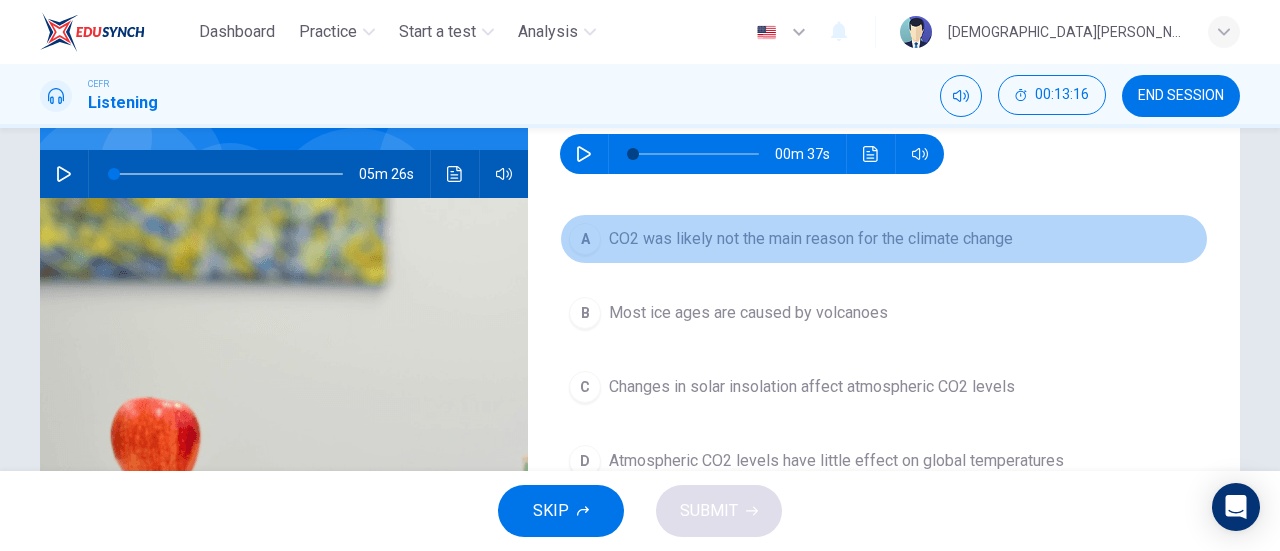 click on "CO2 was likely not the main reason for the climate change" at bounding box center (811, 239) 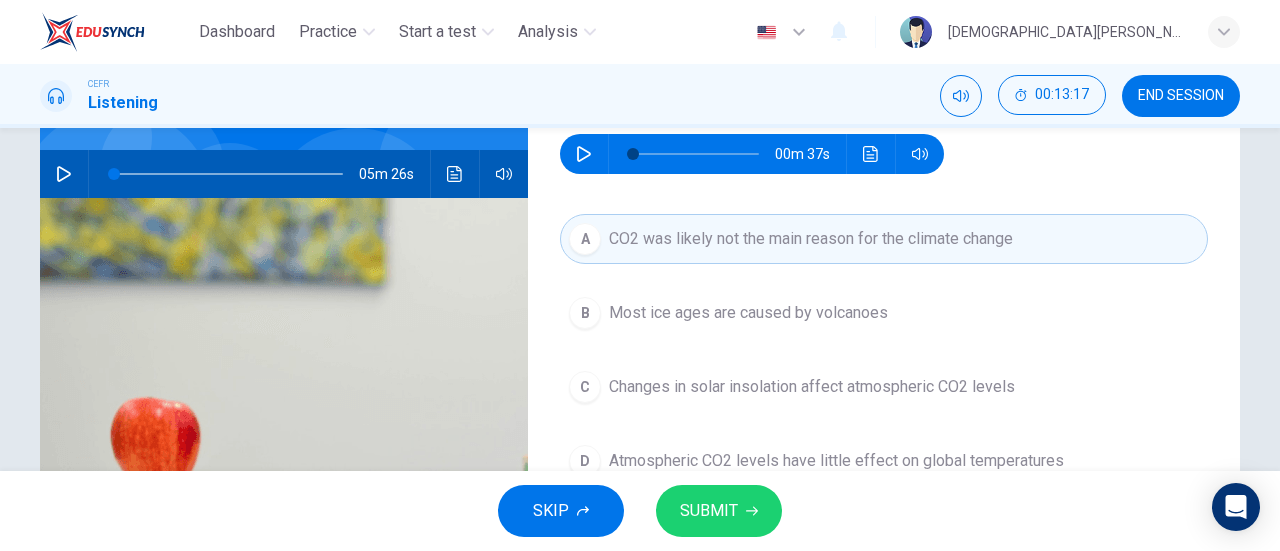 click on "SUBMIT" at bounding box center (719, 511) 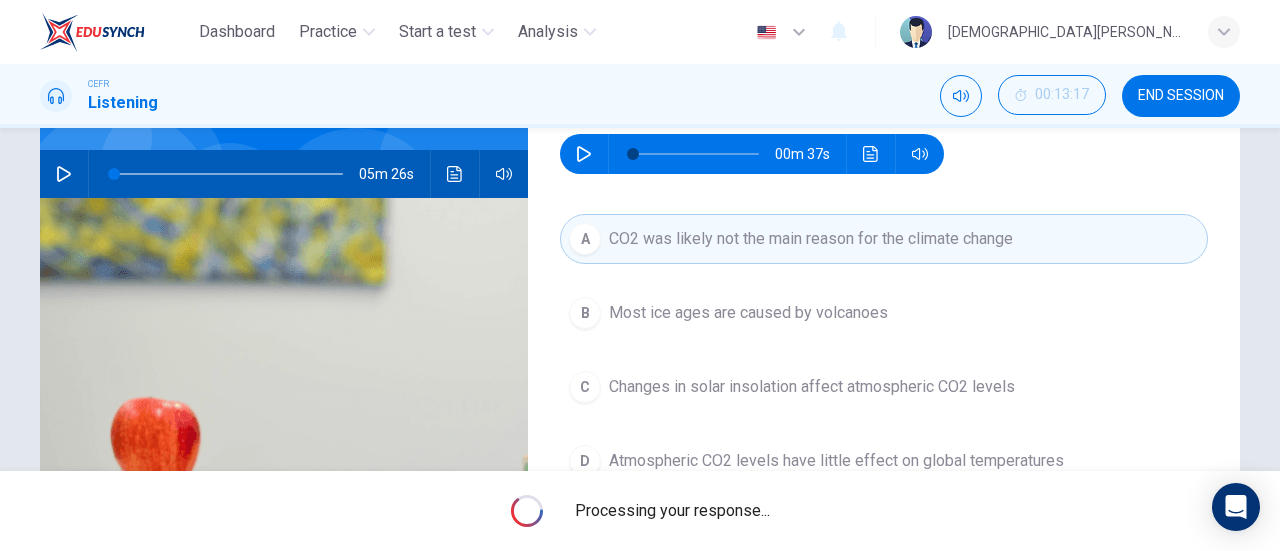 type on "1" 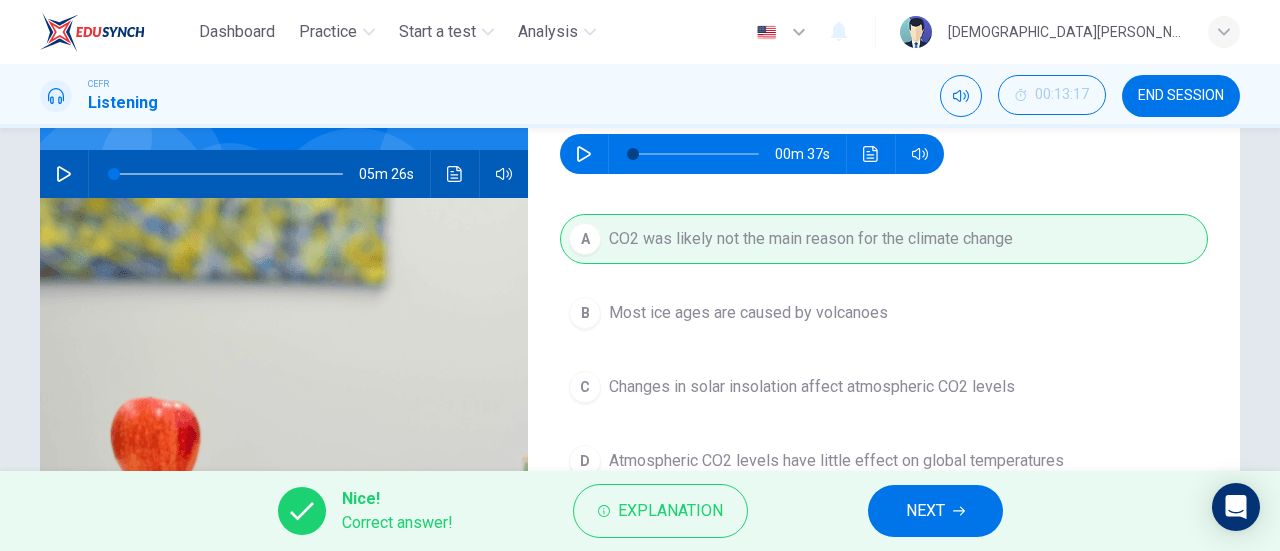 click on "NEXT" at bounding box center (925, 511) 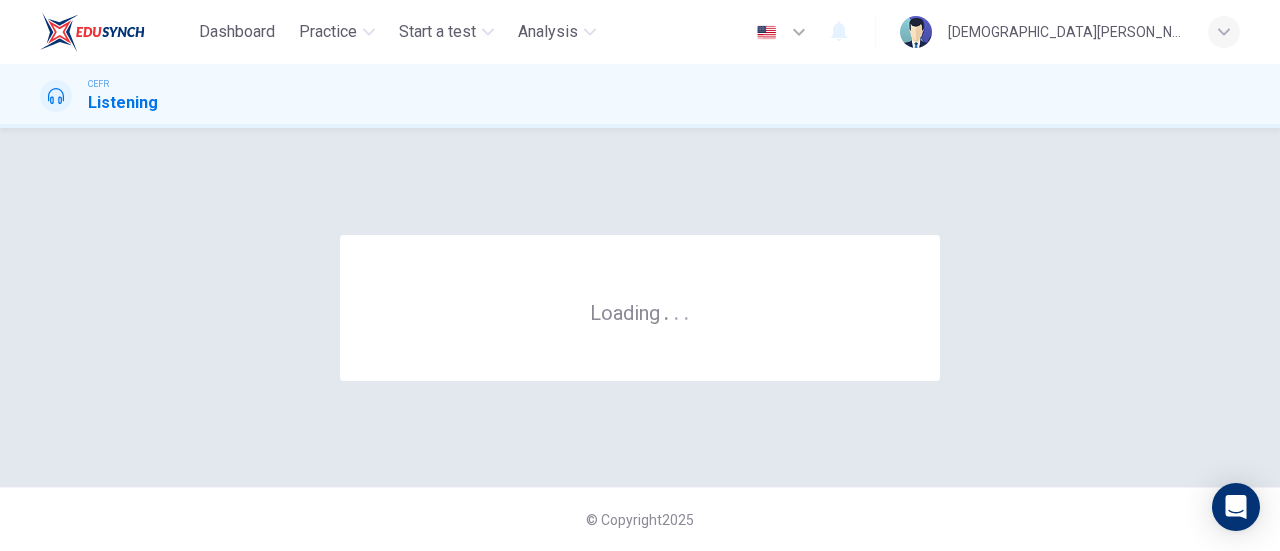 scroll, scrollTop: 0, scrollLeft: 0, axis: both 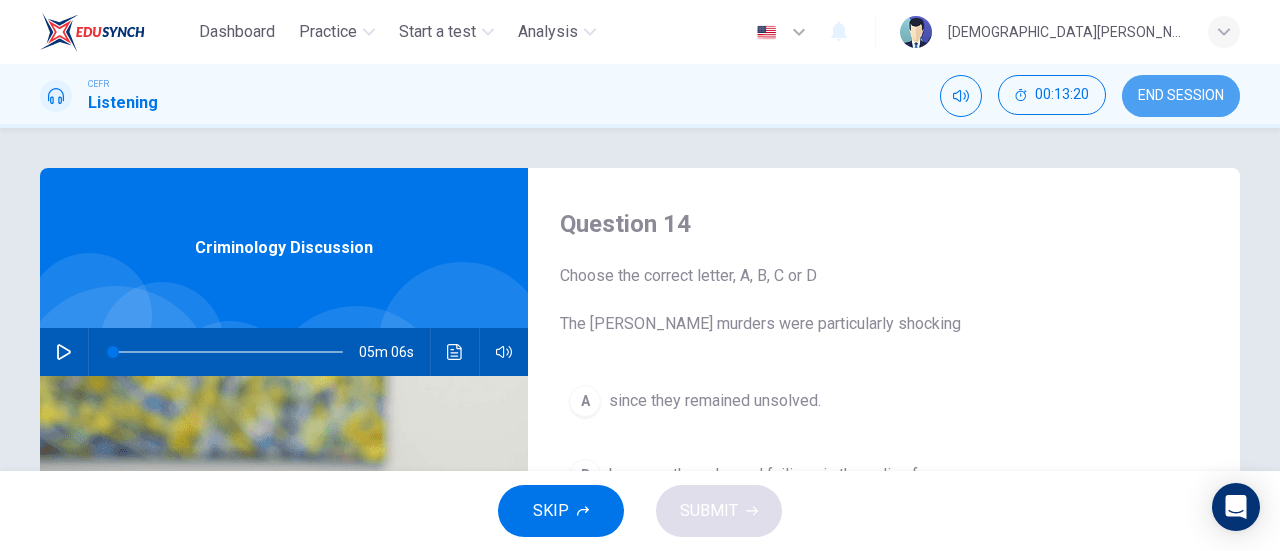 click on "END SESSION" at bounding box center [1181, 96] 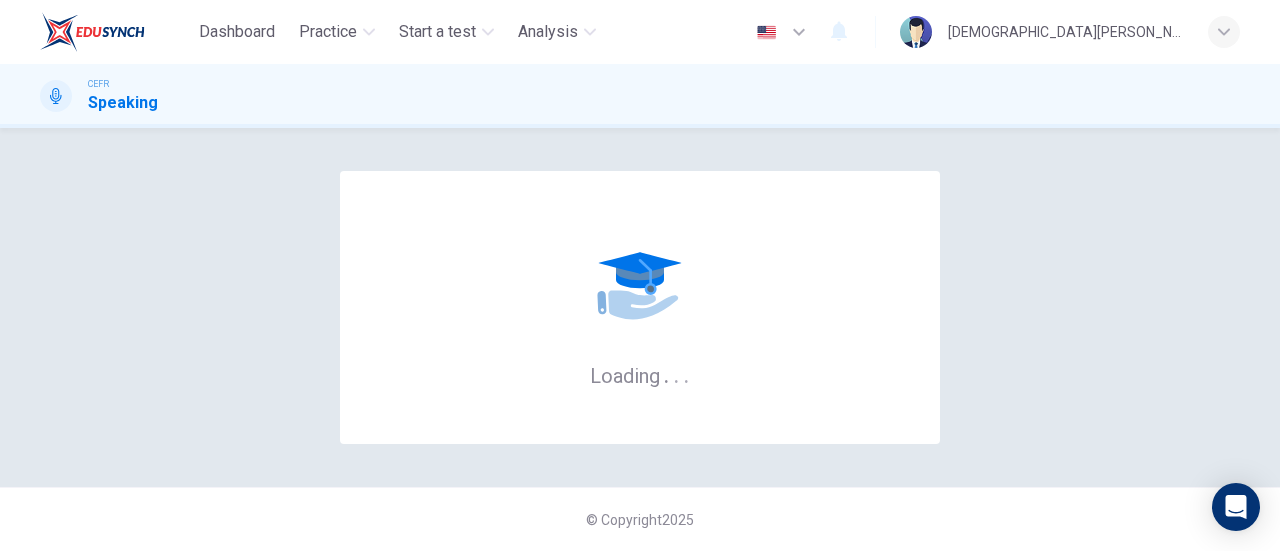 scroll, scrollTop: 0, scrollLeft: 0, axis: both 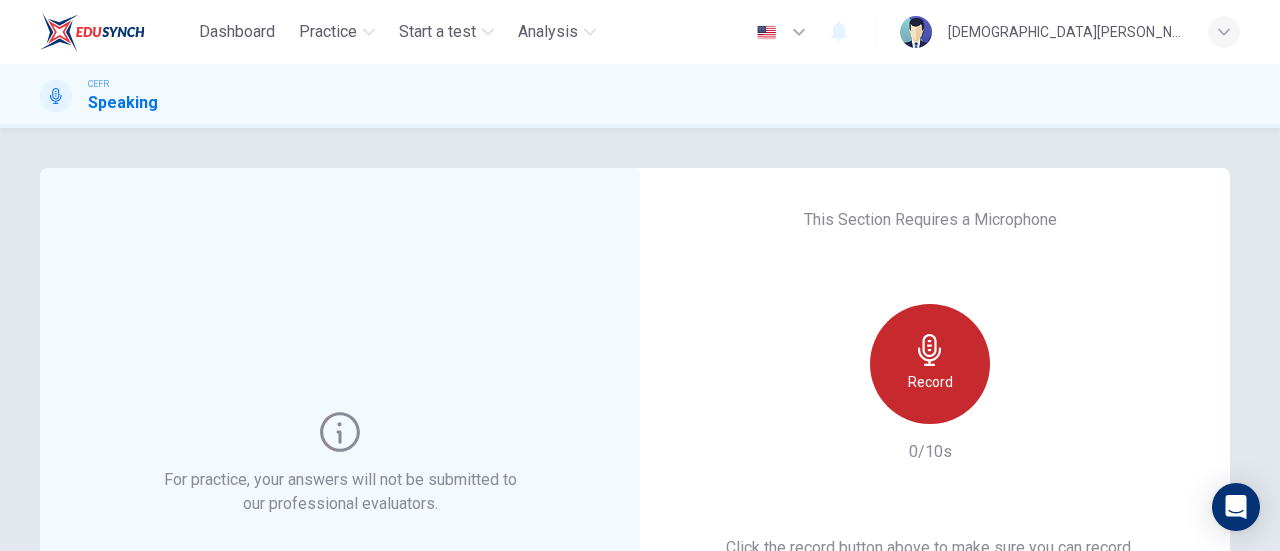 click on "Record" at bounding box center [930, 364] 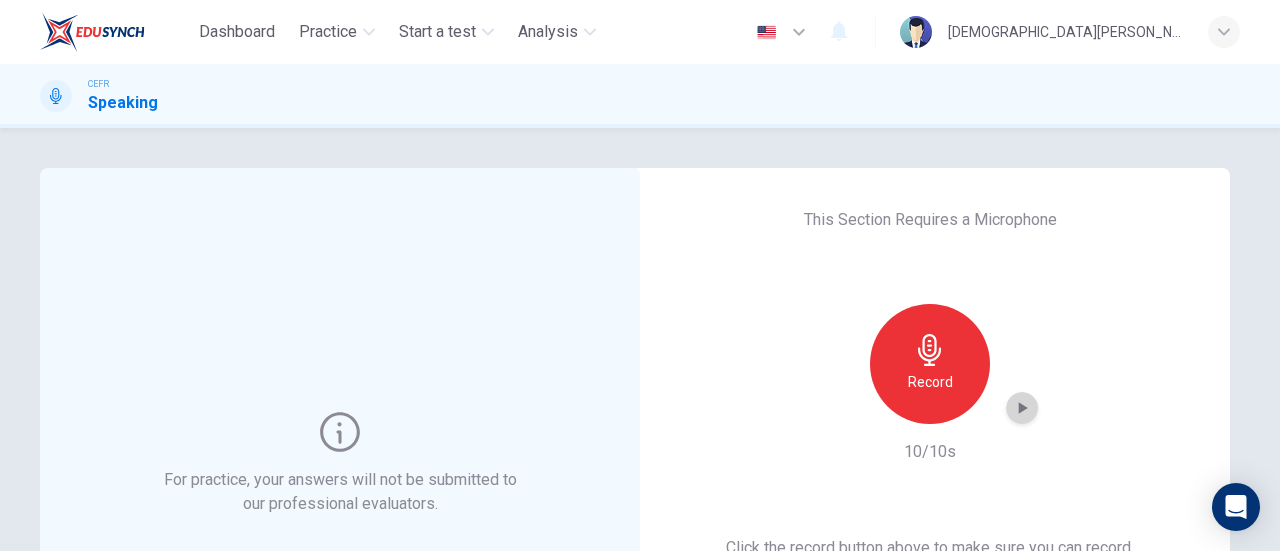 click 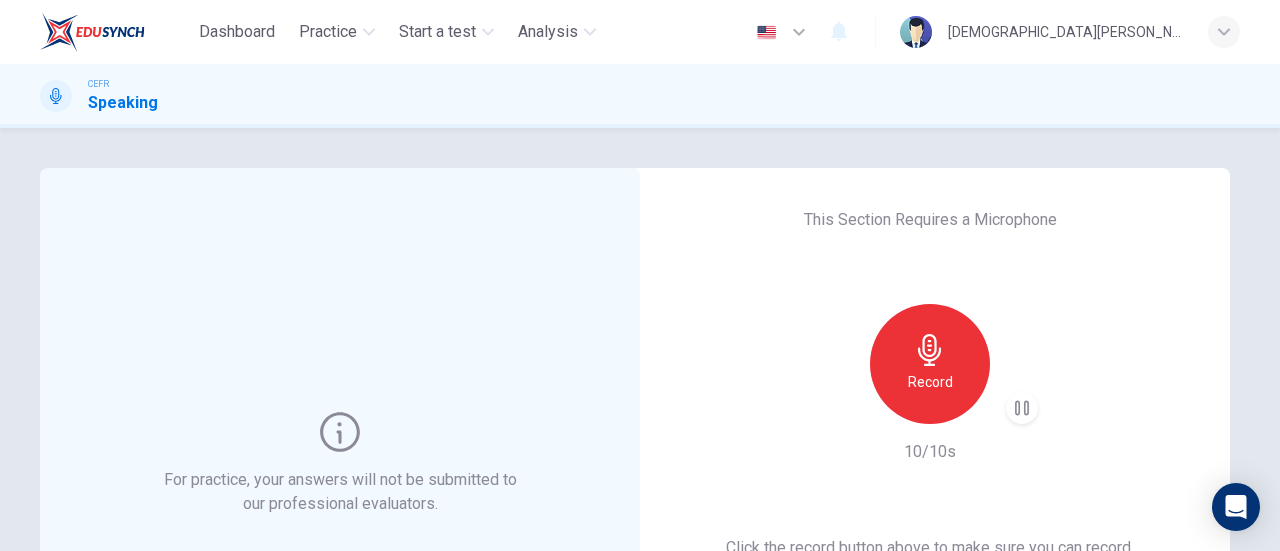 scroll, scrollTop: 196, scrollLeft: 0, axis: vertical 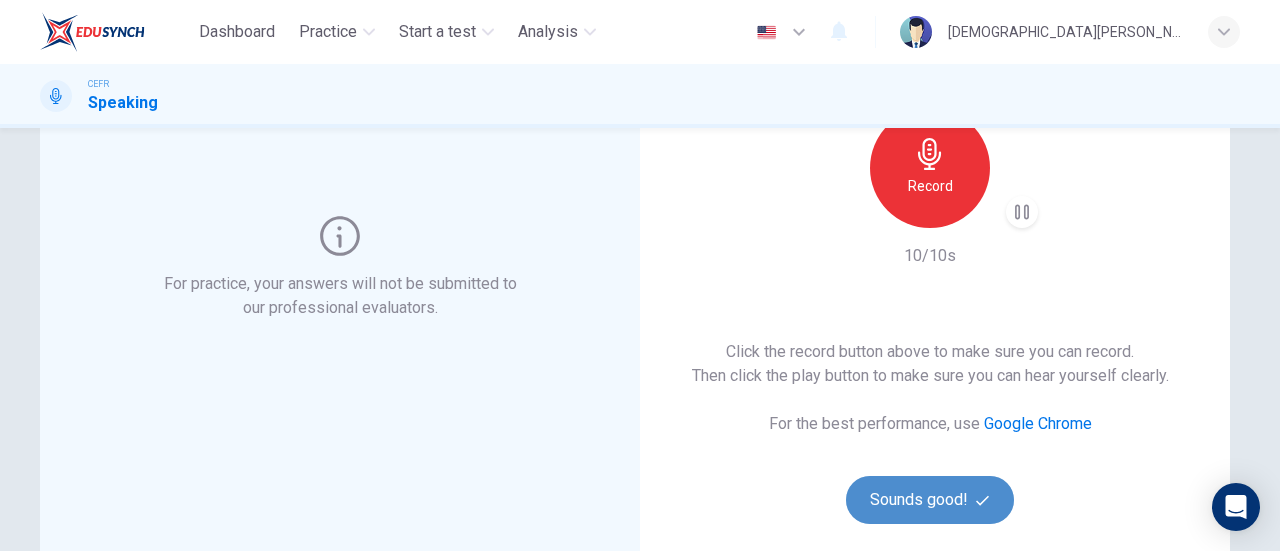 click on "Sounds good!" at bounding box center [930, 500] 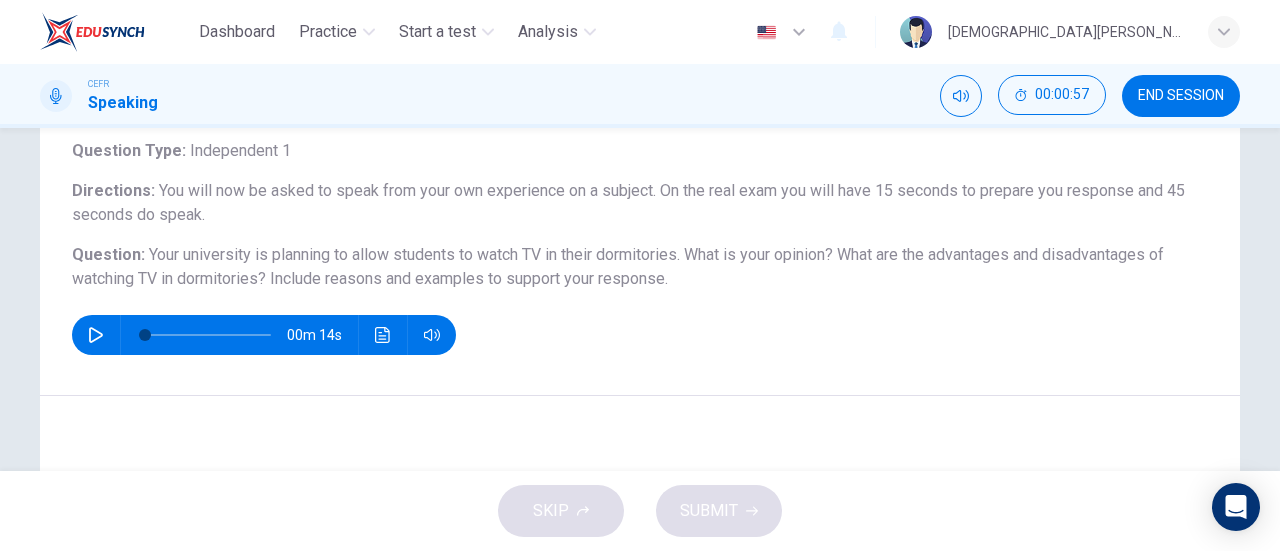 scroll, scrollTop: 378, scrollLeft: 0, axis: vertical 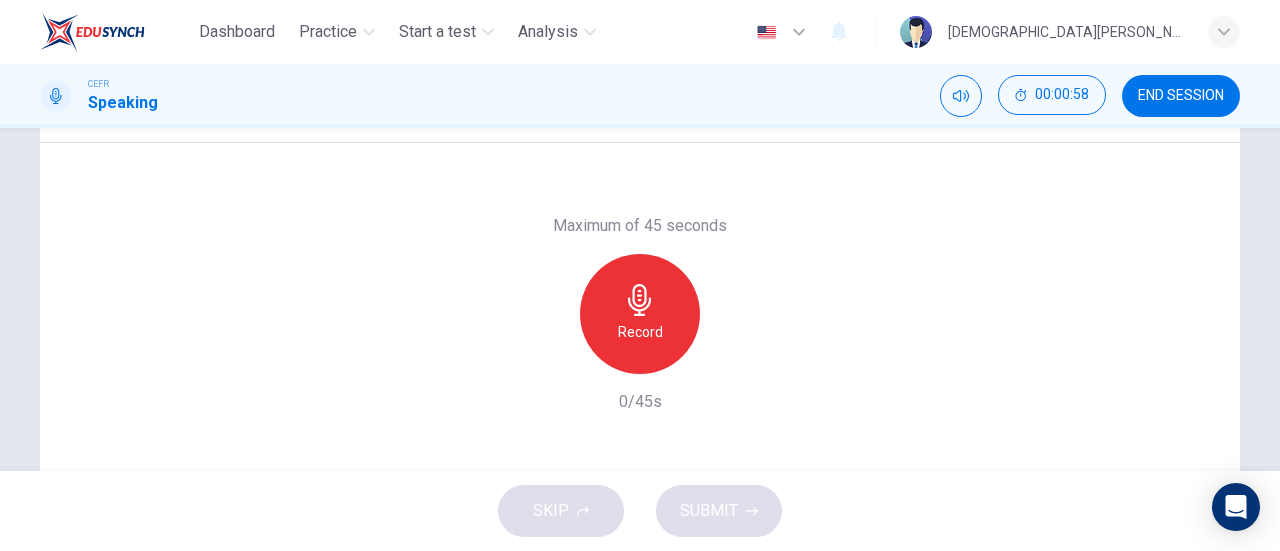 click on "Record" at bounding box center [640, 332] 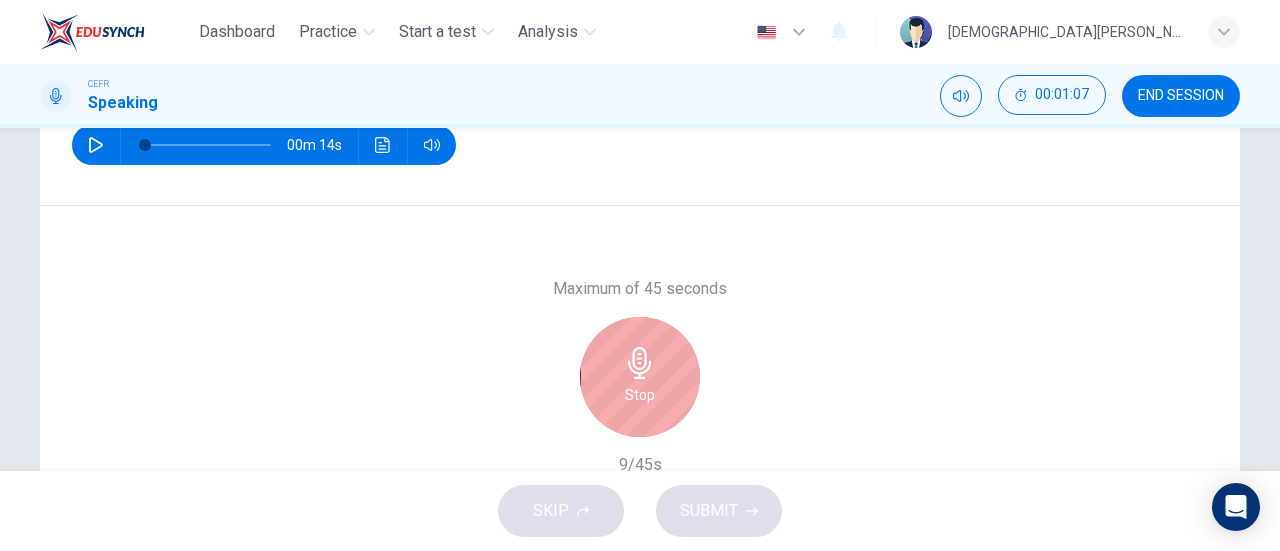 scroll, scrollTop: 314, scrollLeft: 0, axis: vertical 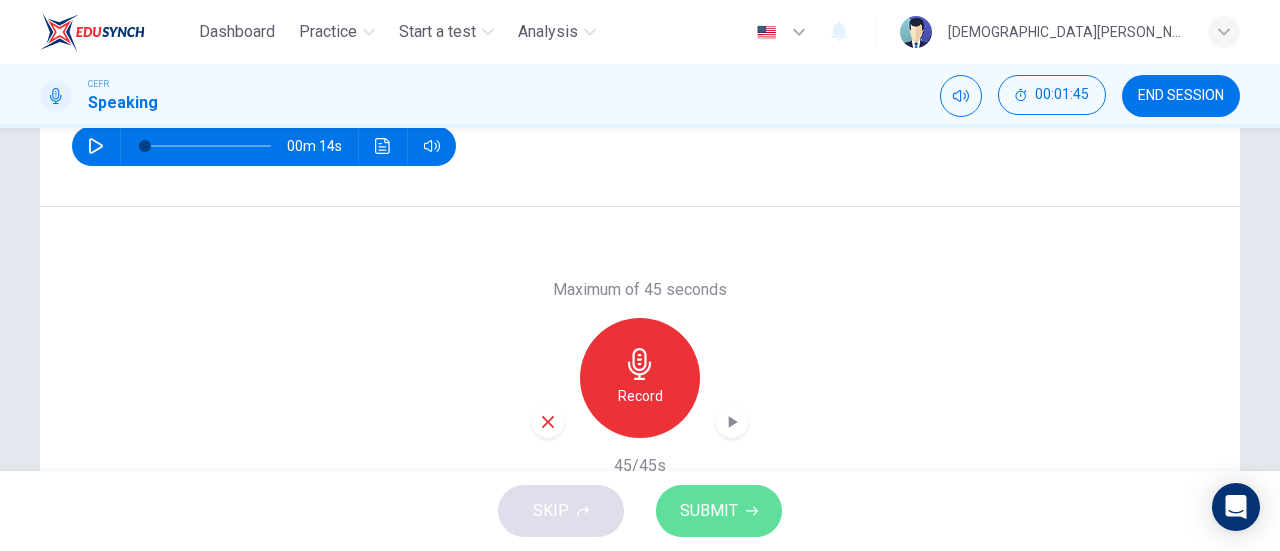 click on "SUBMIT" at bounding box center (709, 511) 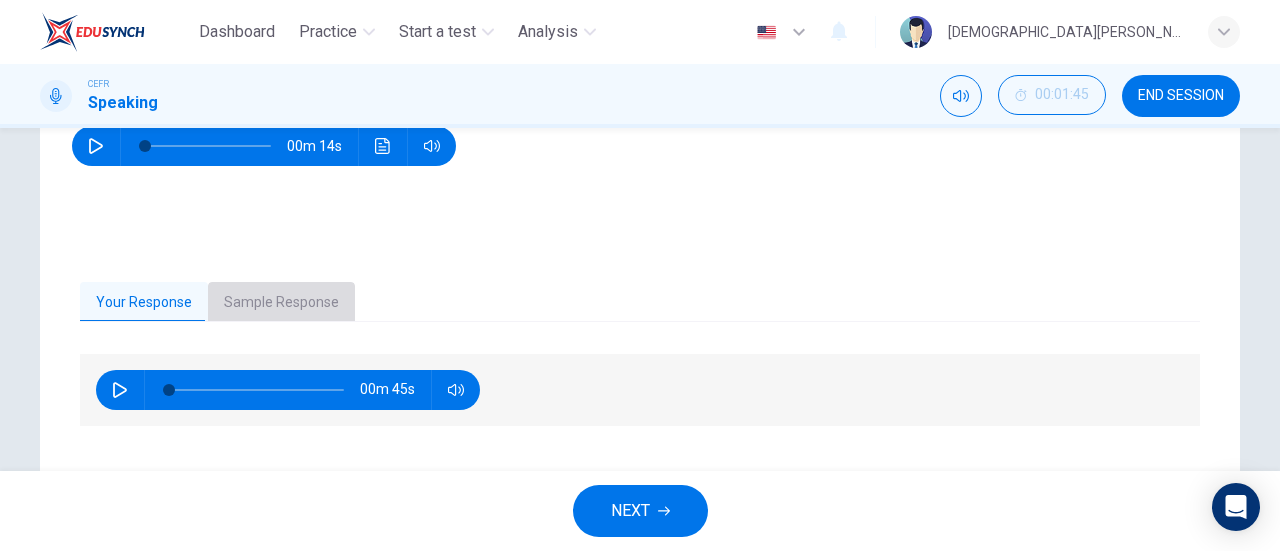 click on "Sample Response" at bounding box center [281, 303] 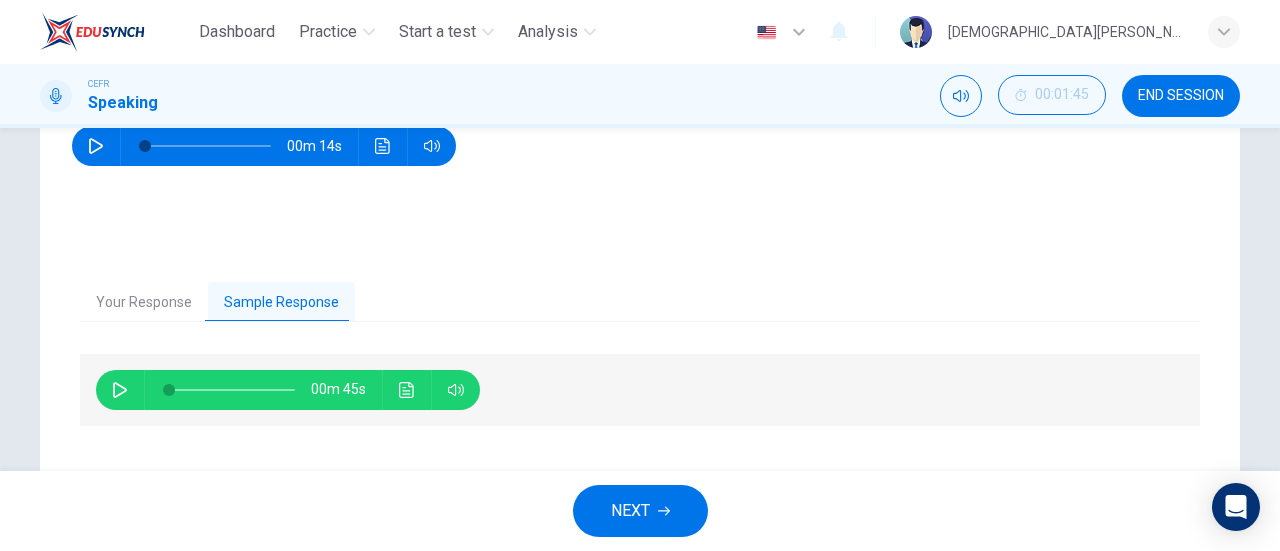 click on "00m 45s" at bounding box center (640, 390) 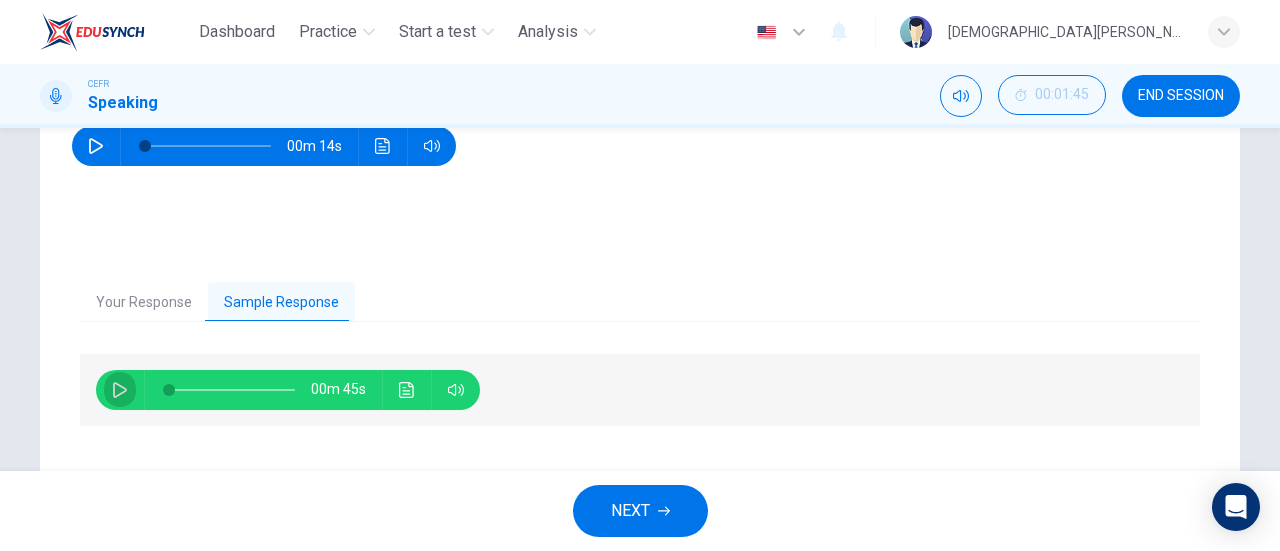 click 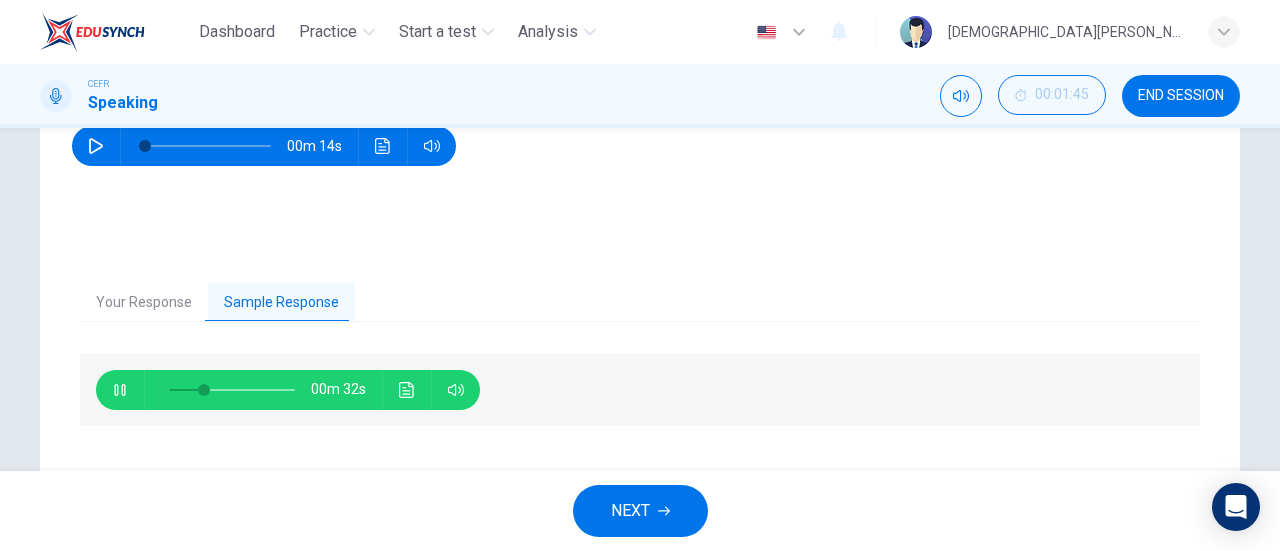 type on "30" 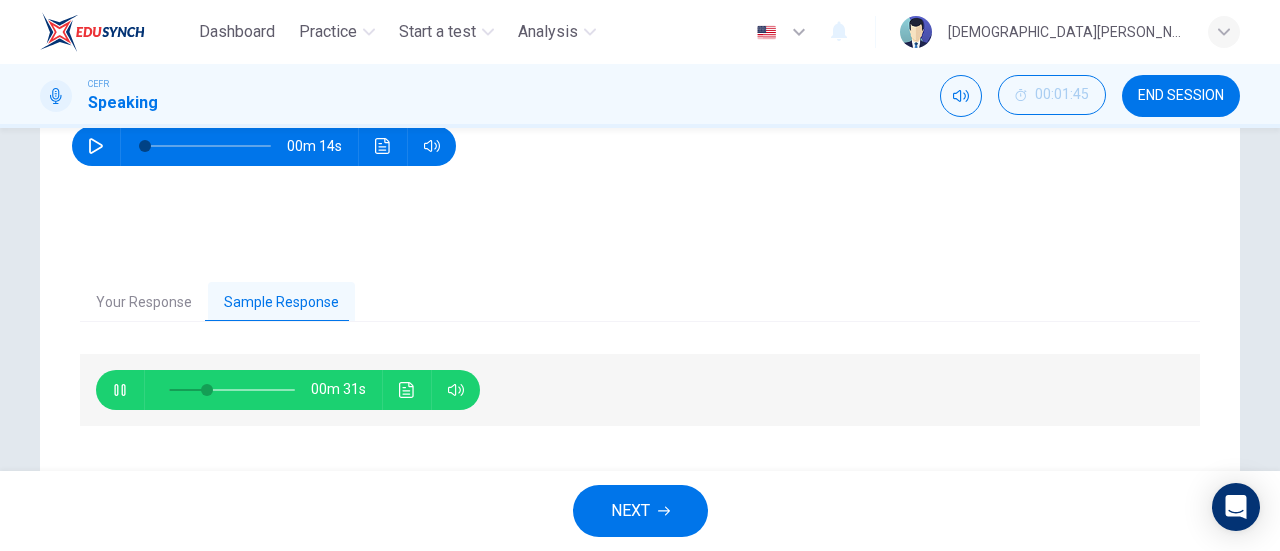 click on "NEXT" at bounding box center (640, 511) 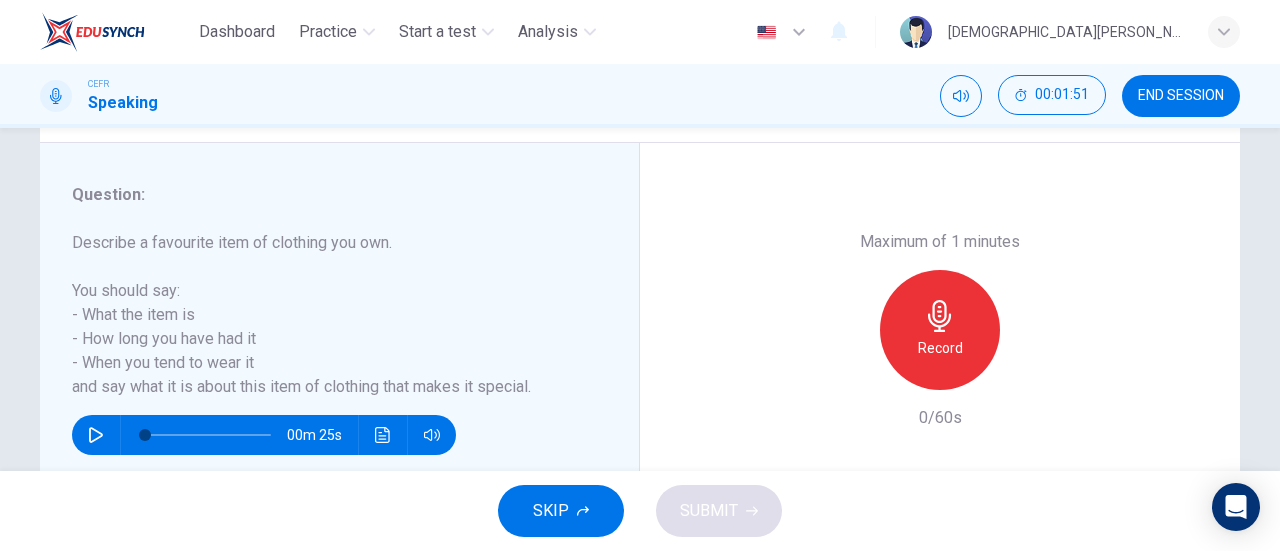 scroll, scrollTop: 341, scrollLeft: 0, axis: vertical 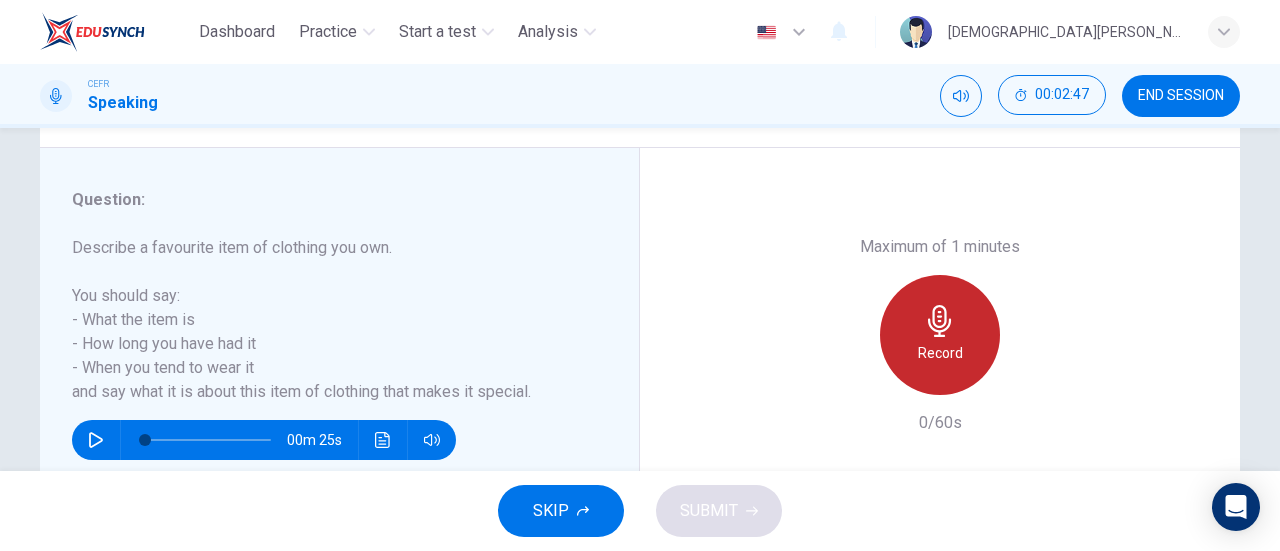 click on "Record" at bounding box center (940, 353) 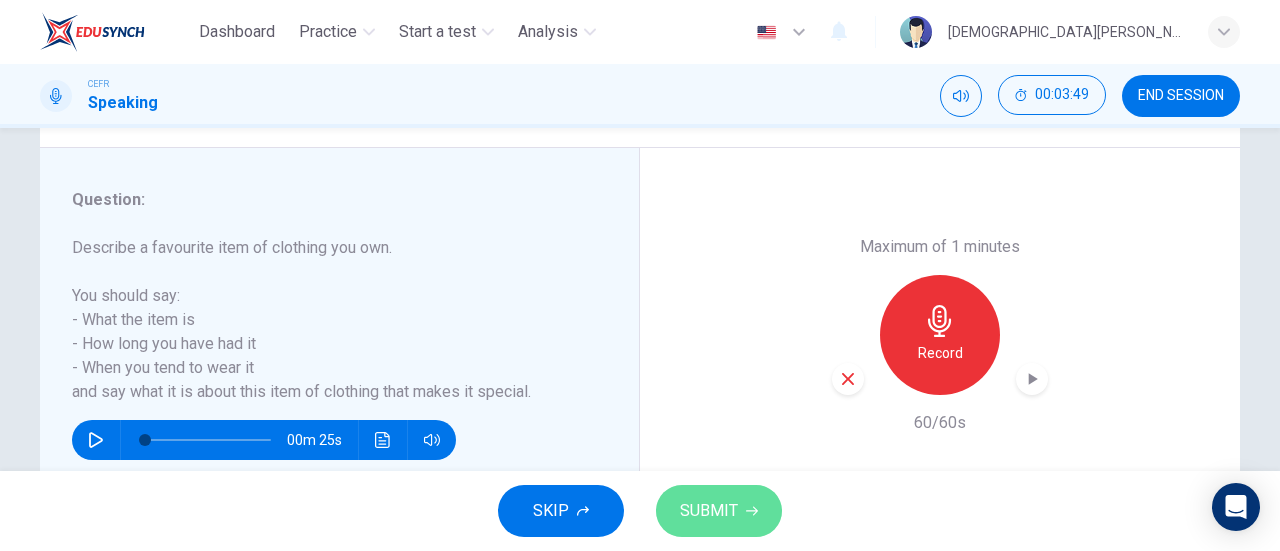 click on "SUBMIT" at bounding box center (709, 511) 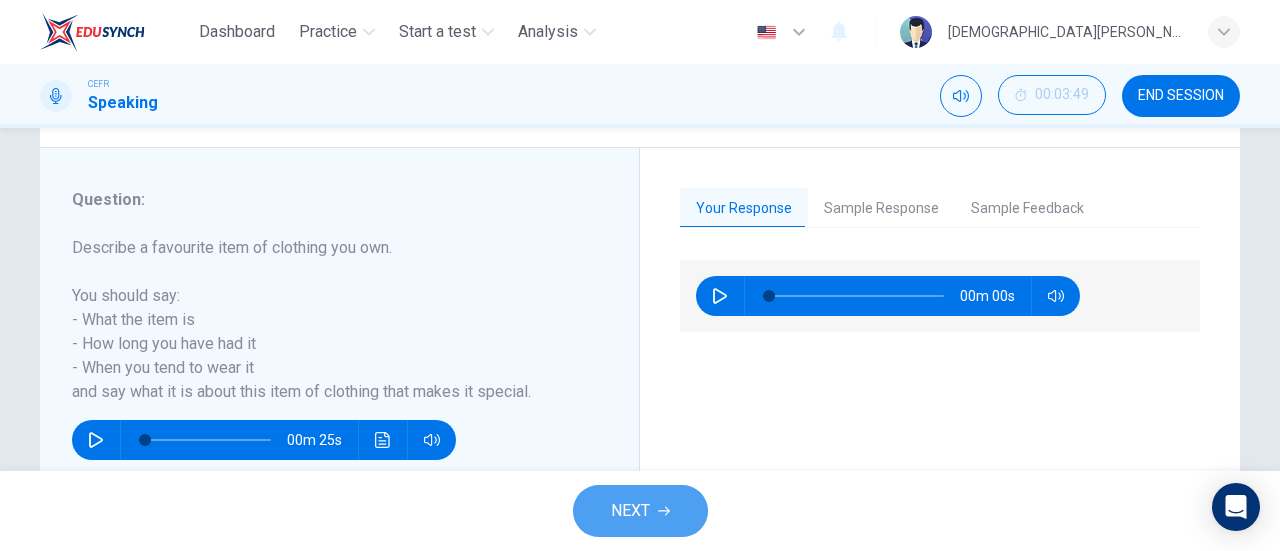click on "NEXT" at bounding box center (640, 511) 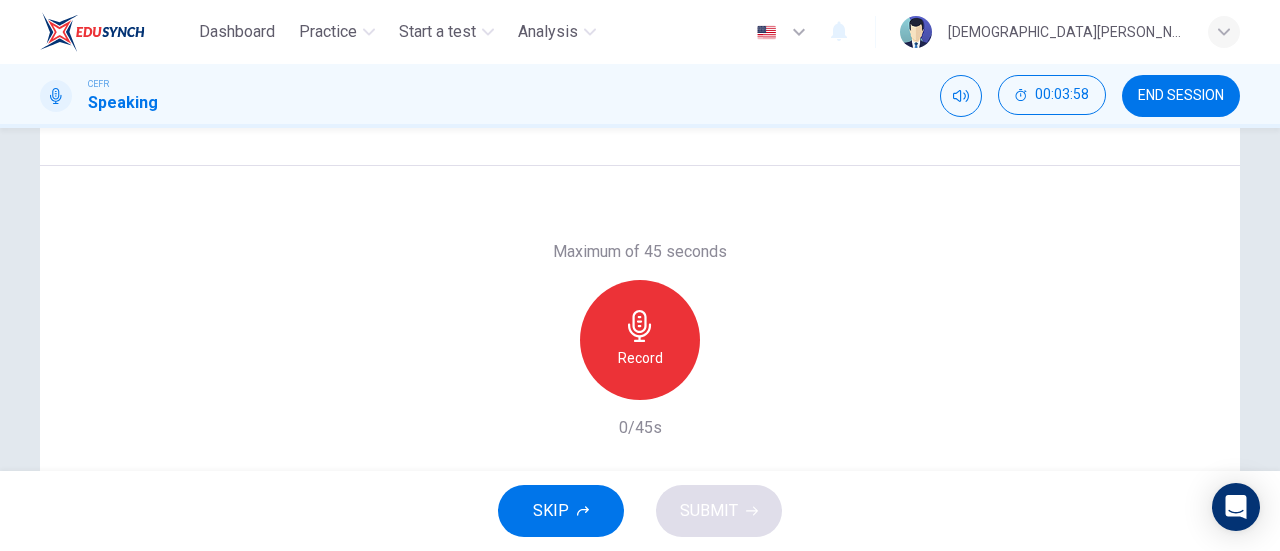 scroll, scrollTop: 352, scrollLeft: 0, axis: vertical 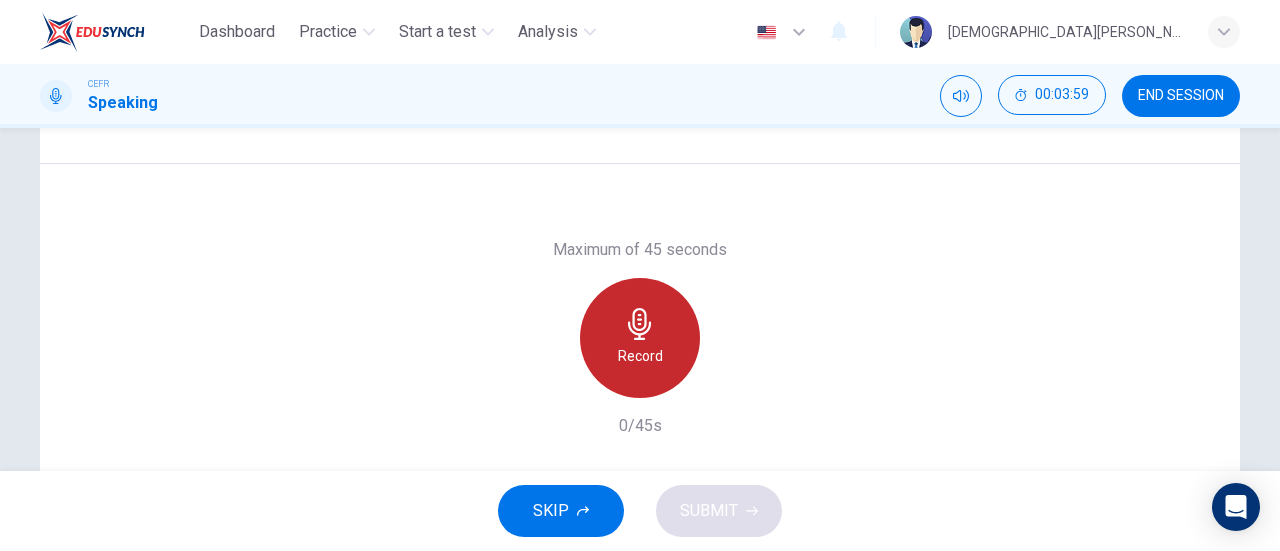 click 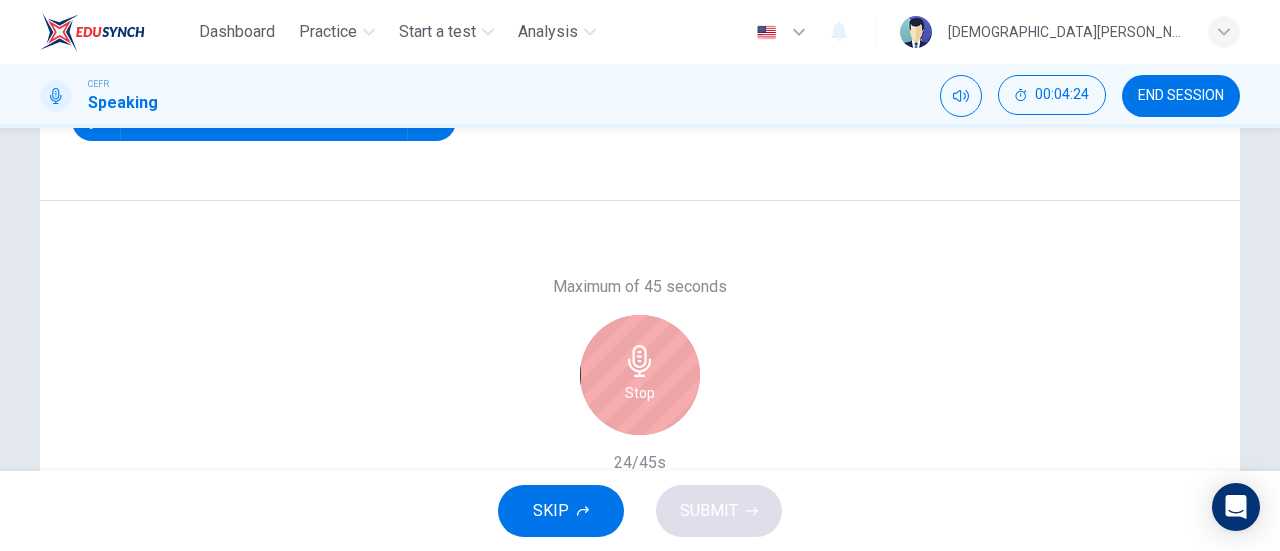 scroll, scrollTop: 316, scrollLeft: 0, axis: vertical 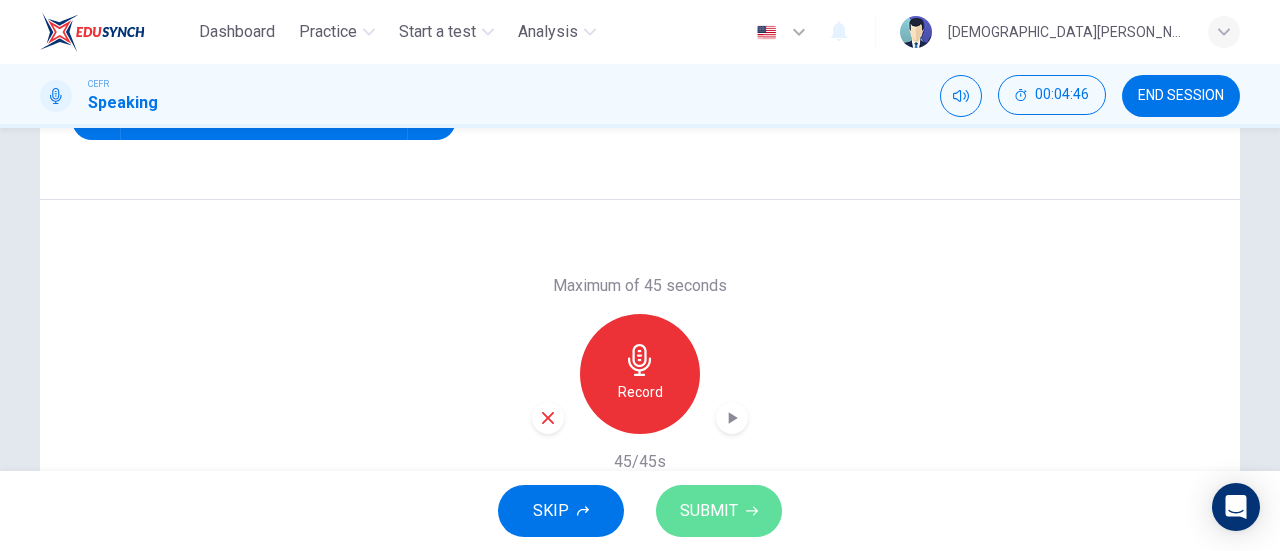 click on "SUBMIT" at bounding box center [709, 511] 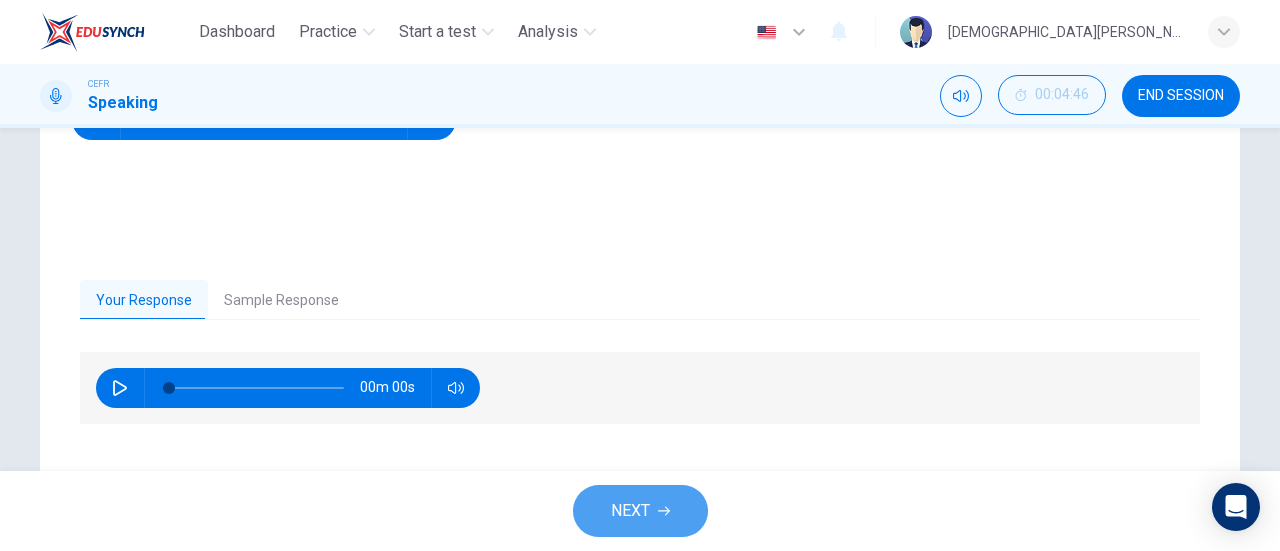 click on "NEXT" at bounding box center (640, 511) 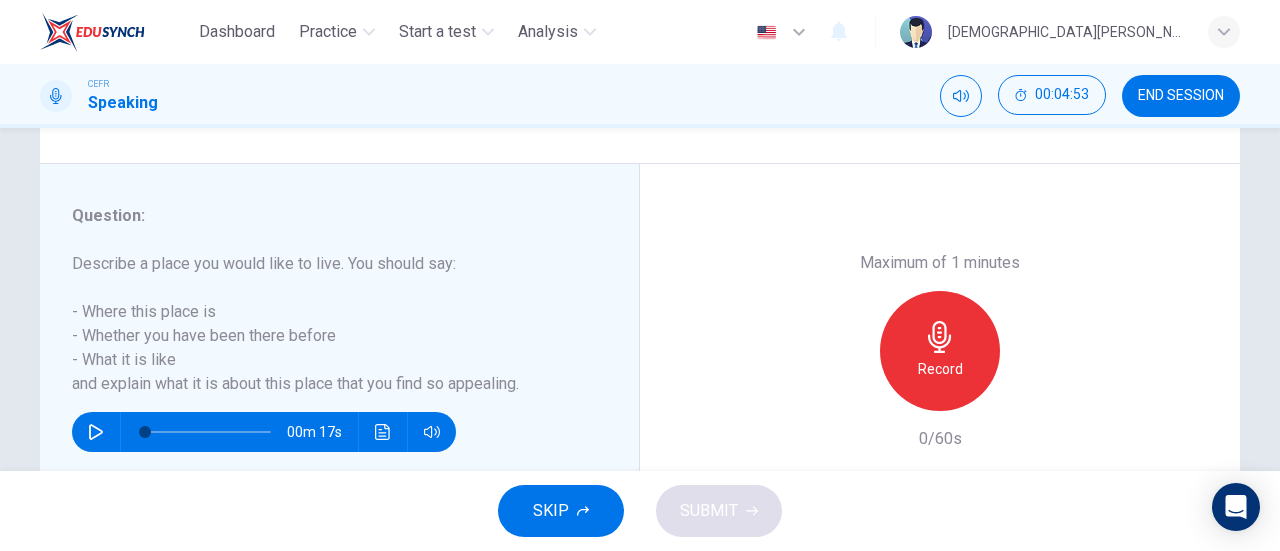 scroll, scrollTop: 327, scrollLeft: 0, axis: vertical 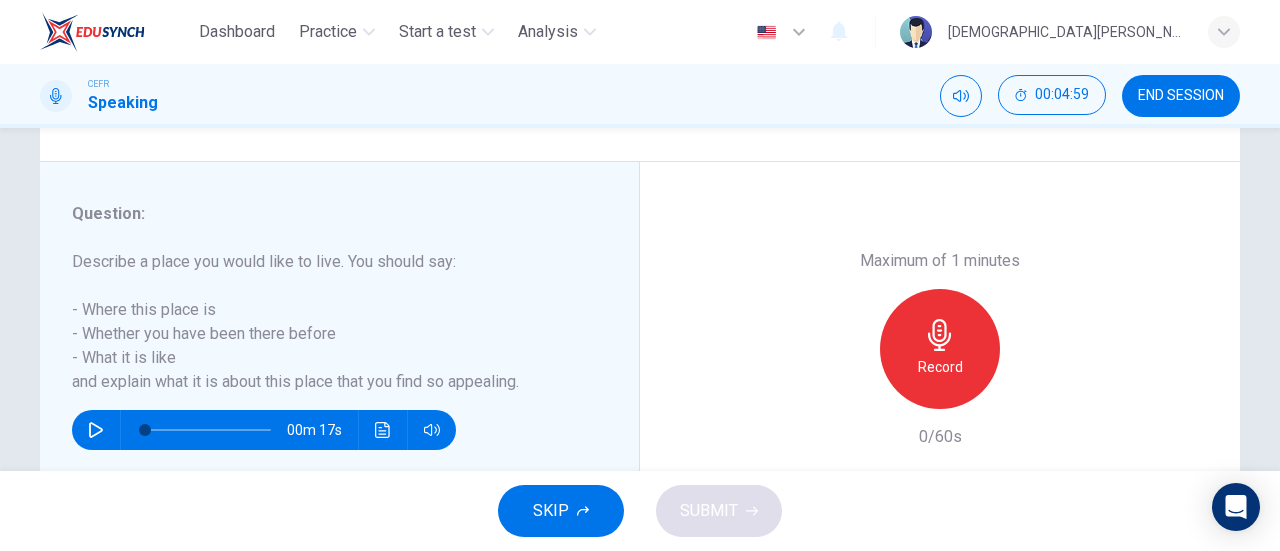 click 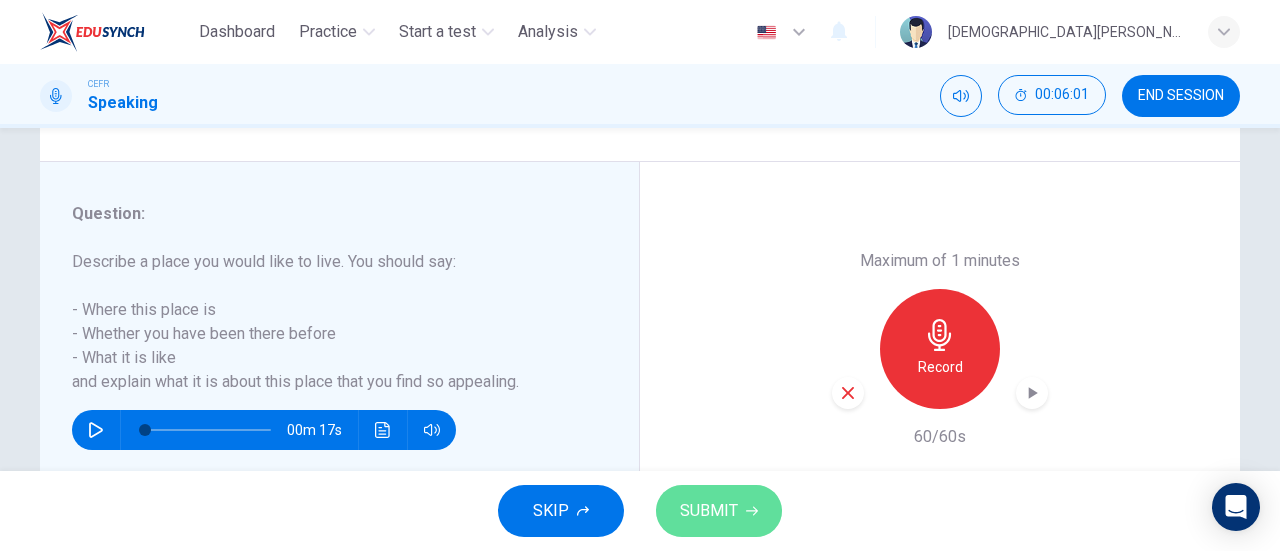 click on "SUBMIT" at bounding box center (709, 511) 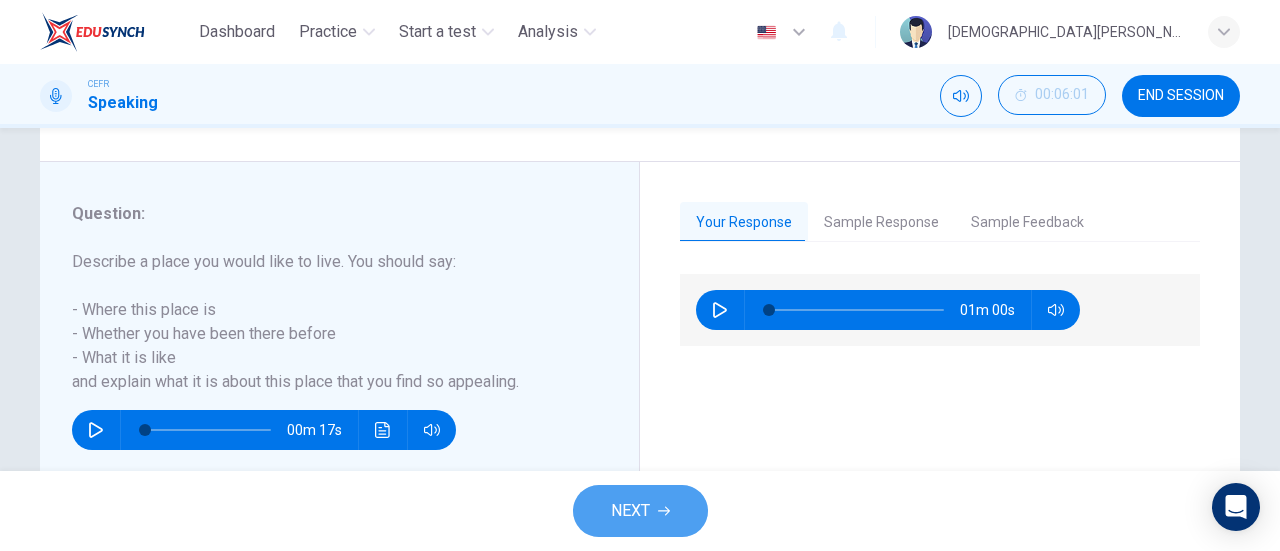 click on "NEXT" at bounding box center [640, 511] 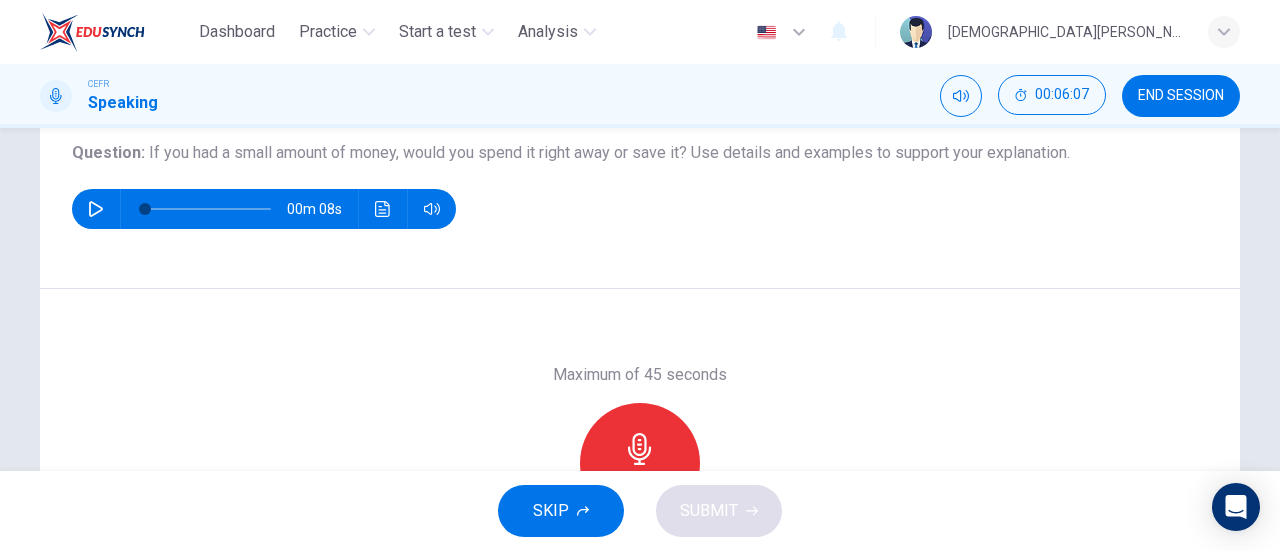 scroll, scrollTop: 228, scrollLeft: 0, axis: vertical 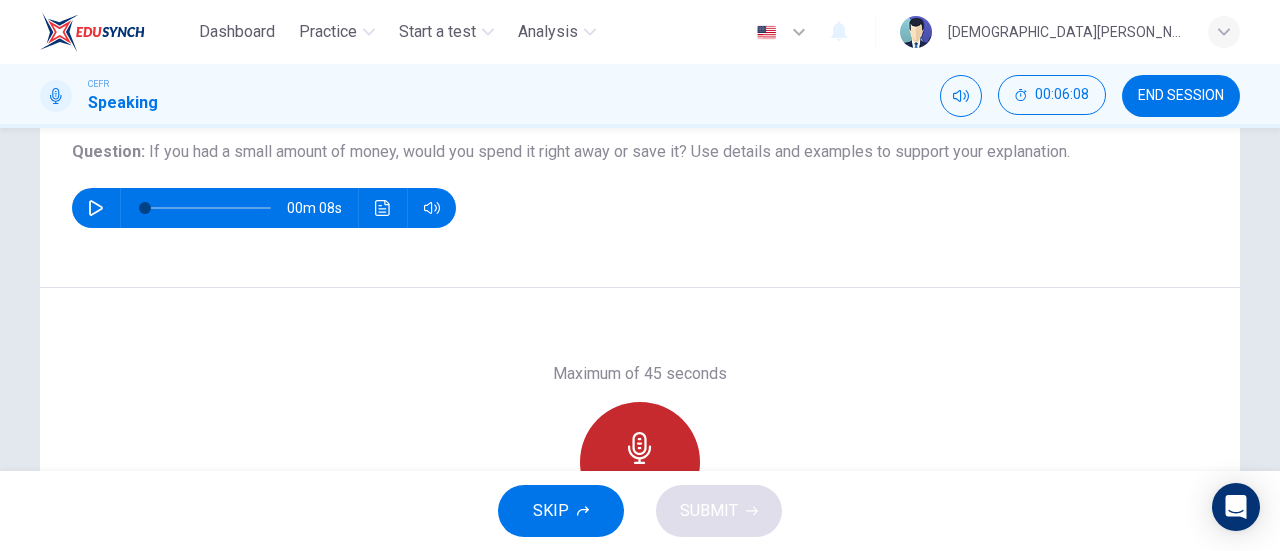 click on "Record" at bounding box center [640, 462] 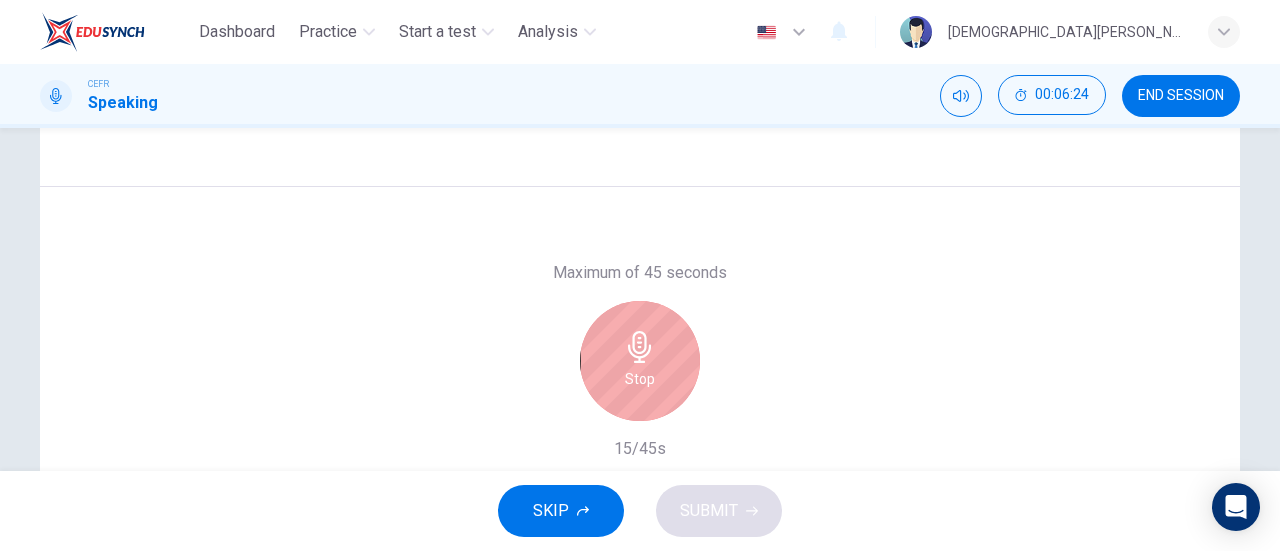 scroll, scrollTop: 327, scrollLeft: 0, axis: vertical 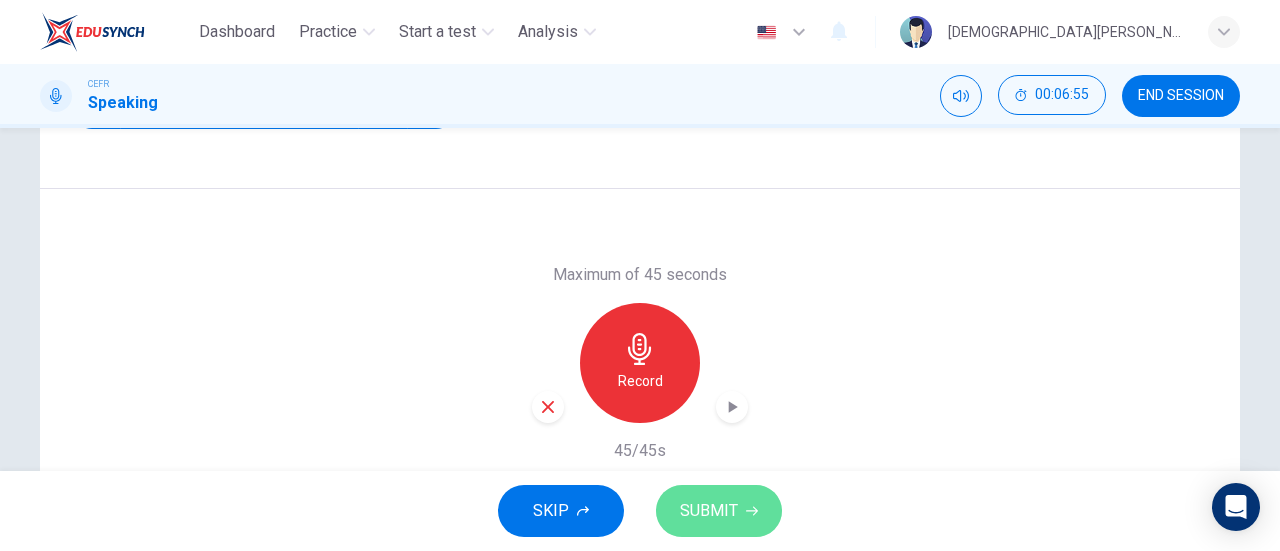 click on "SUBMIT" at bounding box center [709, 511] 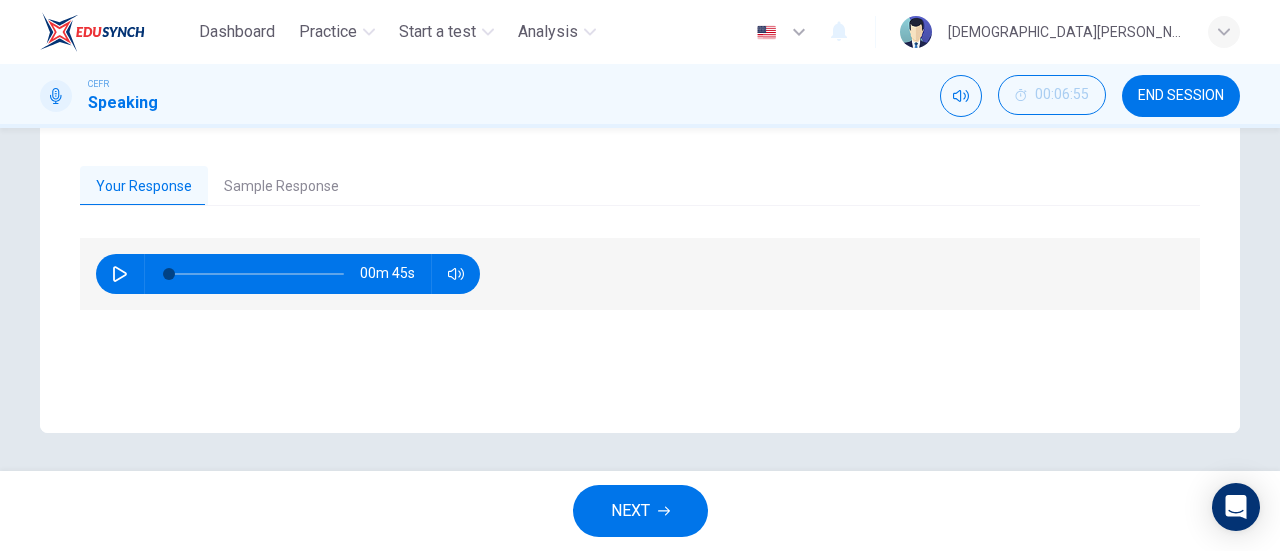 scroll, scrollTop: 429, scrollLeft: 0, axis: vertical 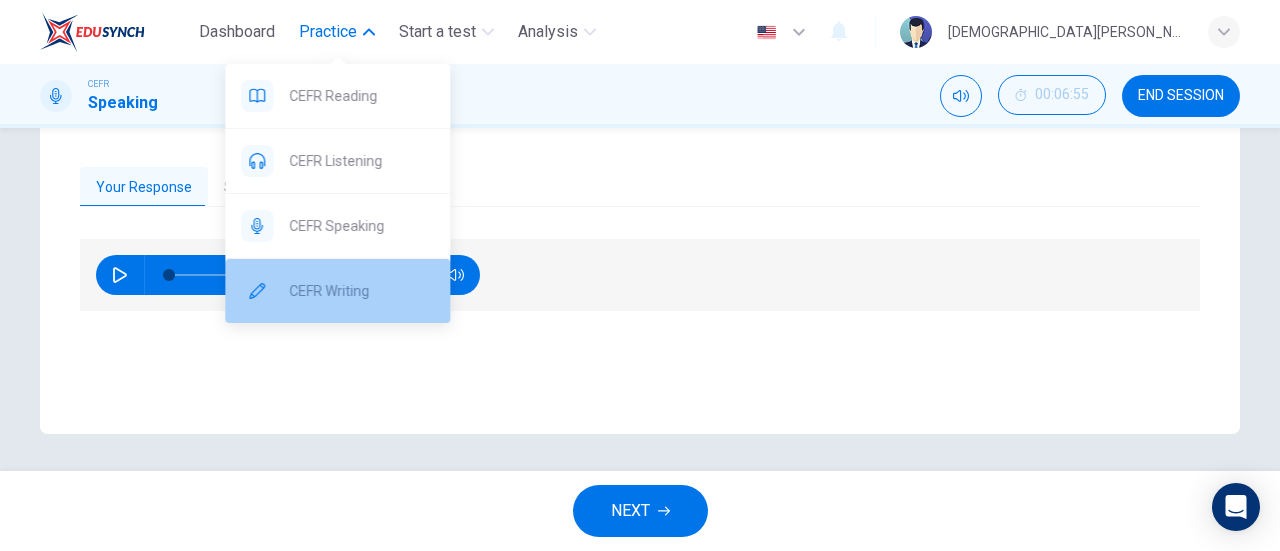 click on "CEFR Writing" at bounding box center (337, 291) 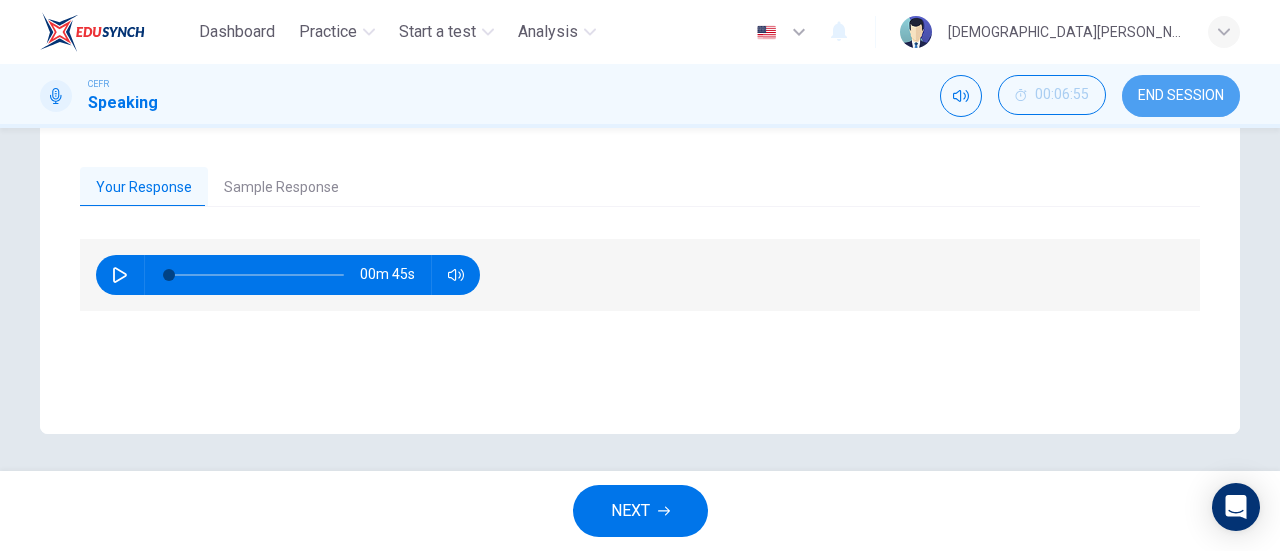click on "END SESSION" at bounding box center (1181, 96) 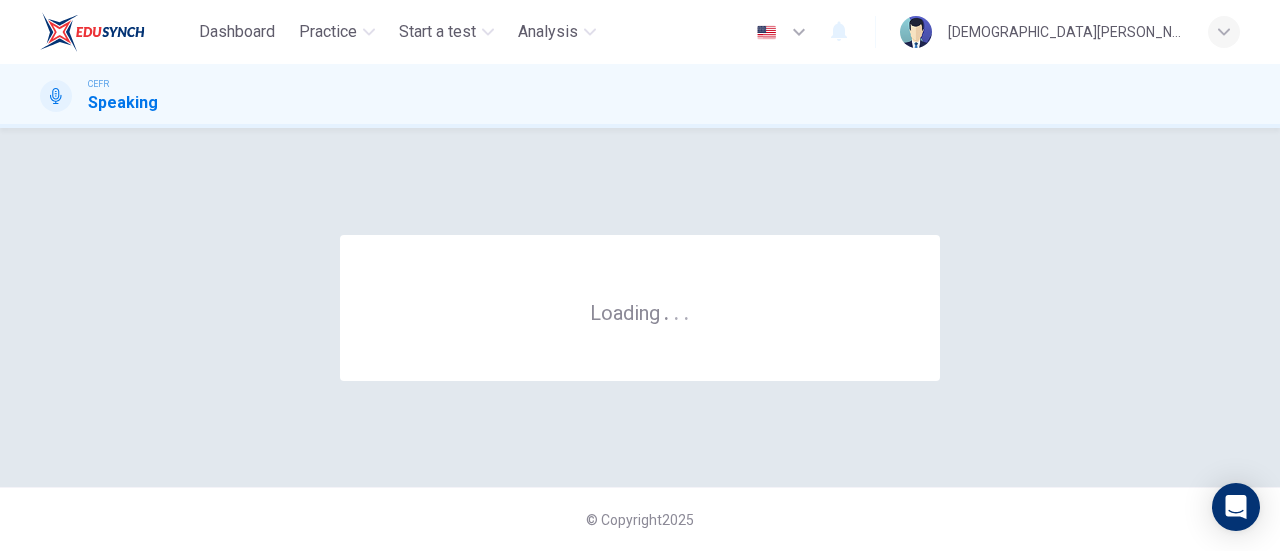 scroll, scrollTop: 0, scrollLeft: 0, axis: both 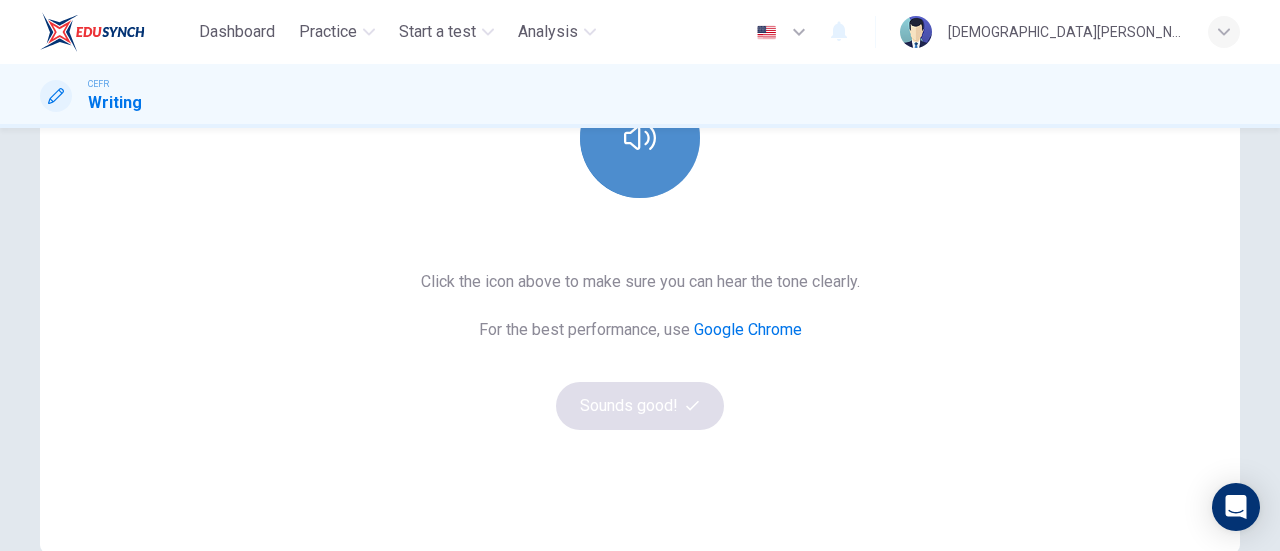 click at bounding box center (640, 138) 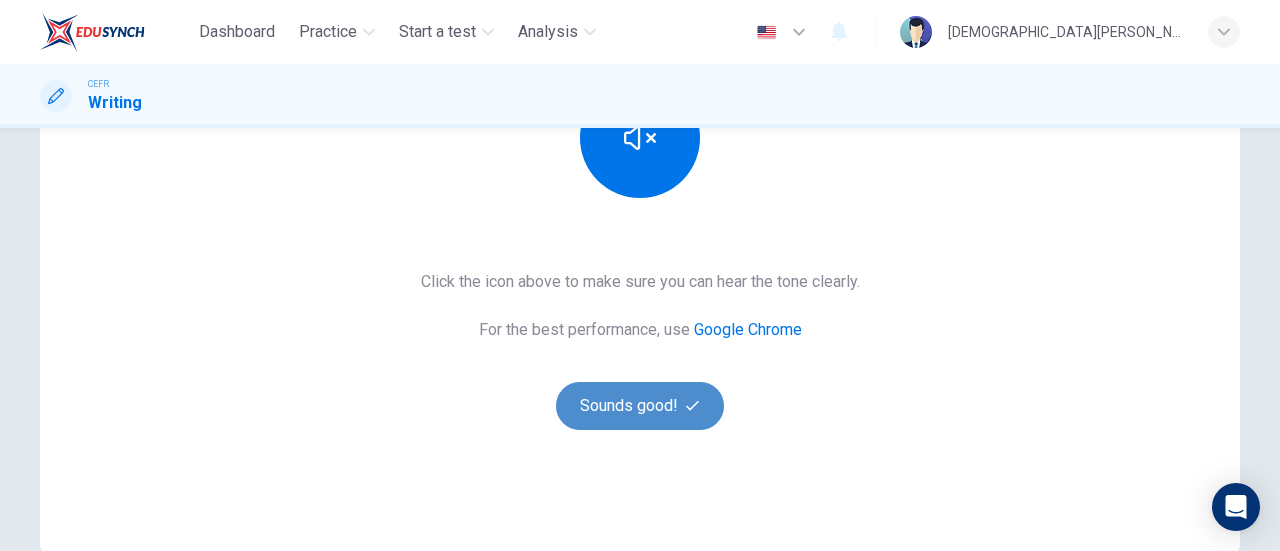 click on "Sounds good!" at bounding box center [640, 406] 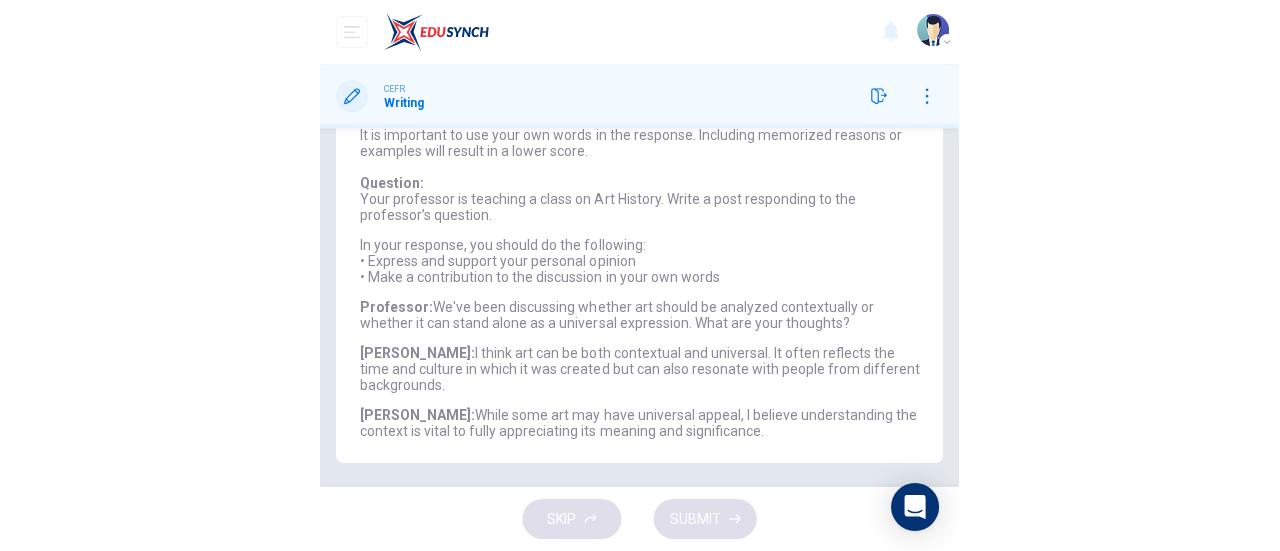 scroll, scrollTop: 261, scrollLeft: 0, axis: vertical 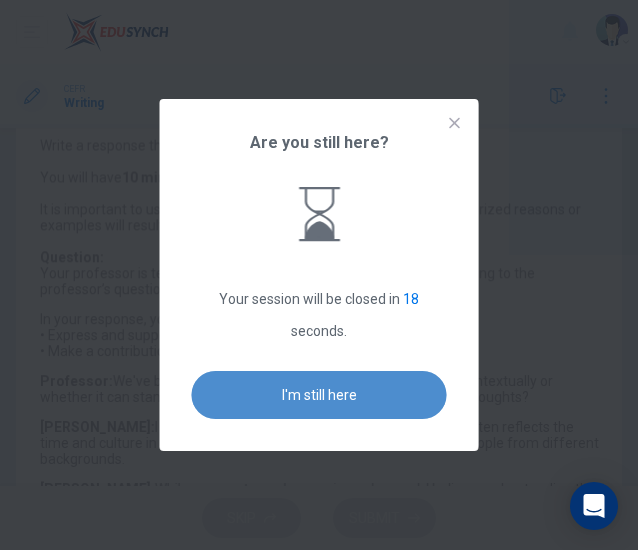 click on "I'm still here" at bounding box center [319, 395] 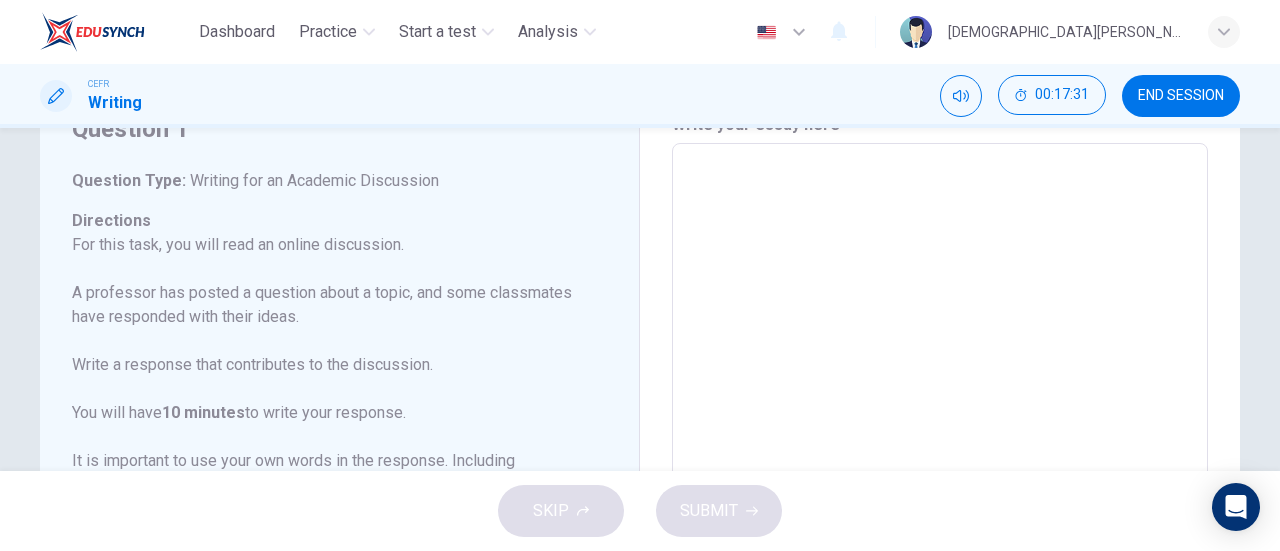 scroll, scrollTop: 63, scrollLeft: 0, axis: vertical 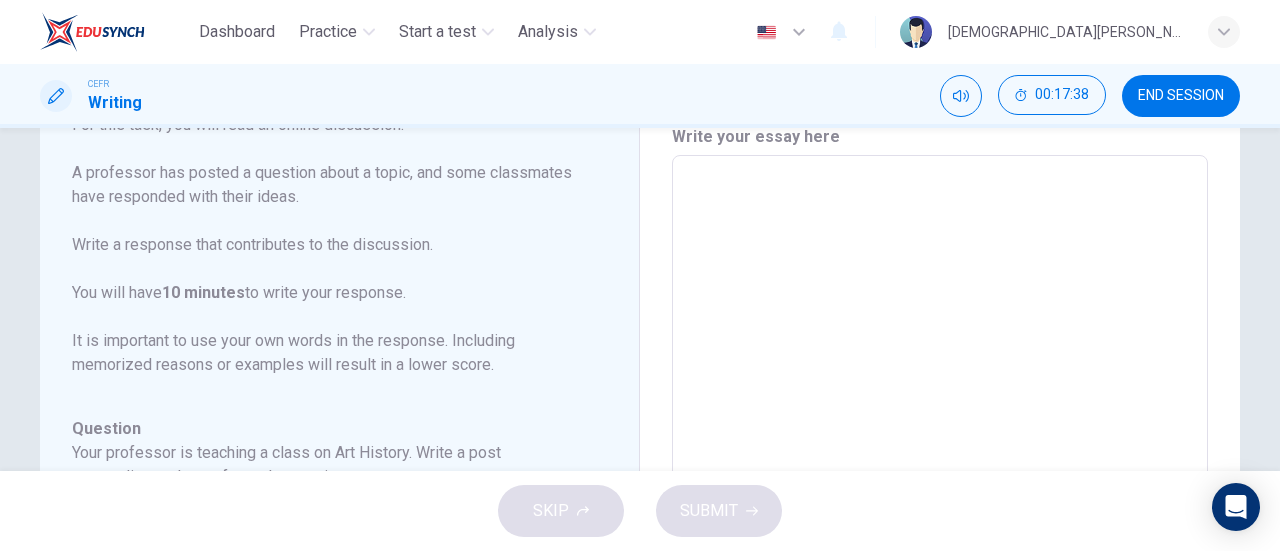 click at bounding box center [940, 489] 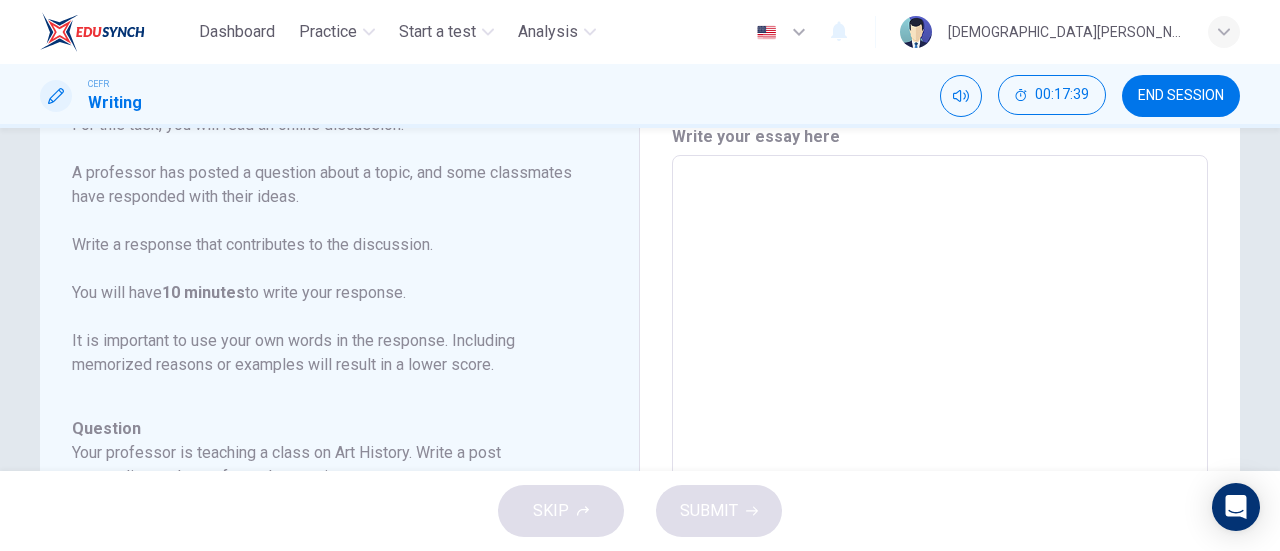 type on "d" 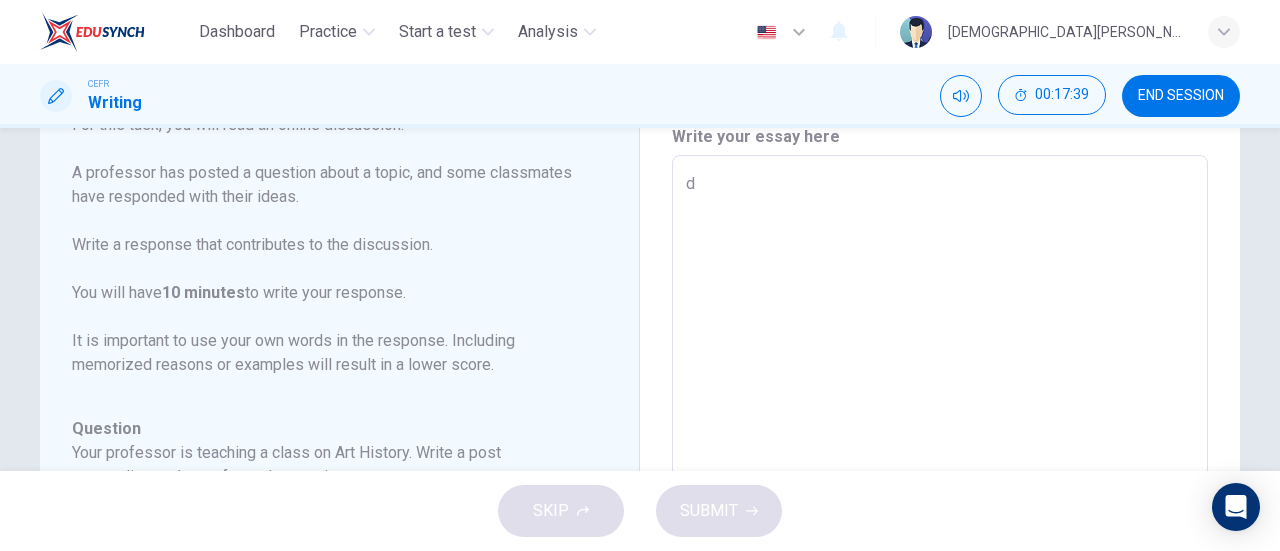type on "x" 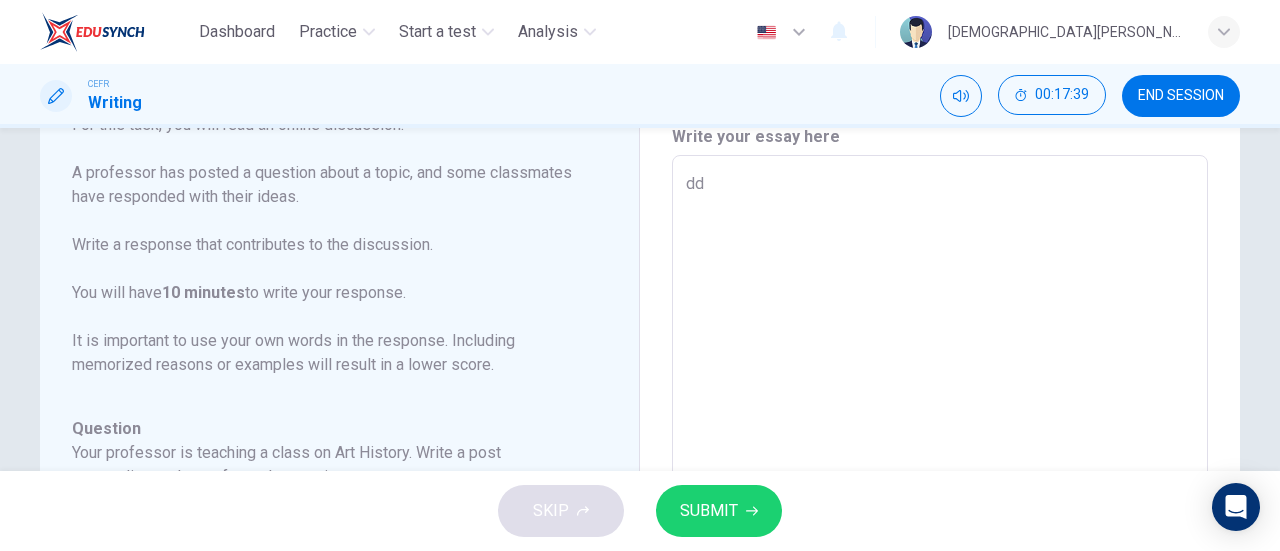 type on "ddd" 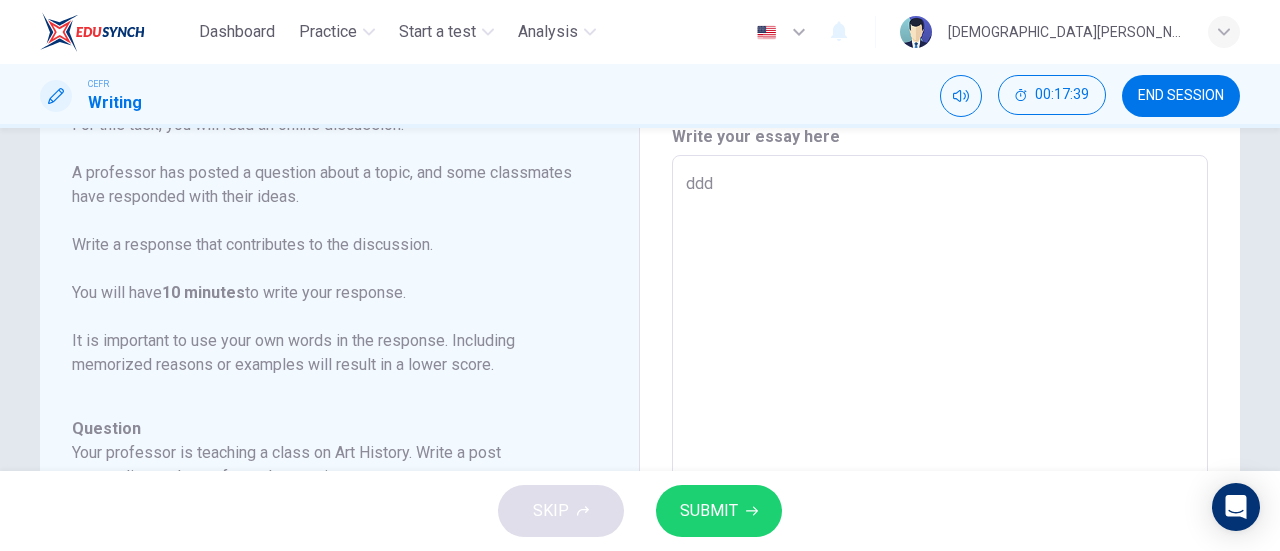 type on "x" 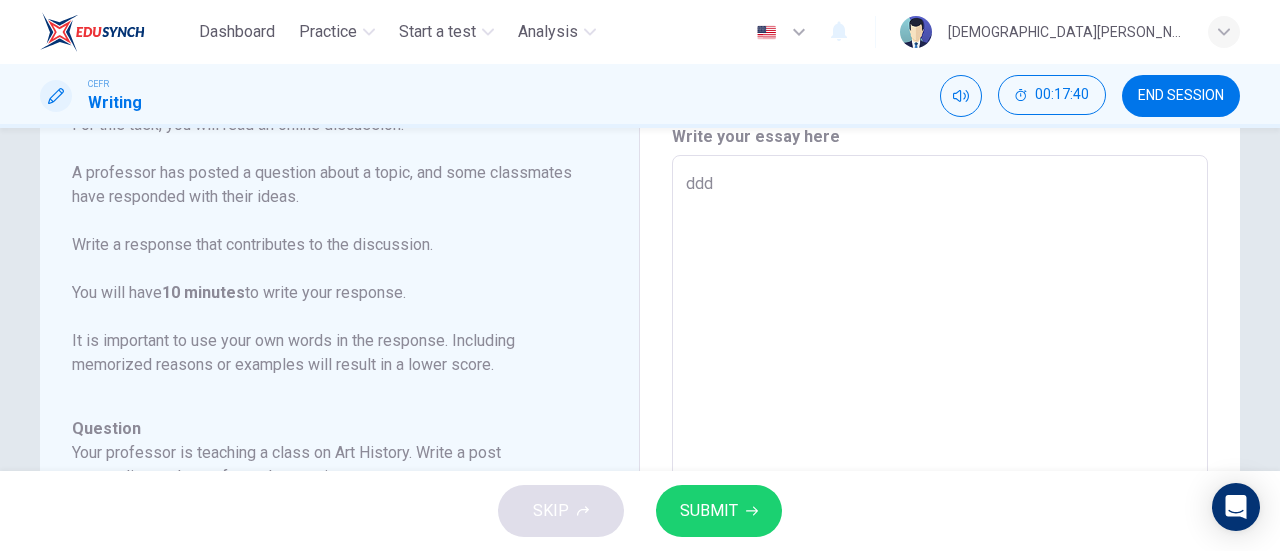 type on "ddd" 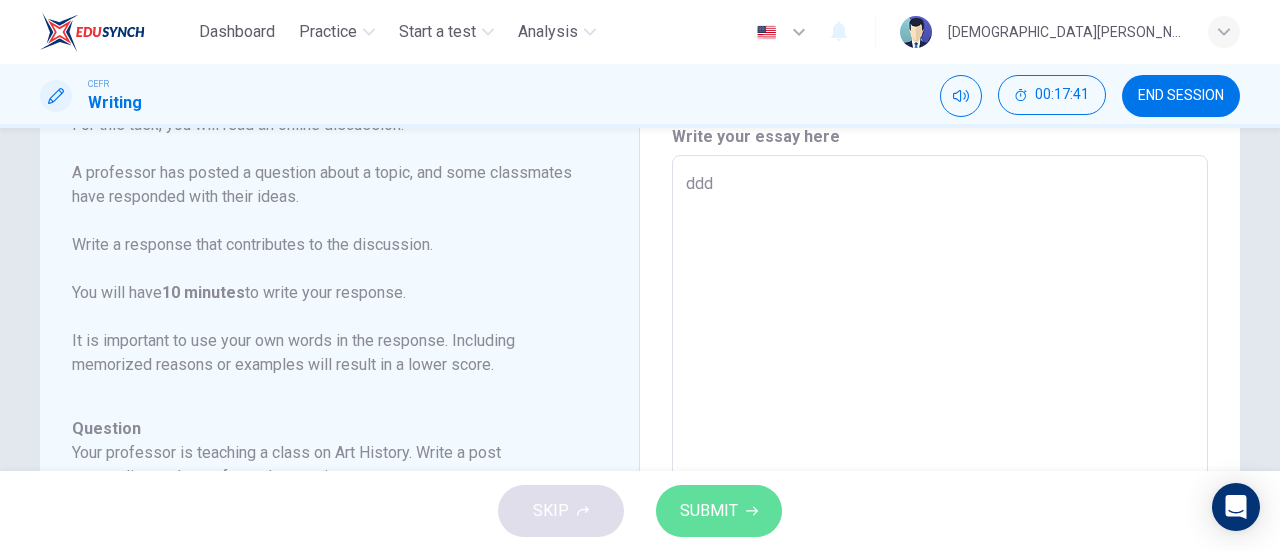 click on "SUBMIT" at bounding box center (719, 511) 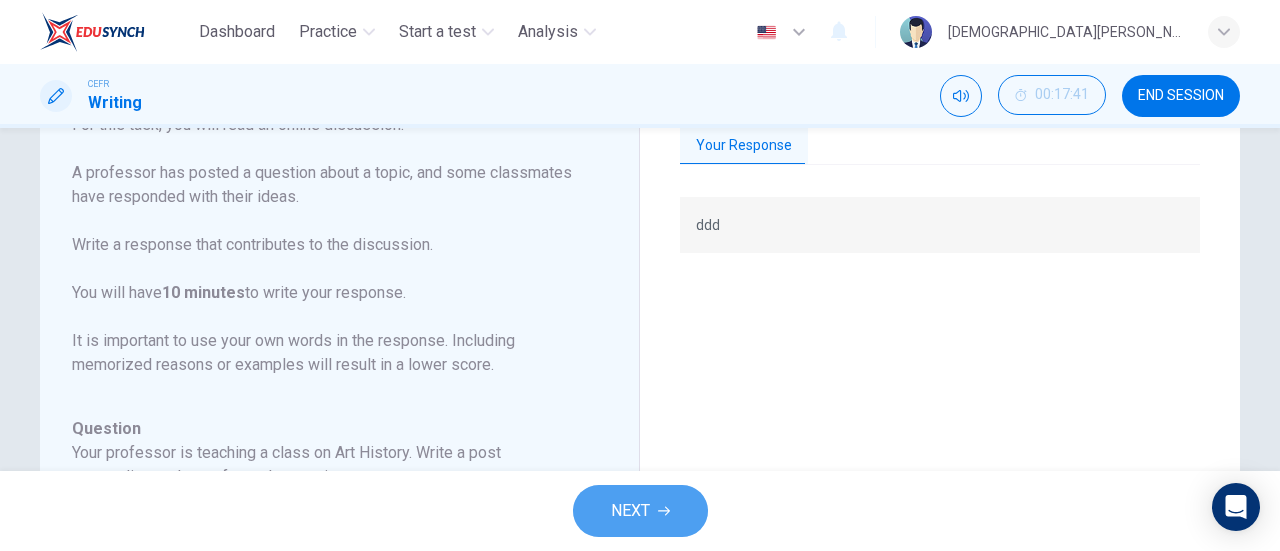 click on "NEXT" at bounding box center [630, 511] 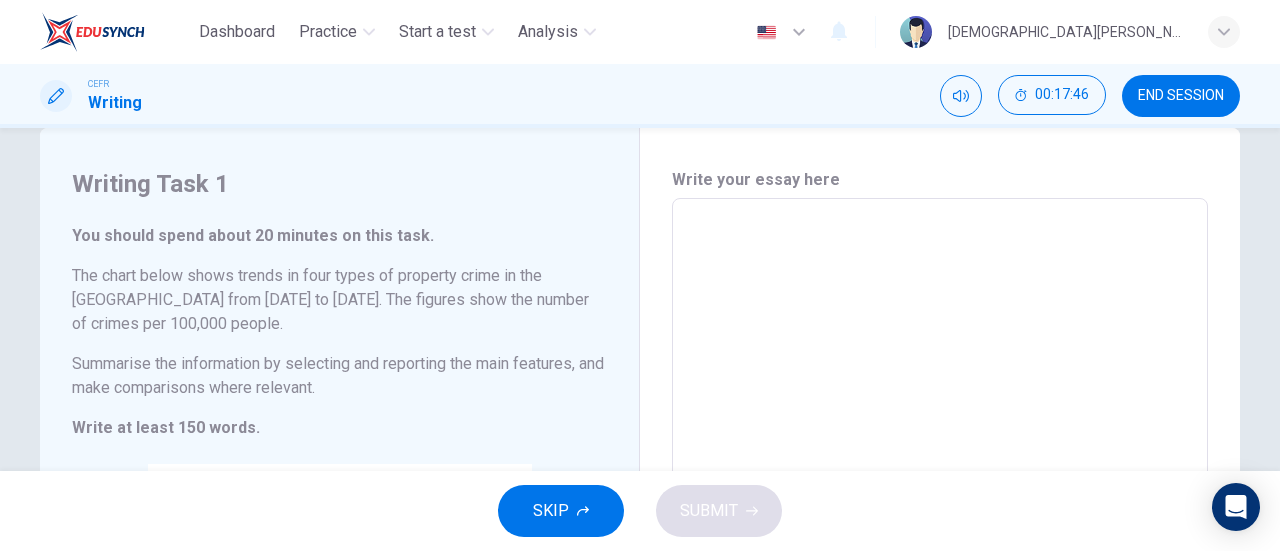 scroll, scrollTop: 0, scrollLeft: 0, axis: both 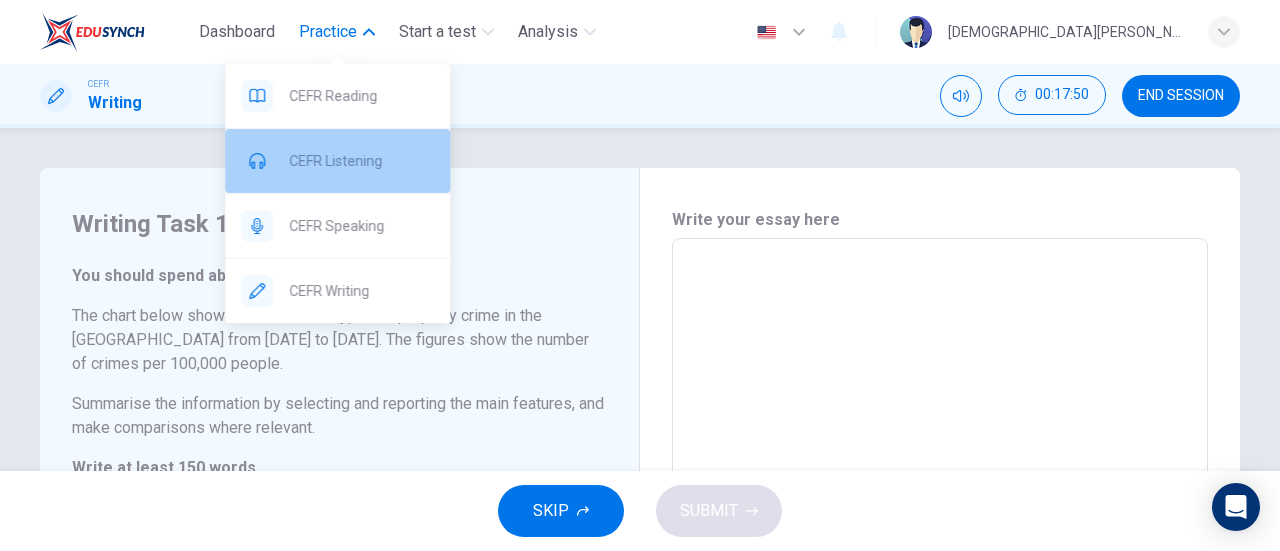 click on "CEFR Listening" at bounding box center [361, 161] 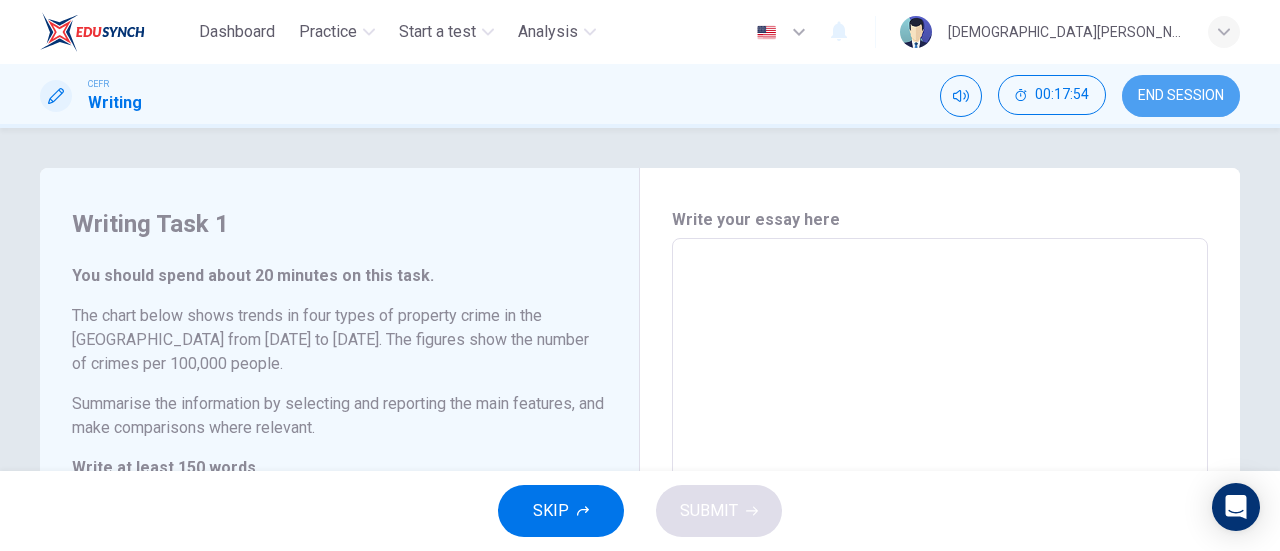 click on "END SESSION" at bounding box center (1181, 96) 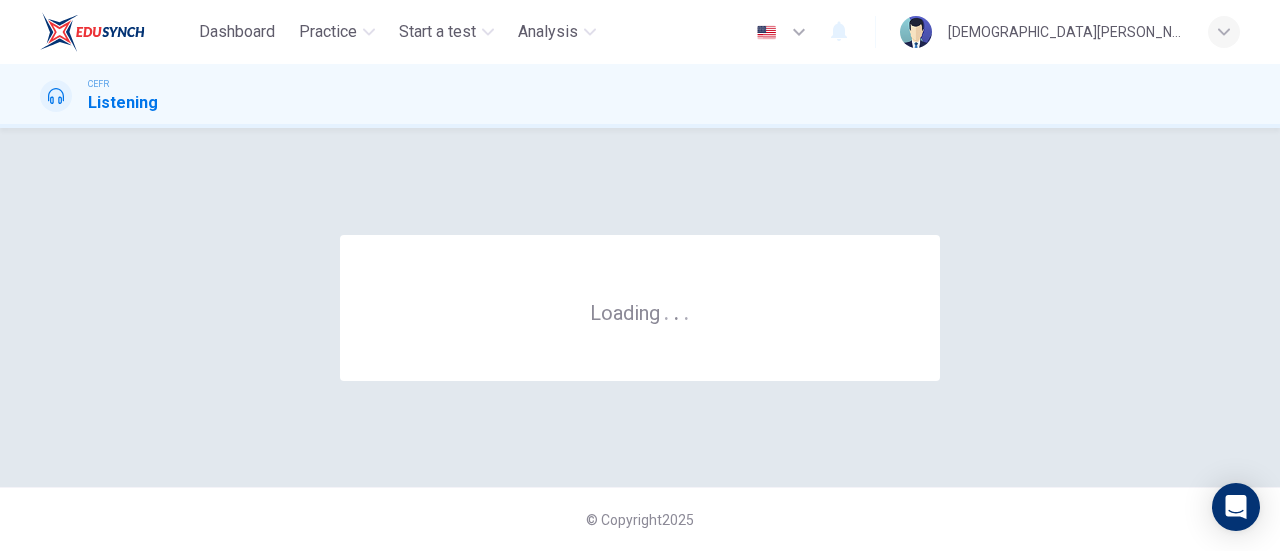 scroll, scrollTop: 0, scrollLeft: 0, axis: both 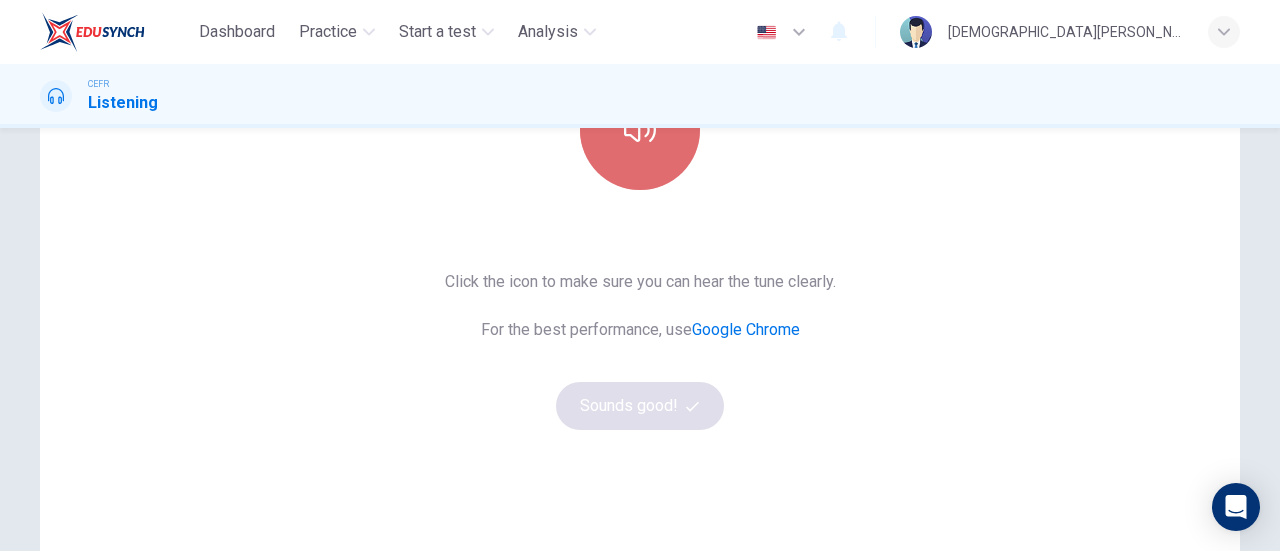 click at bounding box center [640, 130] 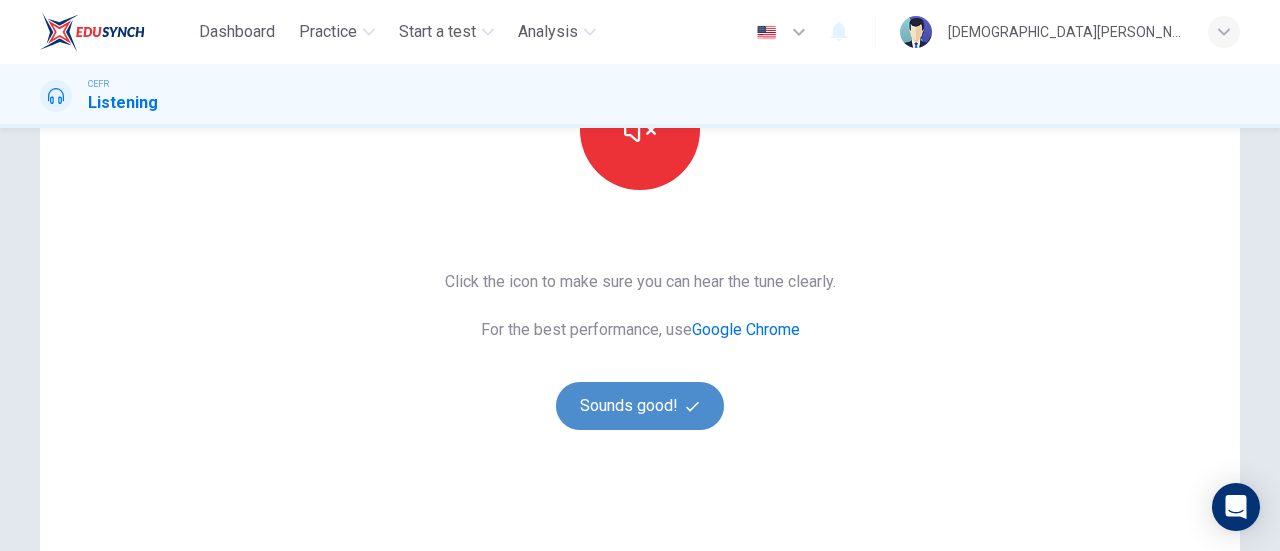 click on "Sounds good!" at bounding box center [640, 406] 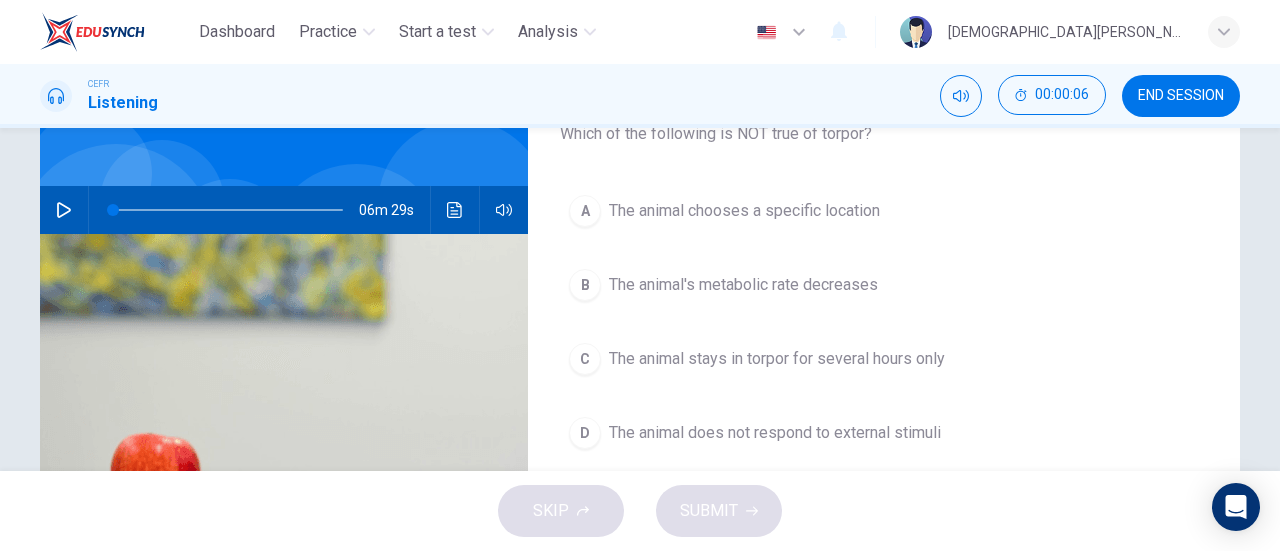 scroll, scrollTop: 150, scrollLeft: 0, axis: vertical 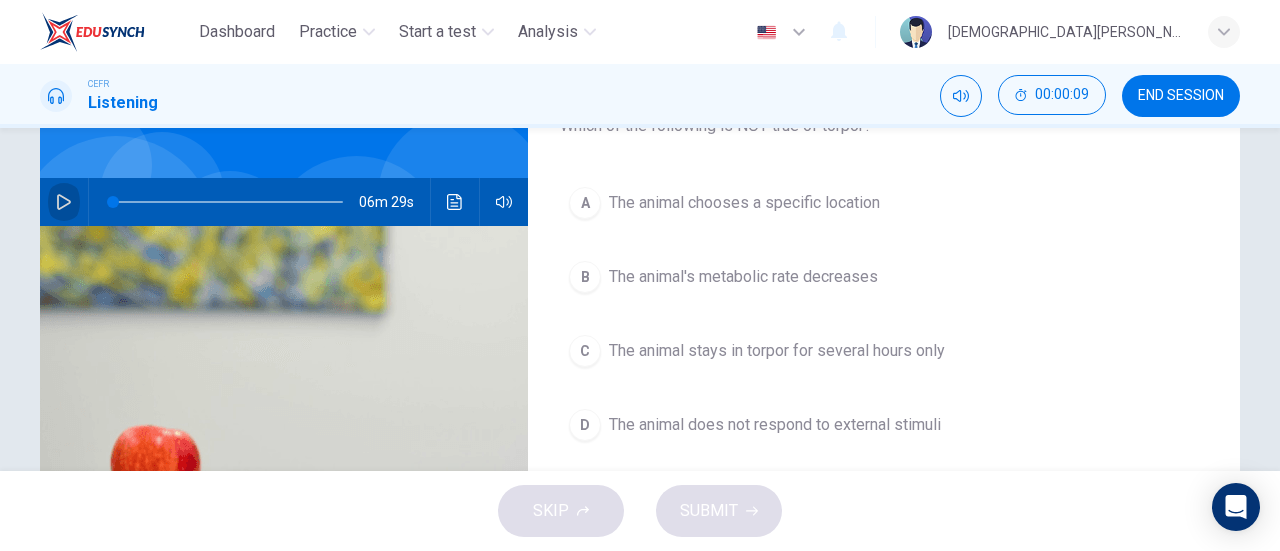 click 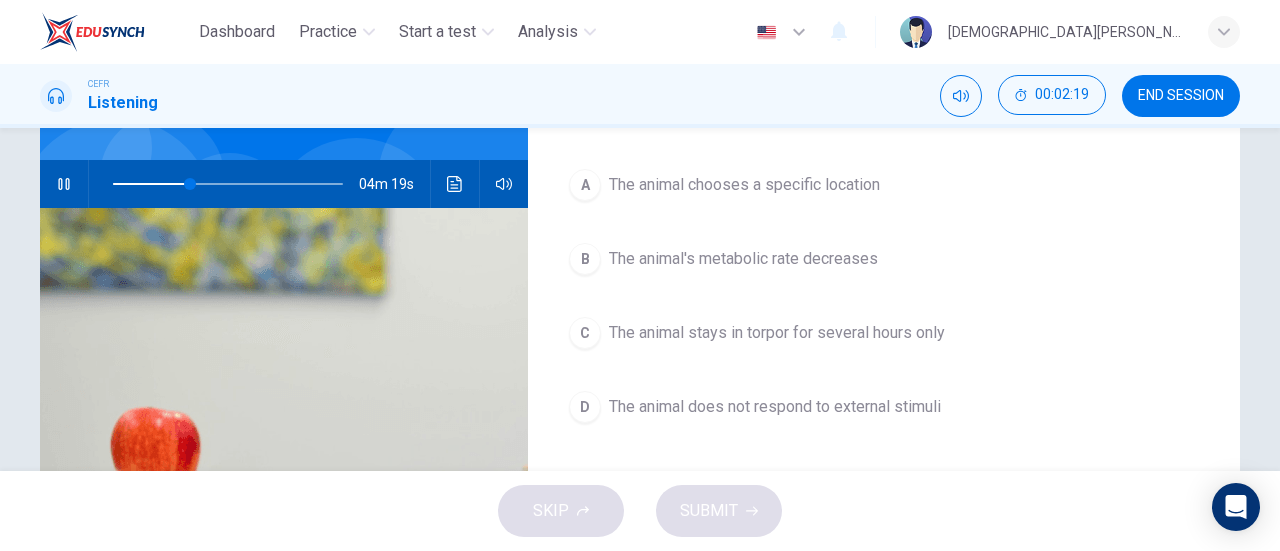 scroll, scrollTop: 176, scrollLeft: 0, axis: vertical 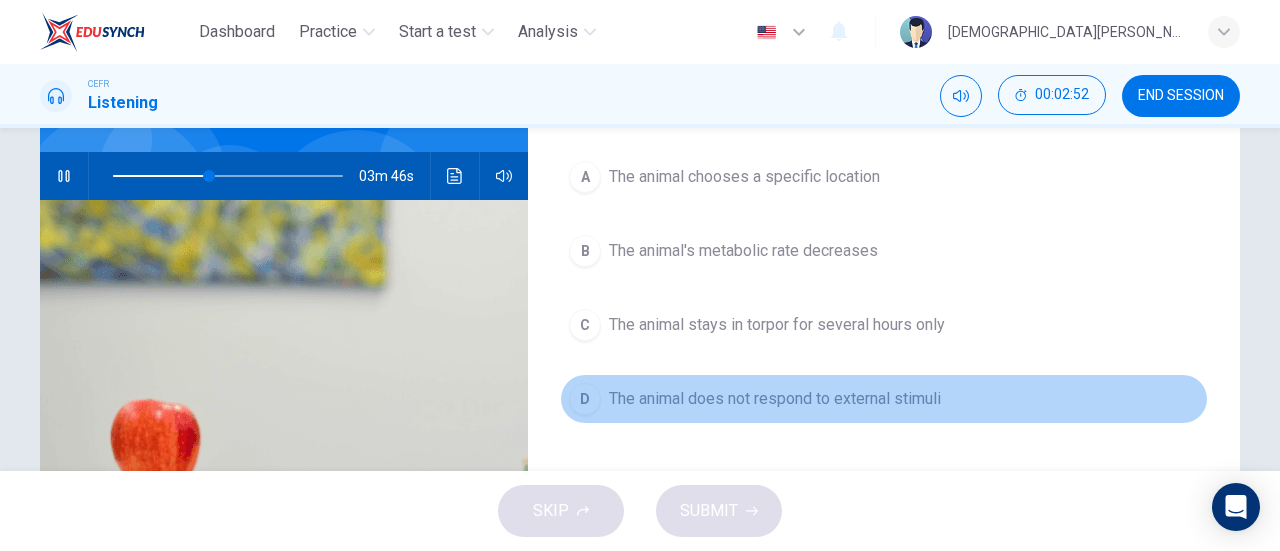 click on "The animal does not respond to external stimuli" at bounding box center [775, 399] 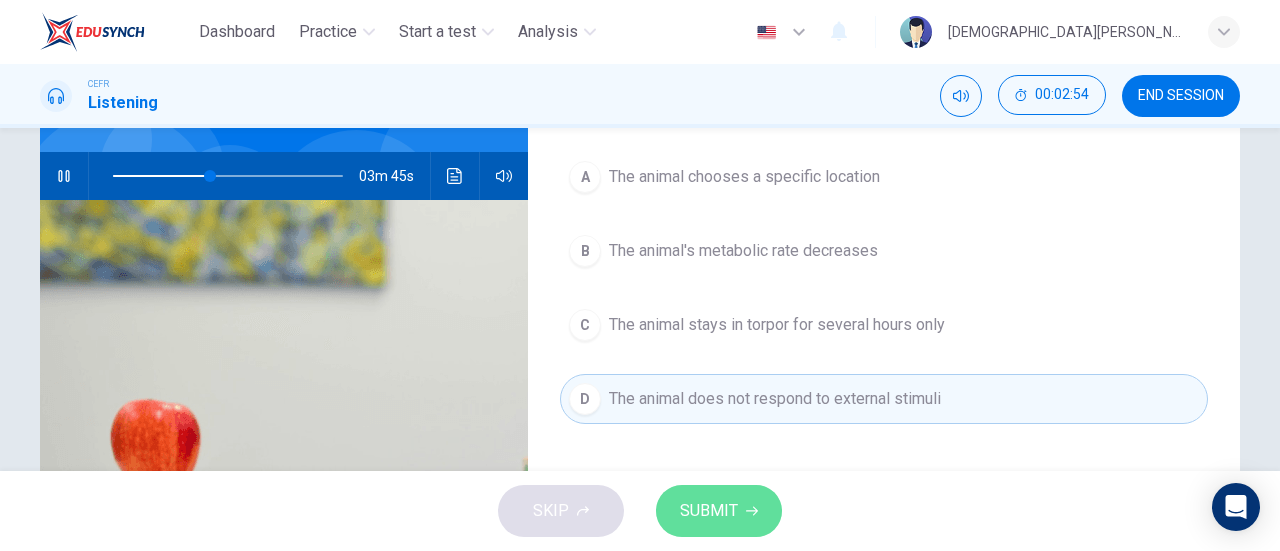 click on "SUBMIT" at bounding box center (719, 511) 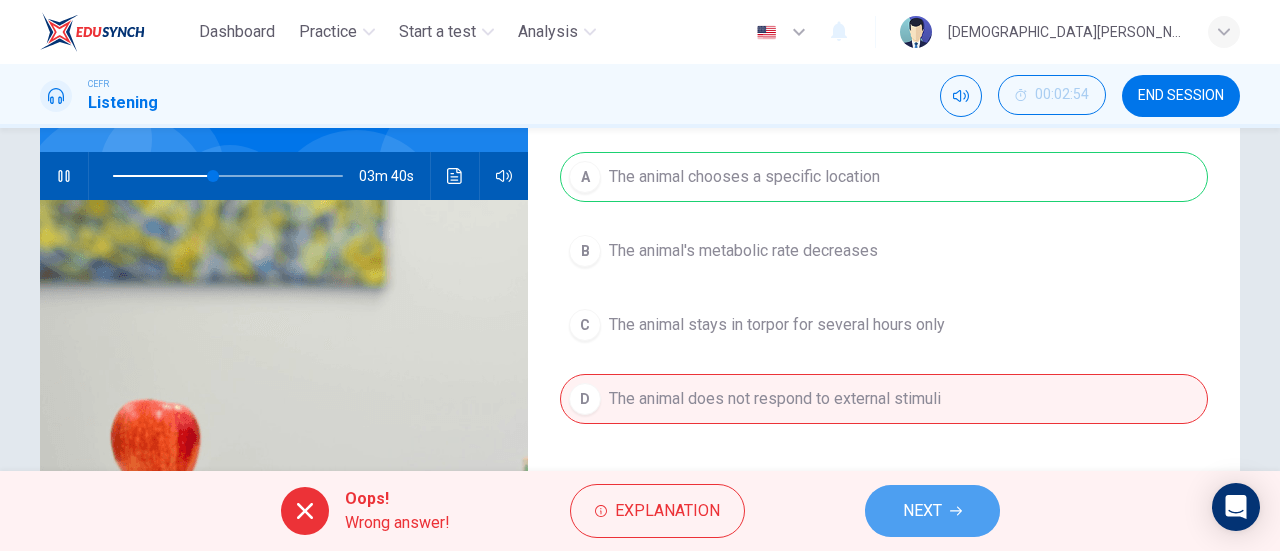 click on "NEXT" at bounding box center (932, 511) 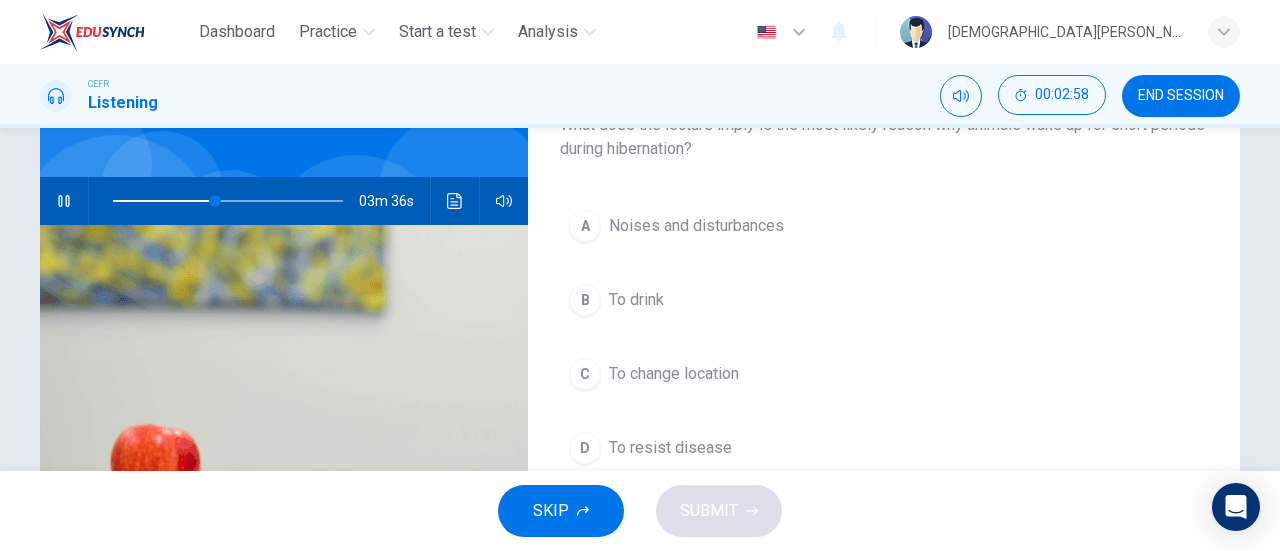 scroll, scrollTop: 149, scrollLeft: 0, axis: vertical 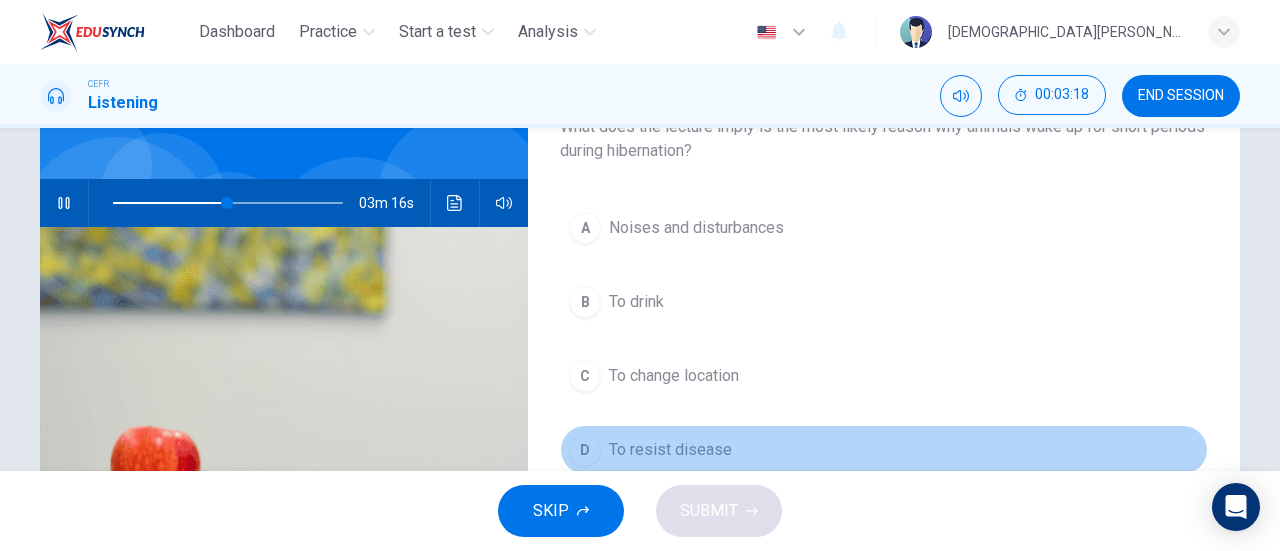 click on "To resist disease" at bounding box center (670, 450) 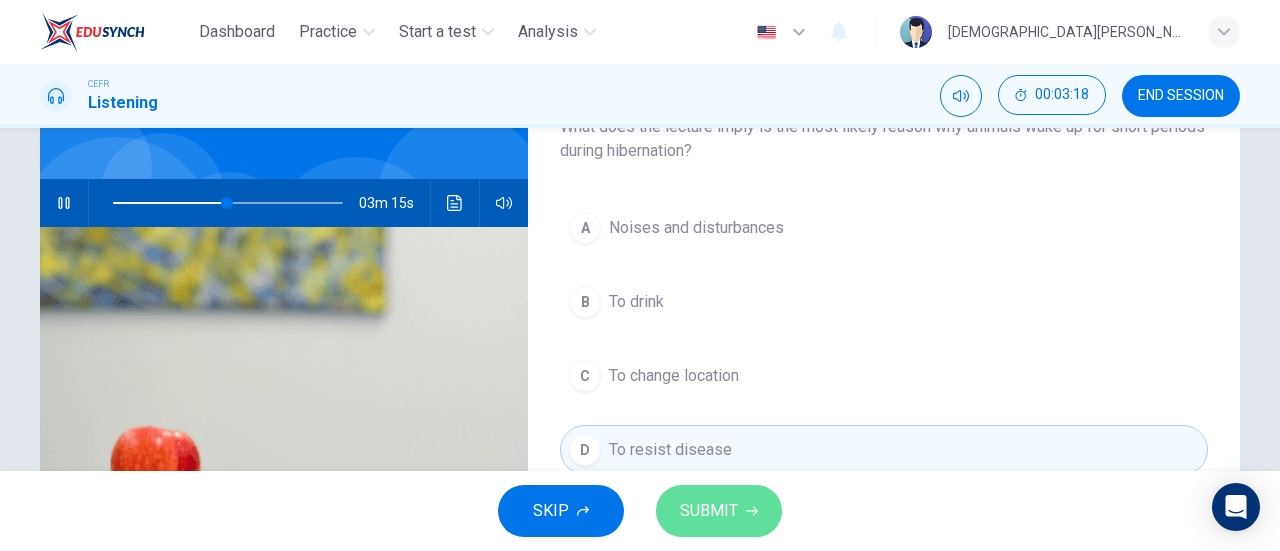 click on "SUBMIT" at bounding box center (709, 511) 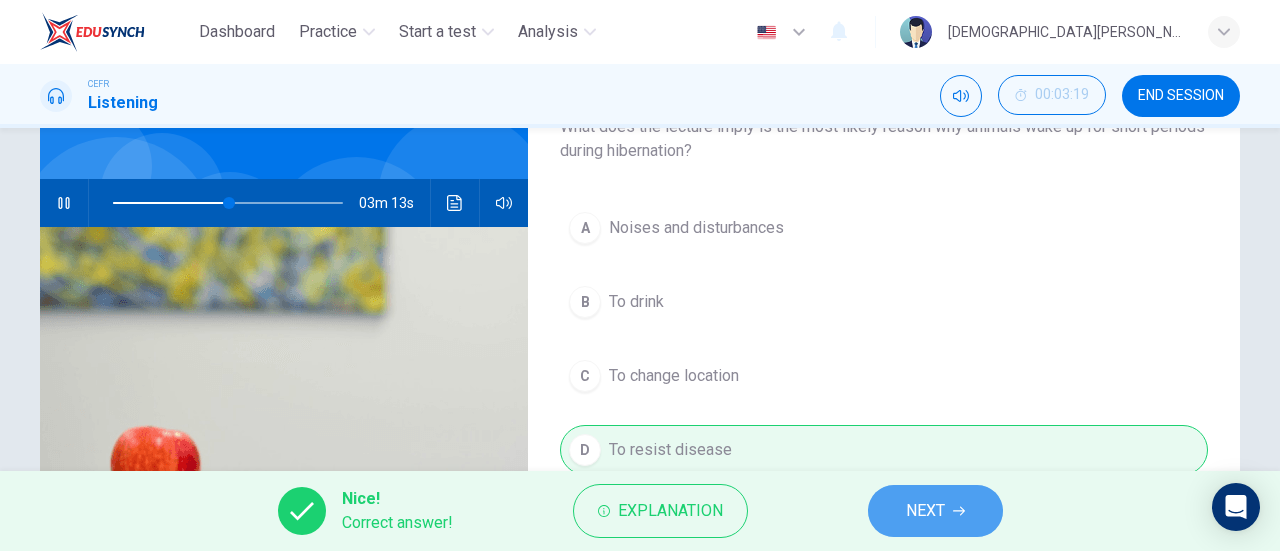 click on "NEXT" at bounding box center [935, 511] 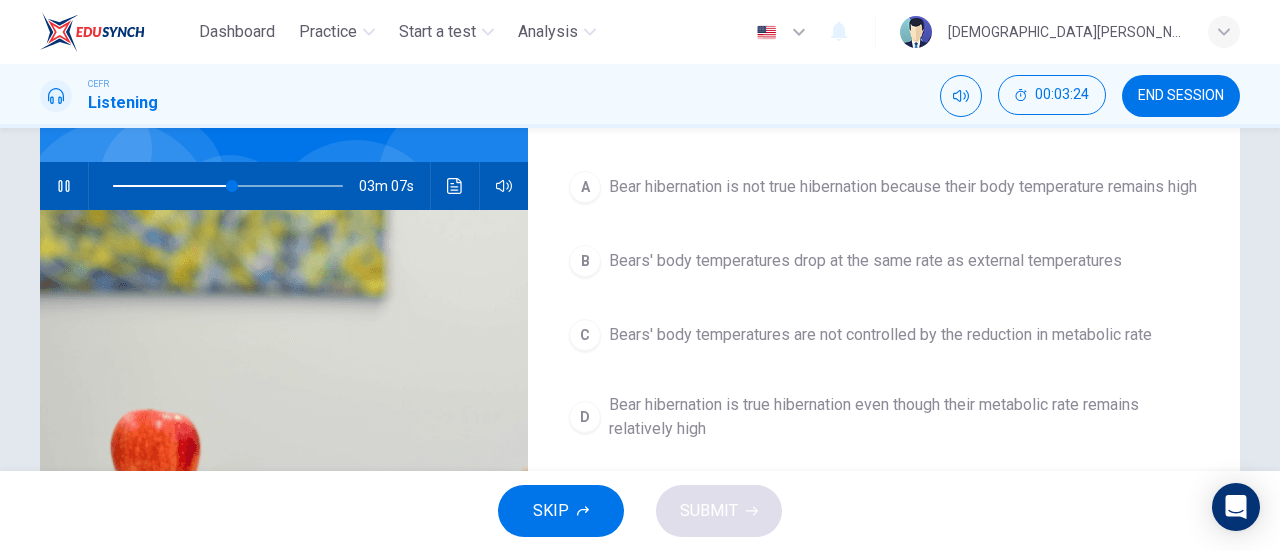 scroll, scrollTop: 164, scrollLeft: 0, axis: vertical 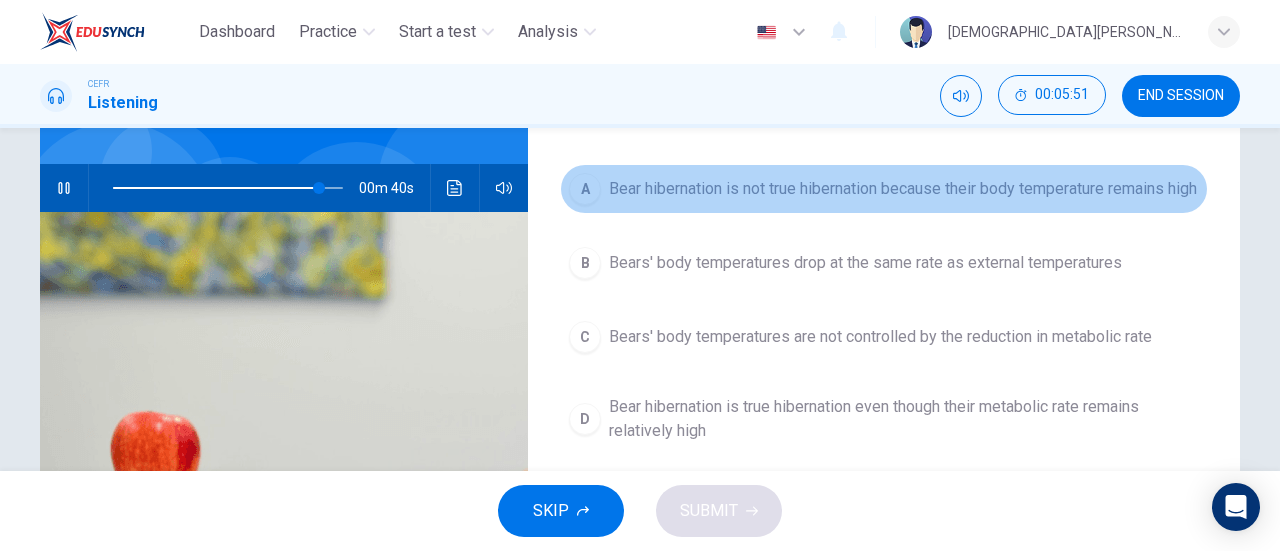 click on "Bear hibernation is not true hibernation because their body temperature remains high" at bounding box center [903, 189] 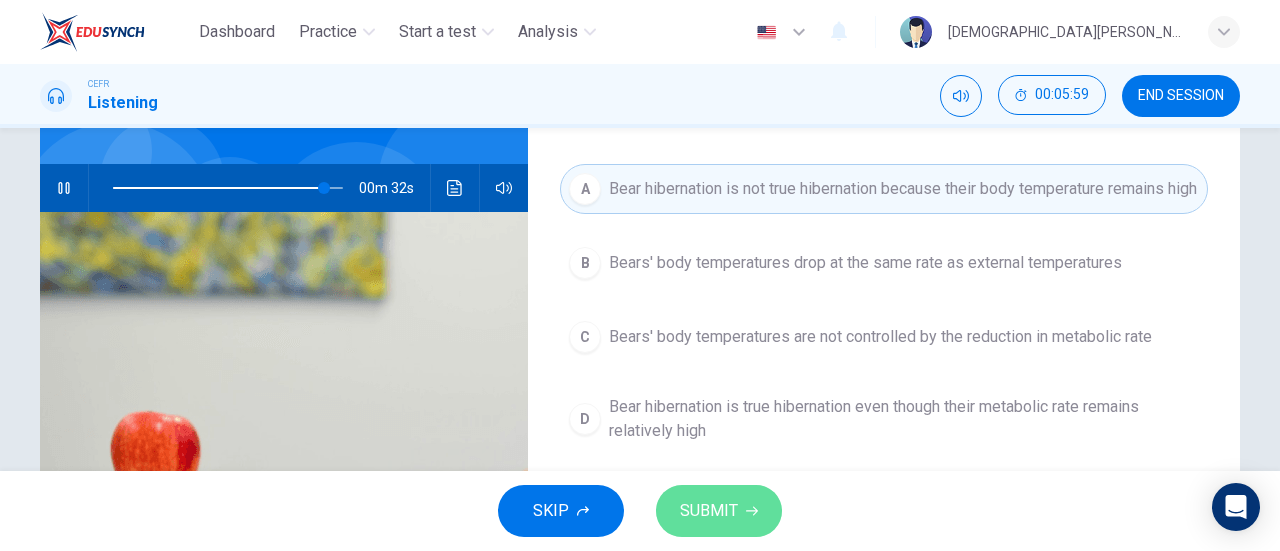 click on "SUBMIT" at bounding box center (709, 511) 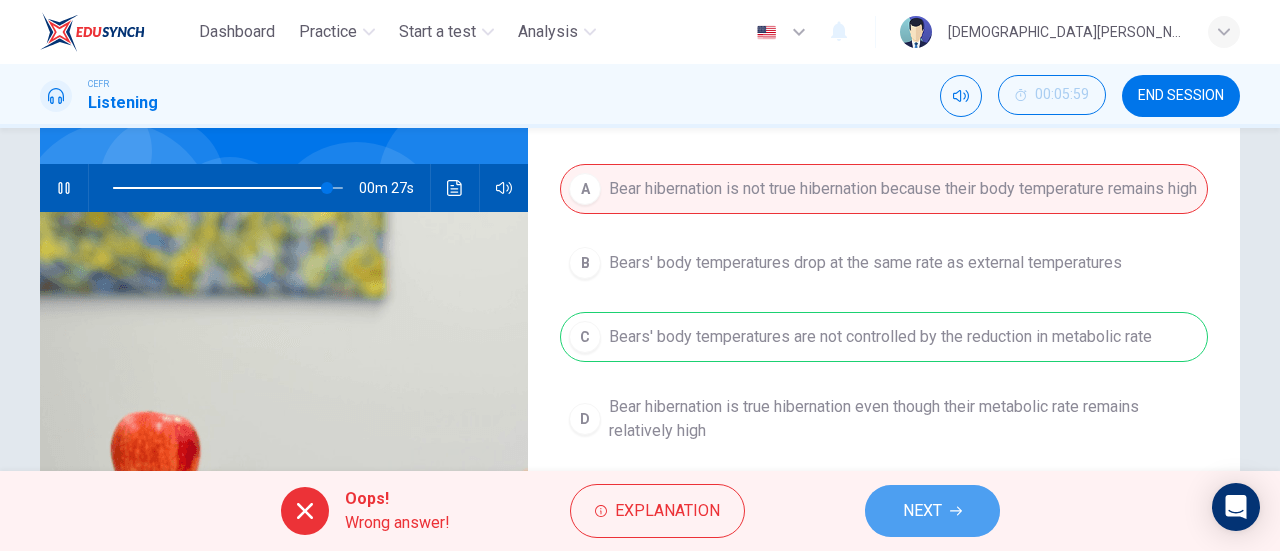 click 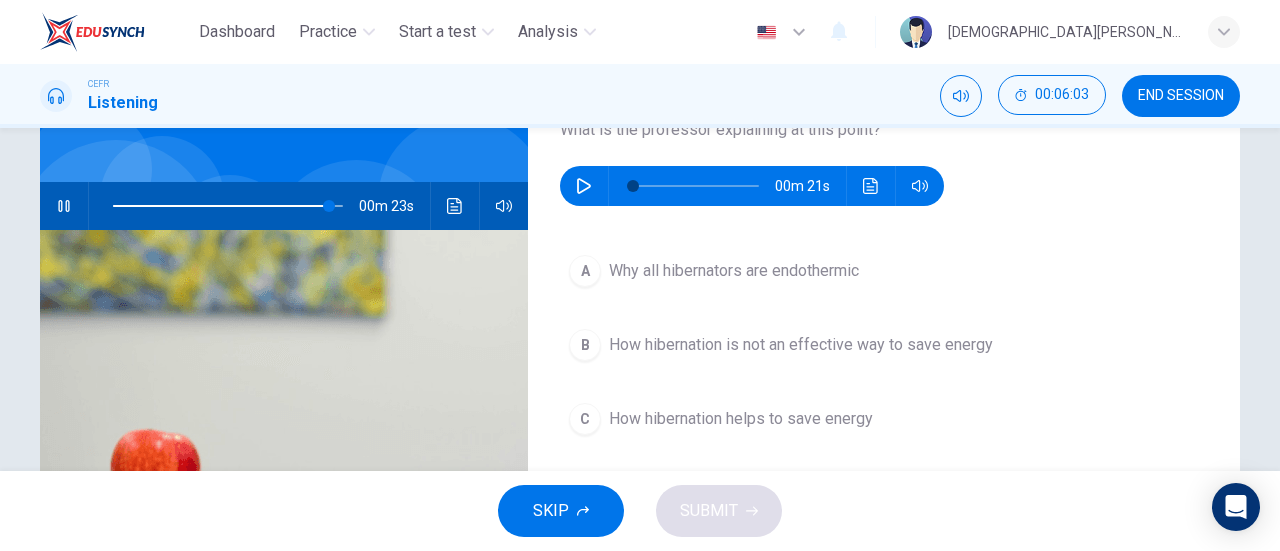 scroll, scrollTop: 144, scrollLeft: 0, axis: vertical 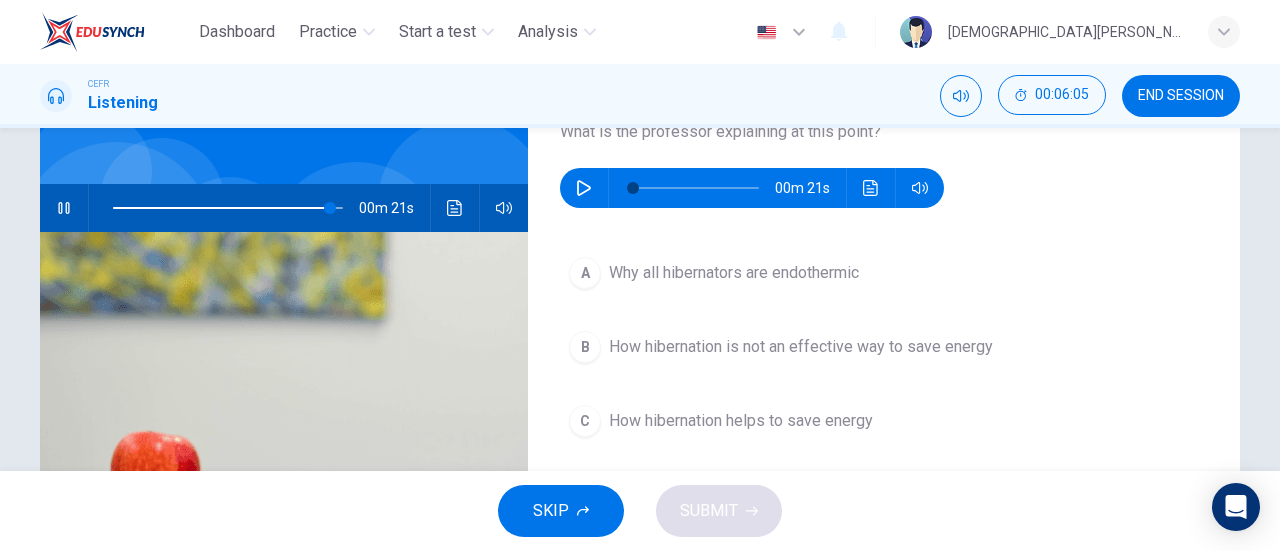 click at bounding box center (64, 208) 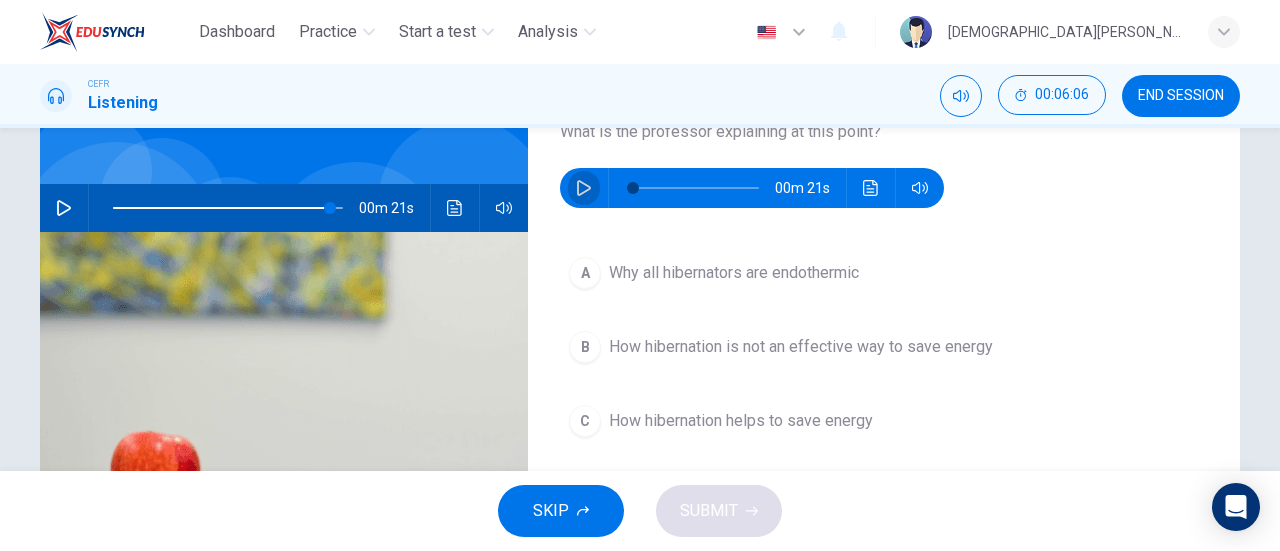 click at bounding box center (584, 188) 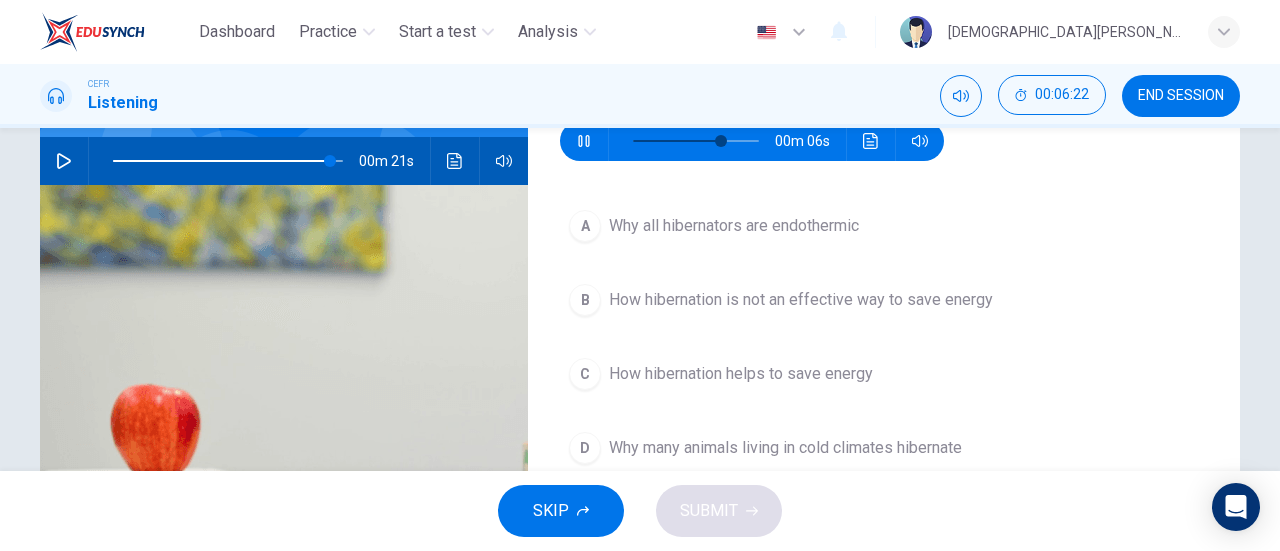 scroll, scrollTop: 190, scrollLeft: 0, axis: vertical 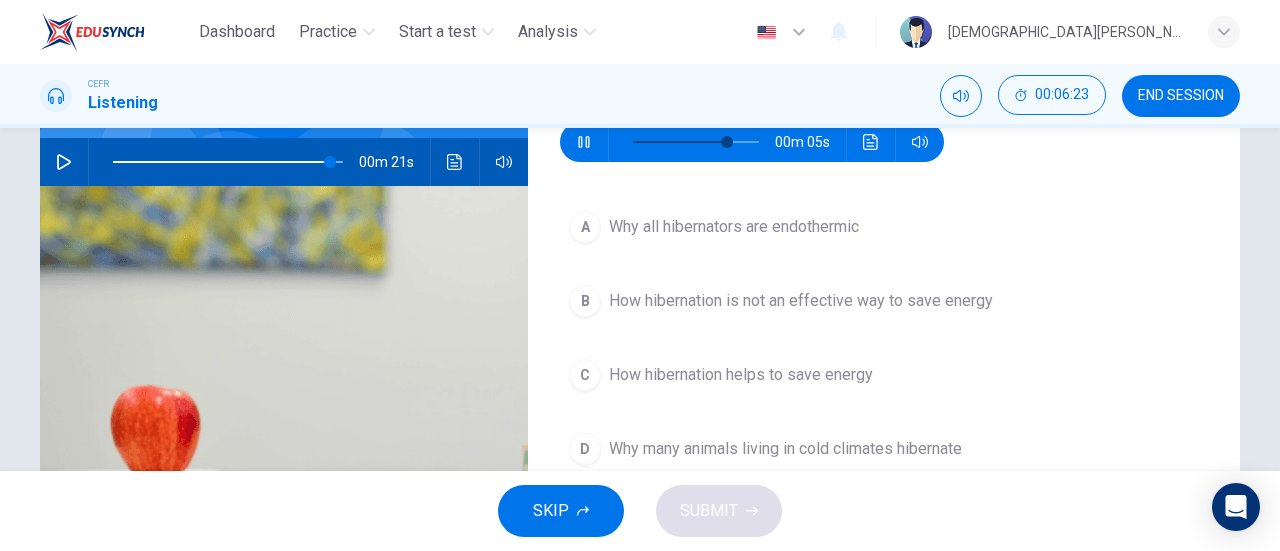 click on "A Why all hibernators are endothermic B How hibernation is not an effective way to save energy C How hibernation helps to save energy D Why many animals living in cold climates hibernate" at bounding box center (884, 358) 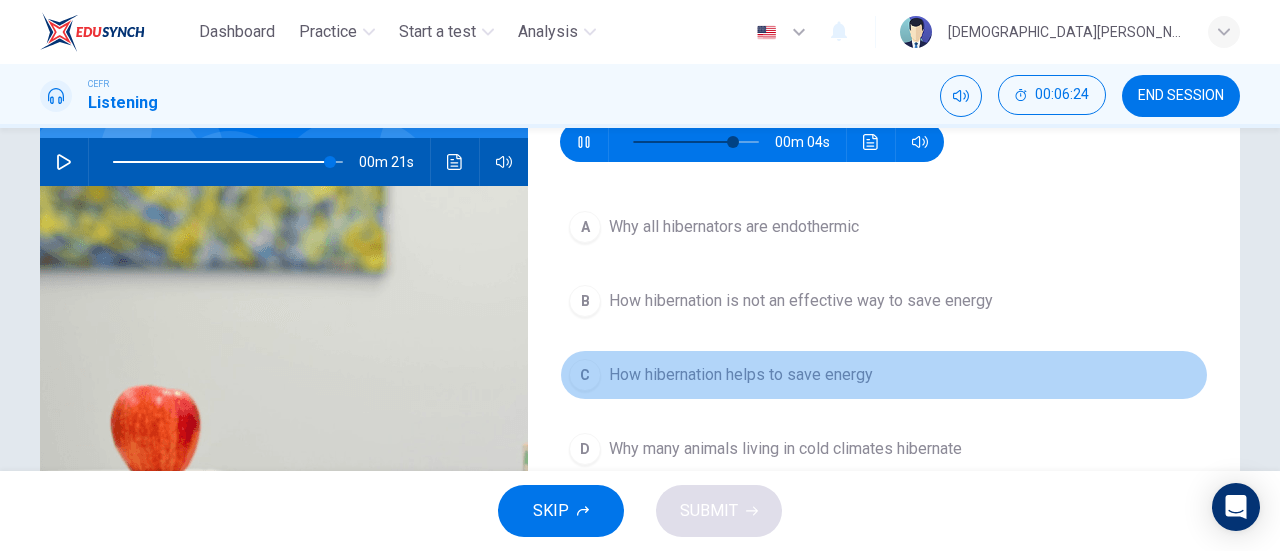 click on "C How hibernation helps to save energy" at bounding box center [884, 375] 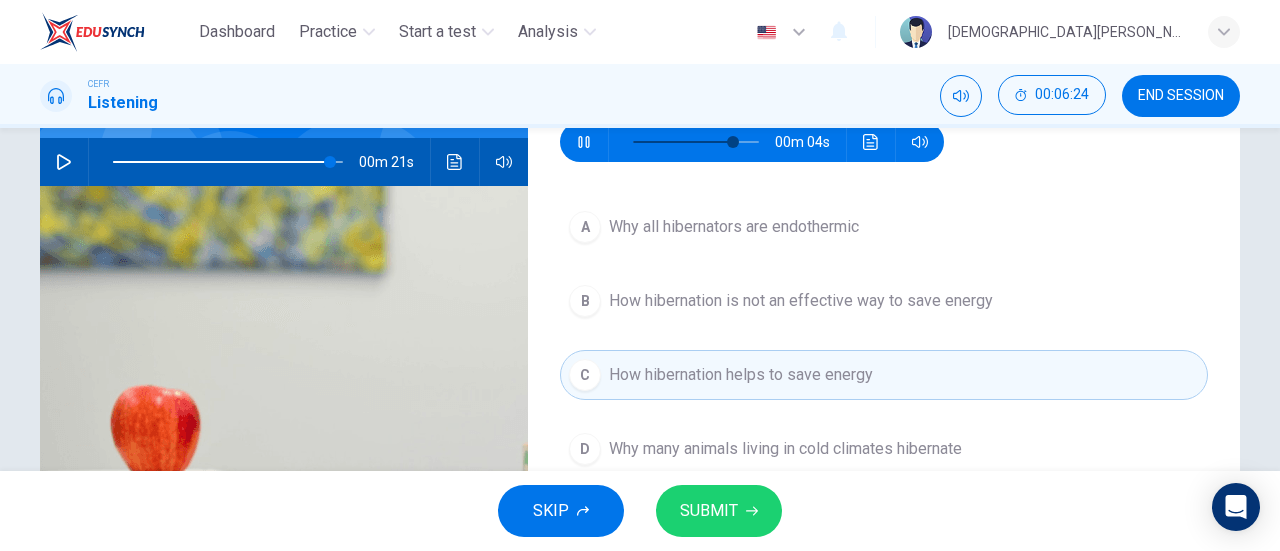 type on "84" 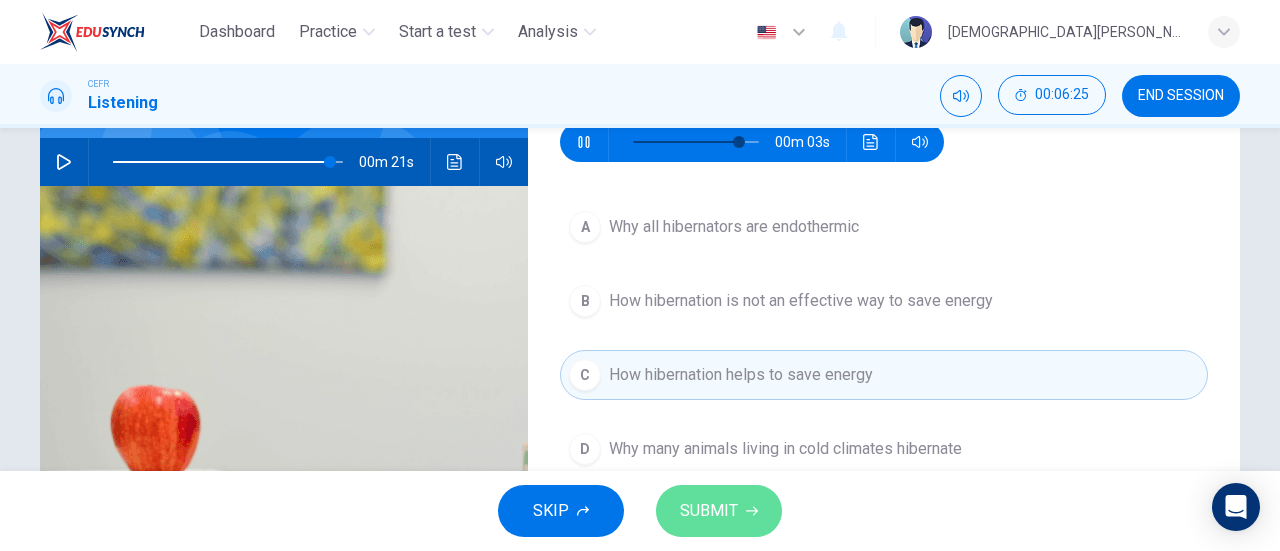 click on "SUBMIT" at bounding box center [719, 511] 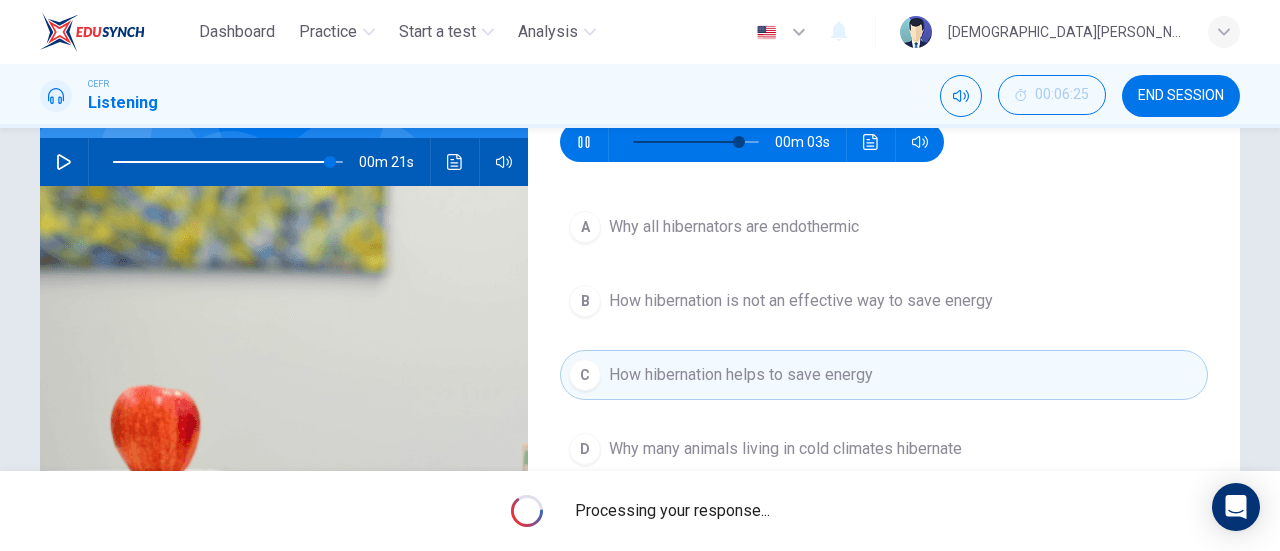type on "89" 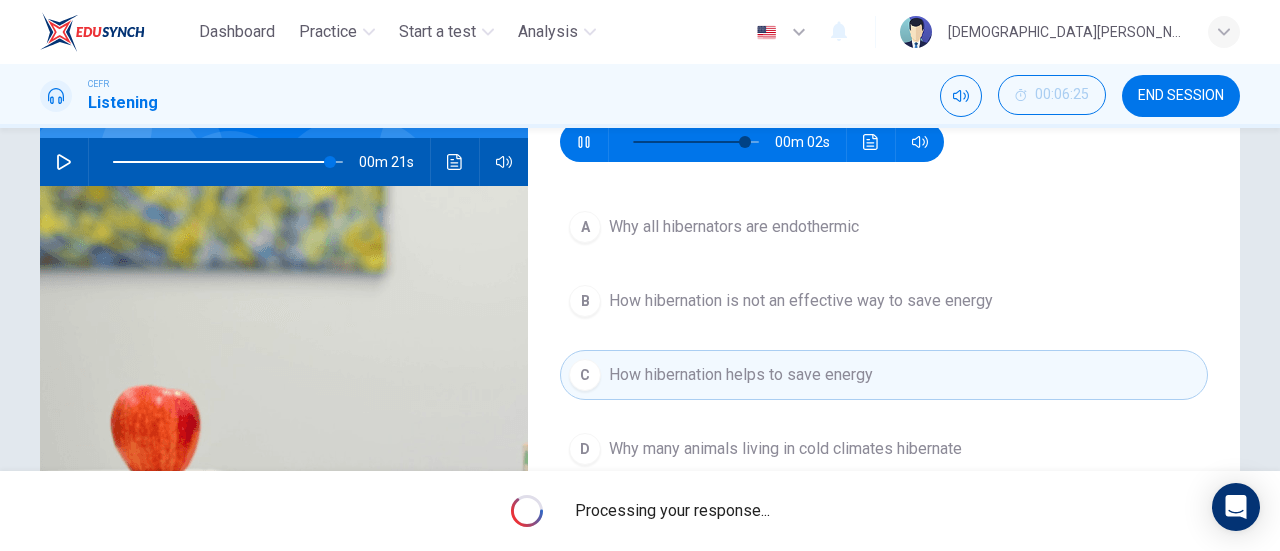 type on "94" 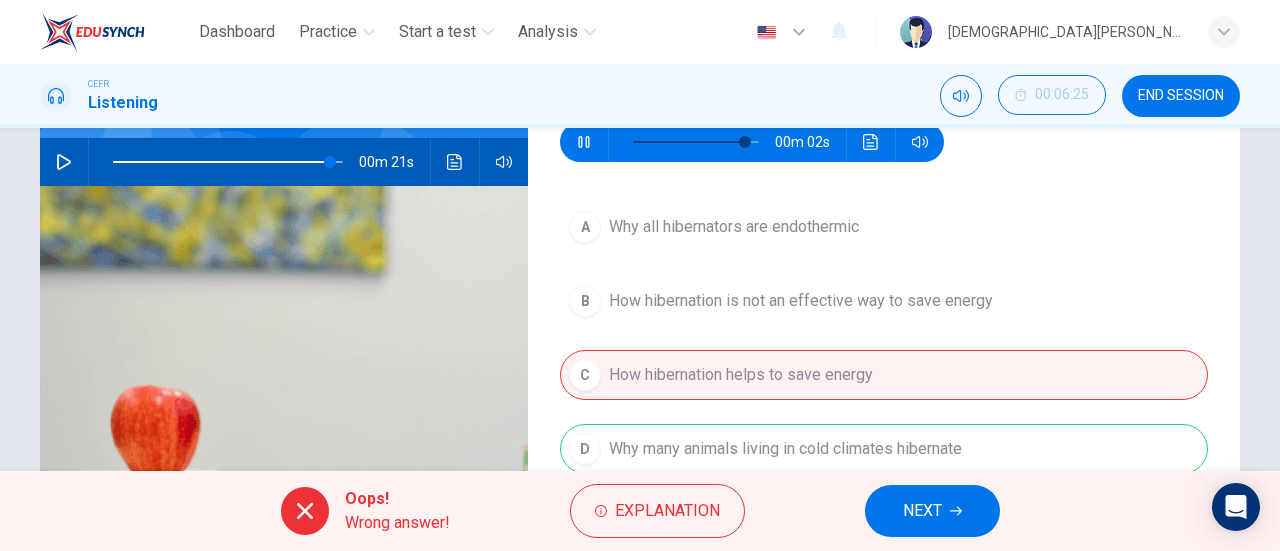 type on "93" 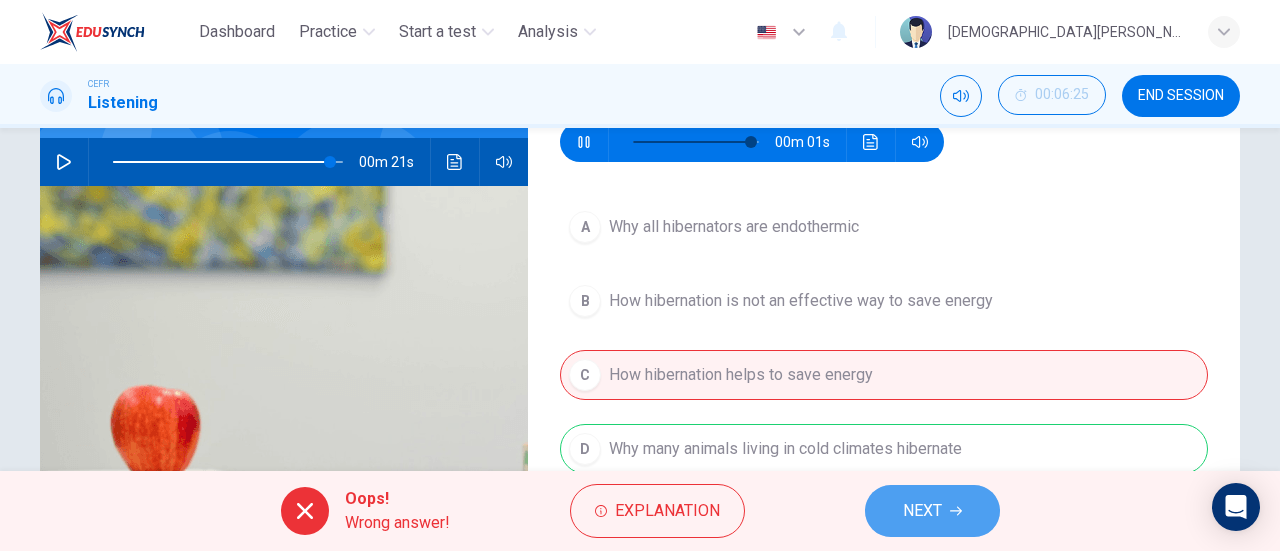 click on "NEXT" at bounding box center (922, 511) 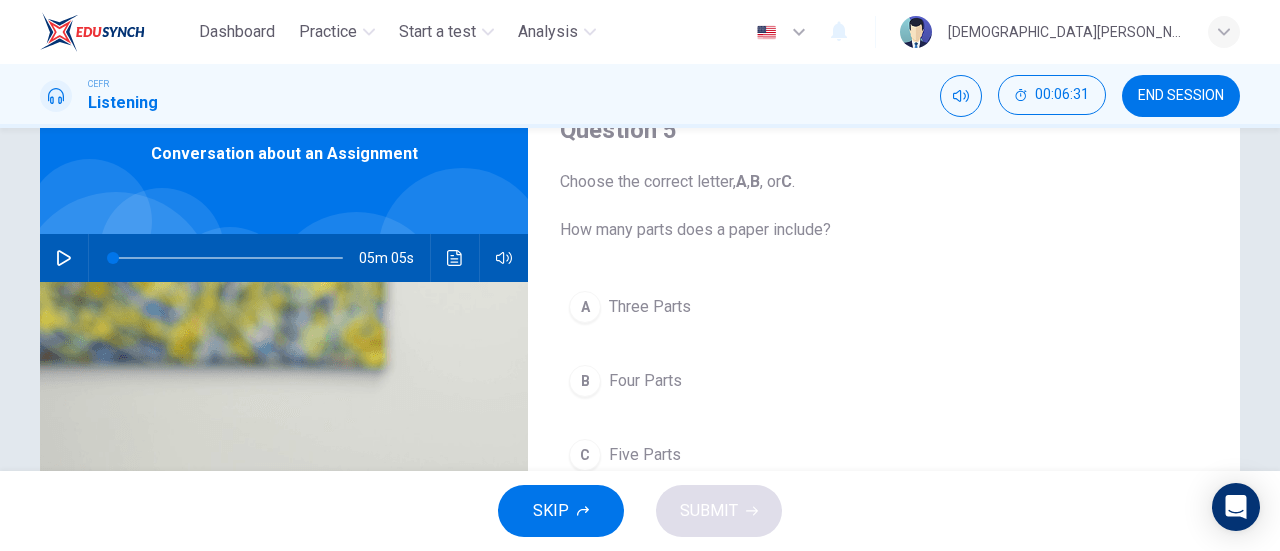 scroll, scrollTop: 100, scrollLeft: 0, axis: vertical 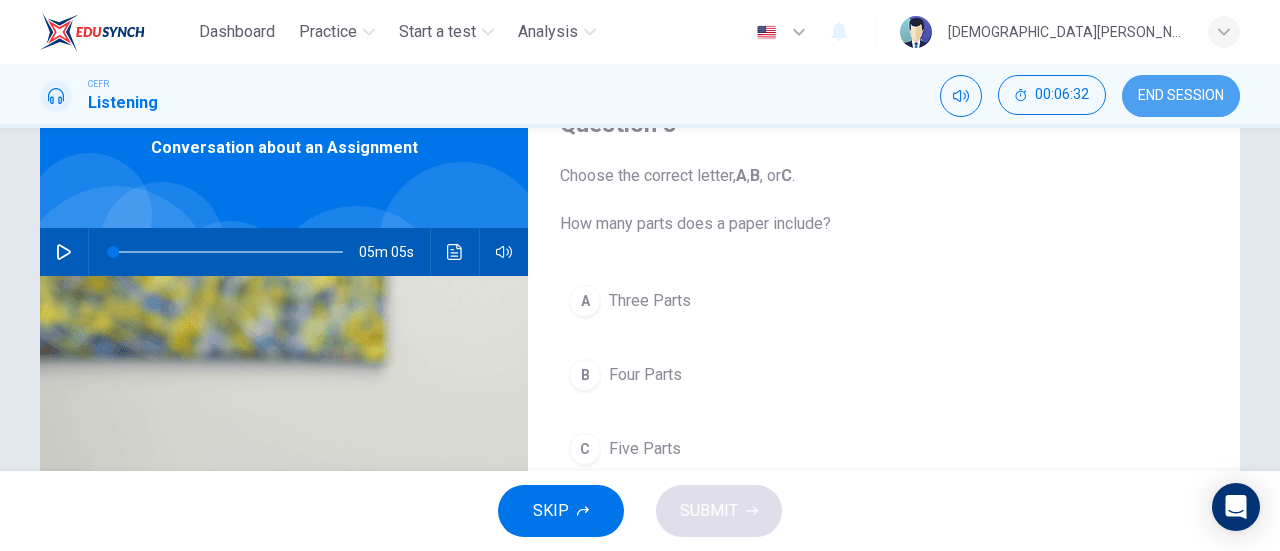 click on "END SESSION" at bounding box center [1181, 96] 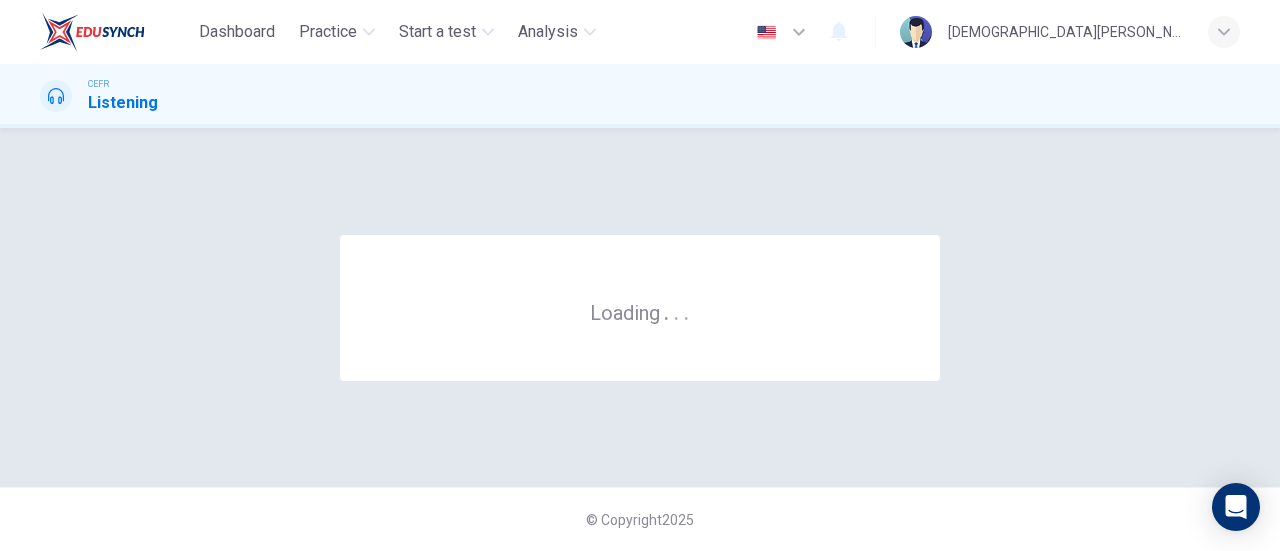 scroll, scrollTop: 0, scrollLeft: 0, axis: both 